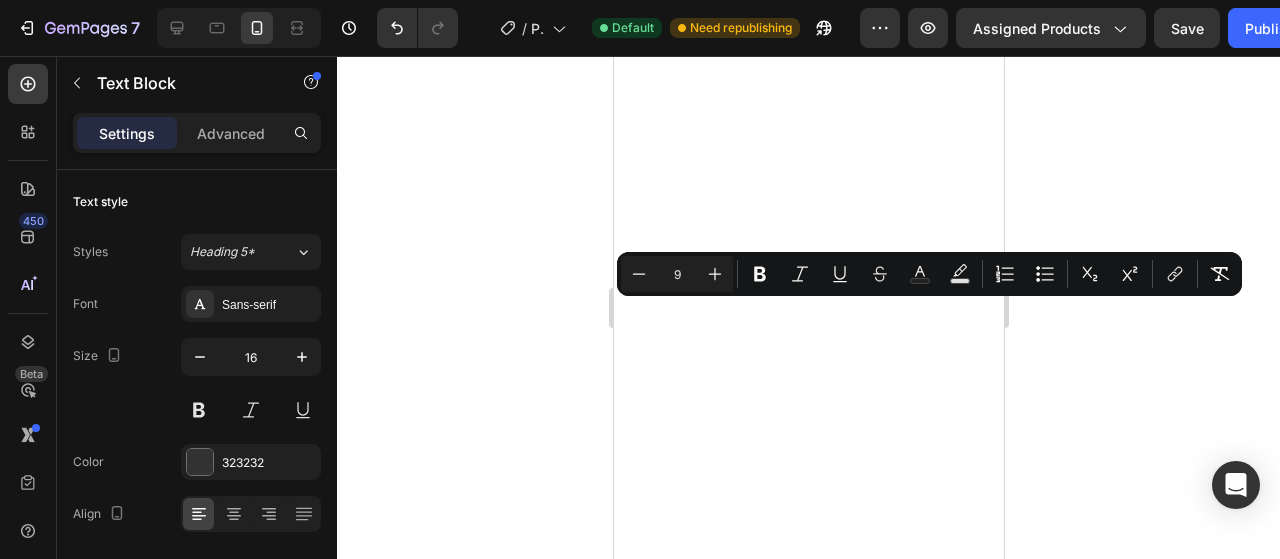 scroll, scrollTop: 0, scrollLeft: 0, axis: both 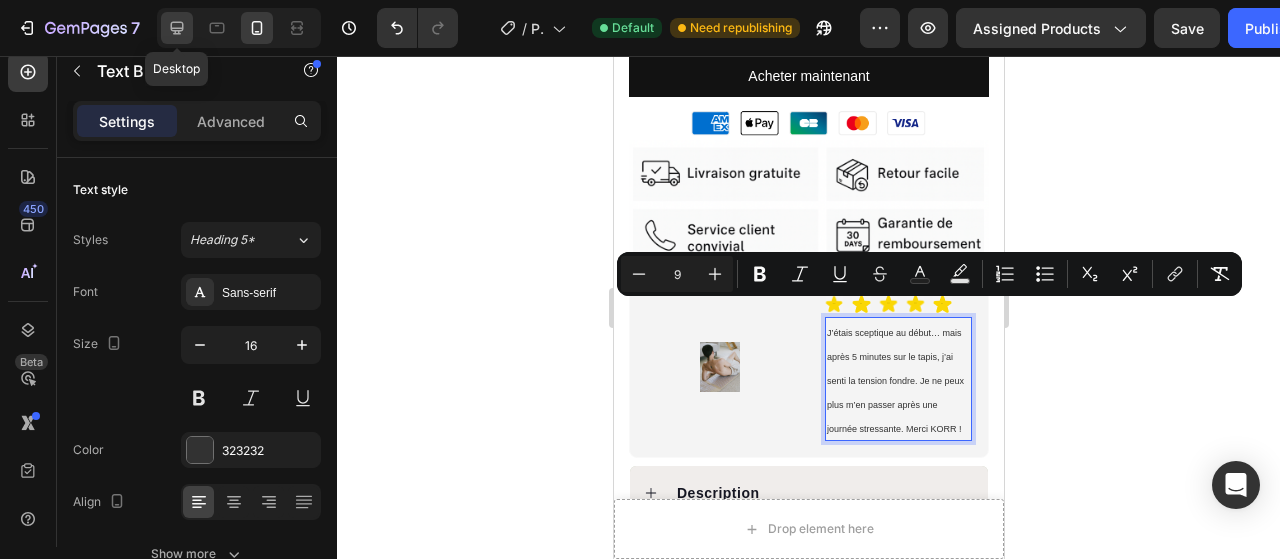 click 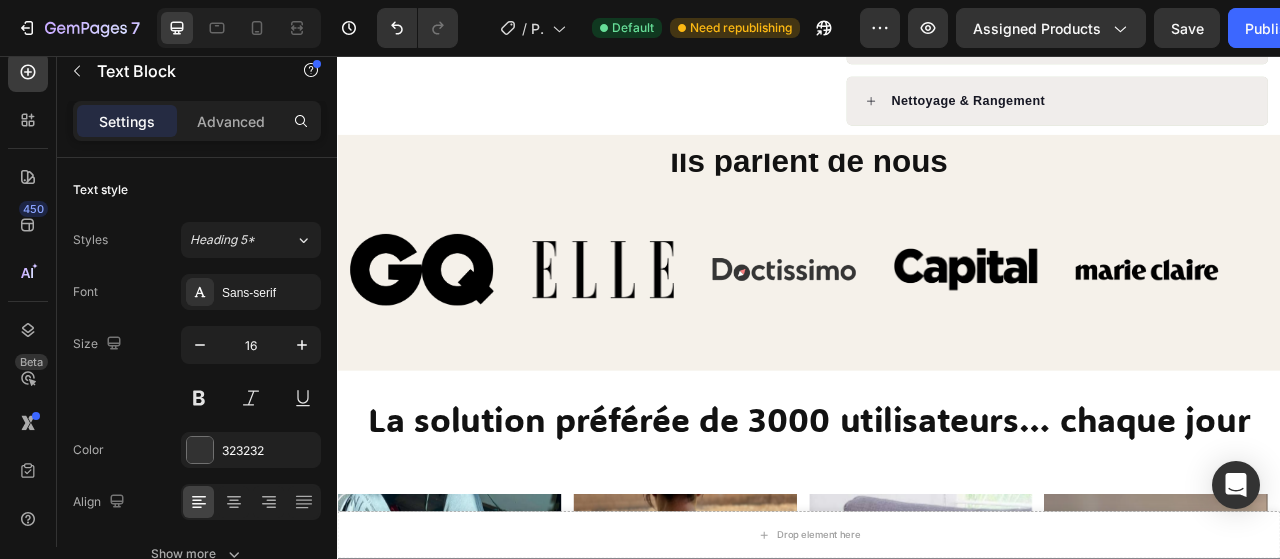 scroll, scrollTop: 1276, scrollLeft: 0, axis: vertical 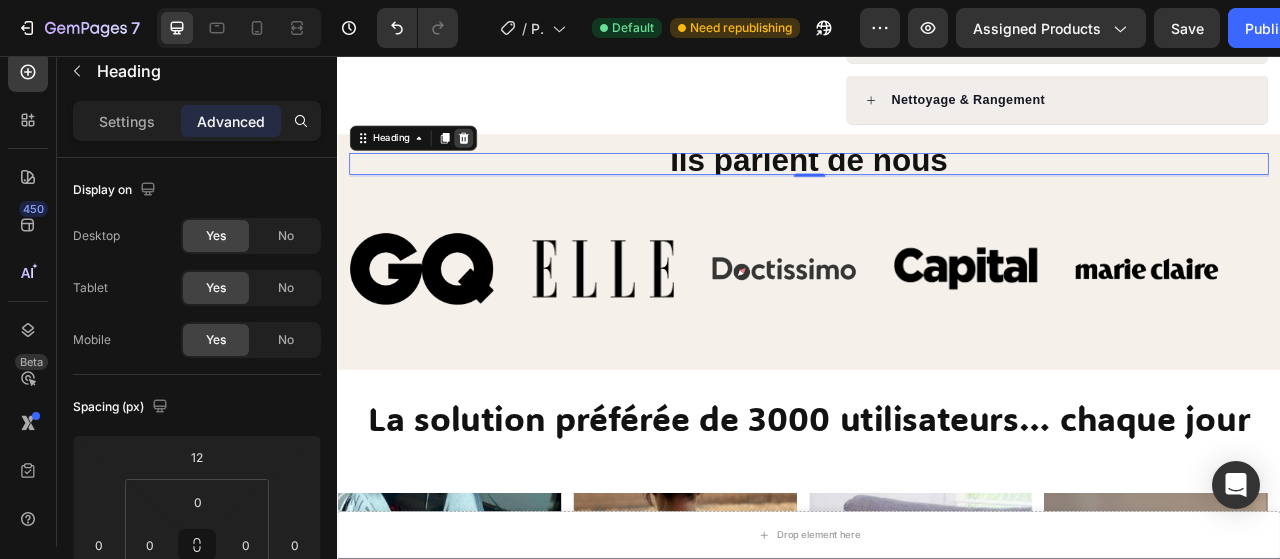 click at bounding box center (497, 161) 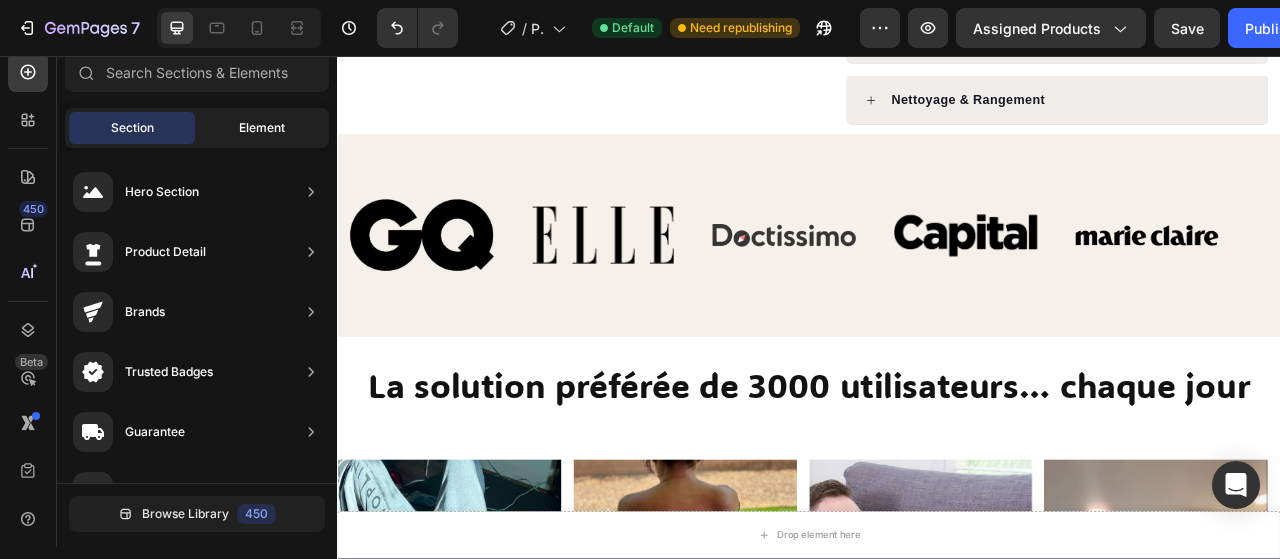 click on "Element" 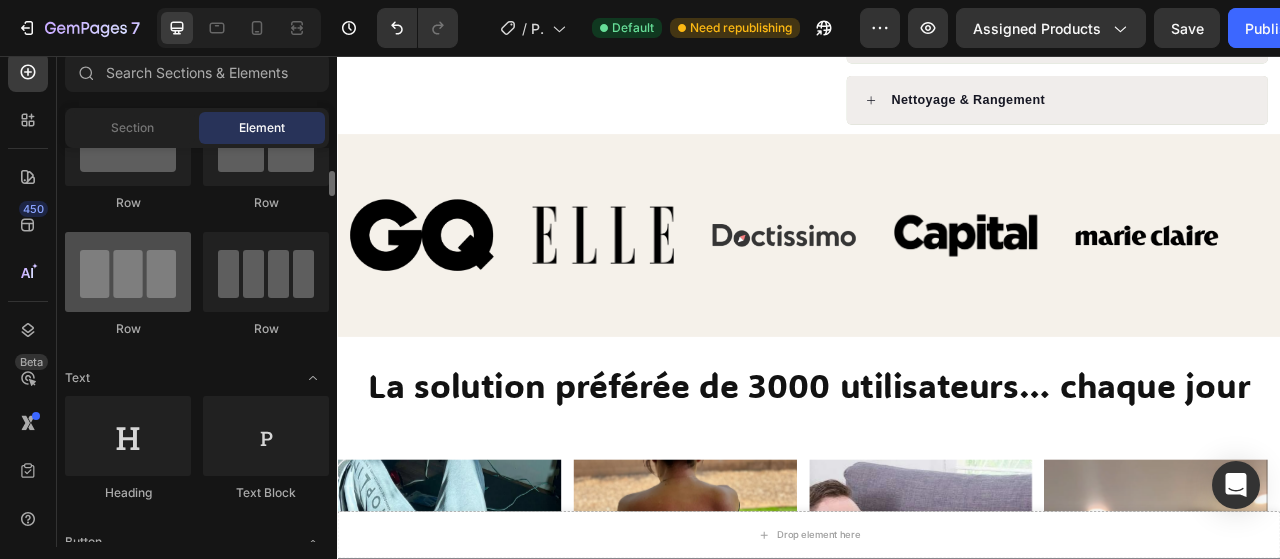 scroll, scrollTop: 104, scrollLeft: 0, axis: vertical 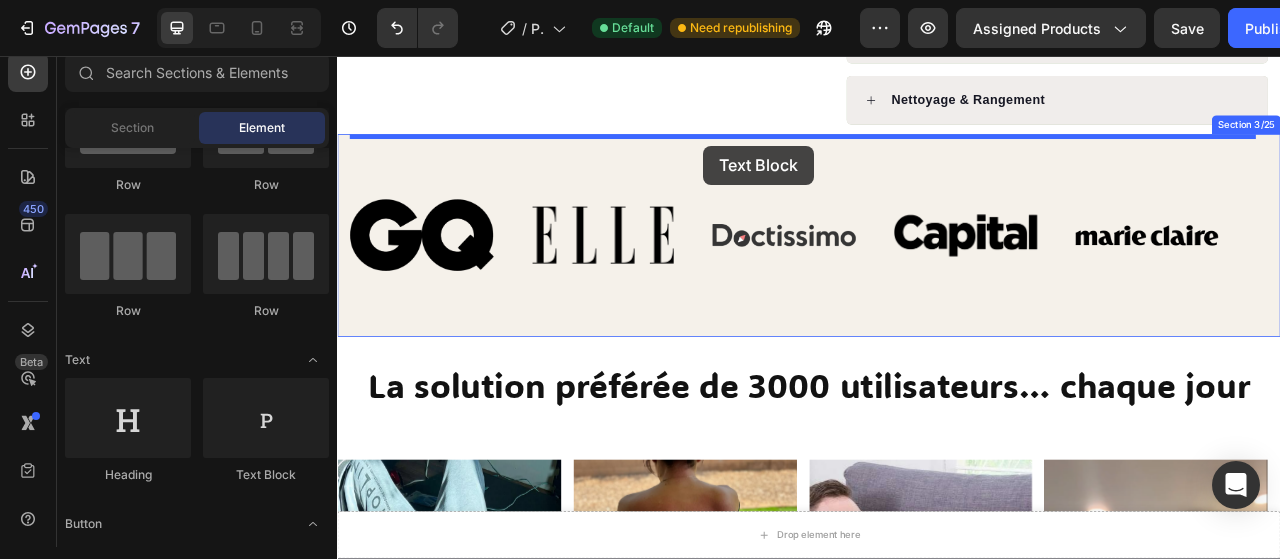 drag, startPoint x: 600, startPoint y: 469, endPoint x: 803, endPoint y: 170, distance: 361.40005 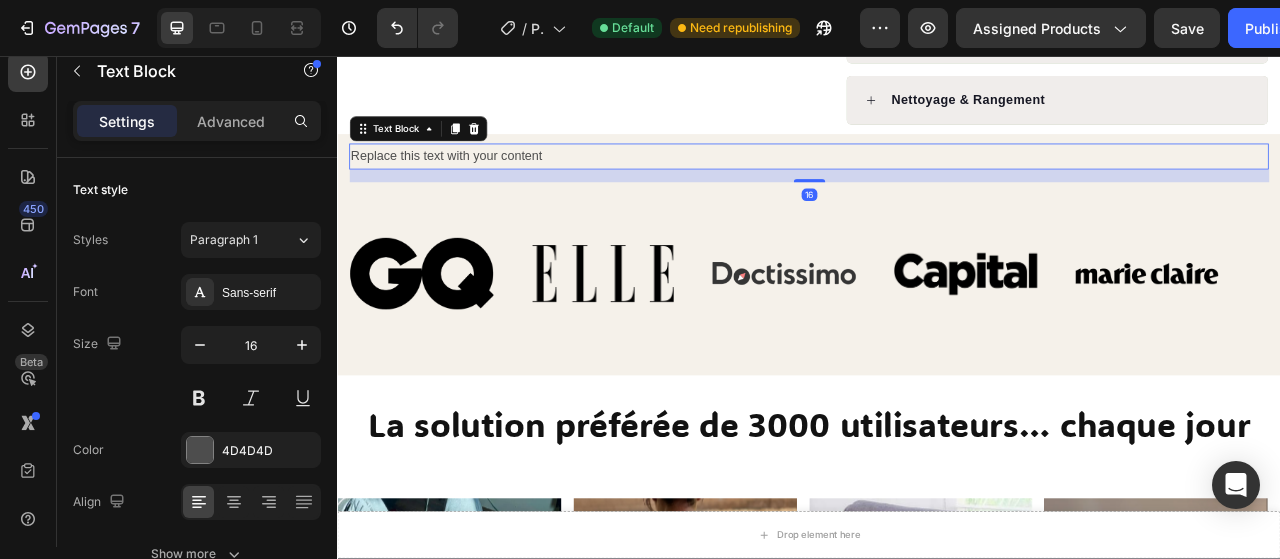 click on "Replace this text with your content" at bounding box center [937, 184] 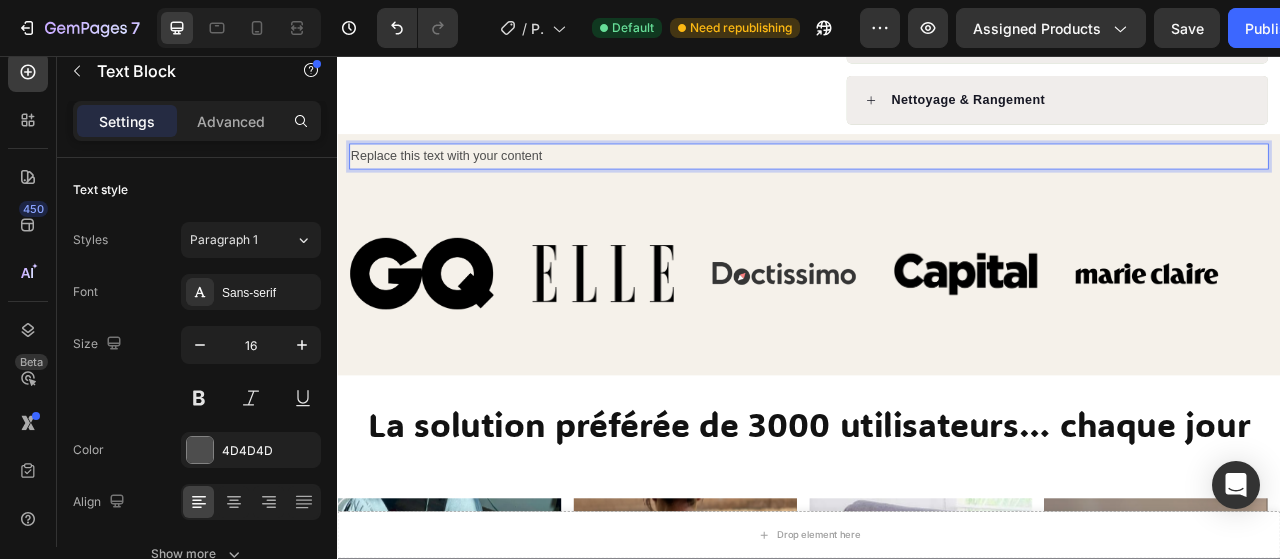 click on "Replace this text with your content" at bounding box center (937, 184) 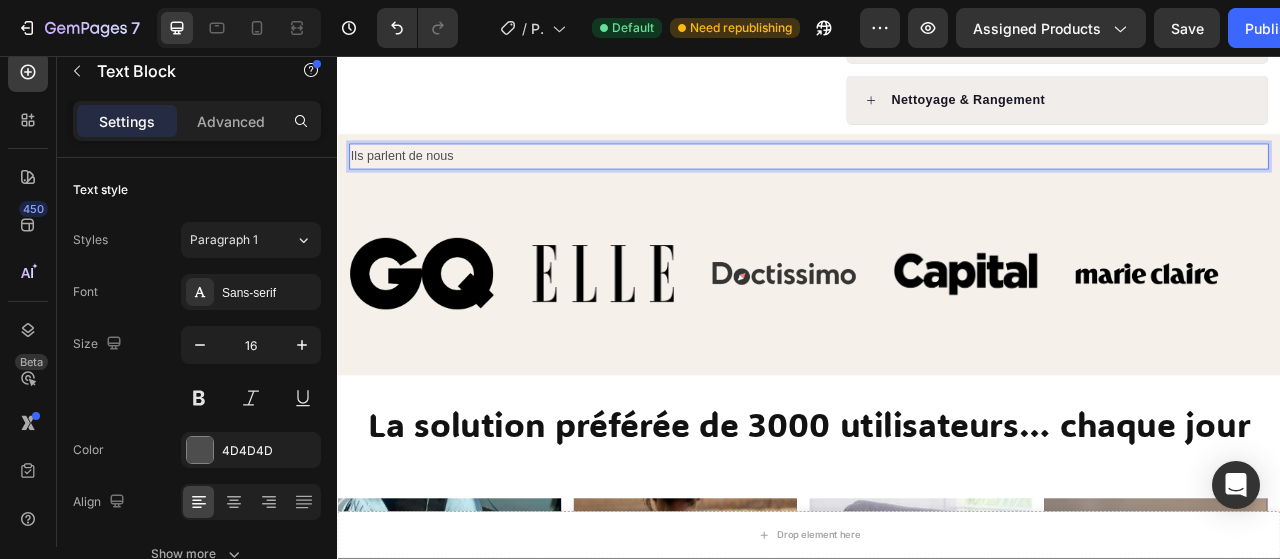 click on "Ils parlent de nous" at bounding box center [937, 184] 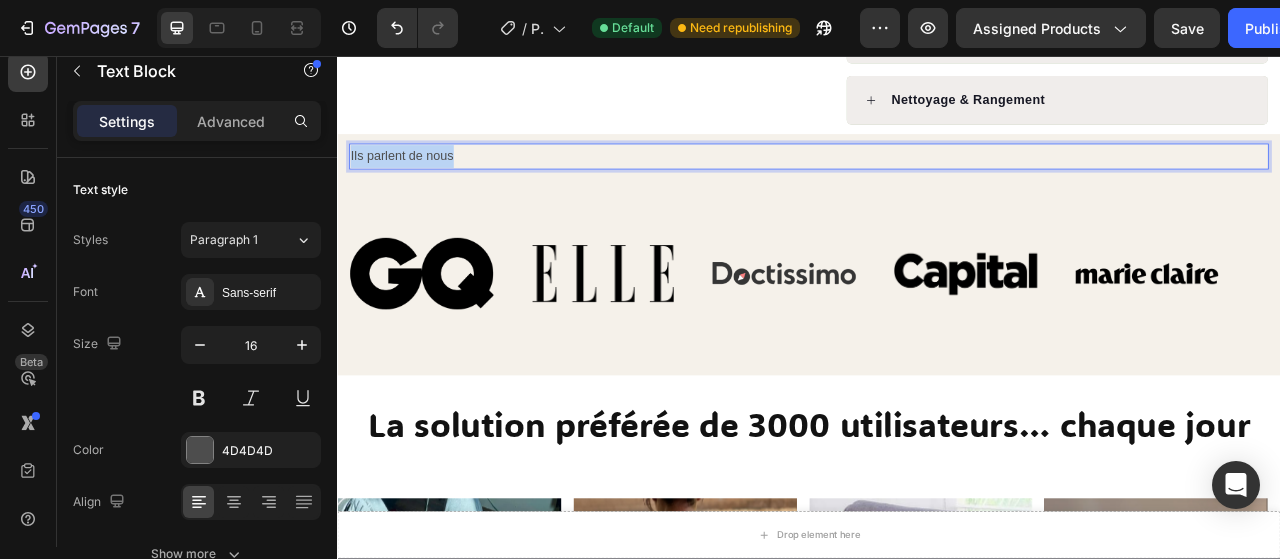 click on "Ils parlent de nous" at bounding box center [937, 184] 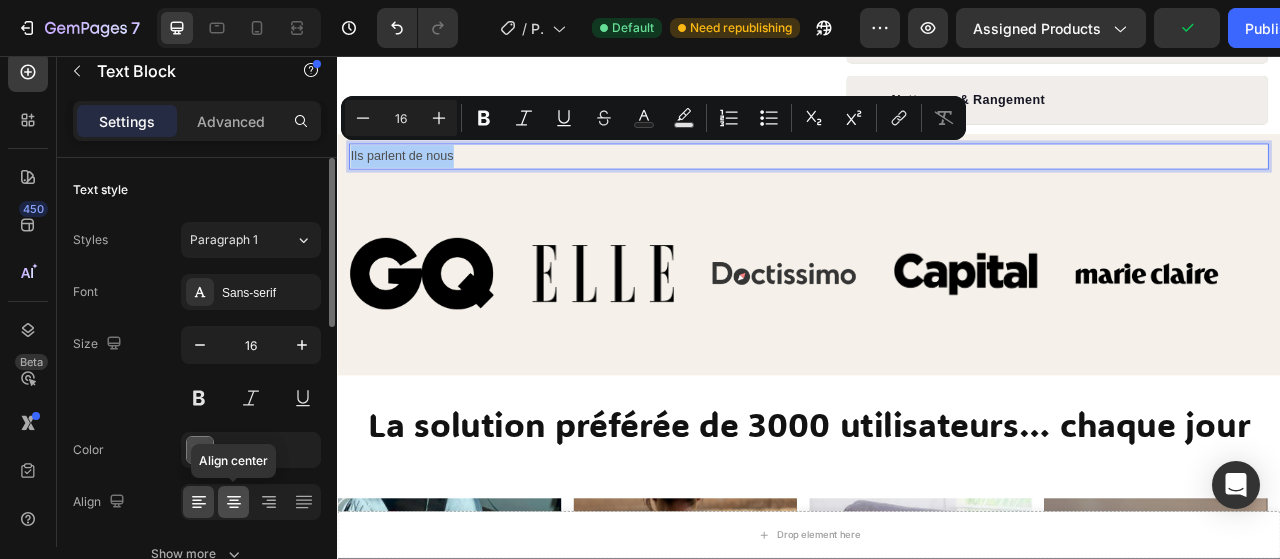 click 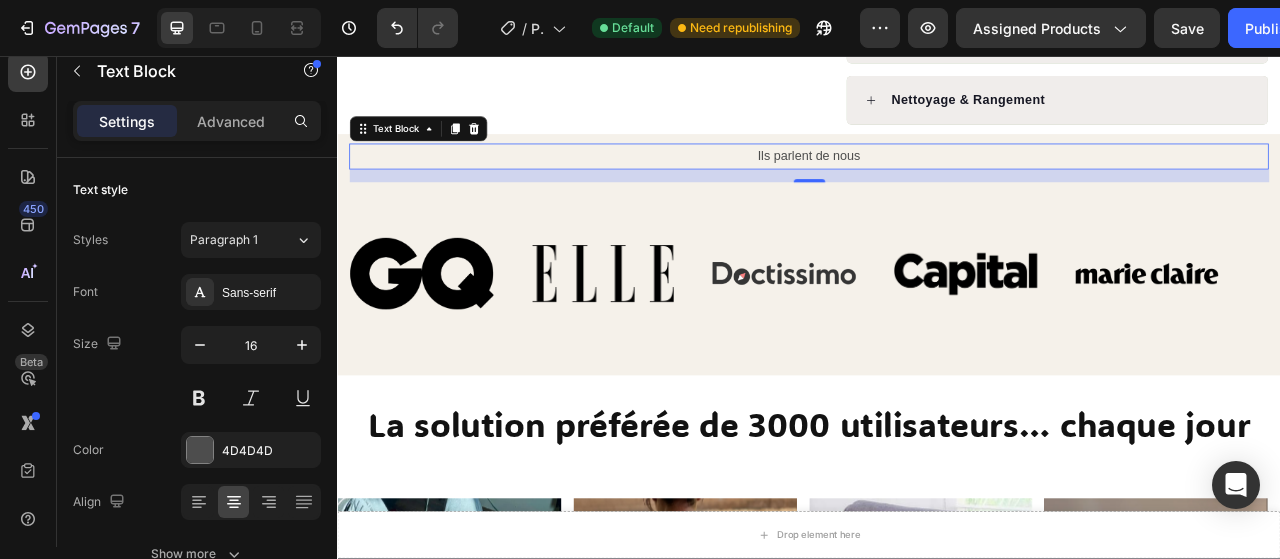 click on "Ils parlent de nous" at bounding box center (937, 184) 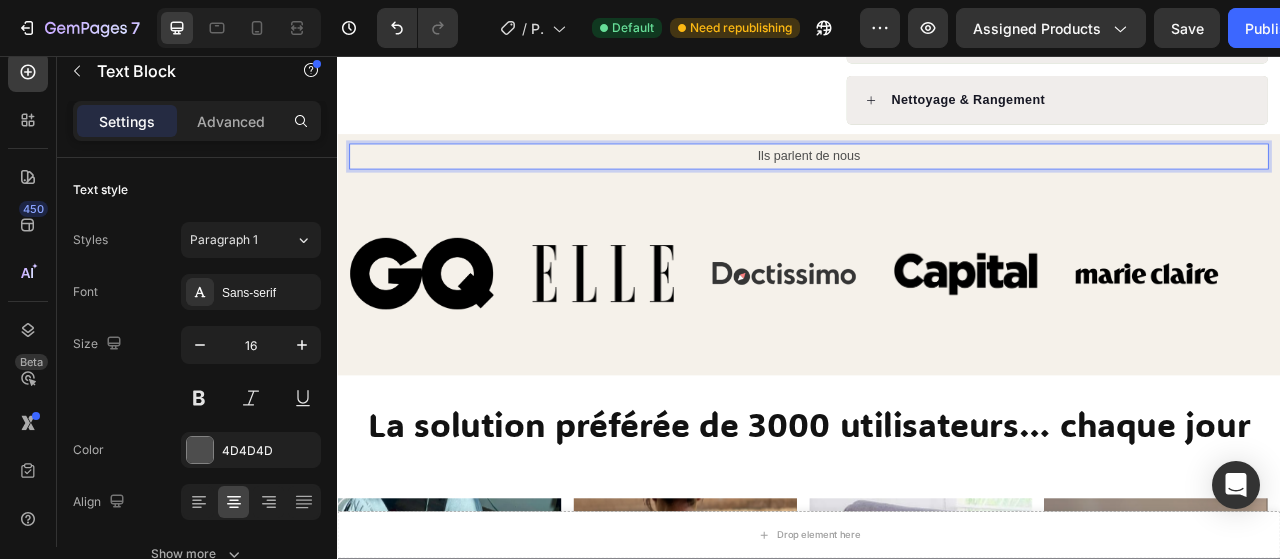 click on "Ils parlent de nous" at bounding box center [937, 184] 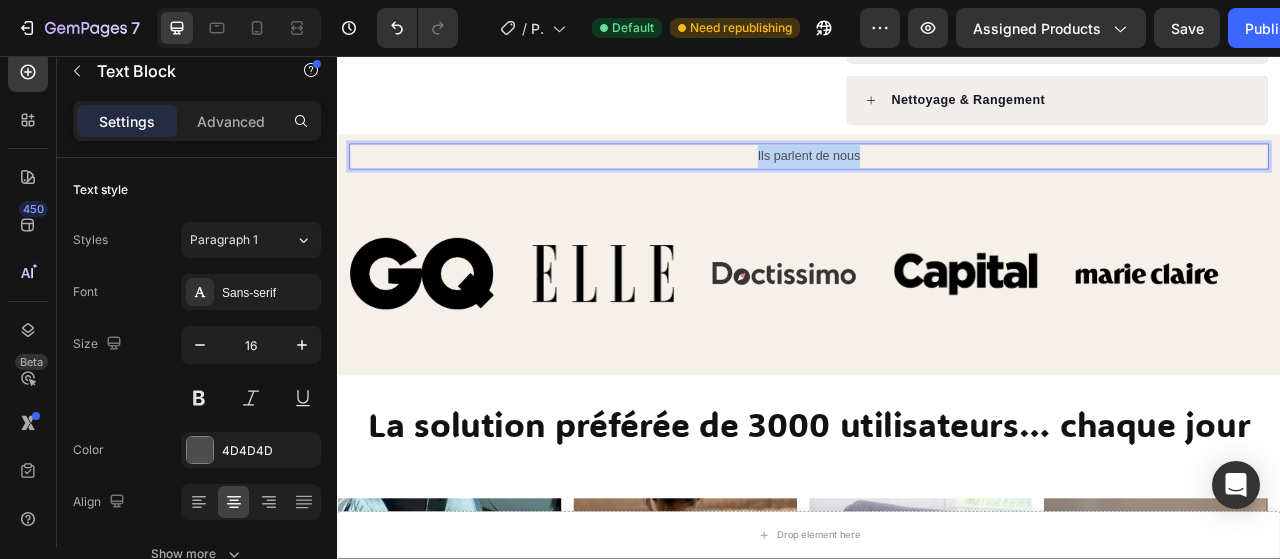 click on "Ils parlent de nous" at bounding box center [937, 184] 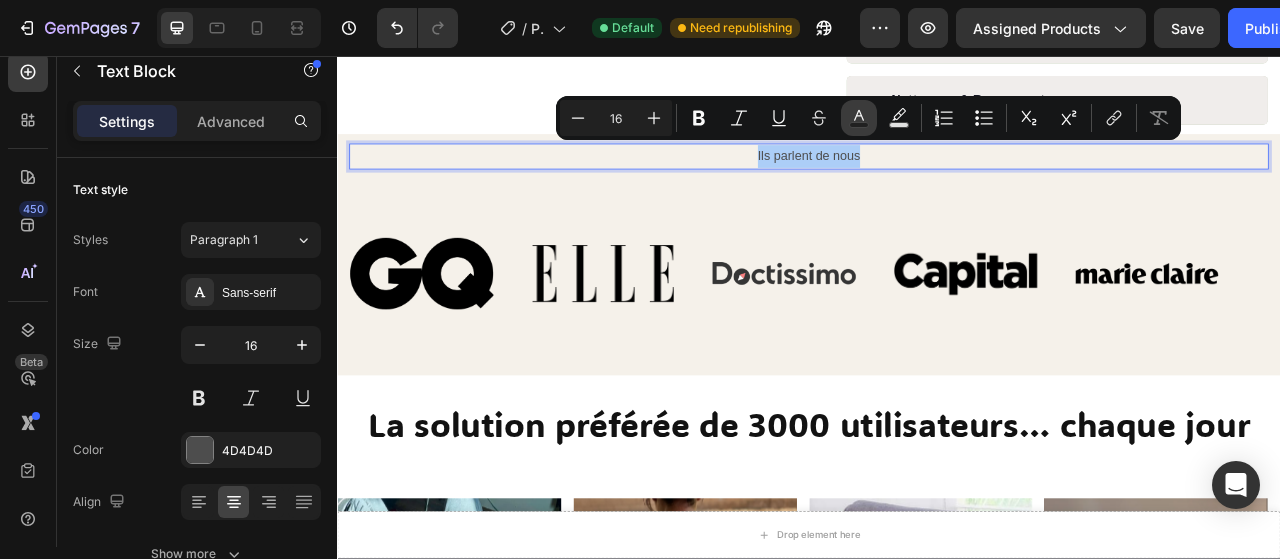 click 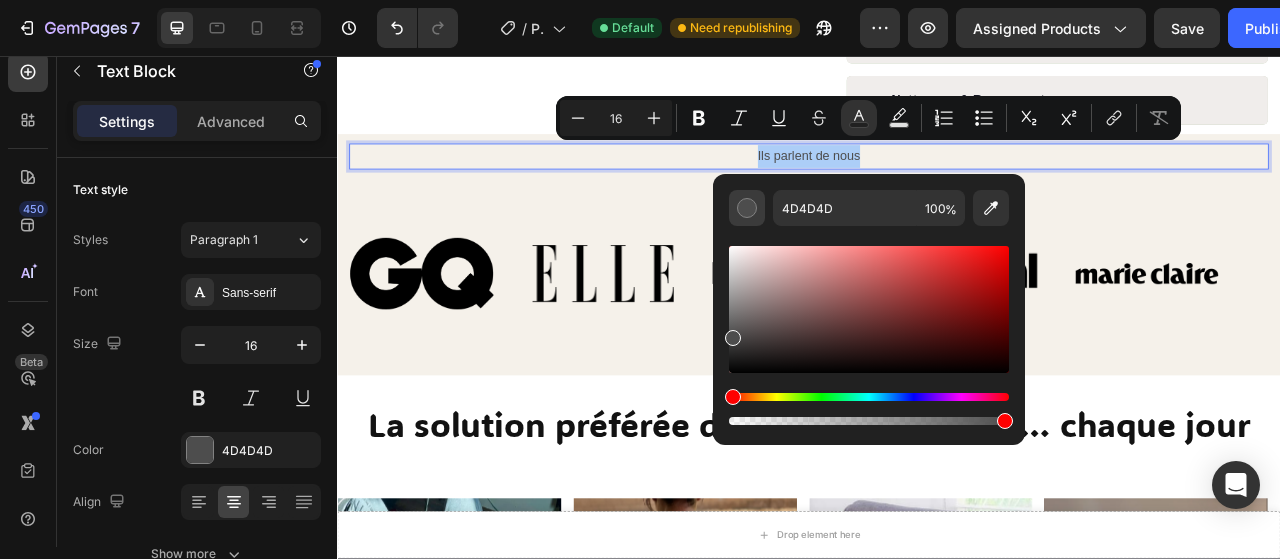 click at bounding box center [747, 208] 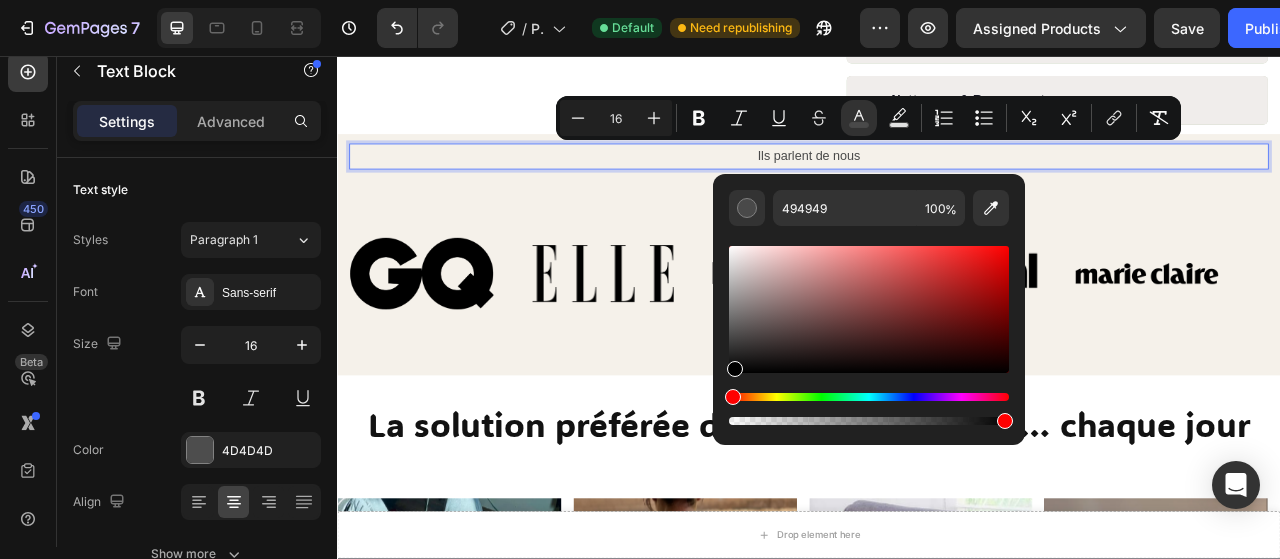 type on "000000" 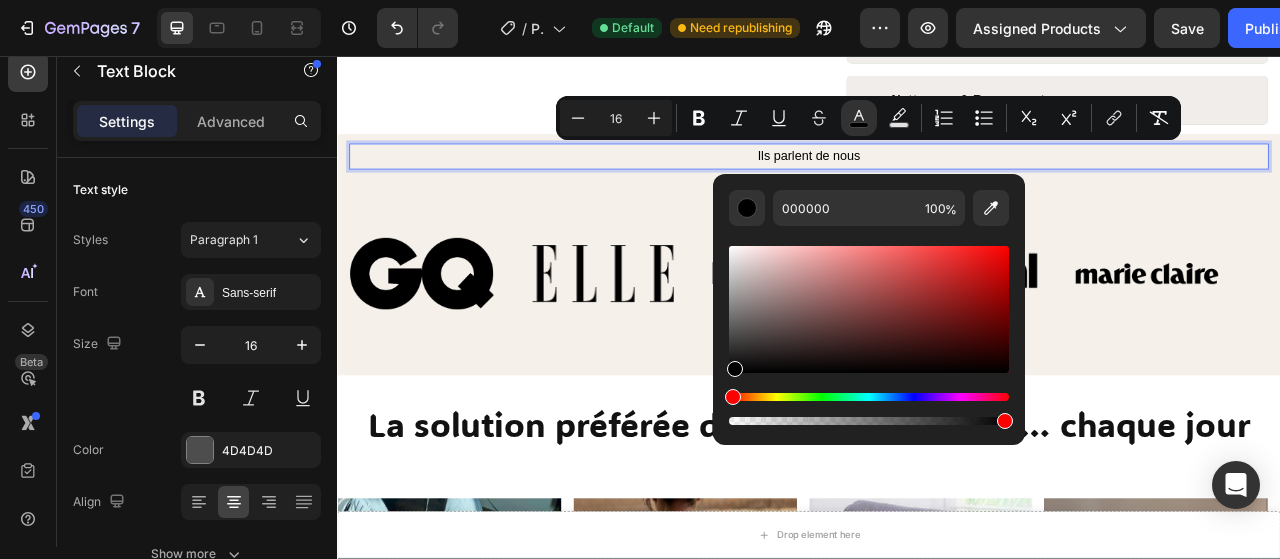 drag, startPoint x: 733, startPoint y: 335, endPoint x: 732, endPoint y: 381, distance: 46.010868 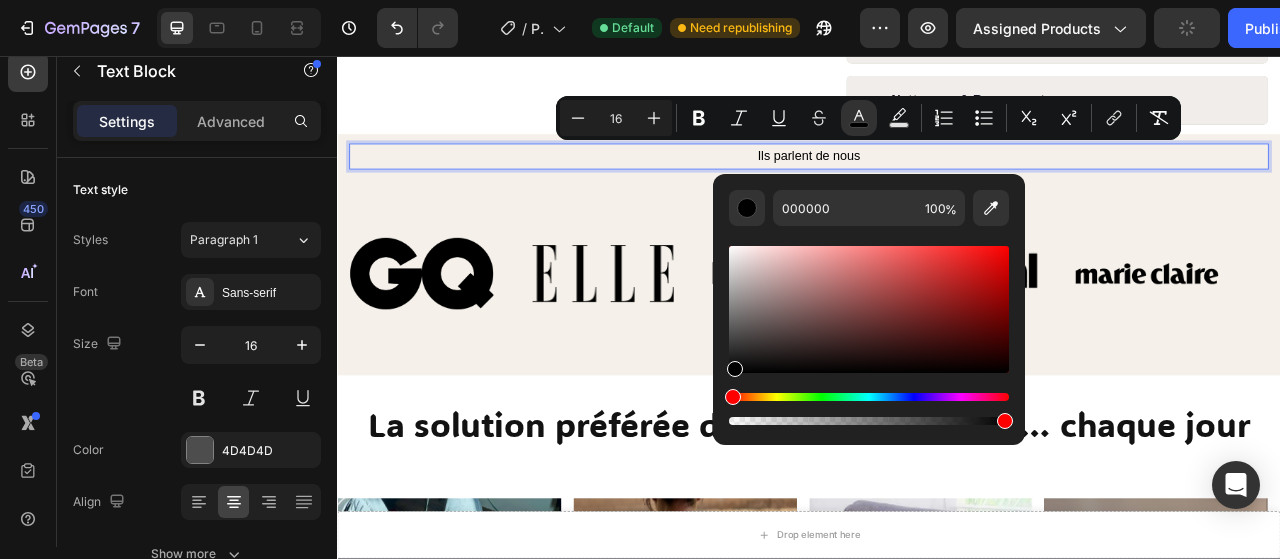 click on "Ils parlent de nous" at bounding box center (937, 184) 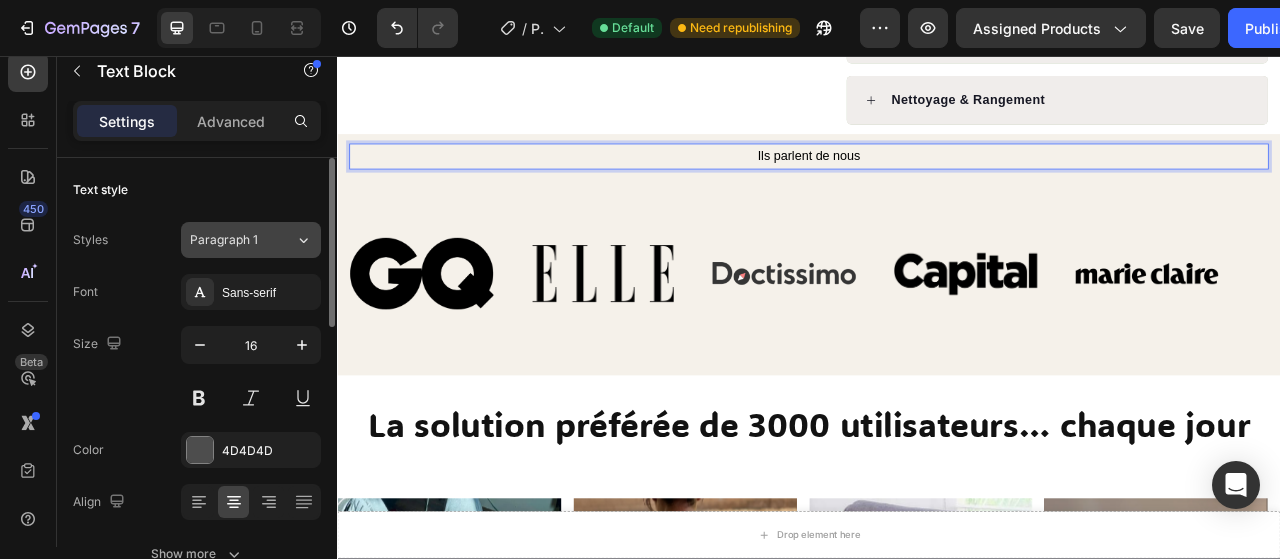 click 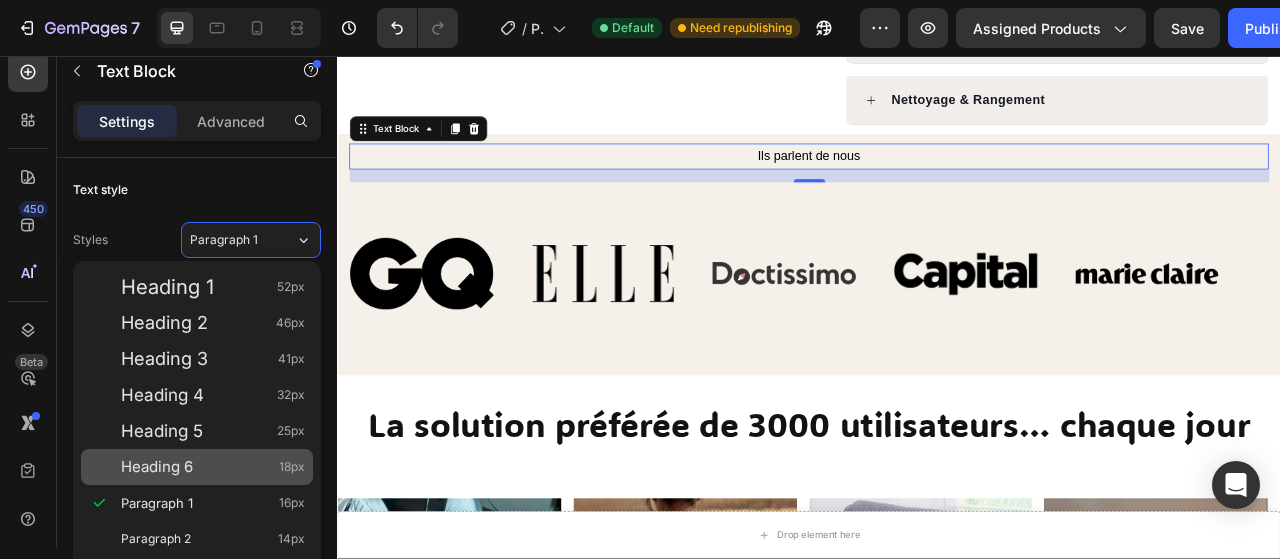 click on "Heading 6 18px" at bounding box center (213, 467) 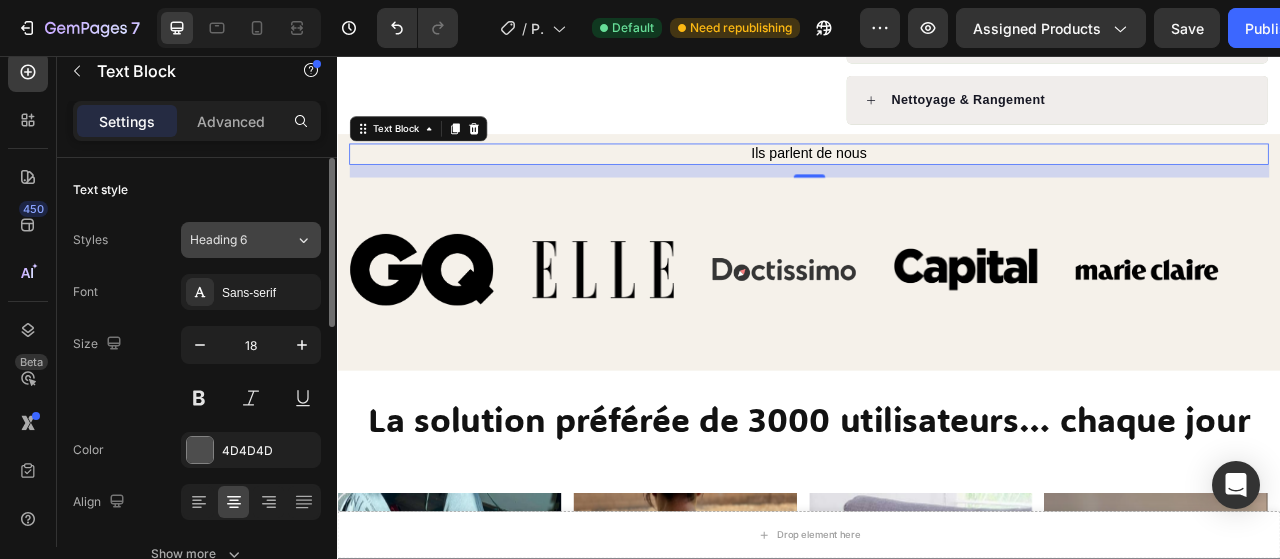 click 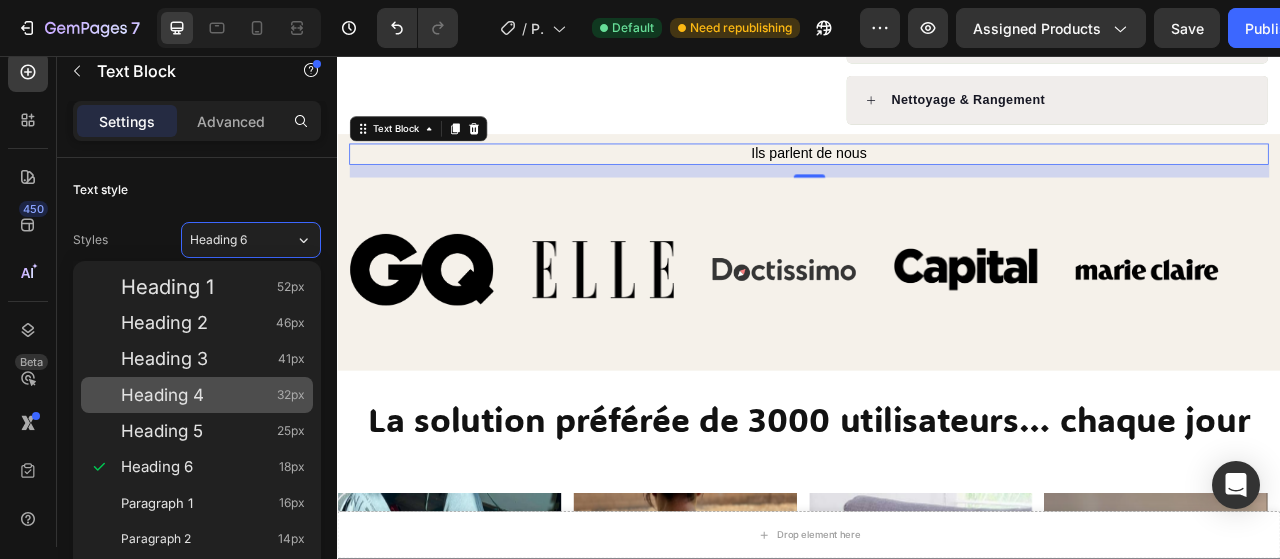 click on "Heading 4 32px" at bounding box center [213, 395] 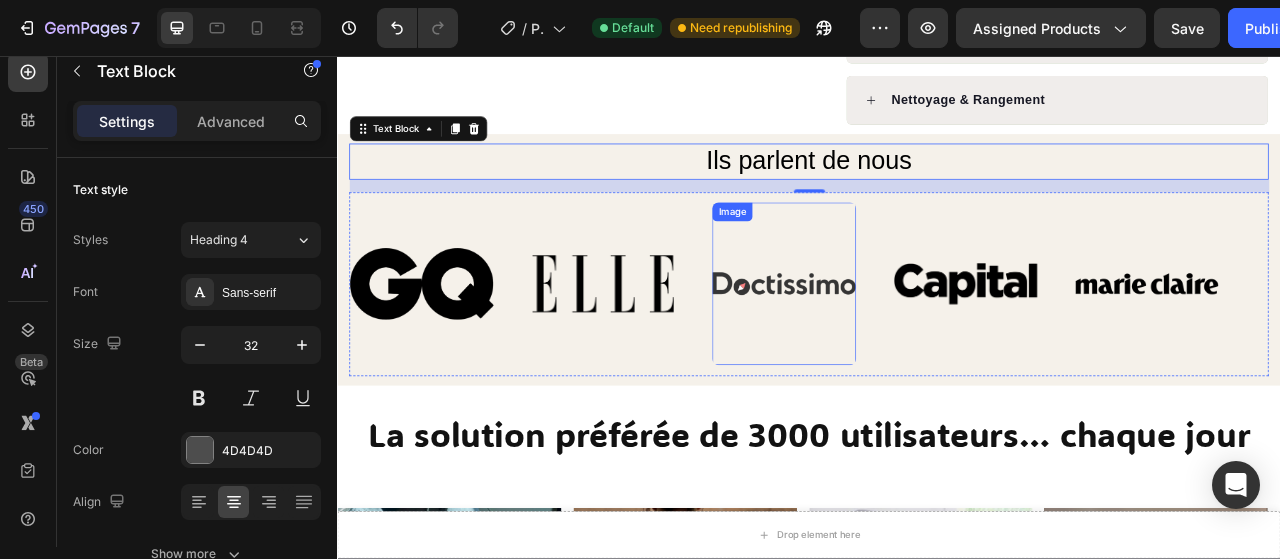 click at bounding box center (905, 346) 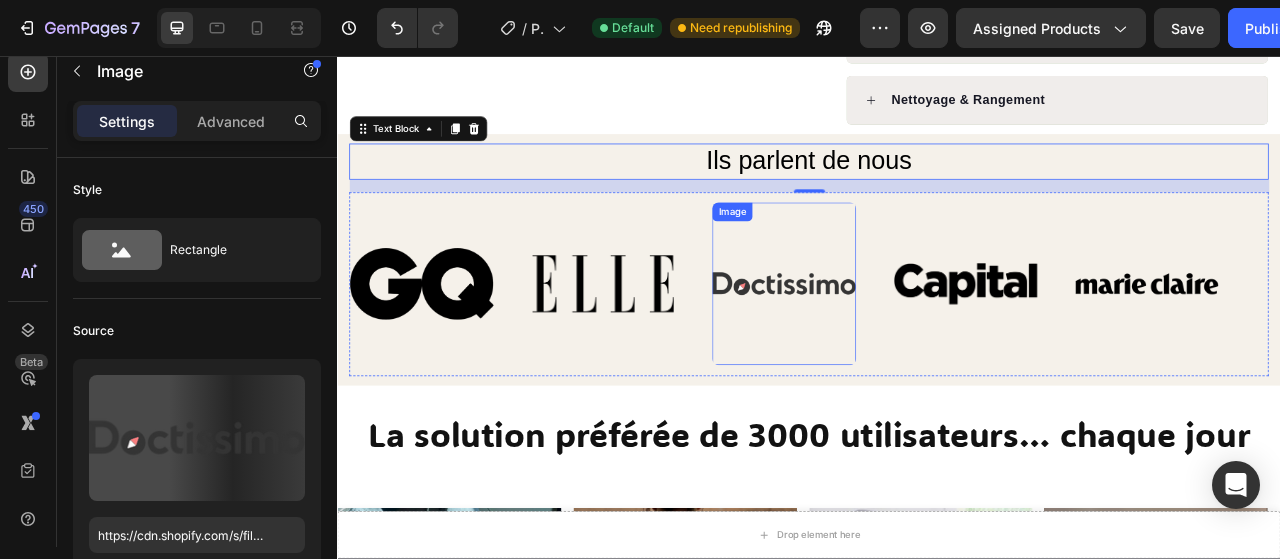click on "Image" at bounding box center [839, 255] 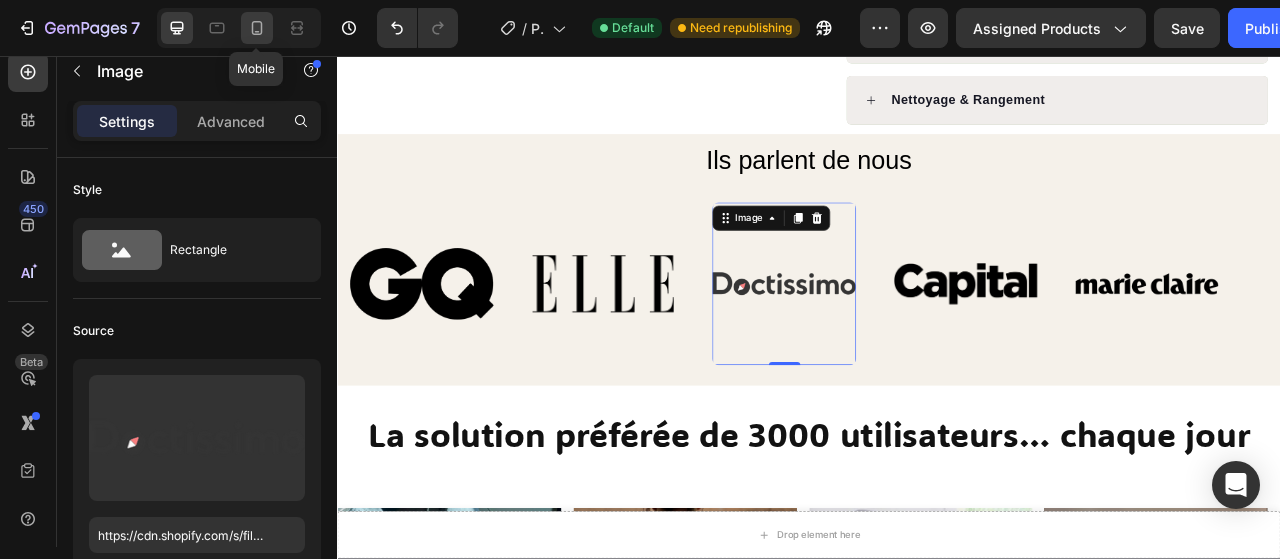 click 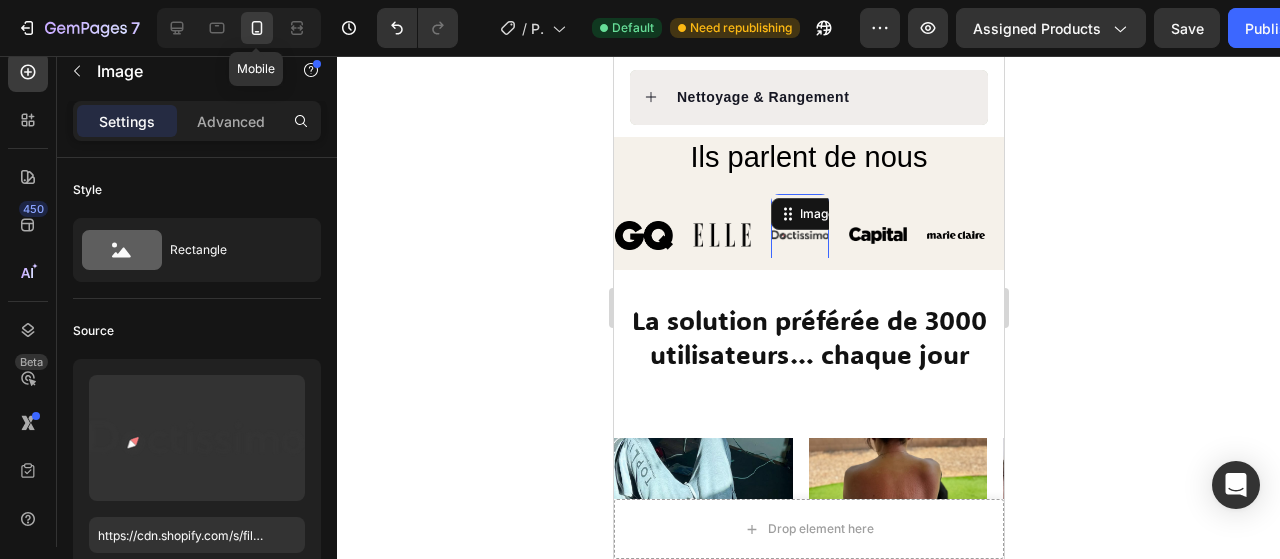 scroll, scrollTop: 1636, scrollLeft: 0, axis: vertical 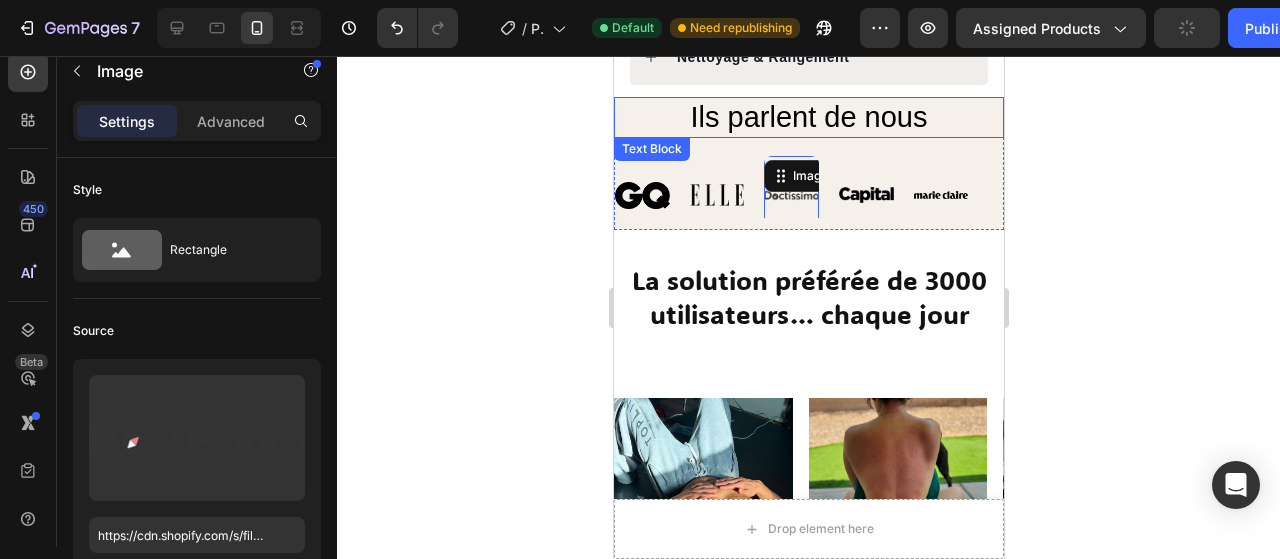 click on "Ils parlent de nous" at bounding box center [808, 117] 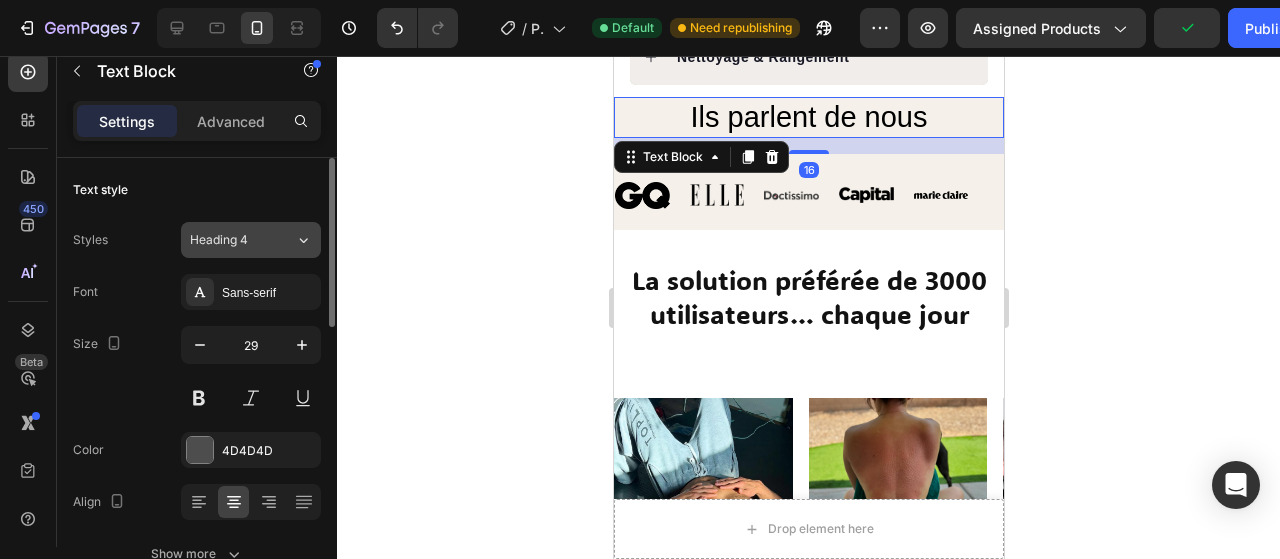 click on "Heading 4" 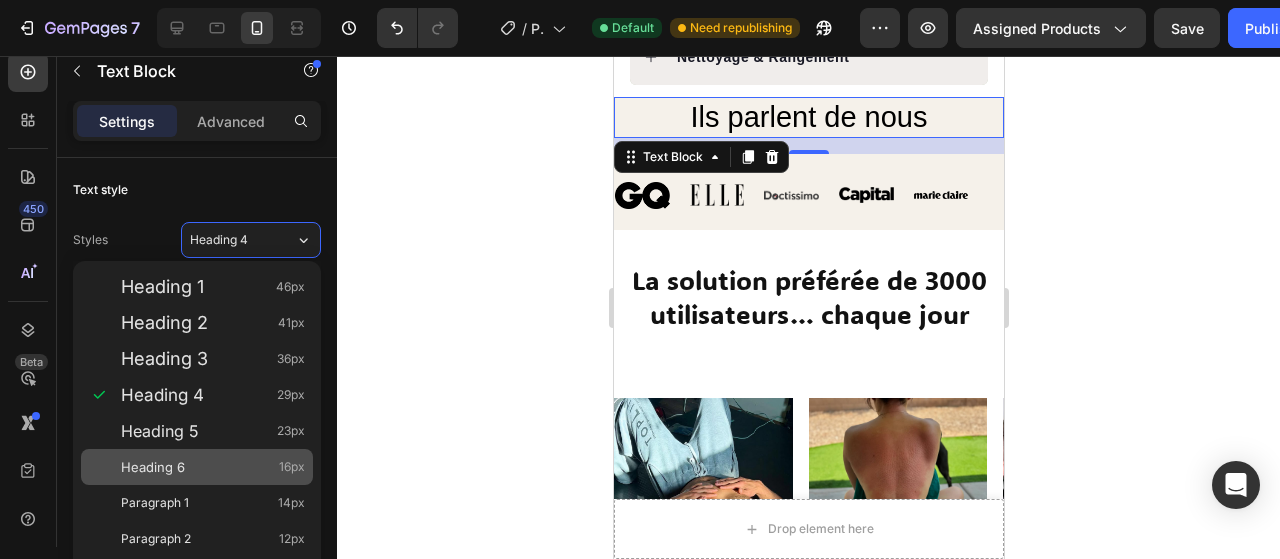 click on "Heading 6 16px" at bounding box center [213, 467] 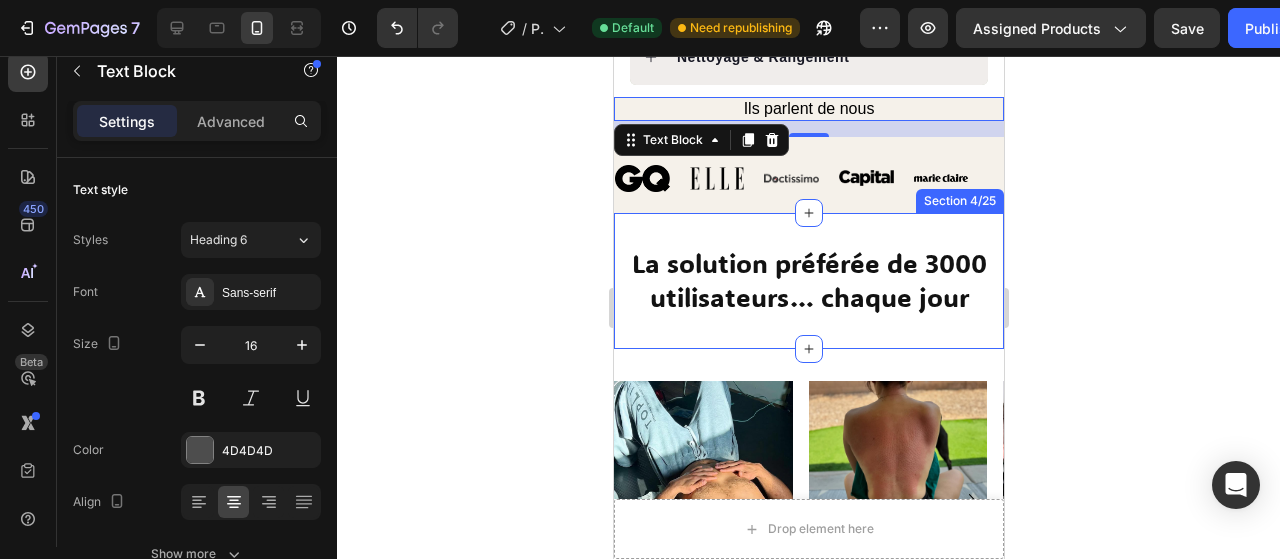 click 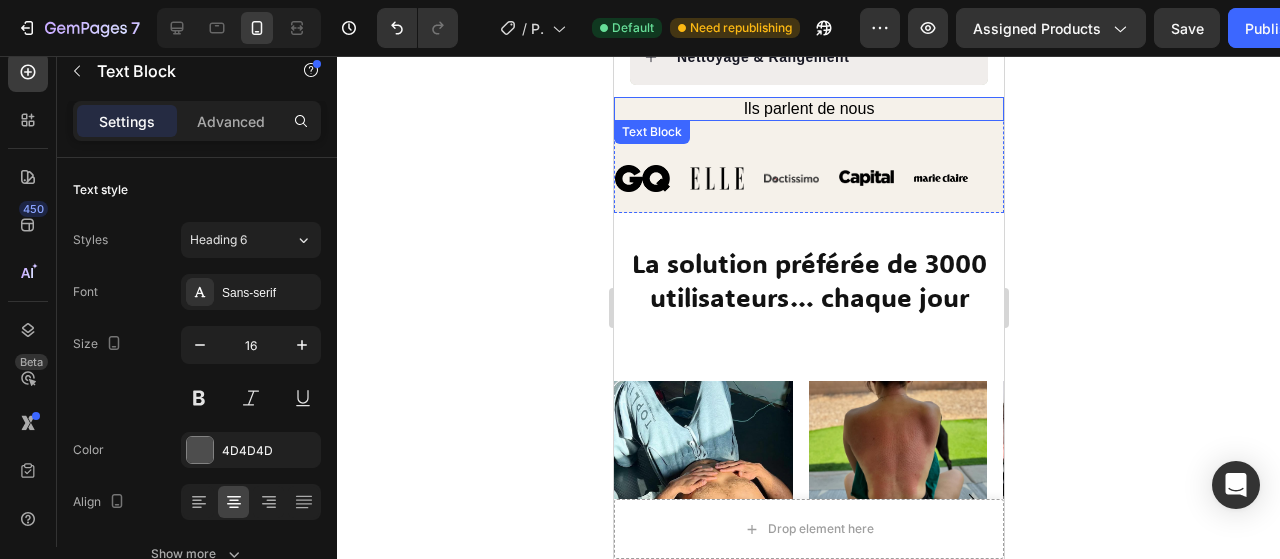 click on "Ils parlent de nous" at bounding box center (808, 108) 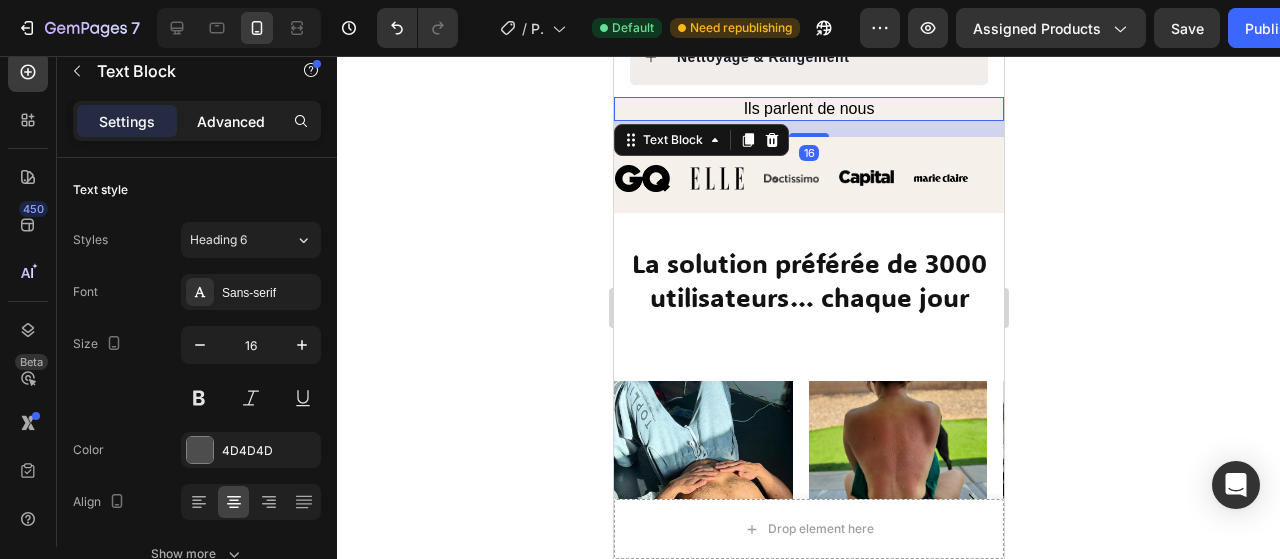 click on "Advanced" at bounding box center [231, 121] 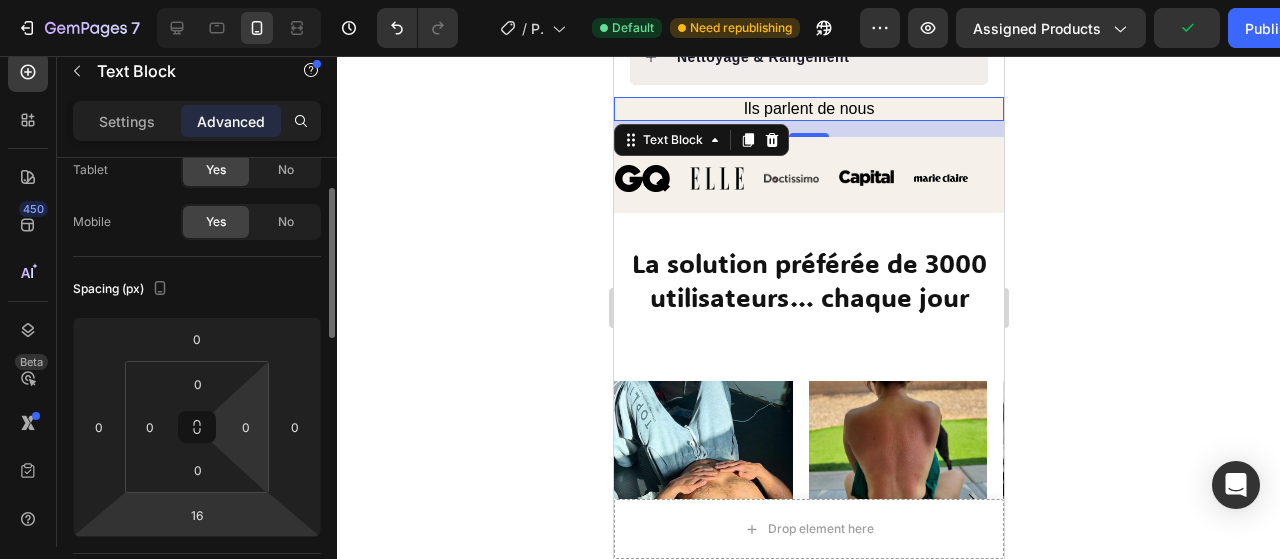 scroll, scrollTop: 128, scrollLeft: 0, axis: vertical 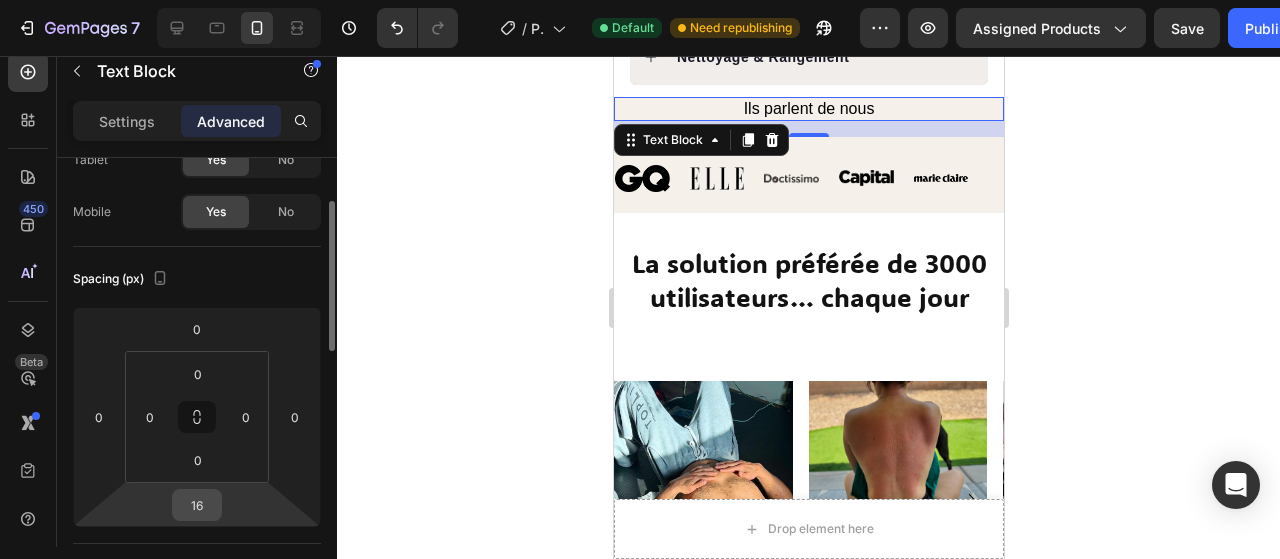 click on "16" at bounding box center [197, 505] 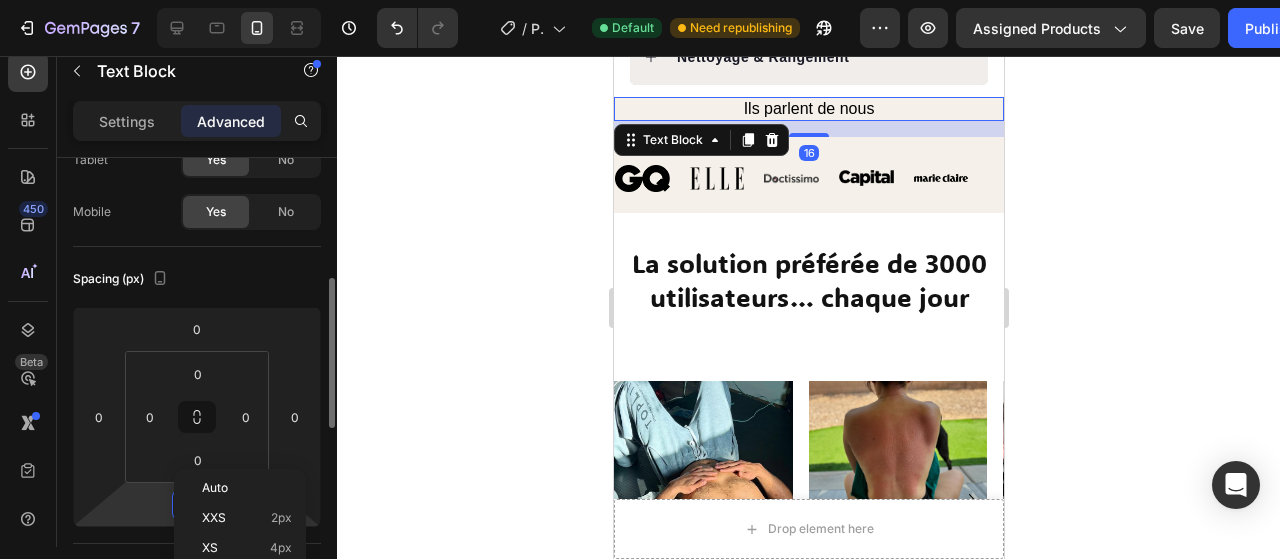 scroll, scrollTop: 186, scrollLeft: 0, axis: vertical 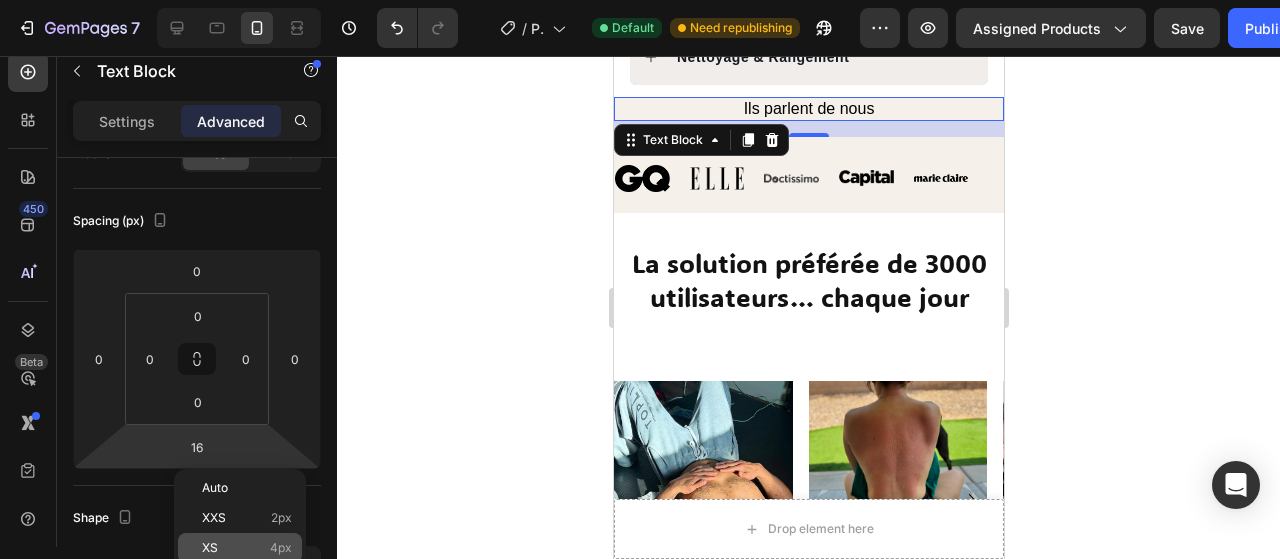 click on "XS 4px" 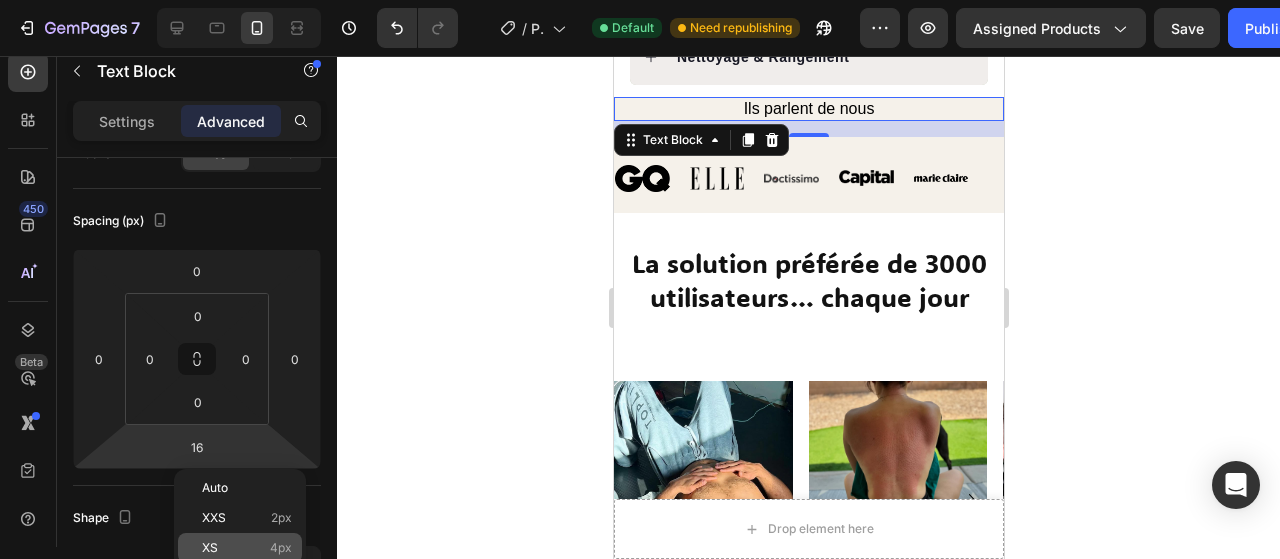 type on "4" 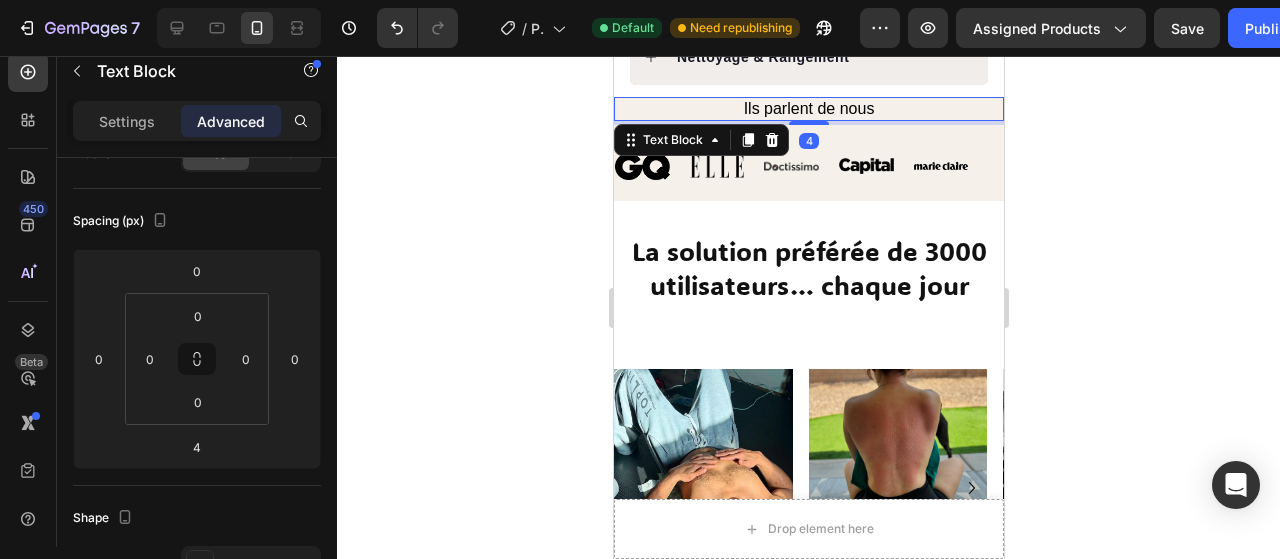 click 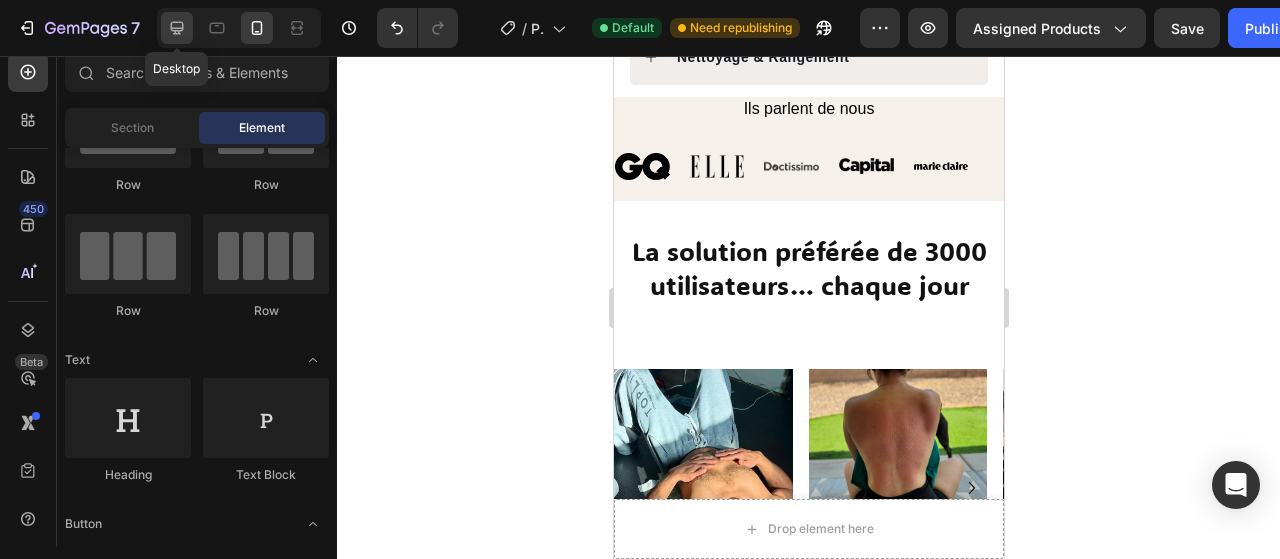 click 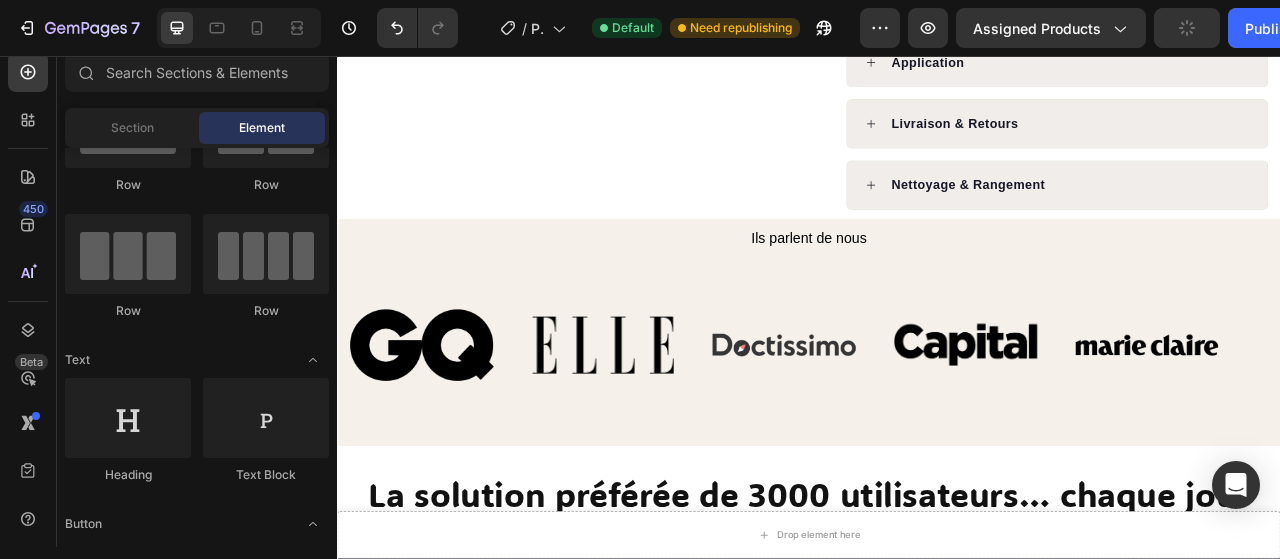 scroll, scrollTop: 1166, scrollLeft: 0, axis: vertical 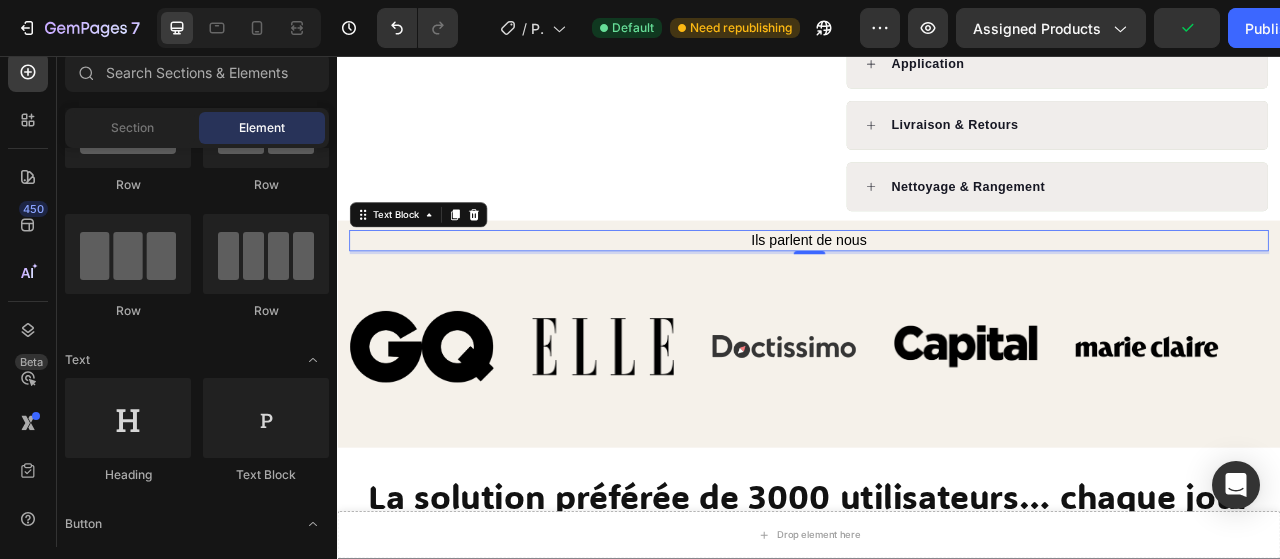 click on "Ils parlent de nous" at bounding box center (936, 291) 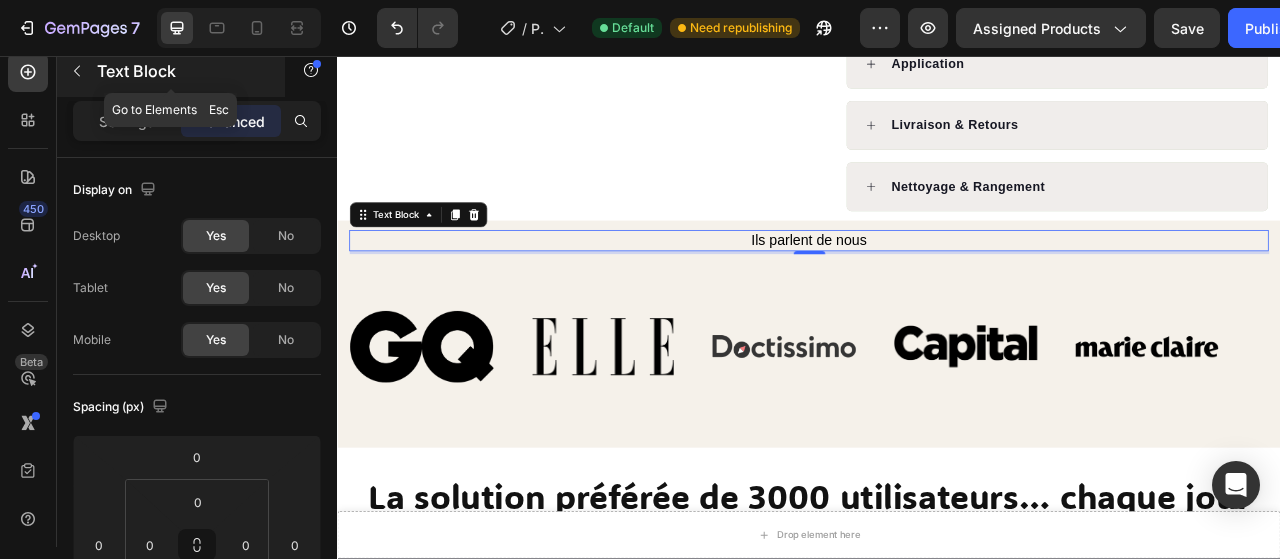 click at bounding box center [77, 71] 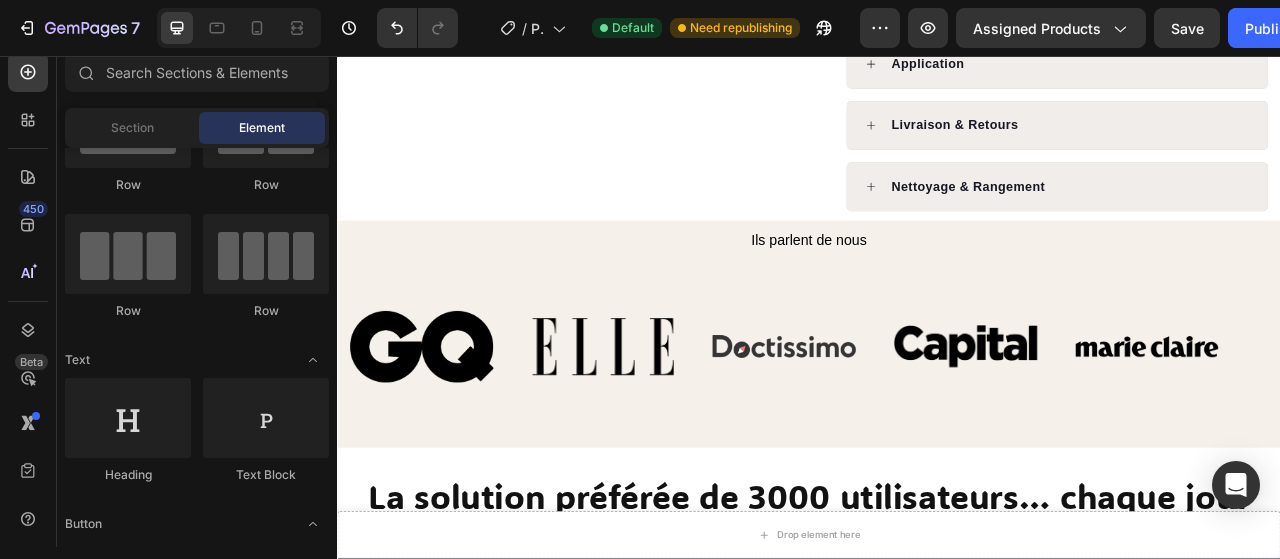 scroll, scrollTop: 0, scrollLeft: 0, axis: both 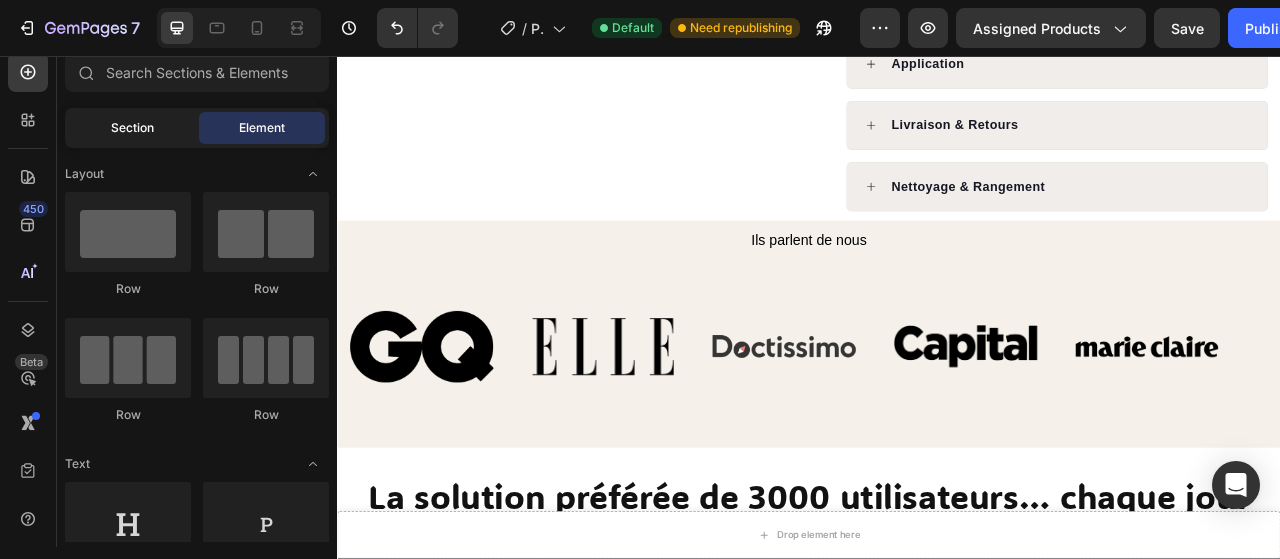 click on "Section" 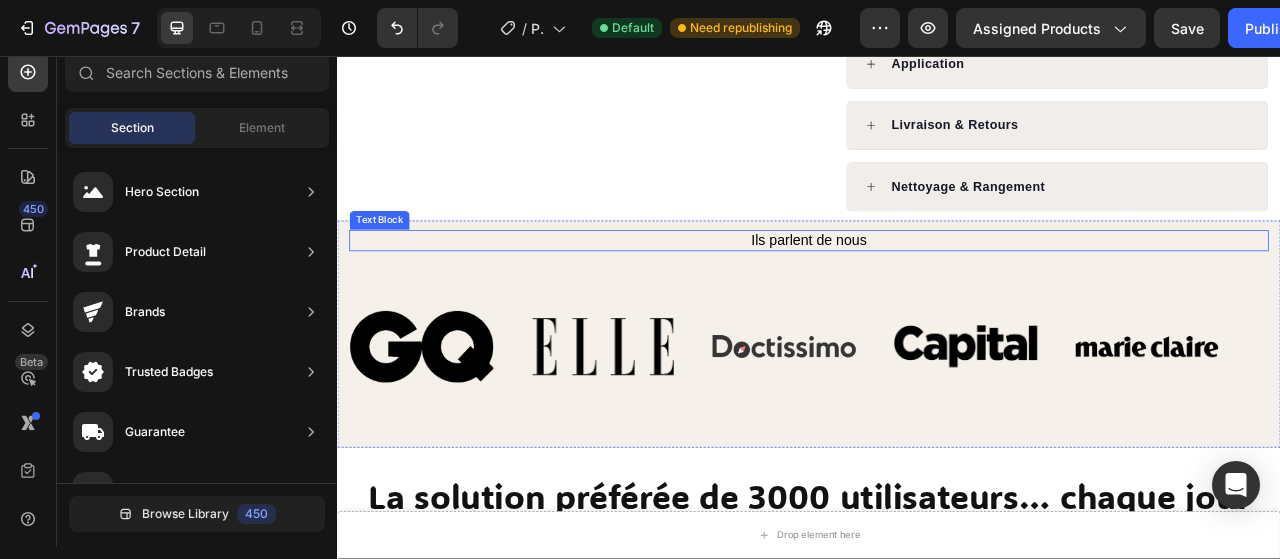click on "Ils parlent de nous" at bounding box center [937, 291] 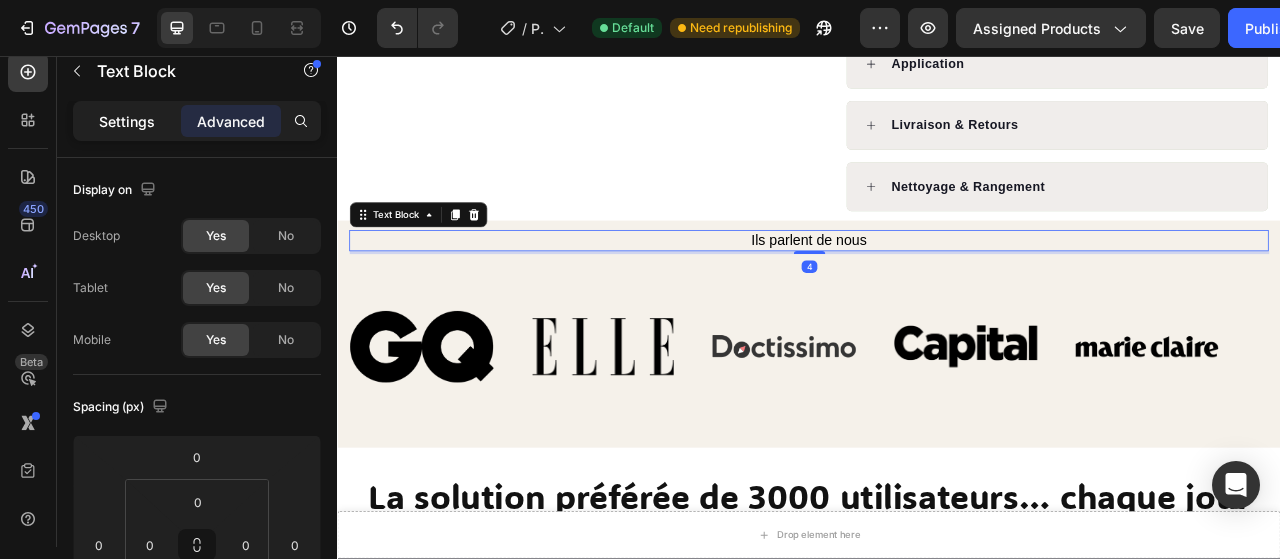 click on "Settings" at bounding box center [127, 121] 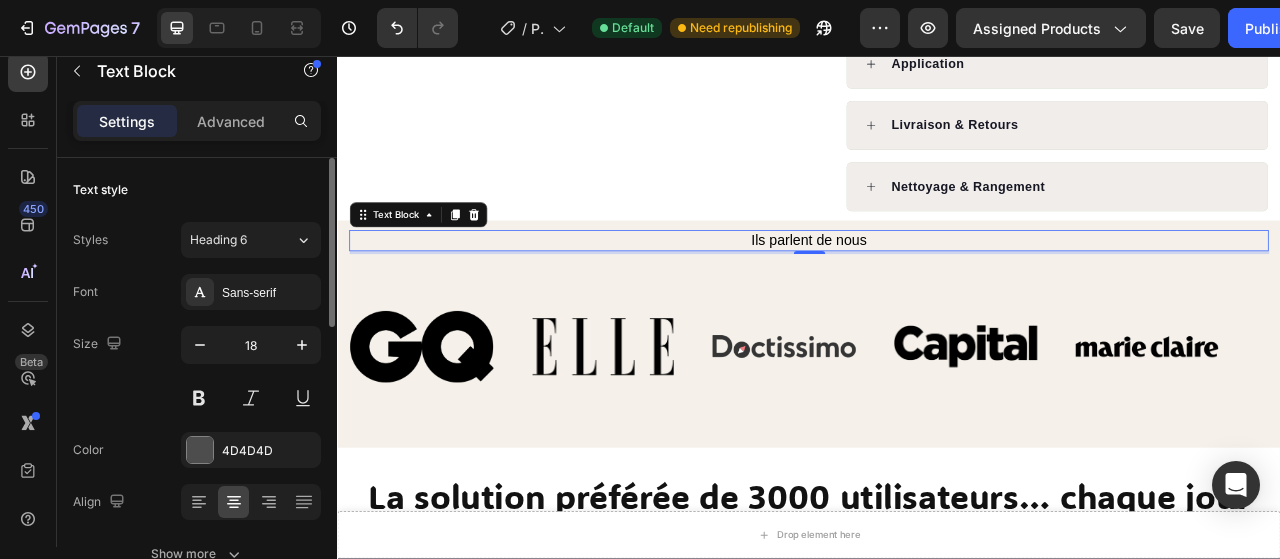 click on "Styles Heading 6 Font Sans-serif Size 18 Color 4D4D4D Align Show more" at bounding box center (197, 397) 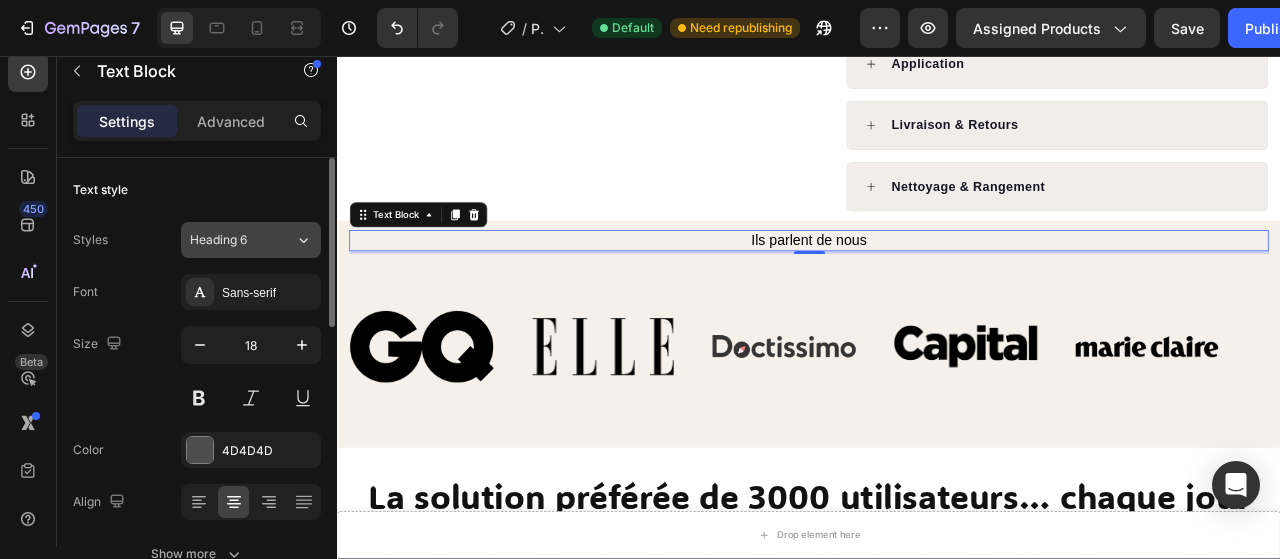 click 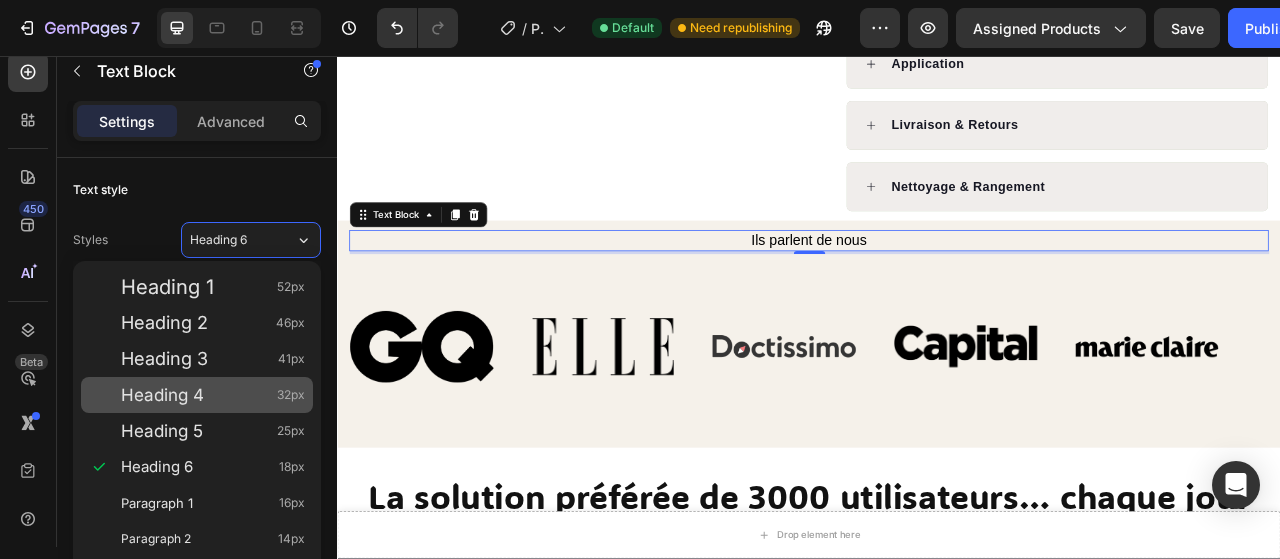 click on "Heading 4 32px" at bounding box center [197, 395] 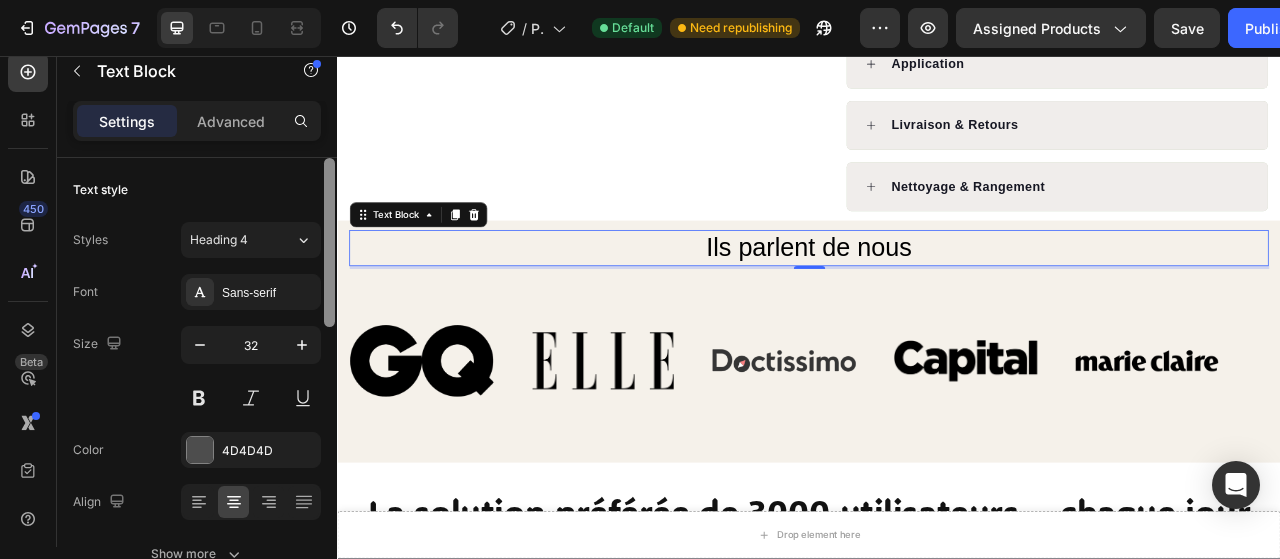 click at bounding box center [329, 381] 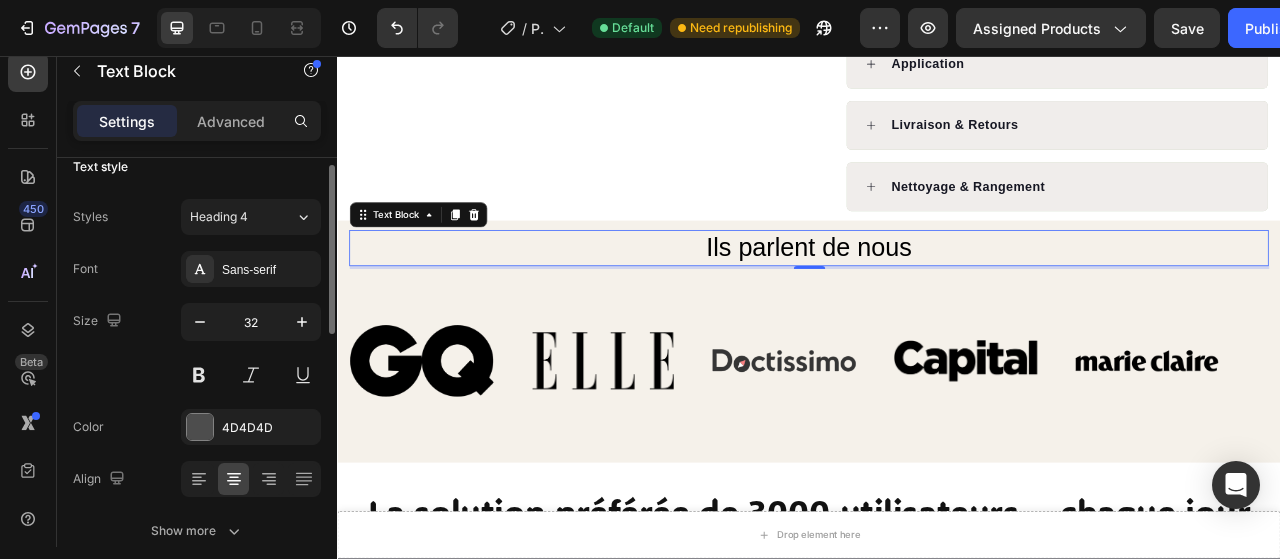 scroll, scrollTop: 0, scrollLeft: 0, axis: both 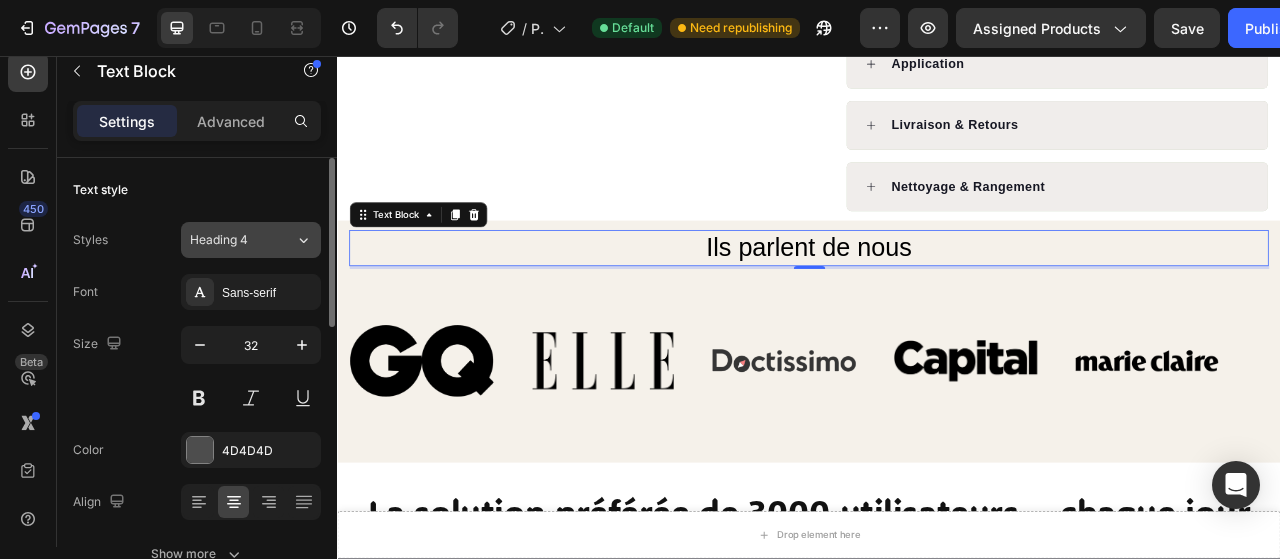 click on "Heading 4" 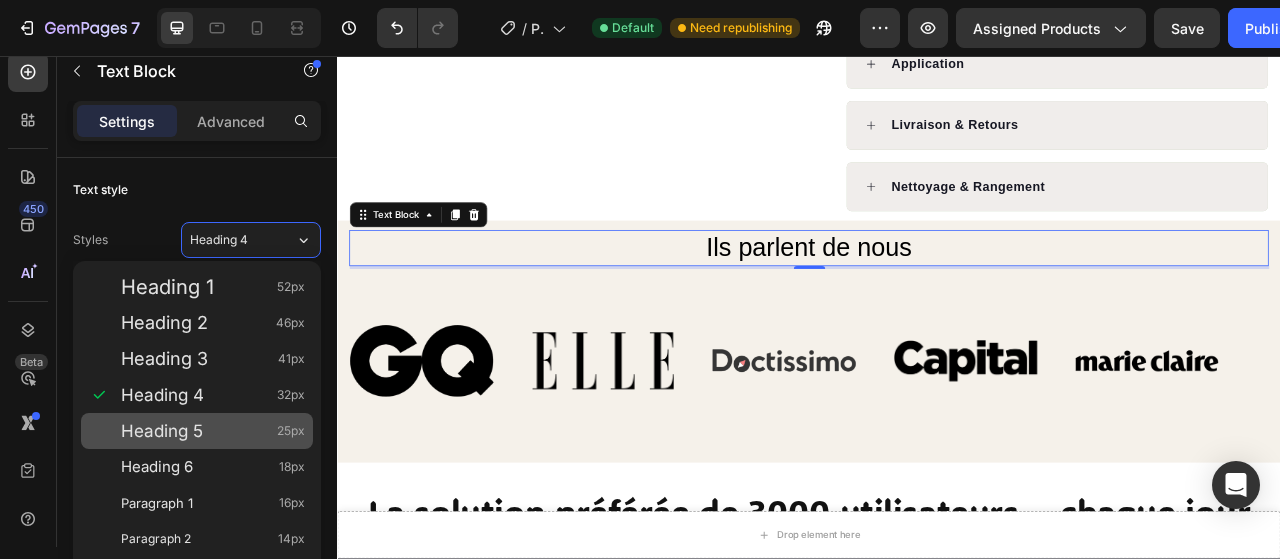 click on "Heading 5 25px" at bounding box center [213, 431] 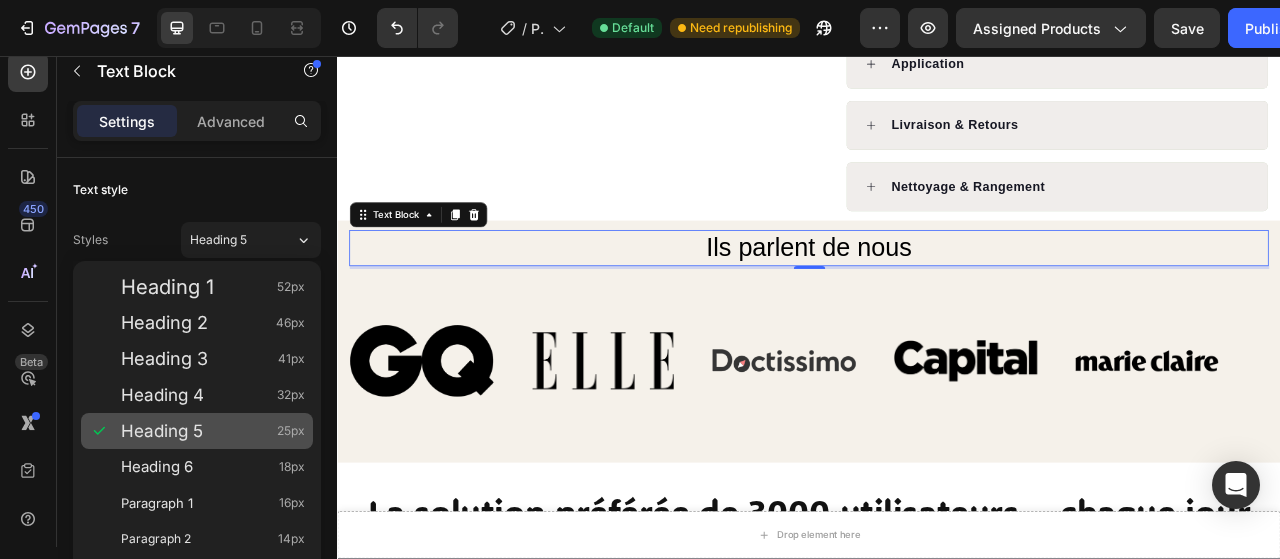 type on "25" 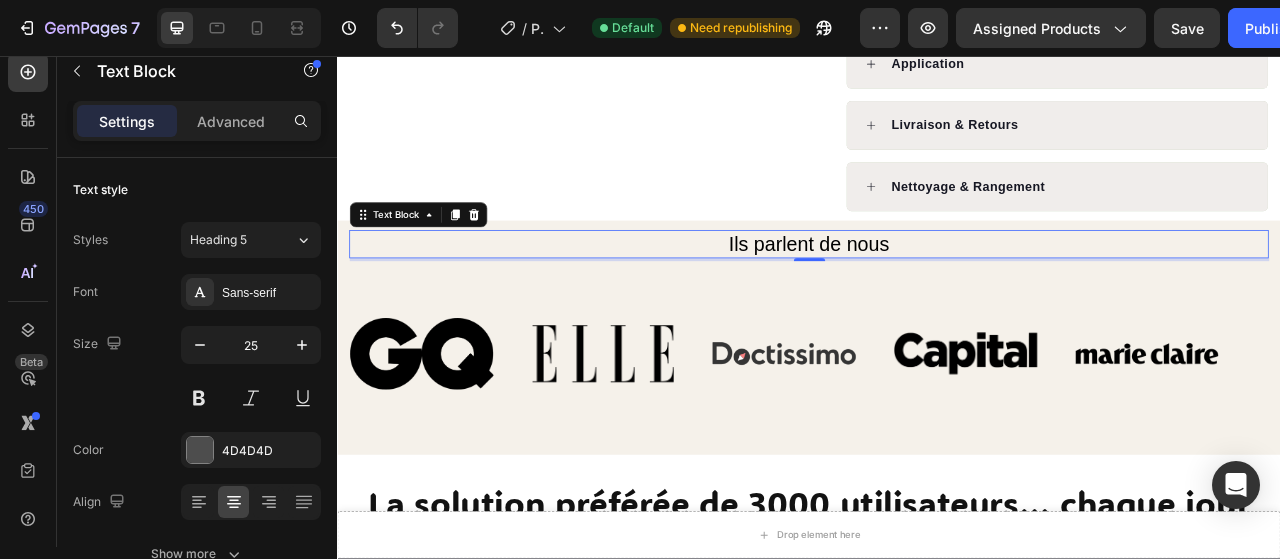 click on "Ils parlent de nous" at bounding box center (937, 296) 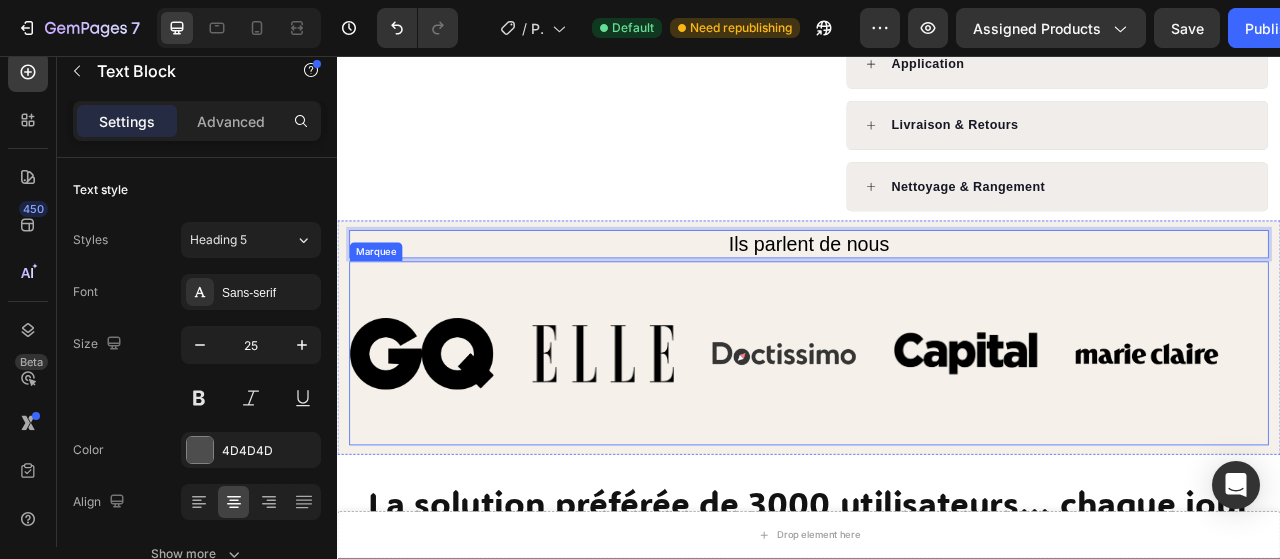click on "Image Image Image Image Image" at bounding box center [929, 435] 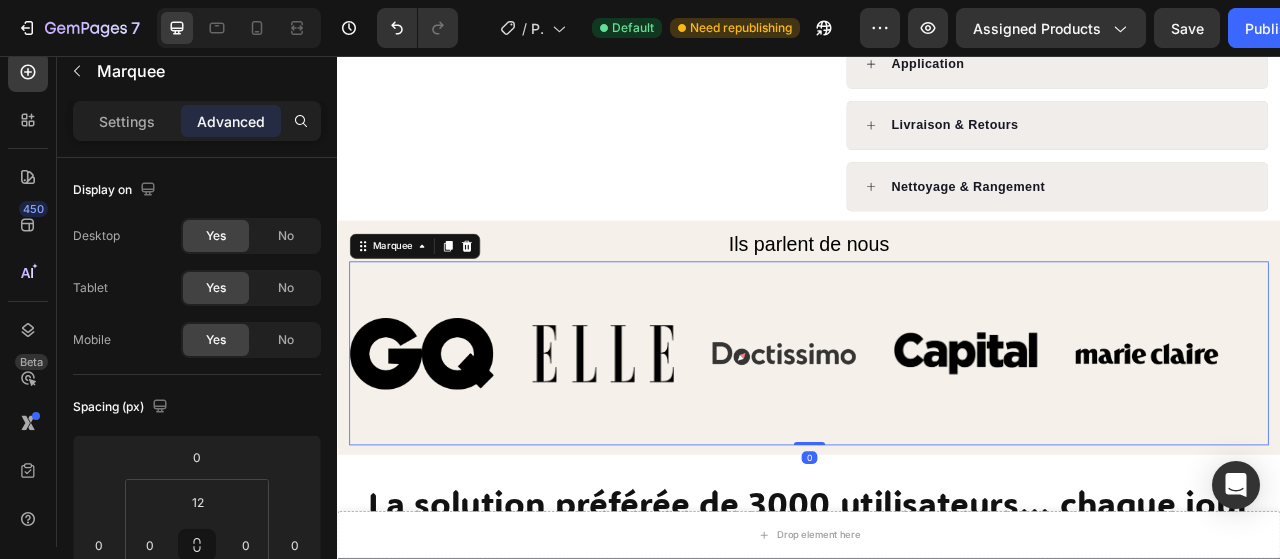 click on "Image Image Image Image Image" at bounding box center [929, 435] 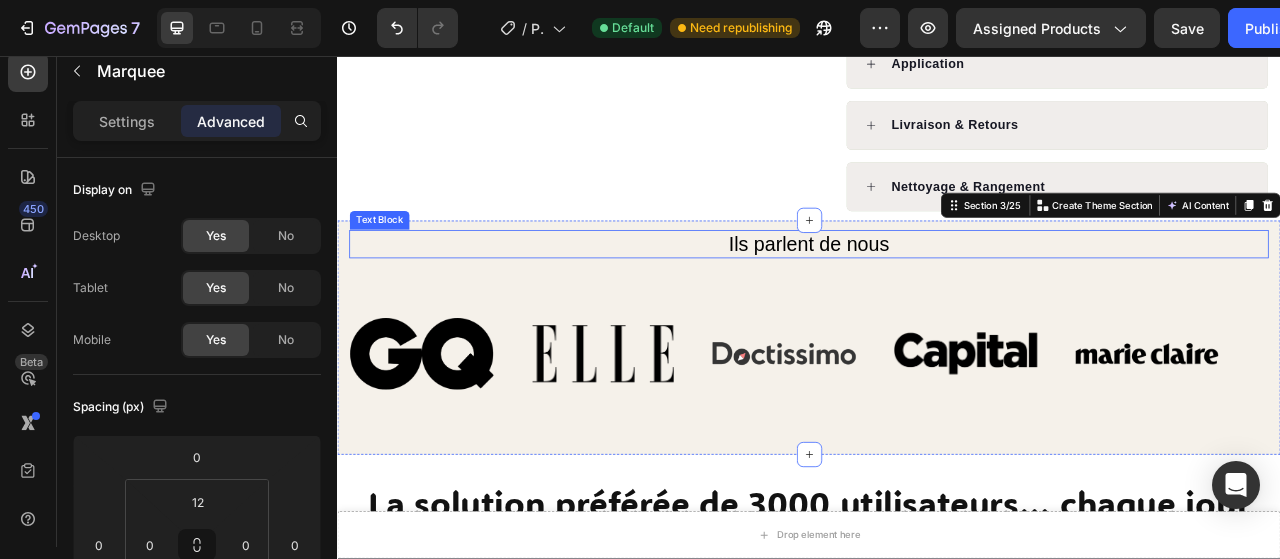 click on "Ils parlent de nous" at bounding box center [937, 296] 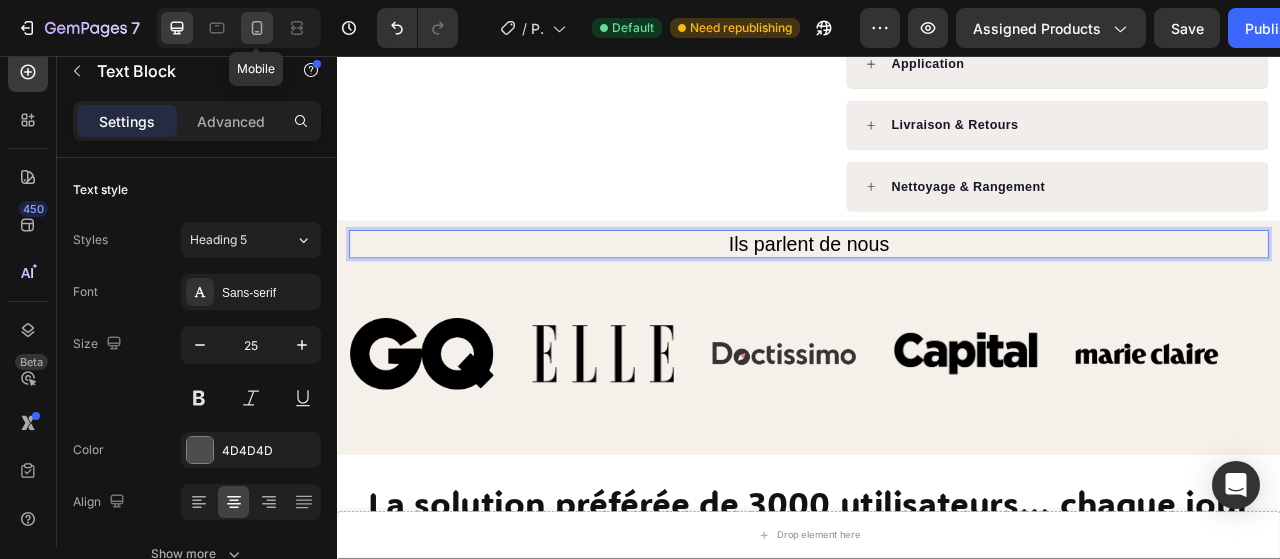 click 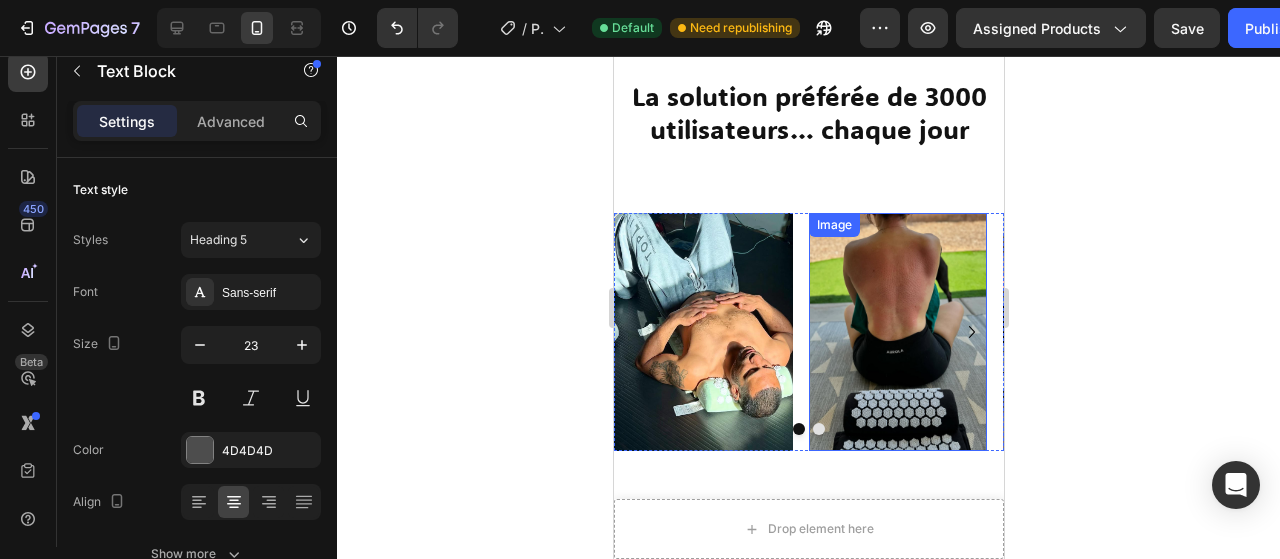 scroll, scrollTop: 1769, scrollLeft: 0, axis: vertical 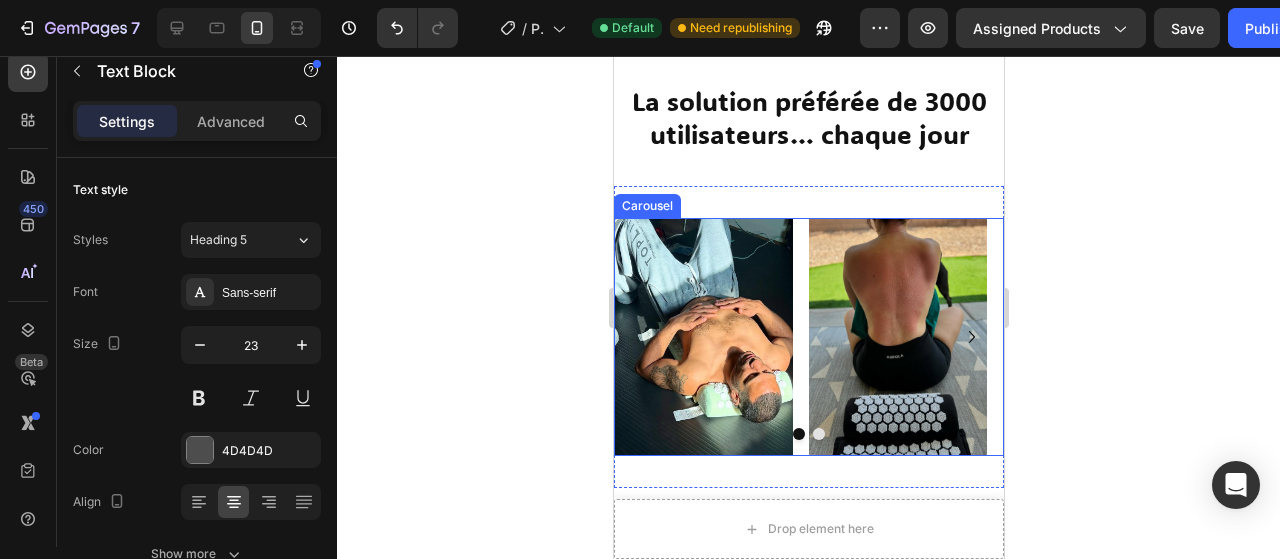 click 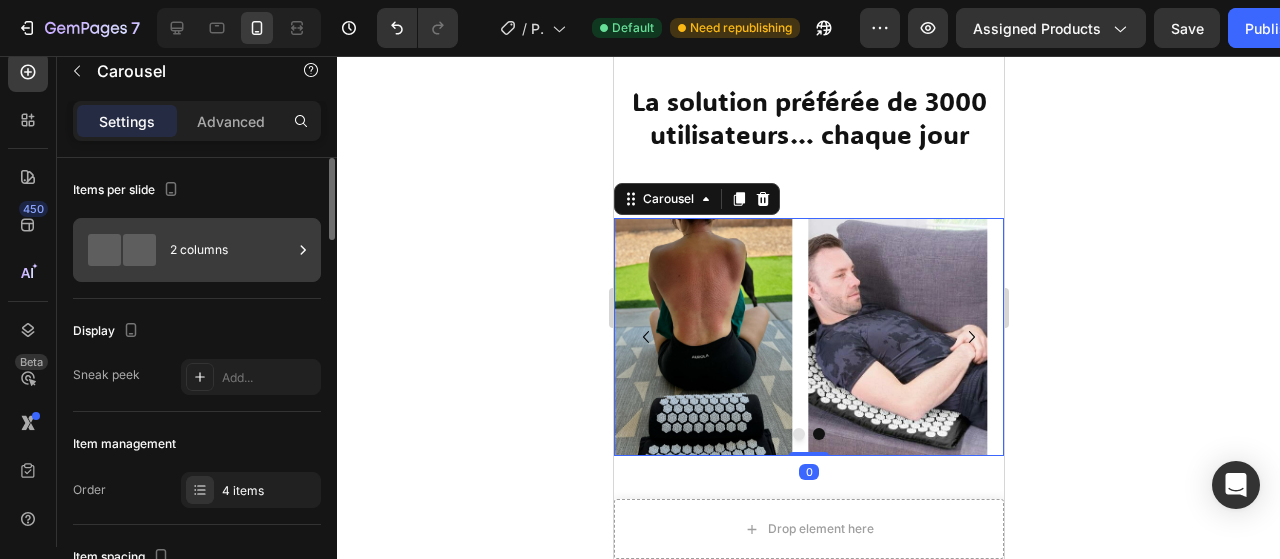 click on "2 columns" at bounding box center [231, 250] 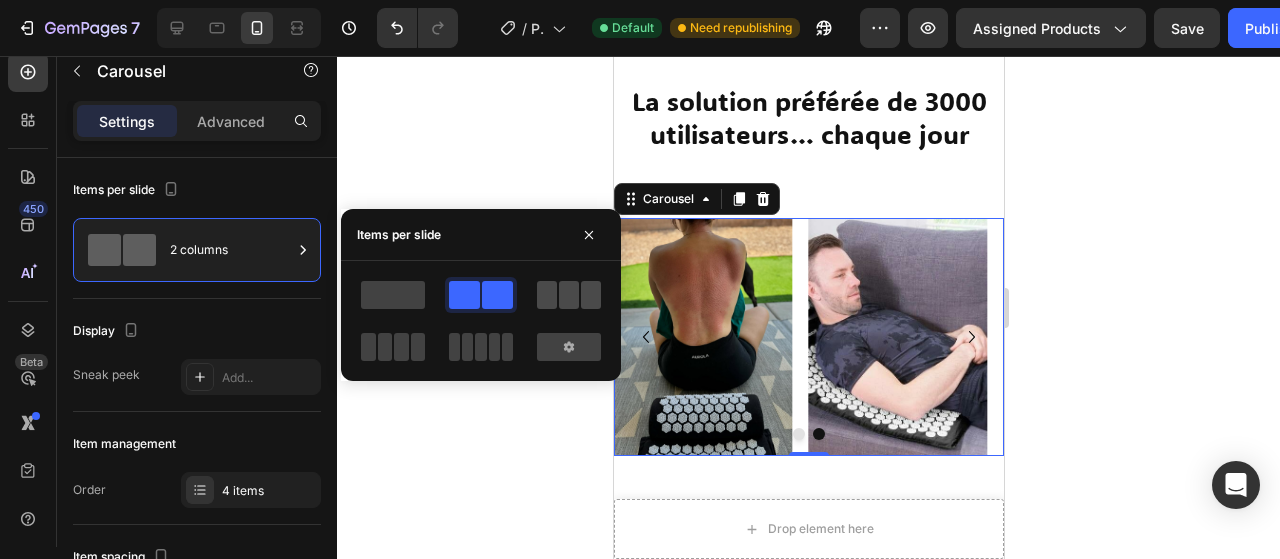 click 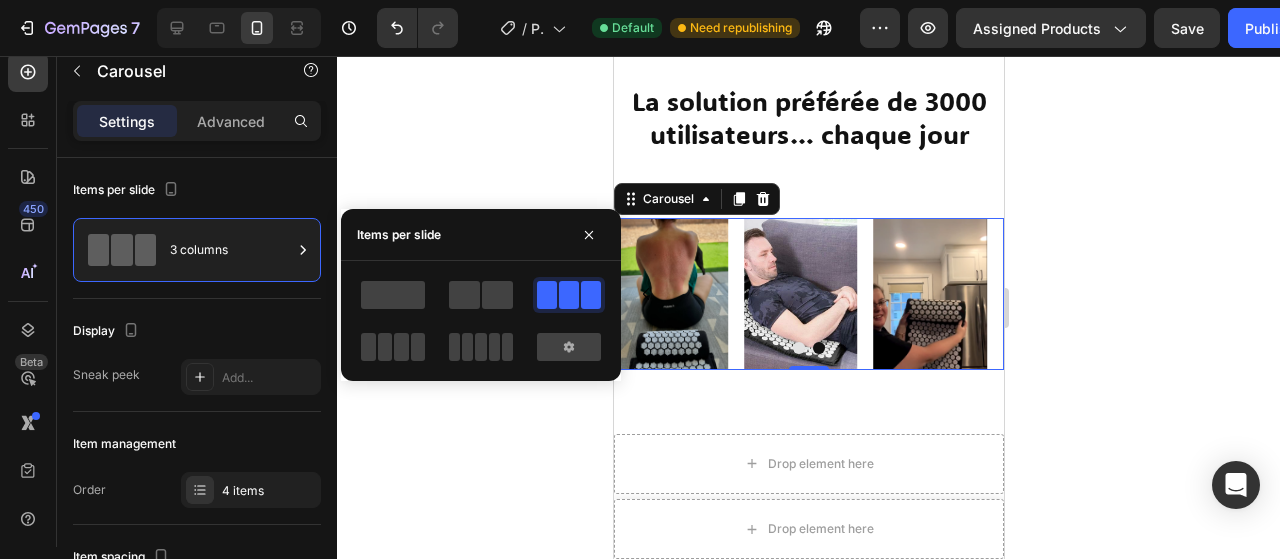 click 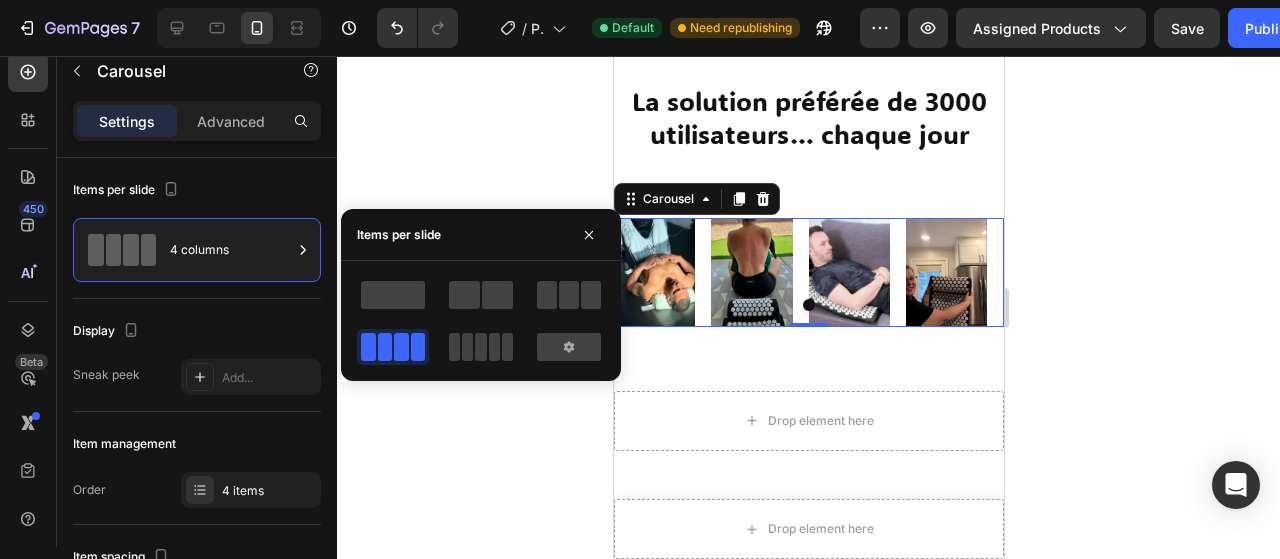 click 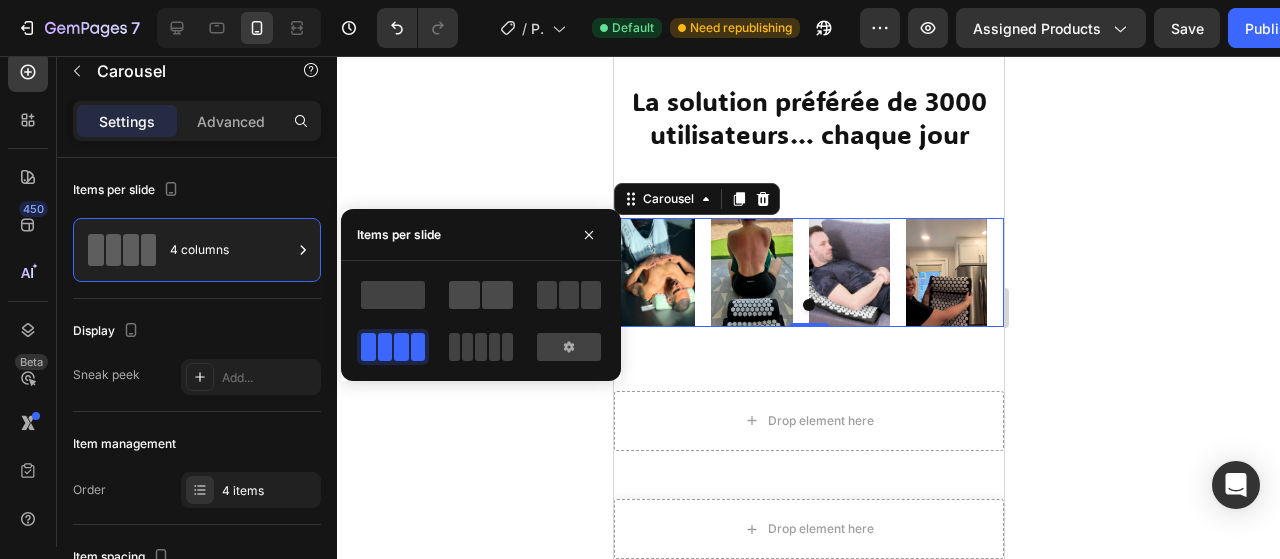 click 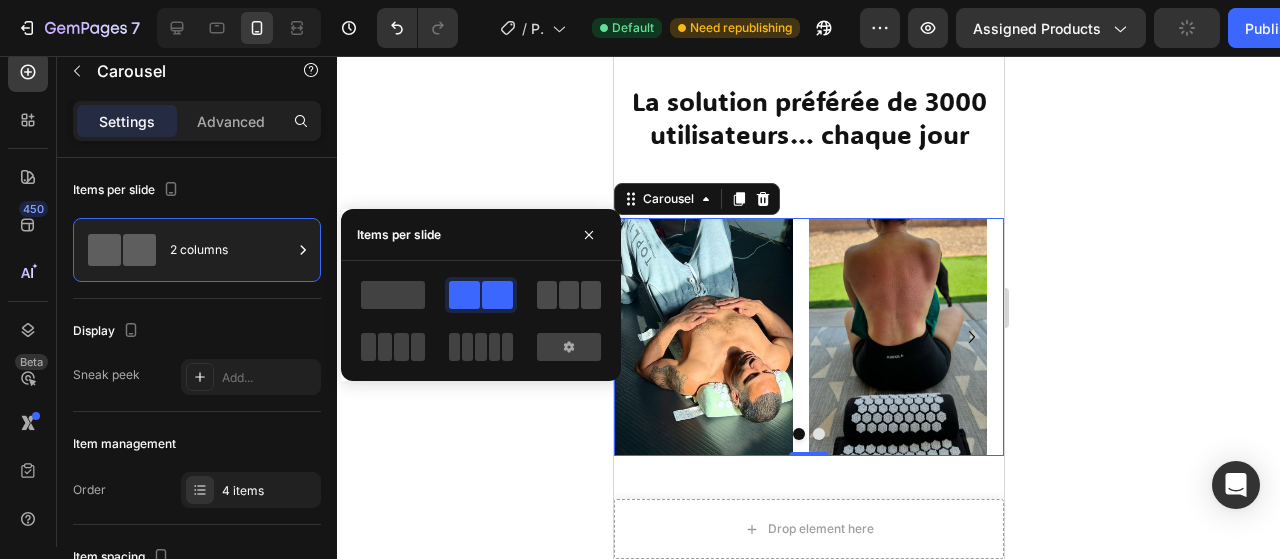 click 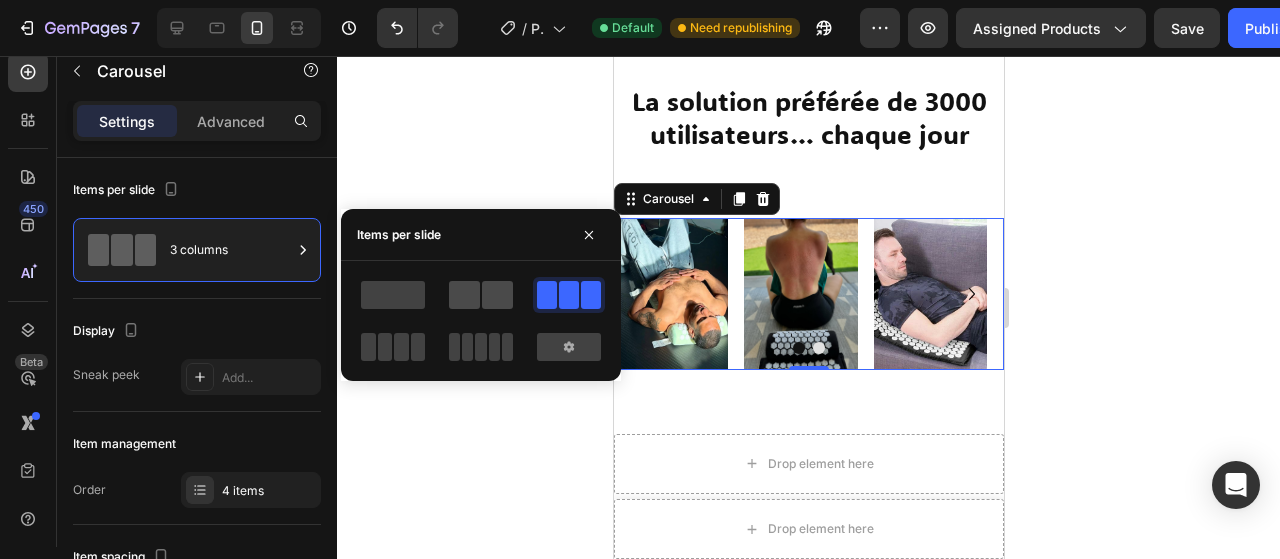 click 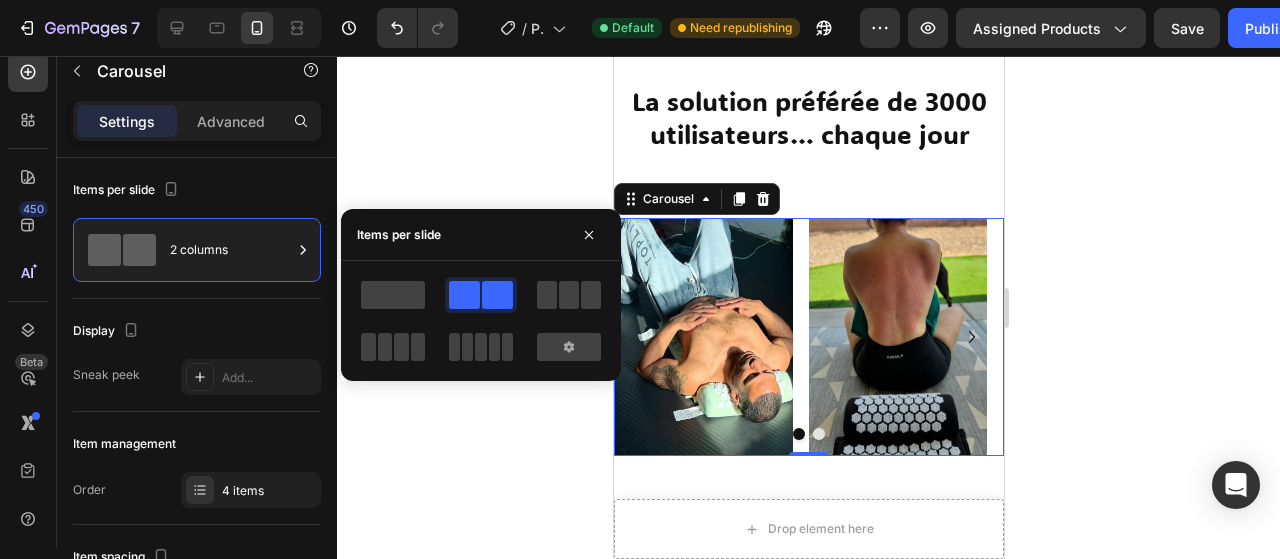 click 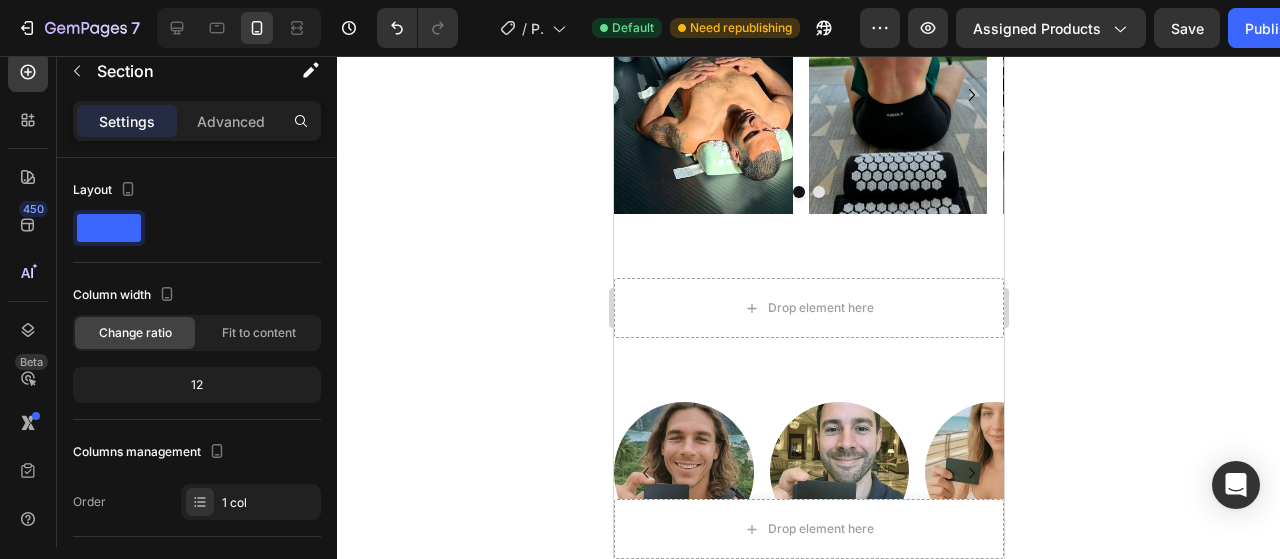 scroll, scrollTop: 2010, scrollLeft: 0, axis: vertical 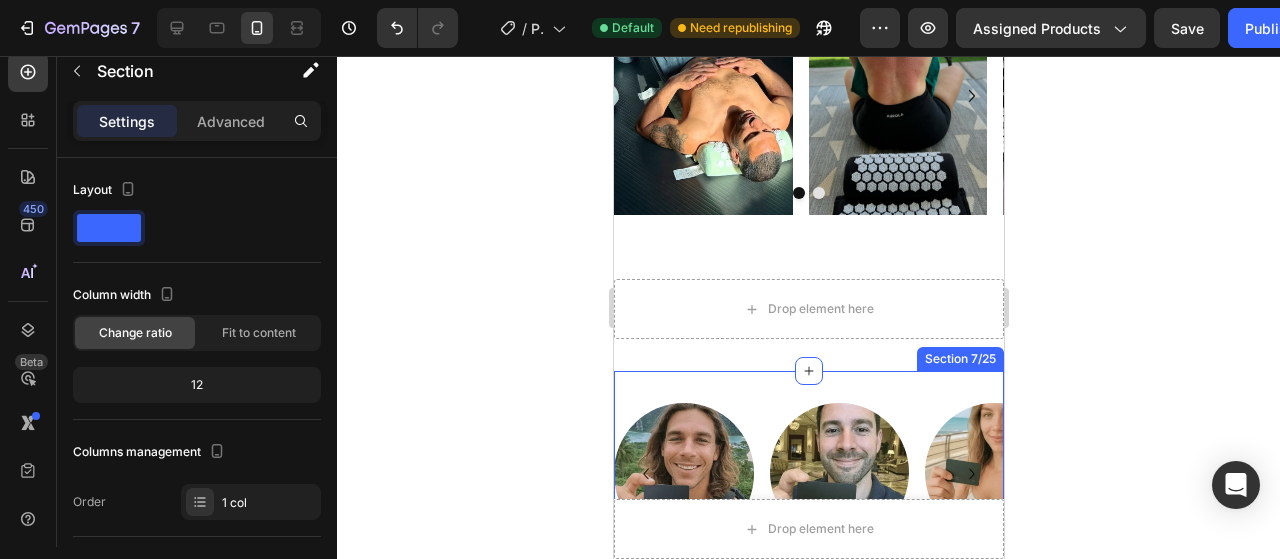 click on "Image Image Image Image Image
Row Image Image
Row
Carousel Section 7/25" at bounding box center (808, 473) 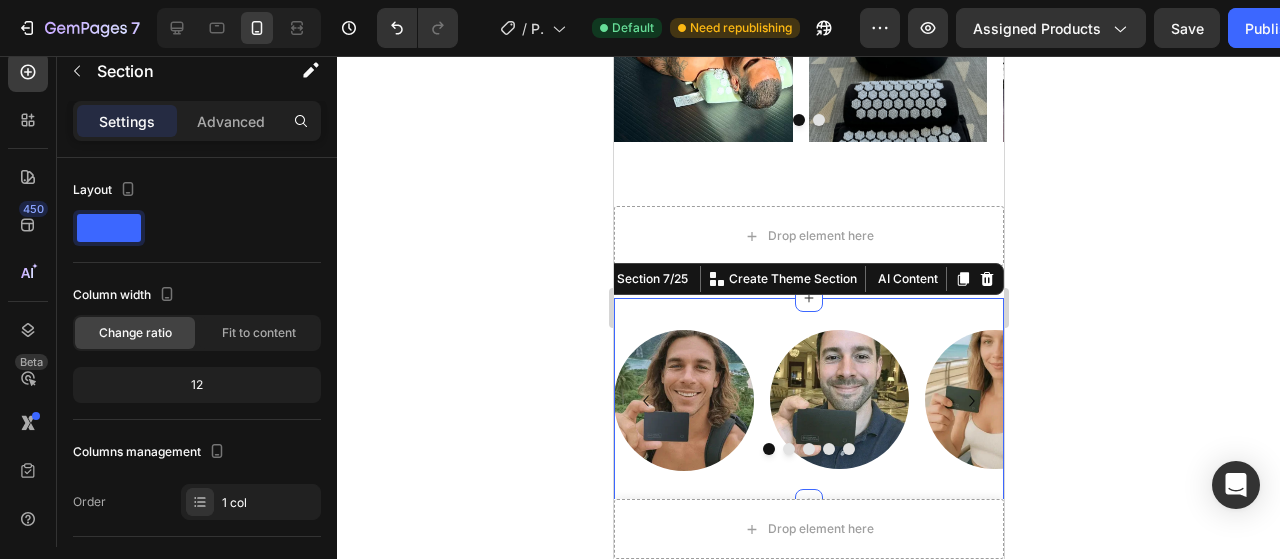scroll, scrollTop: 2082, scrollLeft: 0, axis: vertical 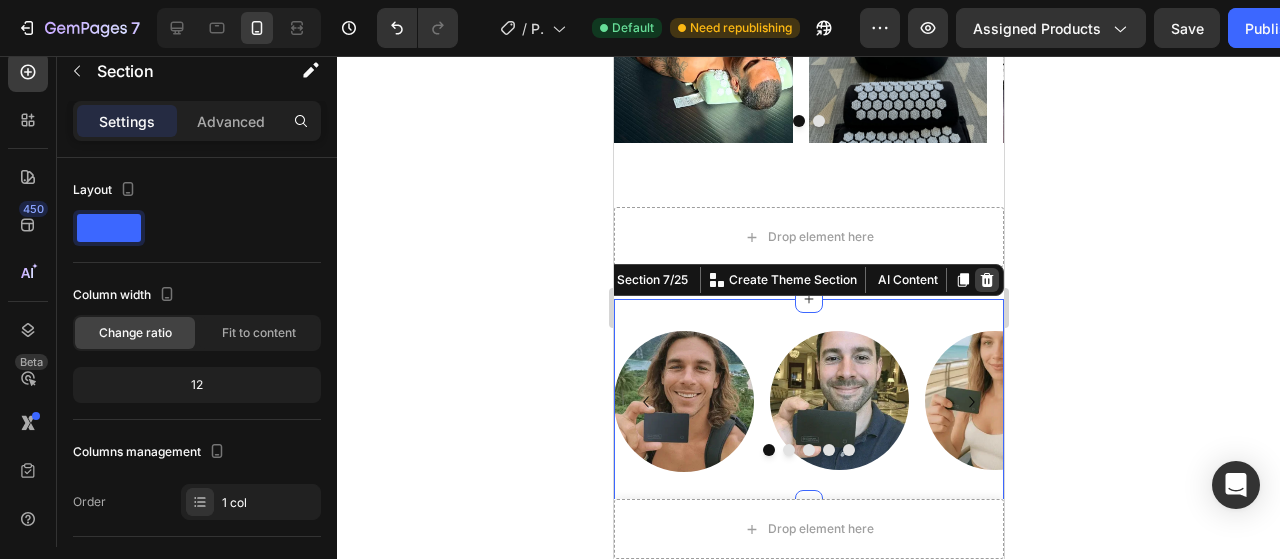 click 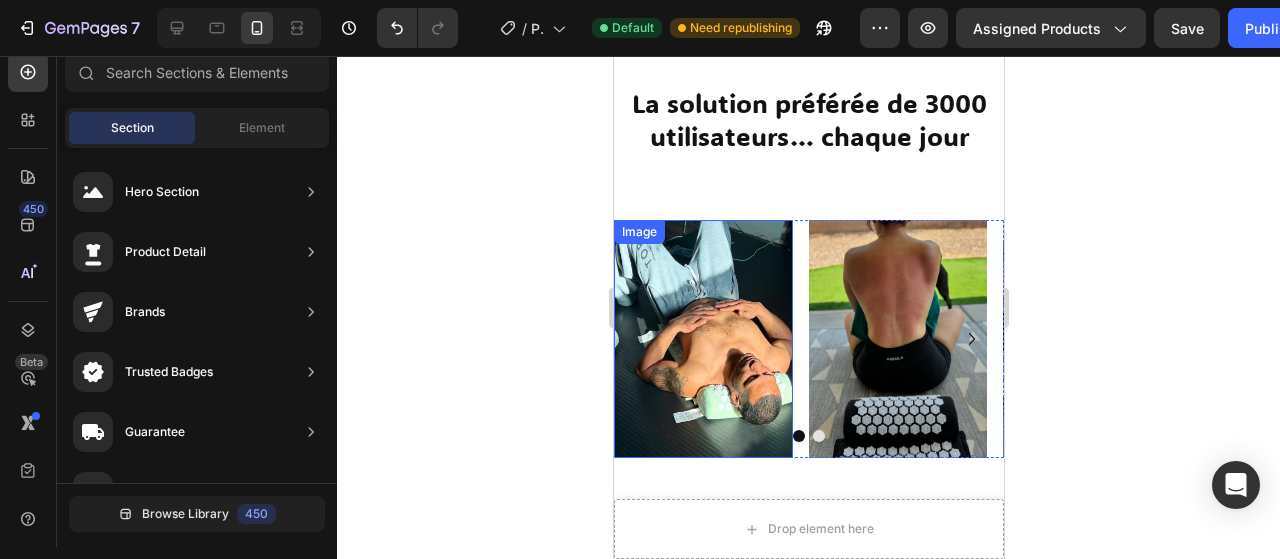 scroll, scrollTop: 1766, scrollLeft: 0, axis: vertical 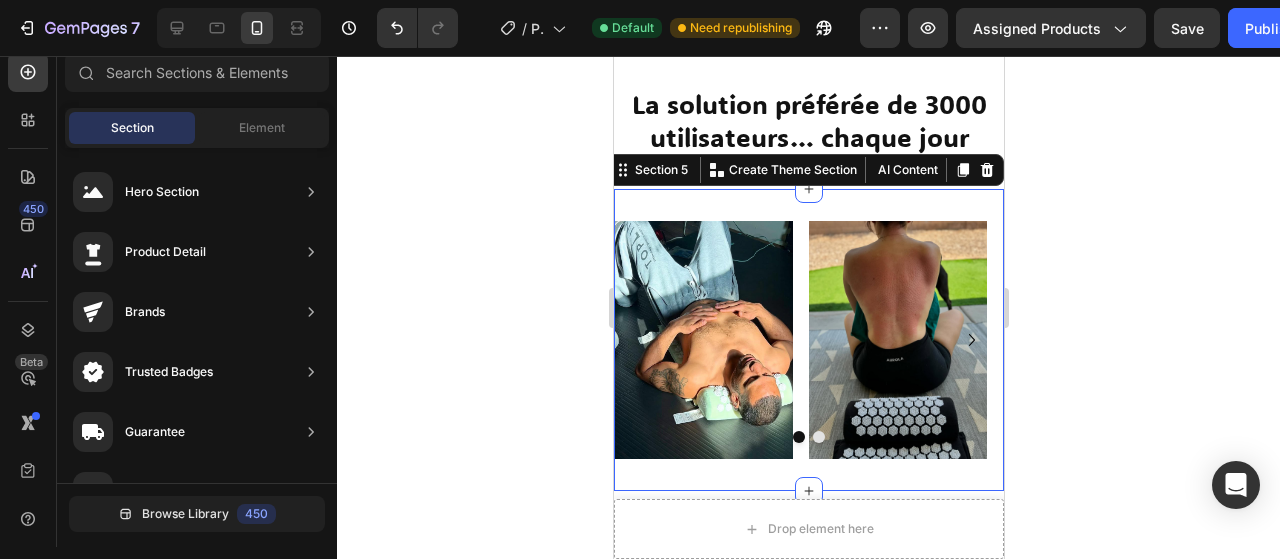 click on "Image Image Image Image
Carousel Section 5   You can create reusable sections Create Theme Section AI Content Write with GemAI What would you like to describe here? Tone and Voice Persuasive Product E-Book: De la Tension au Soulagement en 20 minutes Show more Generate" at bounding box center (808, 340) 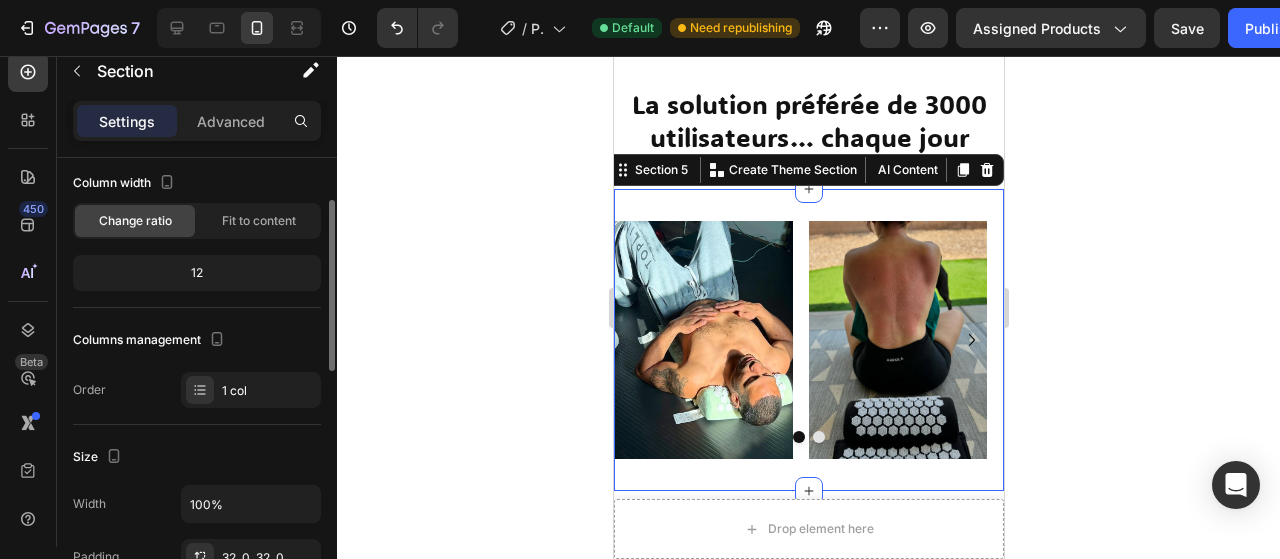 scroll, scrollTop: 0, scrollLeft: 0, axis: both 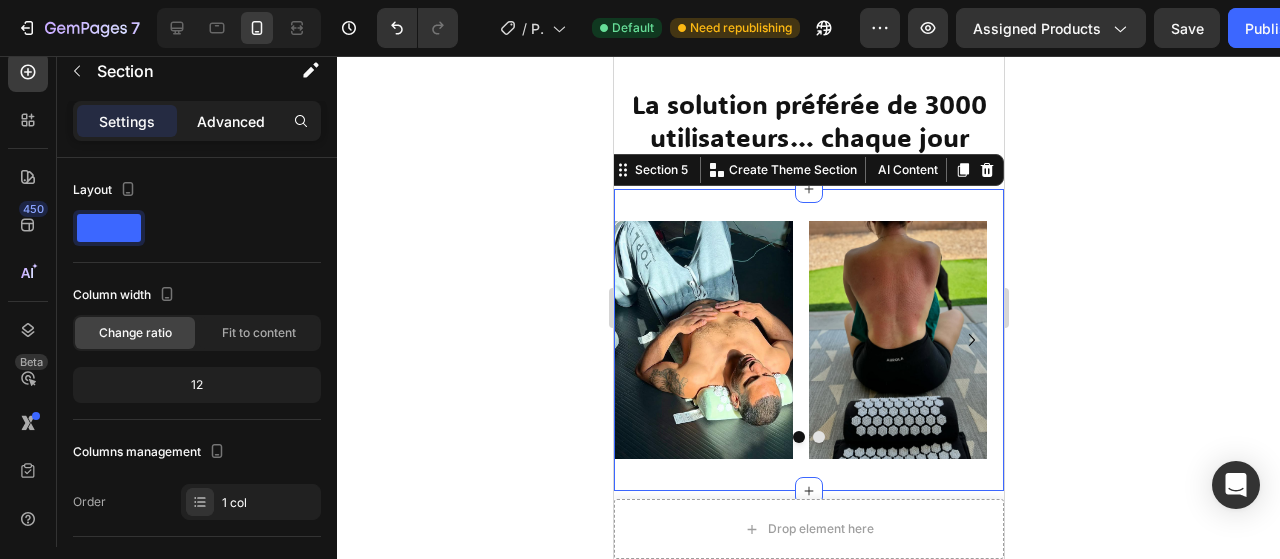 click on "Advanced" at bounding box center [231, 121] 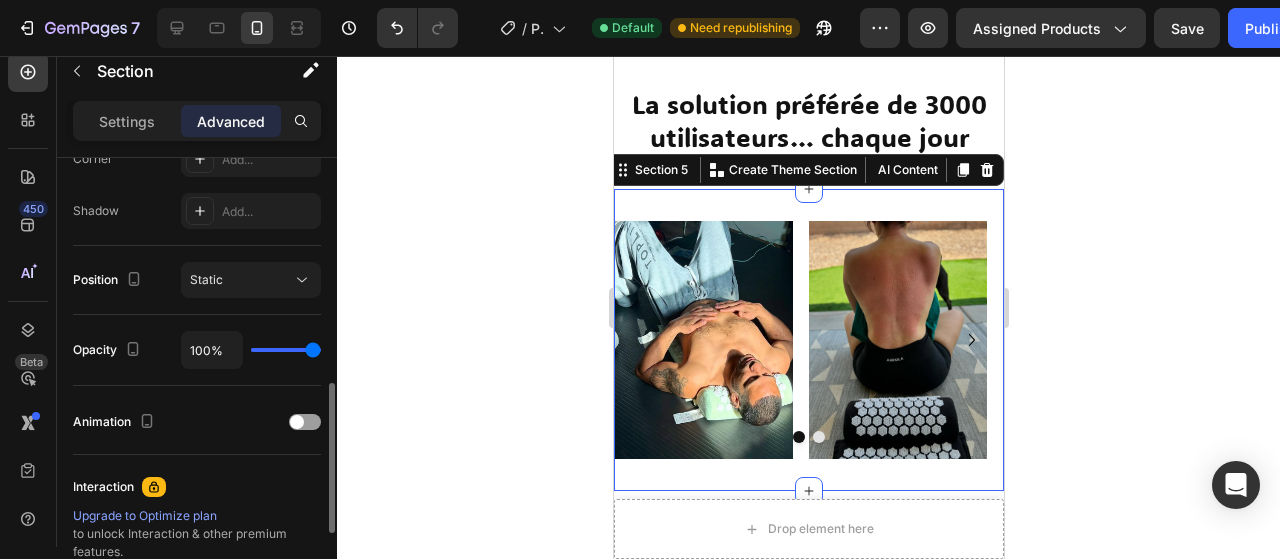 scroll, scrollTop: 650, scrollLeft: 0, axis: vertical 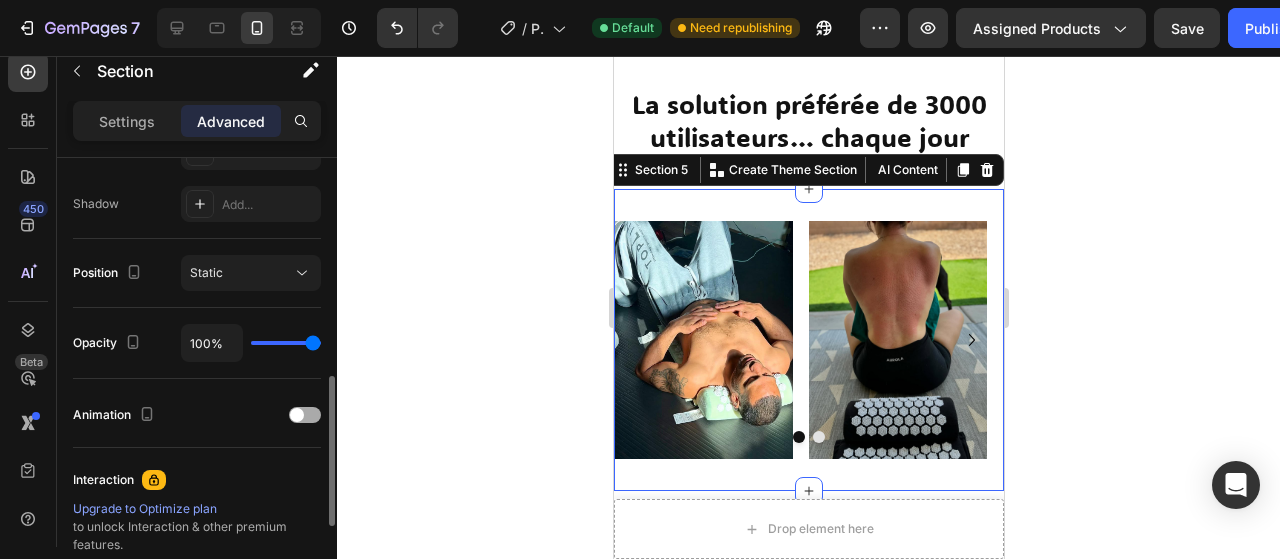 click at bounding box center (305, 415) 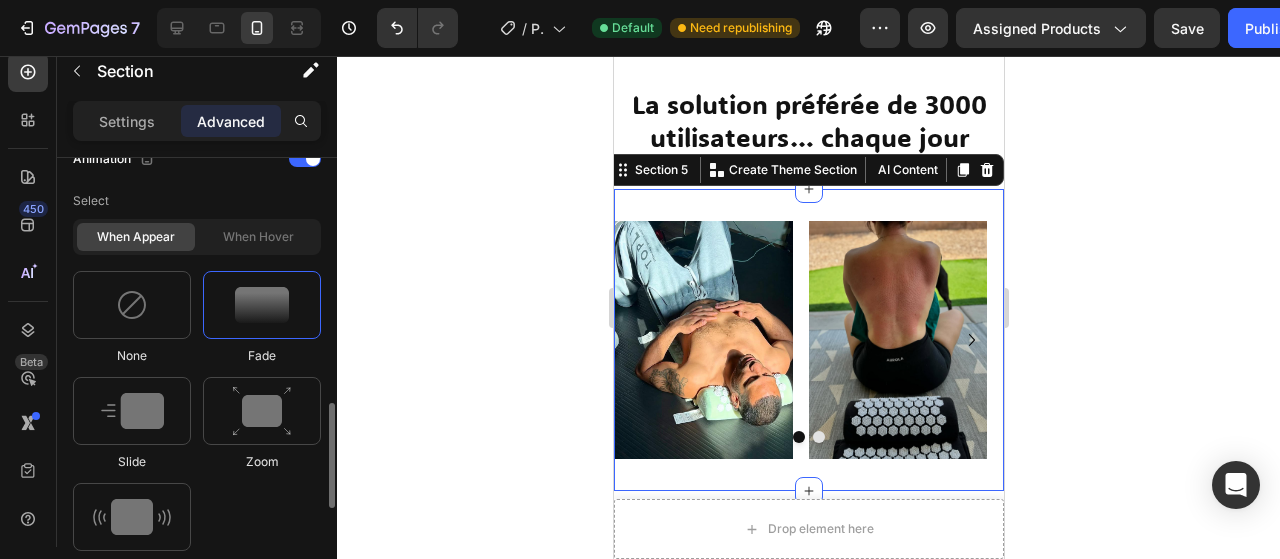 scroll, scrollTop: 961, scrollLeft: 0, axis: vertical 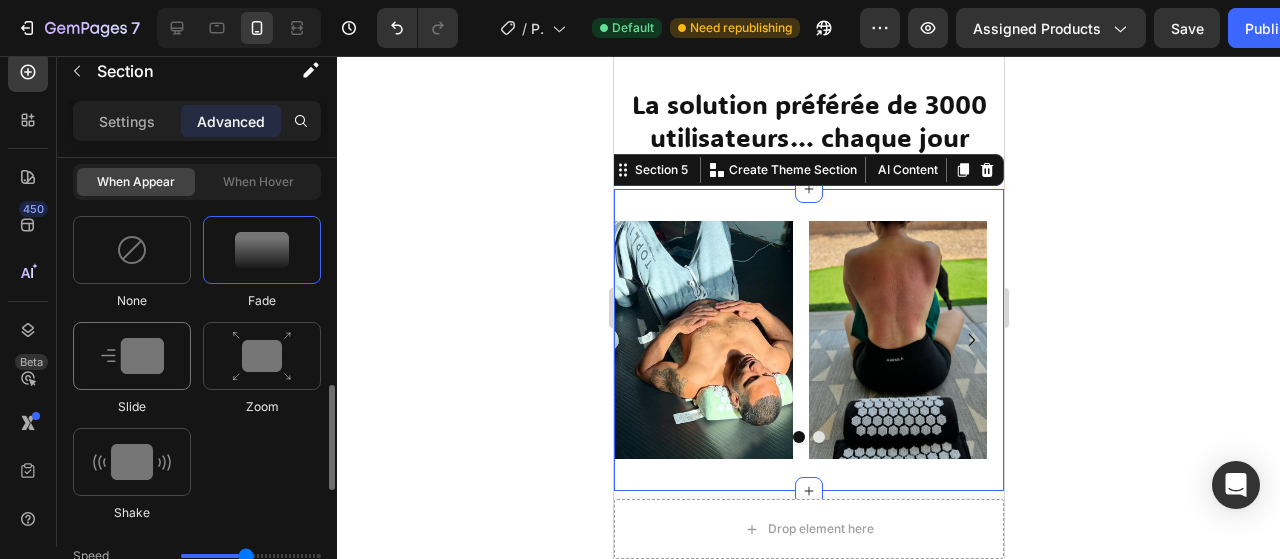 click at bounding box center (132, 356) 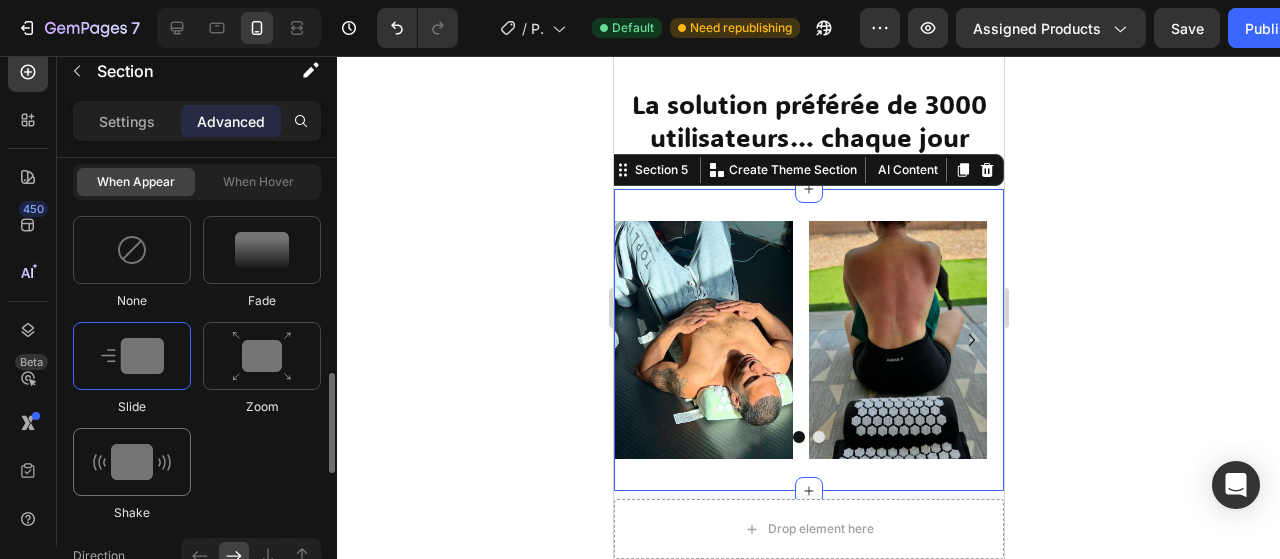 click at bounding box center (132, 462) 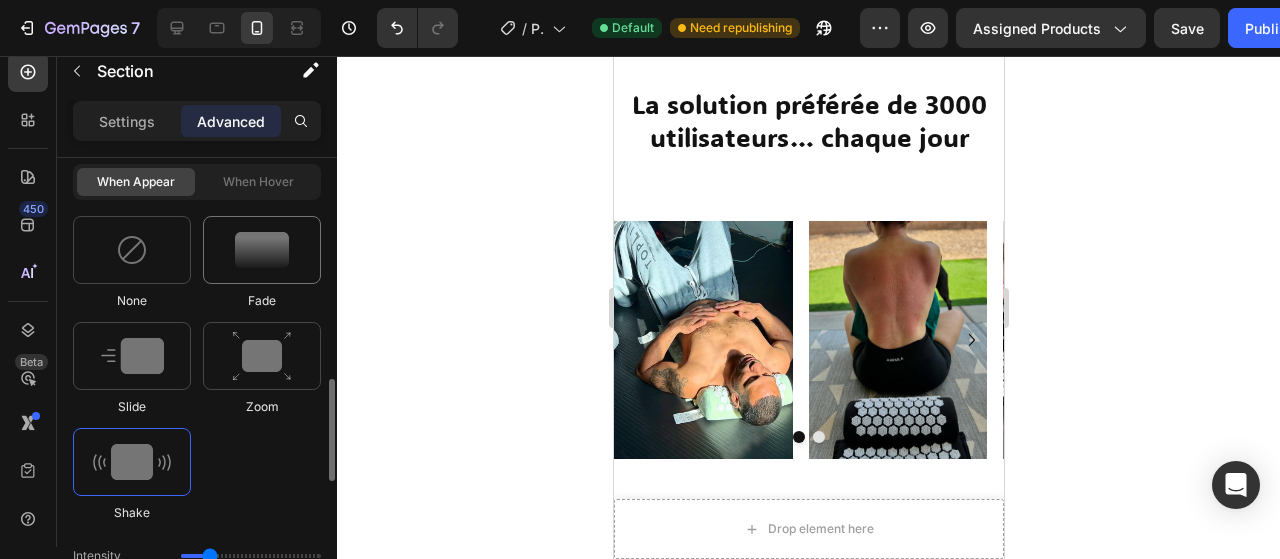 click at bounding box center [262, 250] 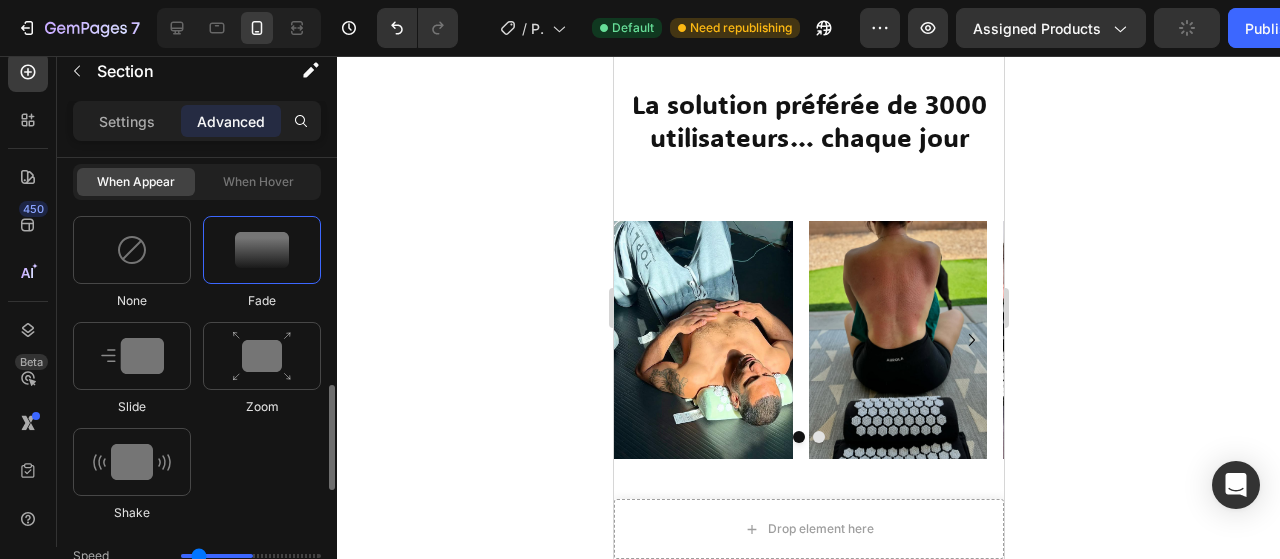 type on "1.7" 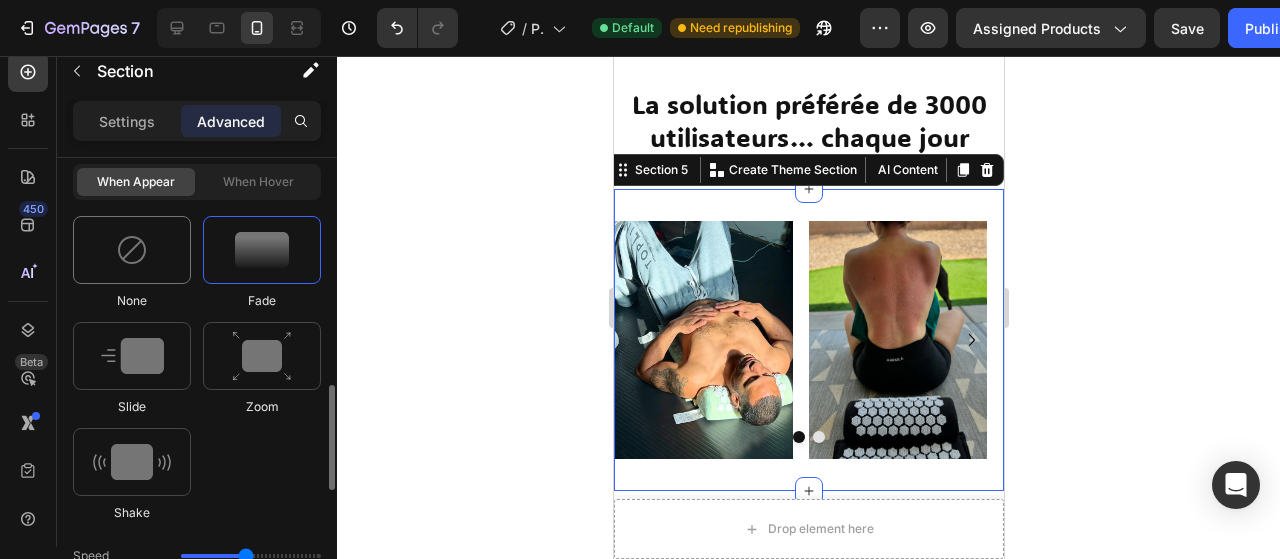click at bounding box center (132, 250) 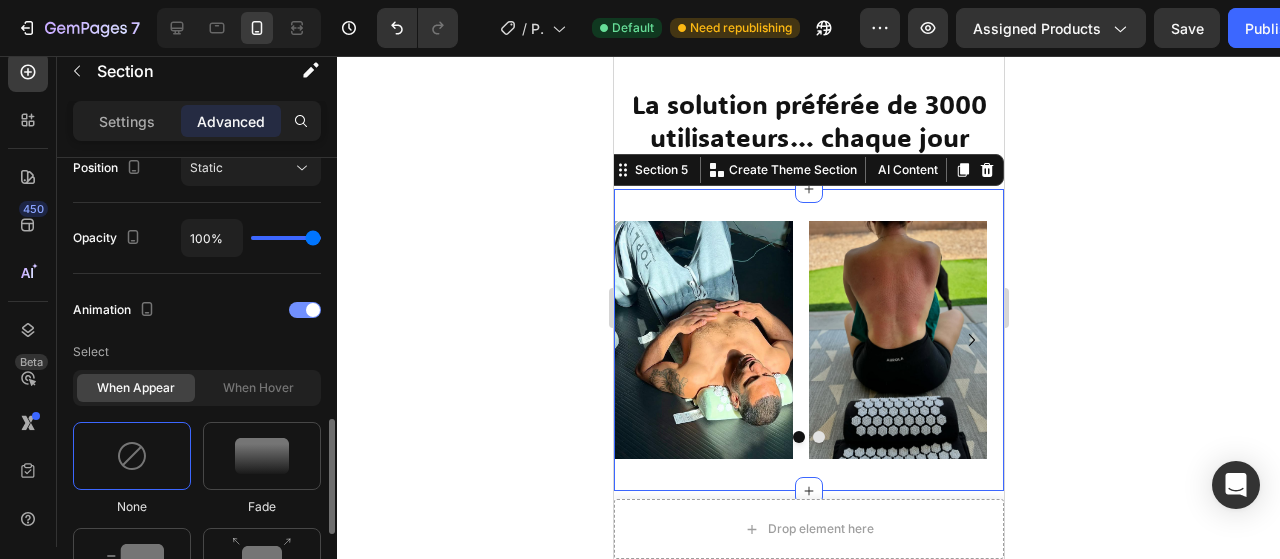 scroll, scrollTop: 824, scrollLeft: 0, axis: vertical 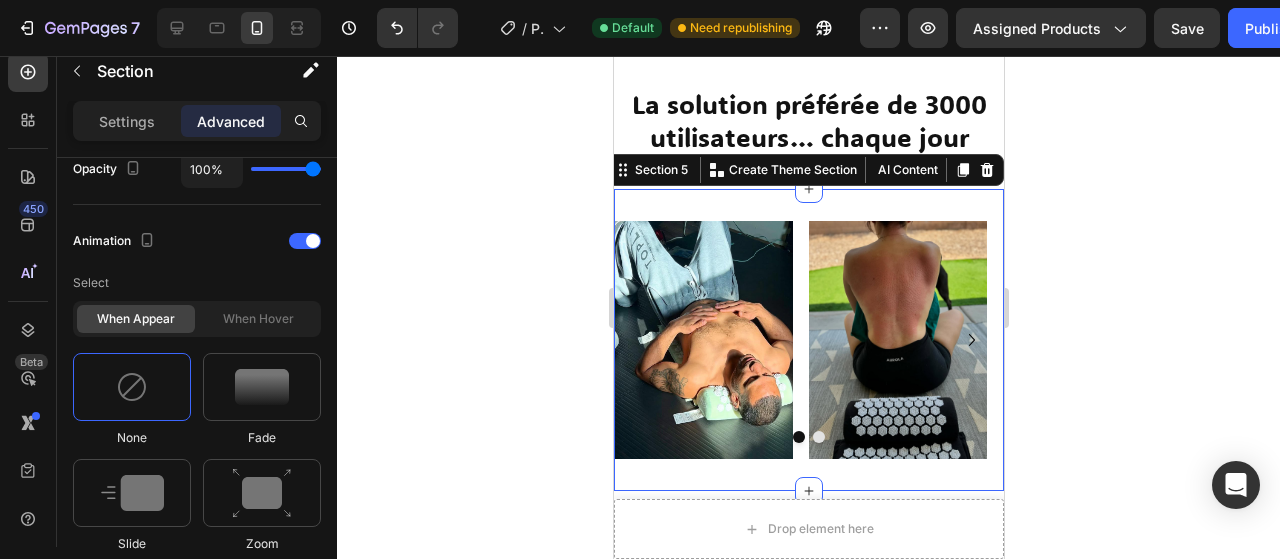 drag, startPoint x: 1162, startPoint y: 269, endPoint x: 1211, endPoint y: 293, distance: 54.56189 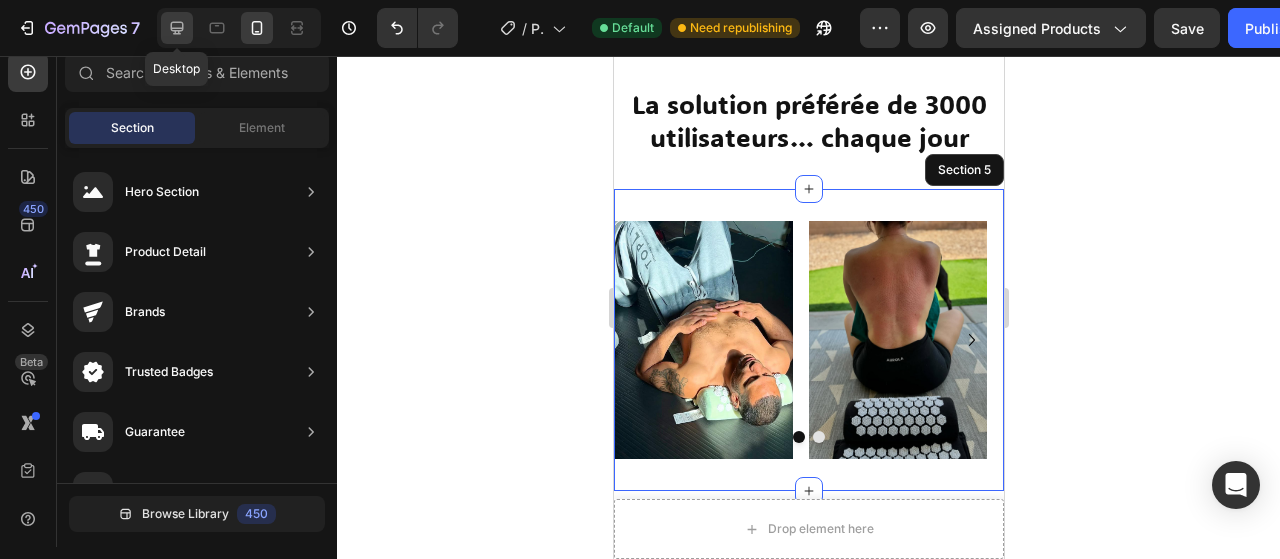 click 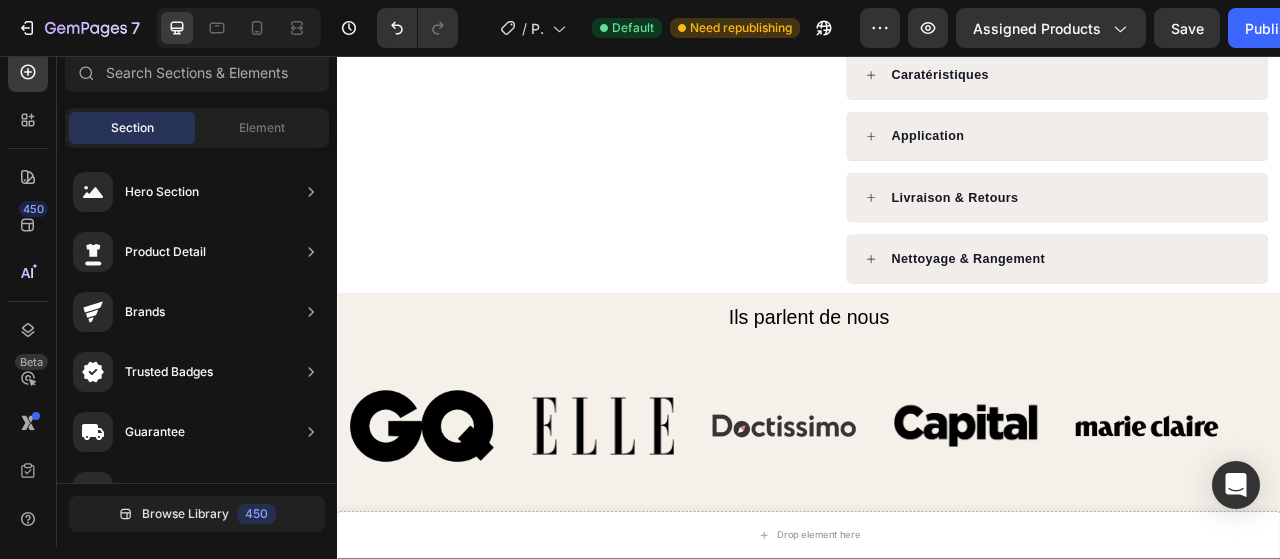scroll, scrollTop: 1075, scrollLeft: 0, axis: vertical 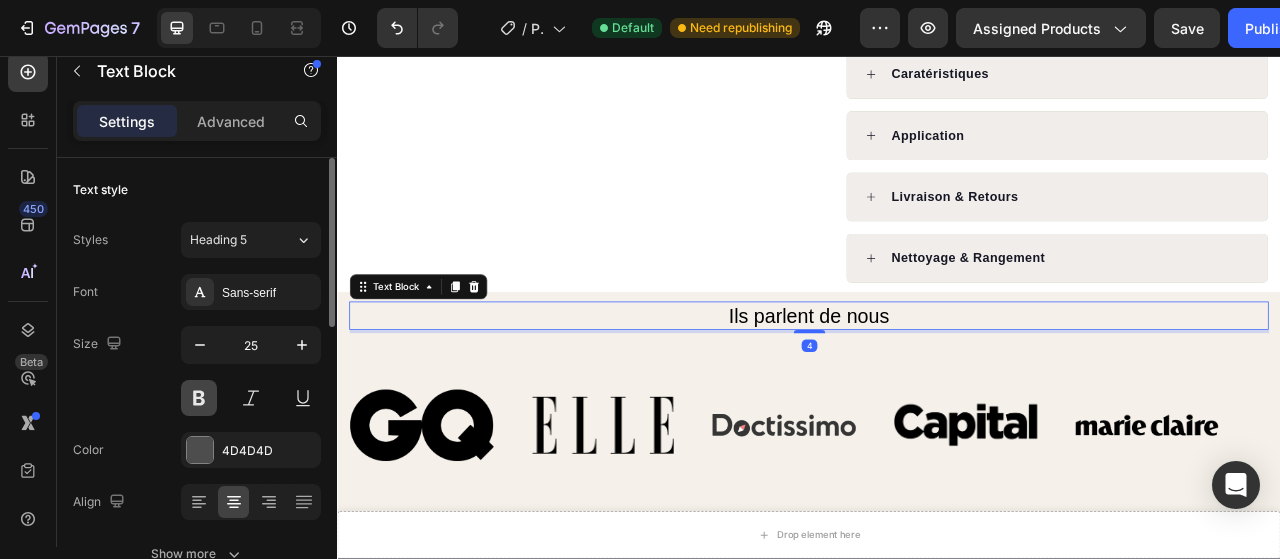 click at bounding box center [199, 398] 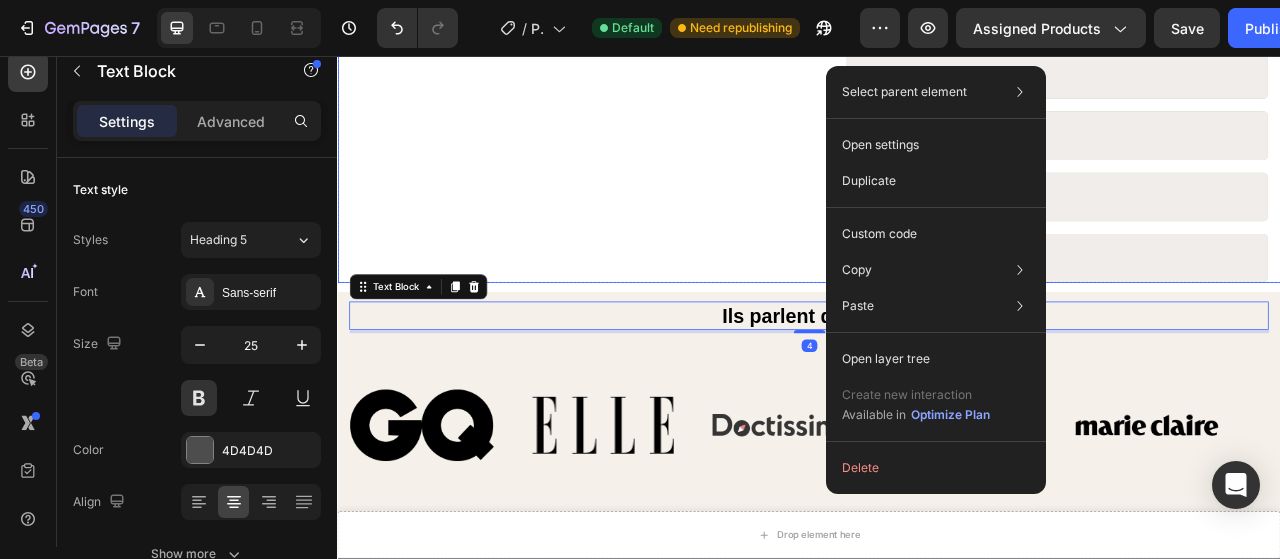 click on "Product Images Row" at bounding box center (637, -293) 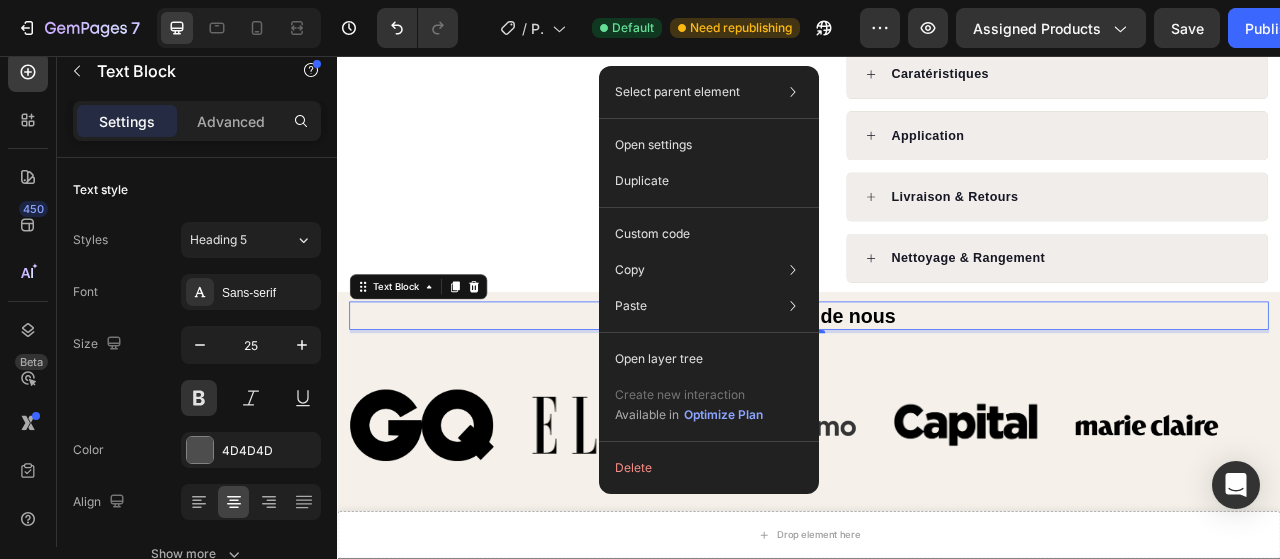 click on "Settings Advanced" at bounding box center [197, 121] 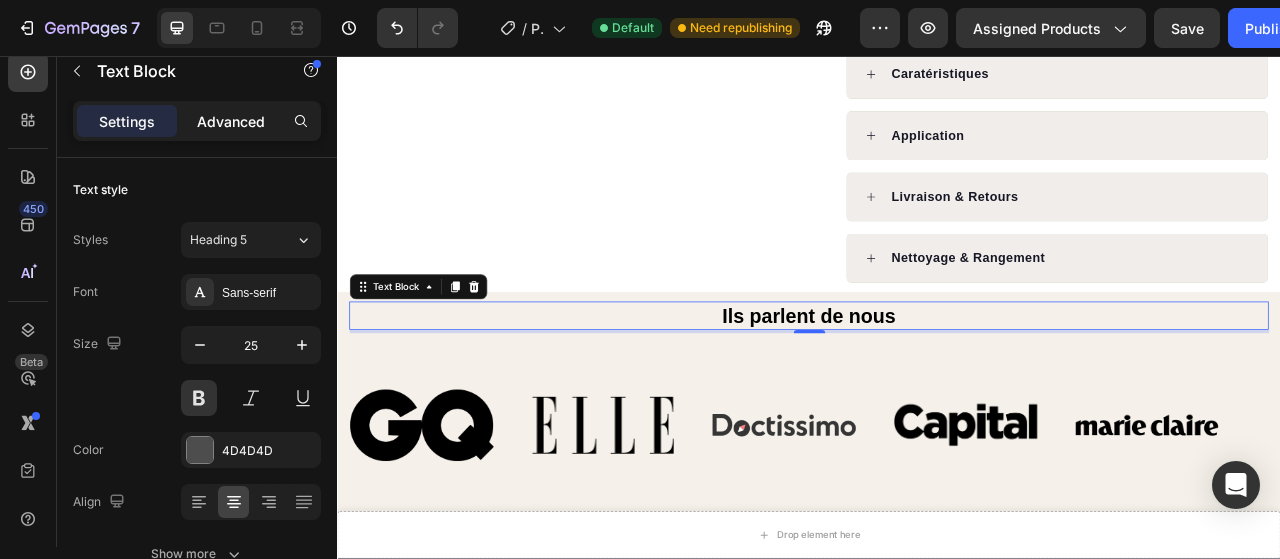 click on "Advanced" at bounding box center (231, 121) 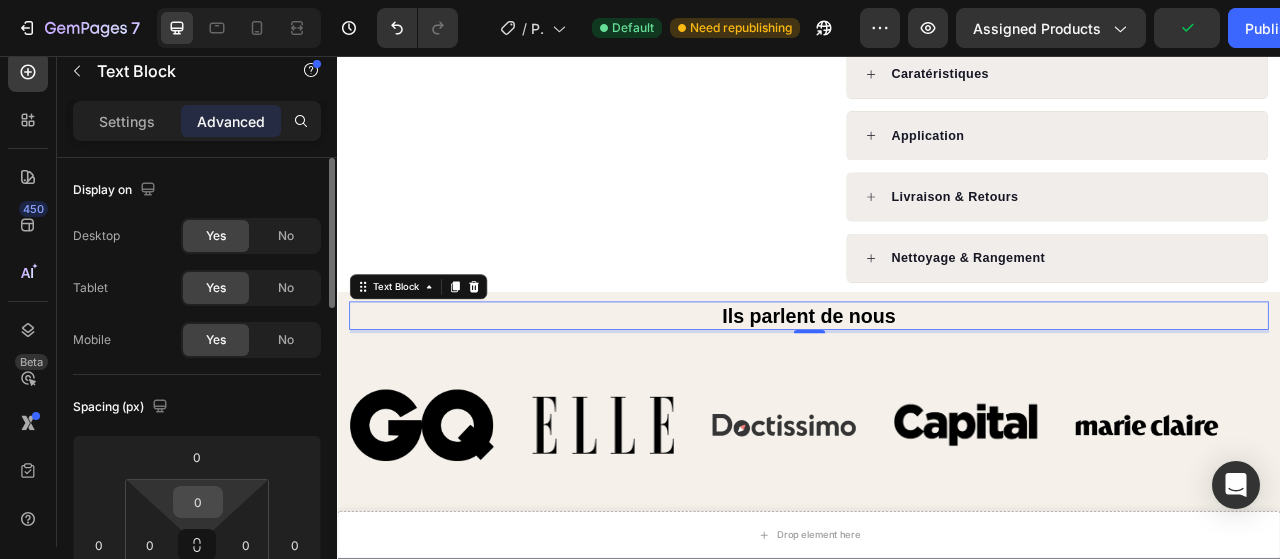 drag, startPoint x: 219, startPoint y: 499, endPoint x: 188, endPoint y: 491, distance: 32.01562 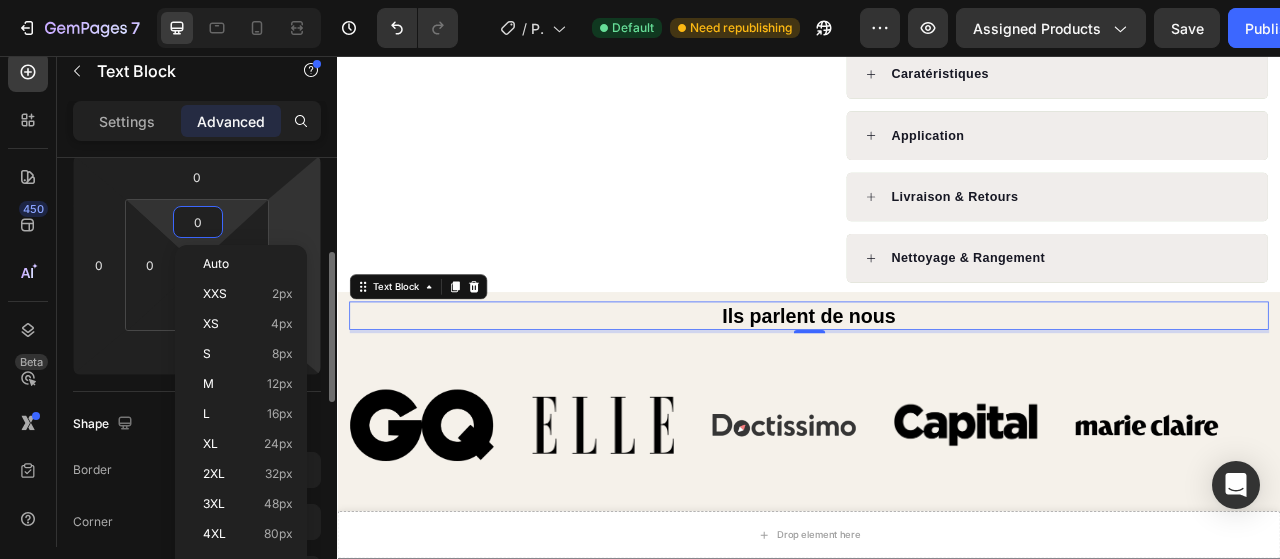 scroll, scrollTop: 323, scrollLeft: 0, axis: vertical 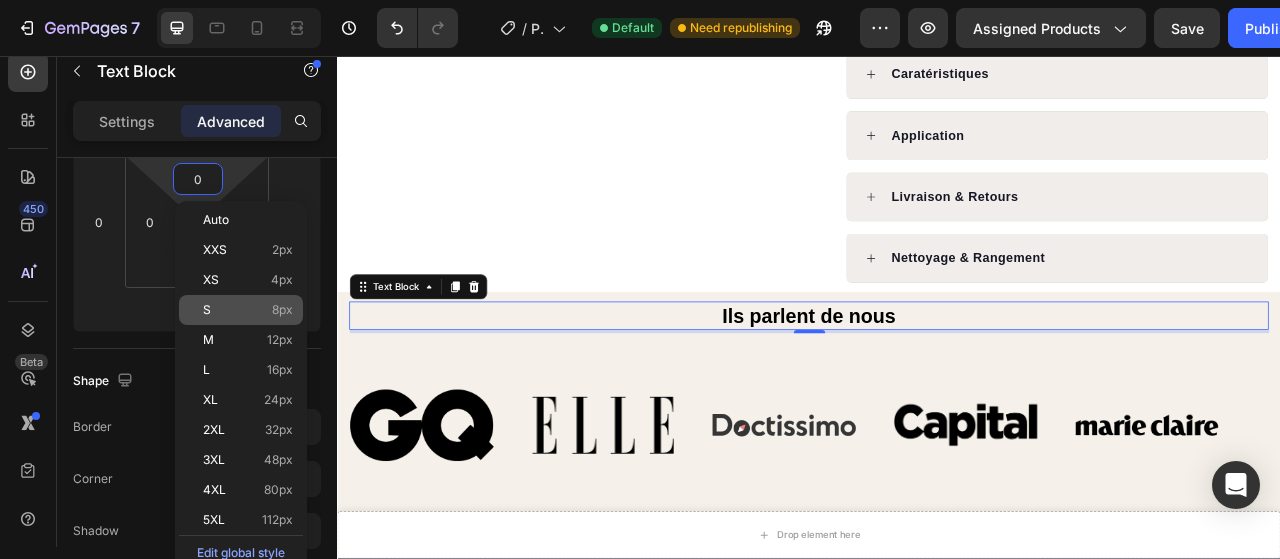 click on "S 8px" 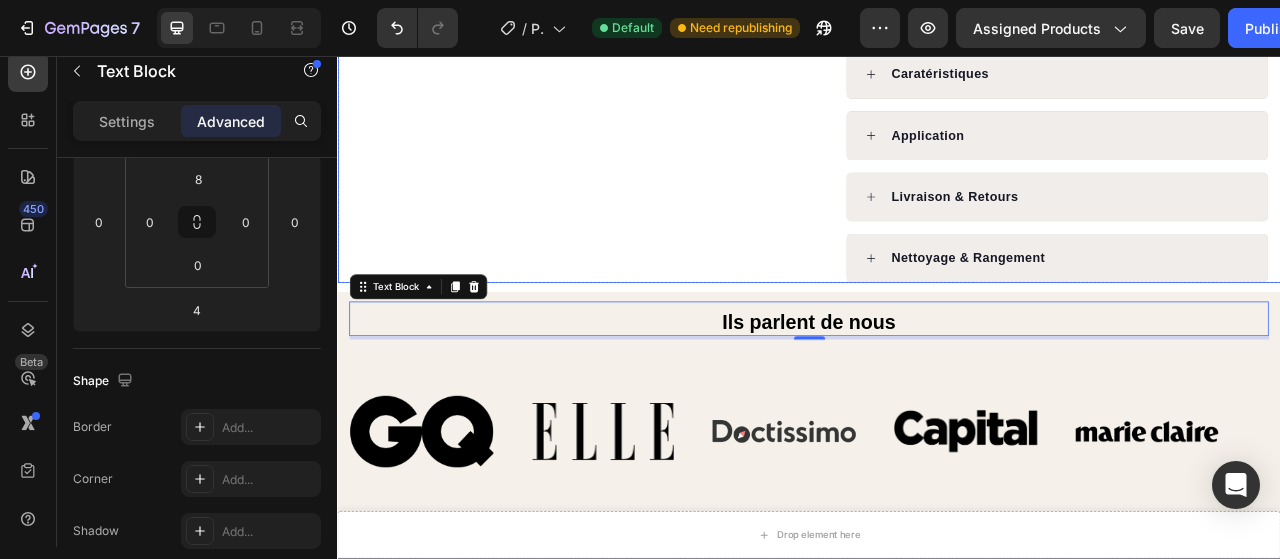 click on "Product Images Row" at bounding box center [637, -293] 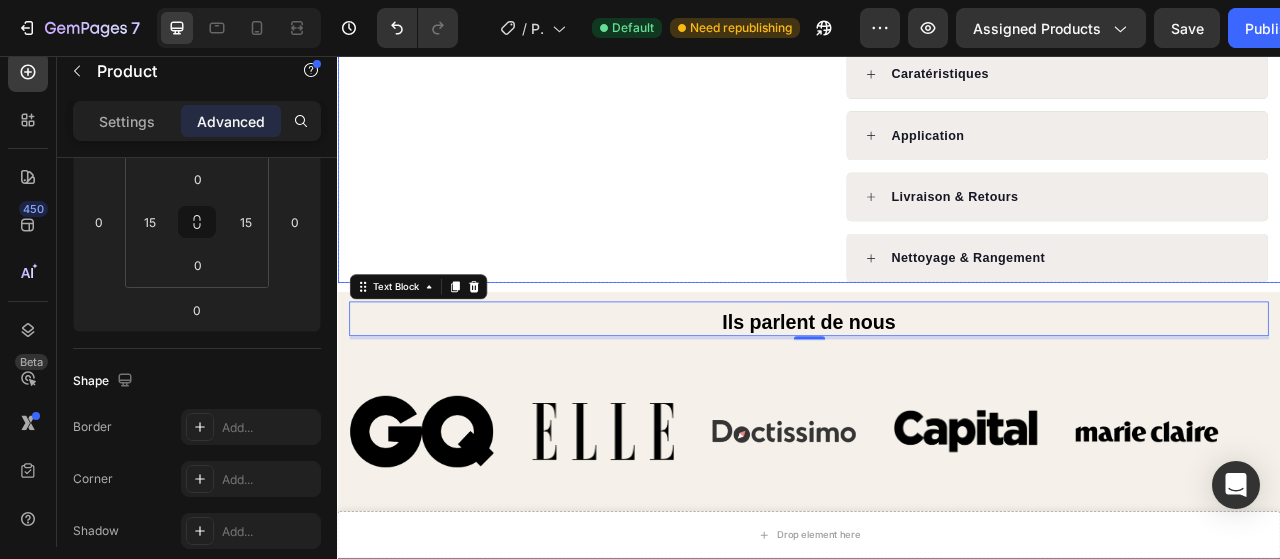 scroll, scrollTop: 0, scrollLeft: 0, axis: both 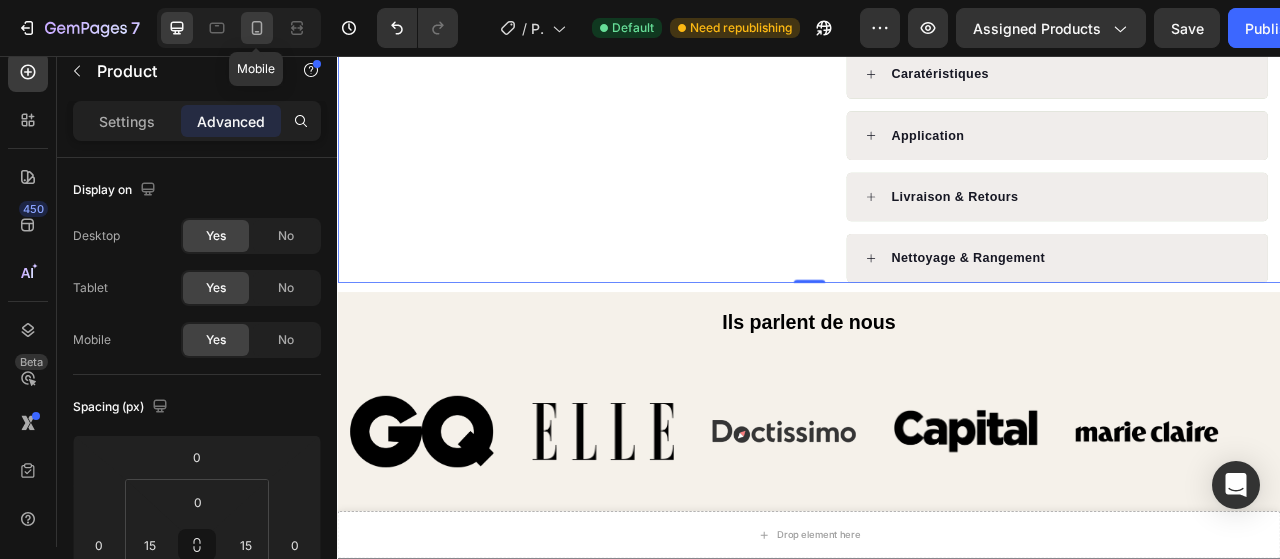 click 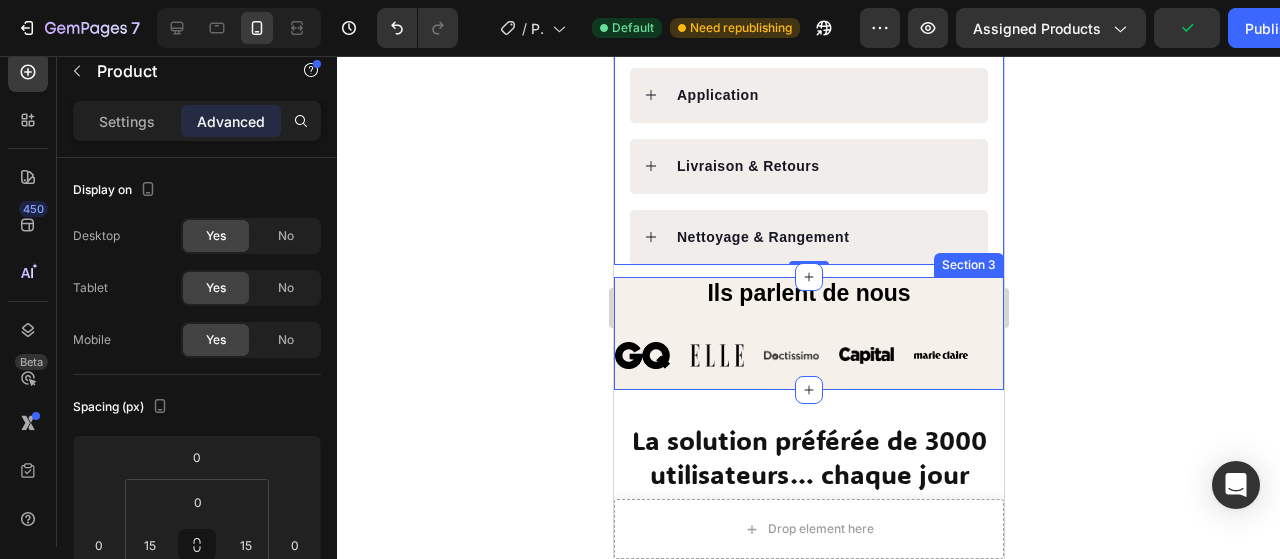 scroll, scrollTop: 1457, scrollLeft: 0, axis: vertical 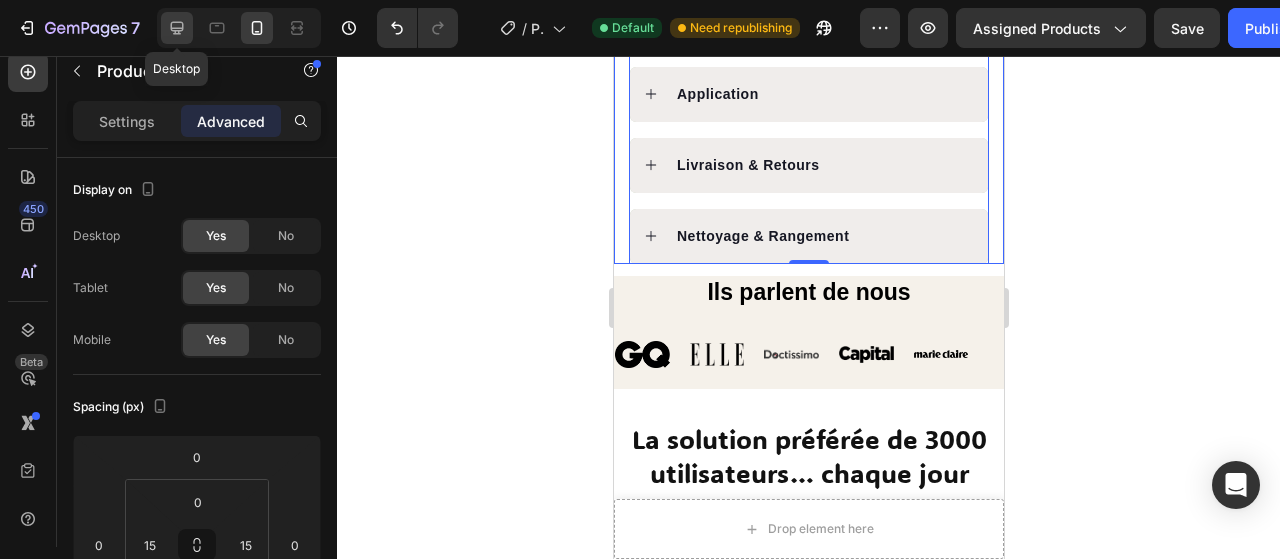 click 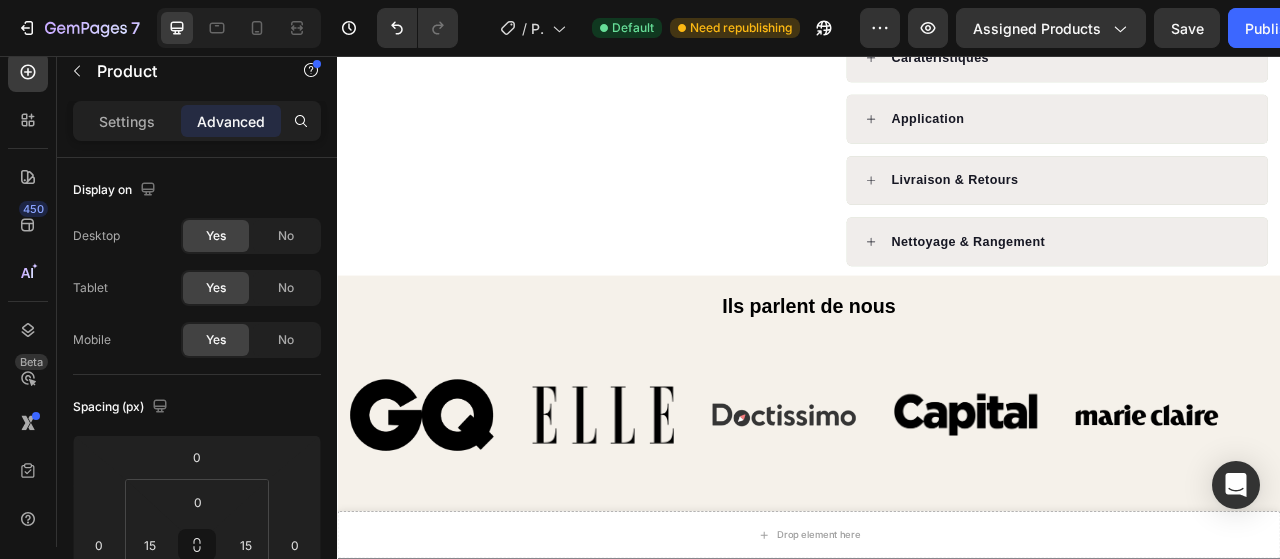 scroll, scrollTop: 1097, scrollLeft: 0, axis: vertical 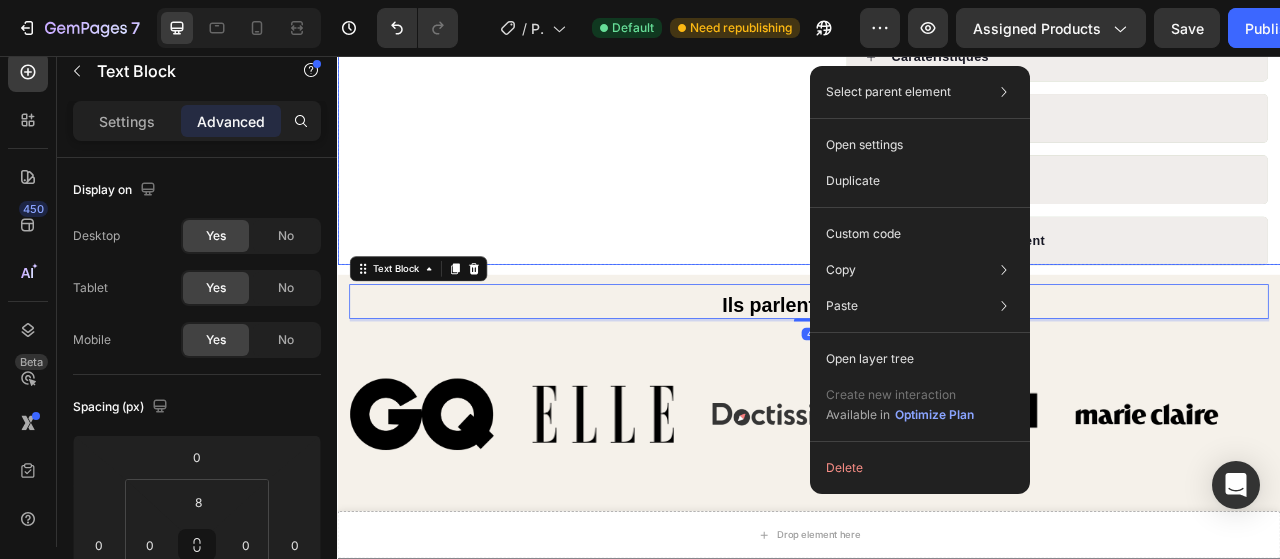 click on "Product Images Row" at bounding box center (637, -315) 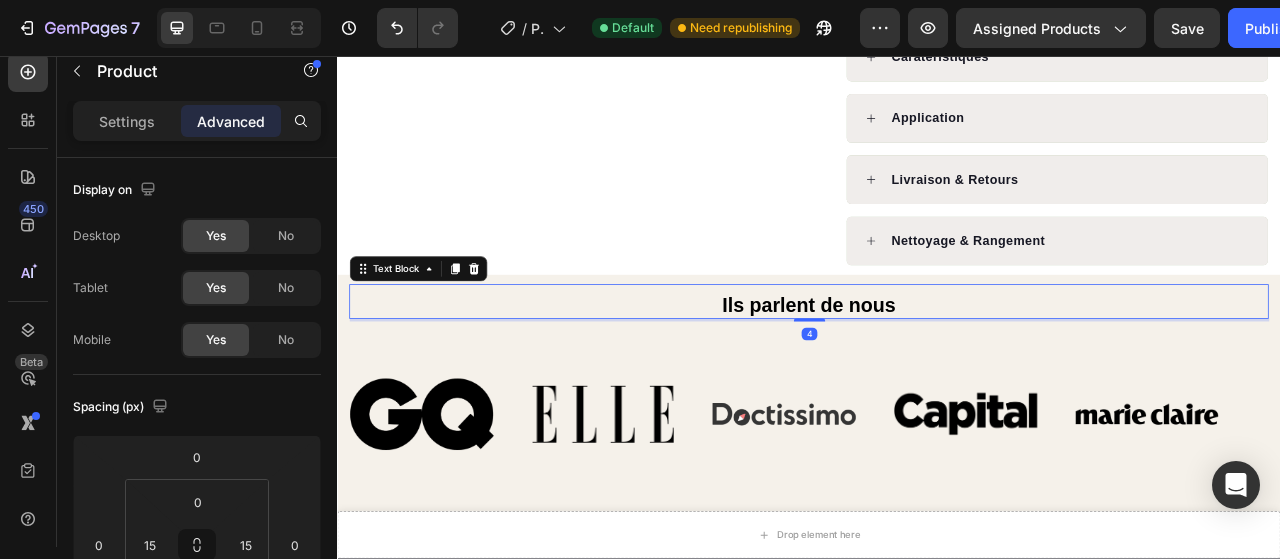 click on "Ils parlent de nous" at bounding box center (937, 373) 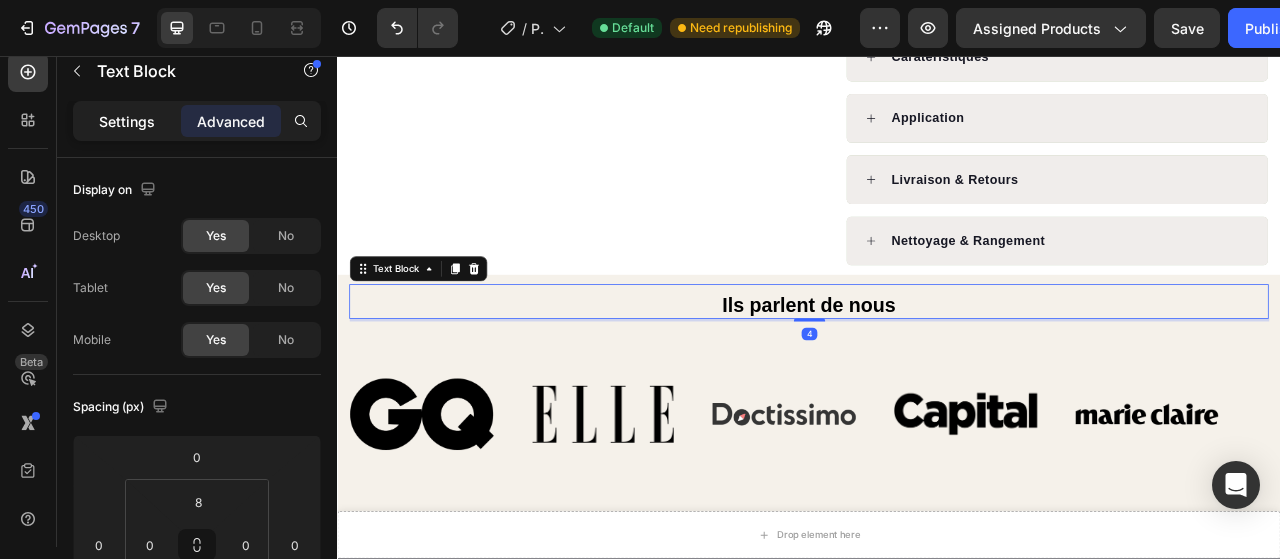 click on "Settings" at bounding box center (127, 121) 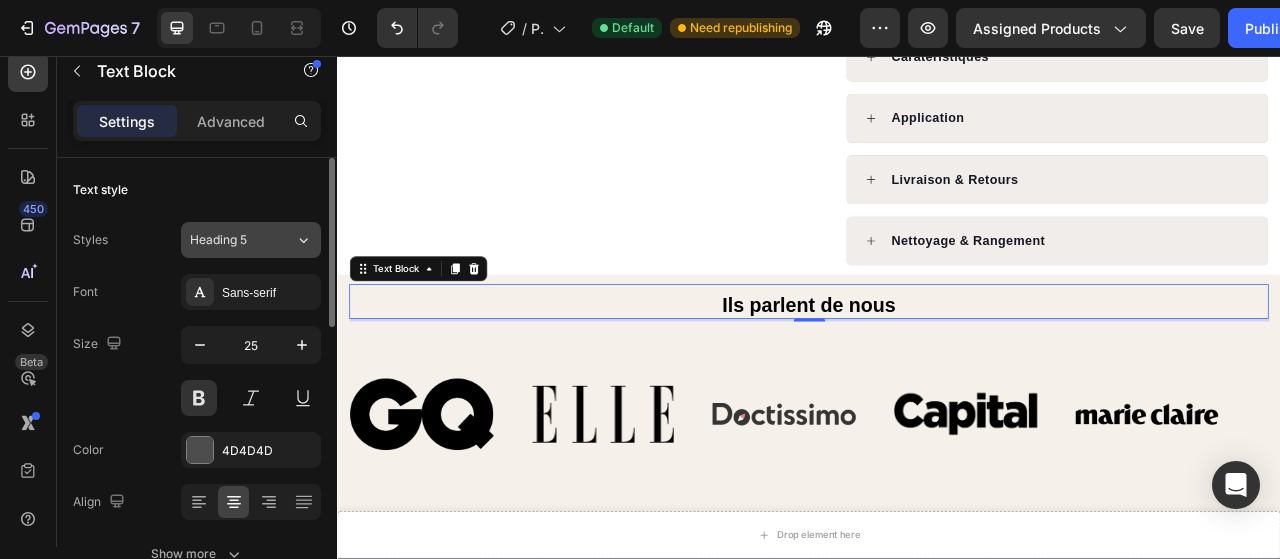 click on "Heading 5" at bounding box center [242, 240] 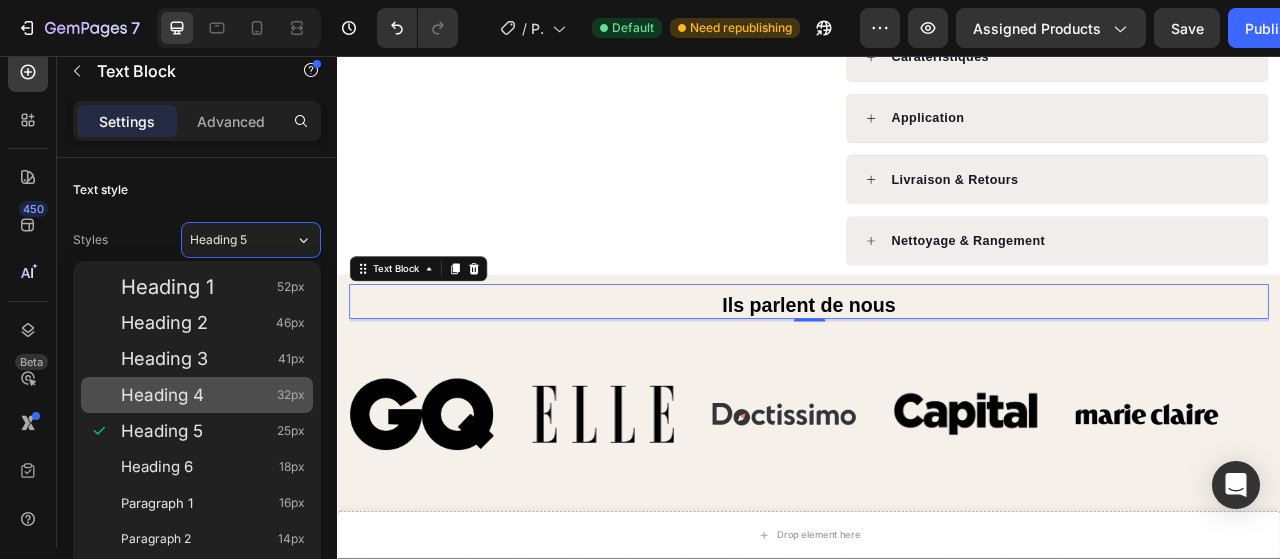 click on "Heading 4 32px" at bounding box center (213, 395) 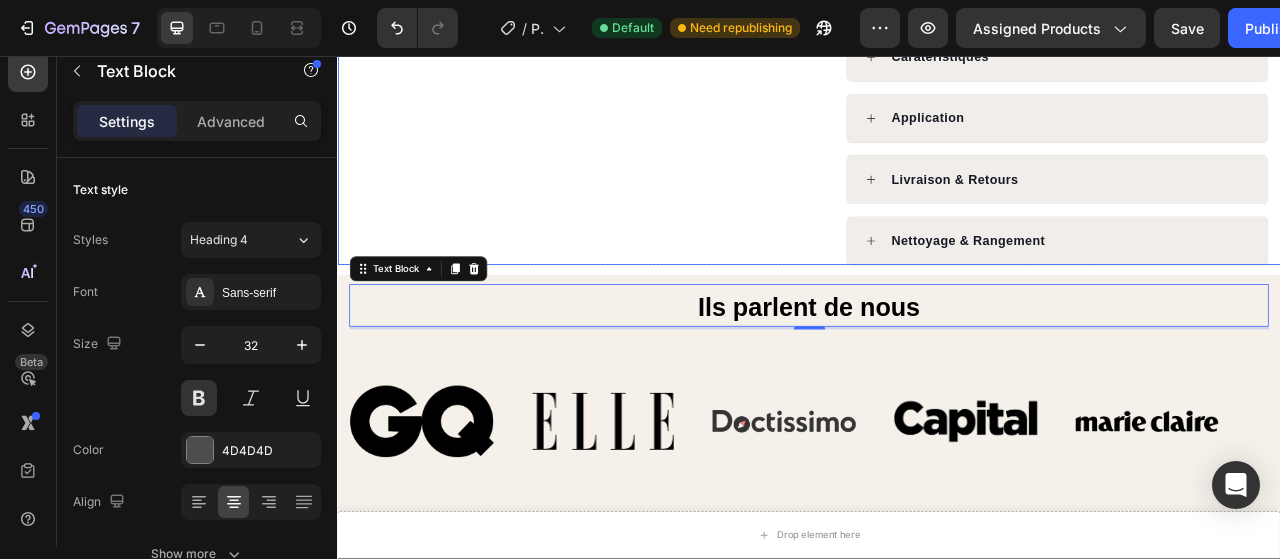 click on "Product Images Row" at bounding box center (637, -315) 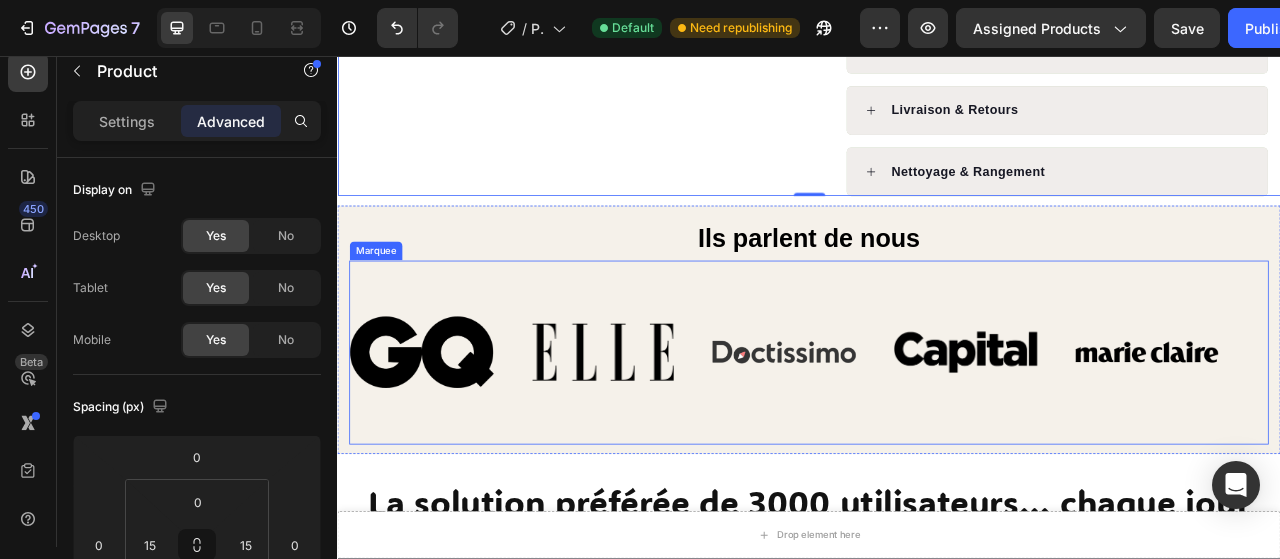 scroll, scrollTop: 1184, scrollLeft: 0, axis: vertical 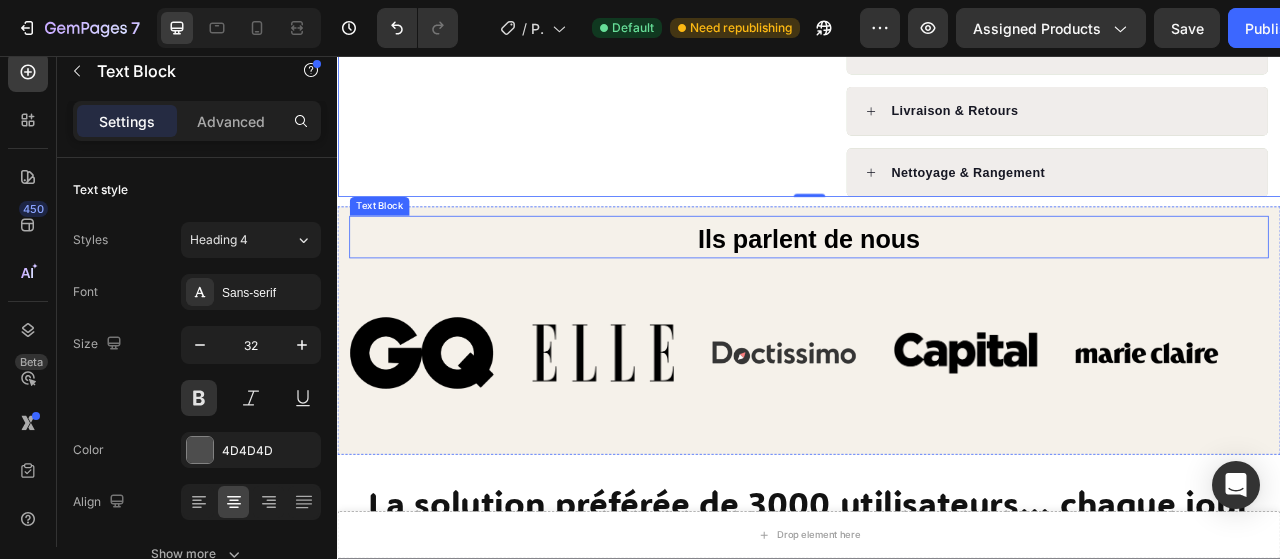 click on "Ils parlent de nous" at bounding box center [937, 291] 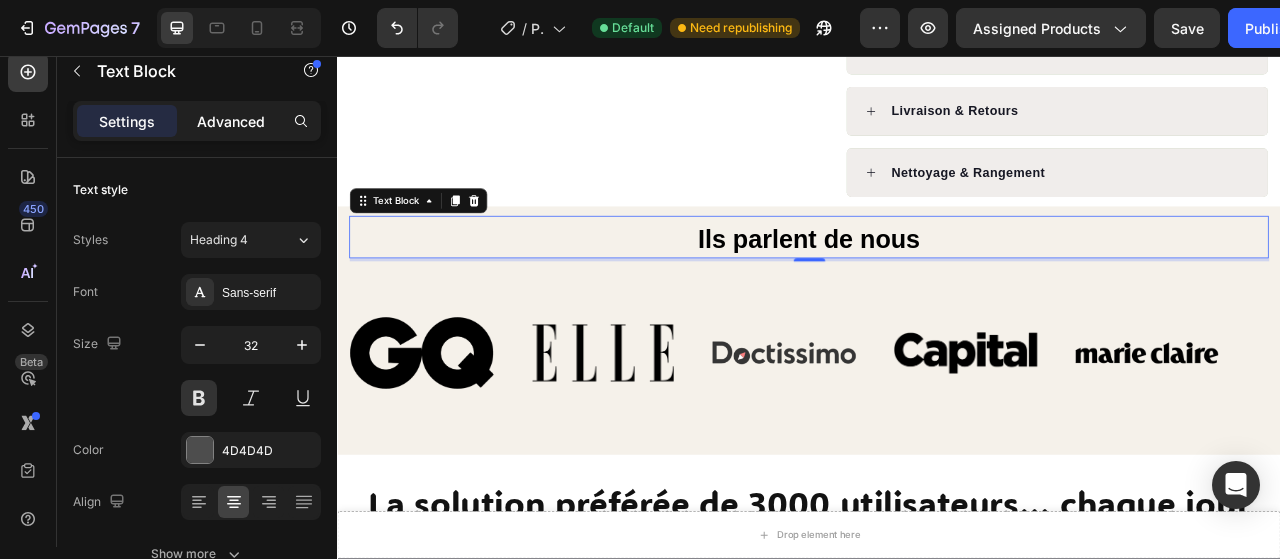 click on "Advanced" at bounding box center [231, 121] 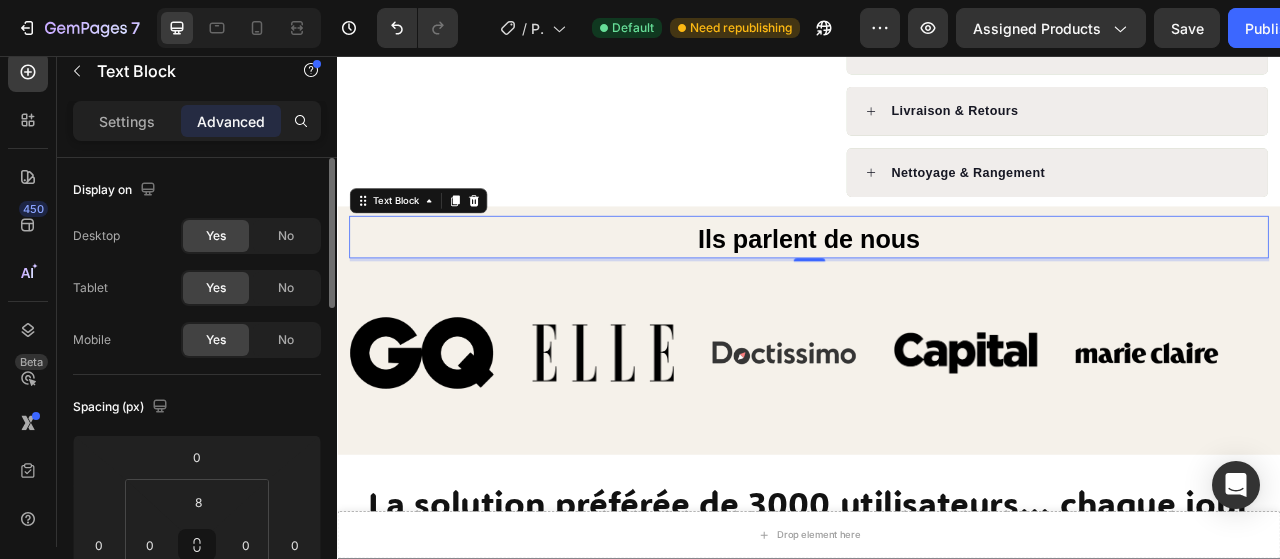 drag, startPoint x: 222, startPoint y: 127, endPoint x: 185, endPoint y: 175, distance: 60.60528 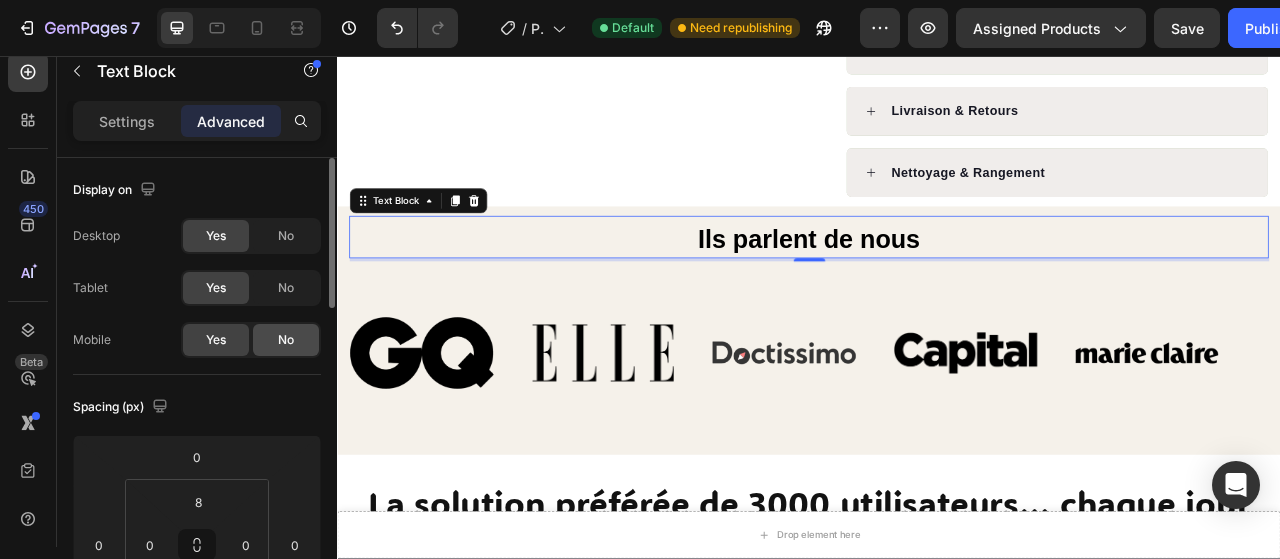 click on "No" 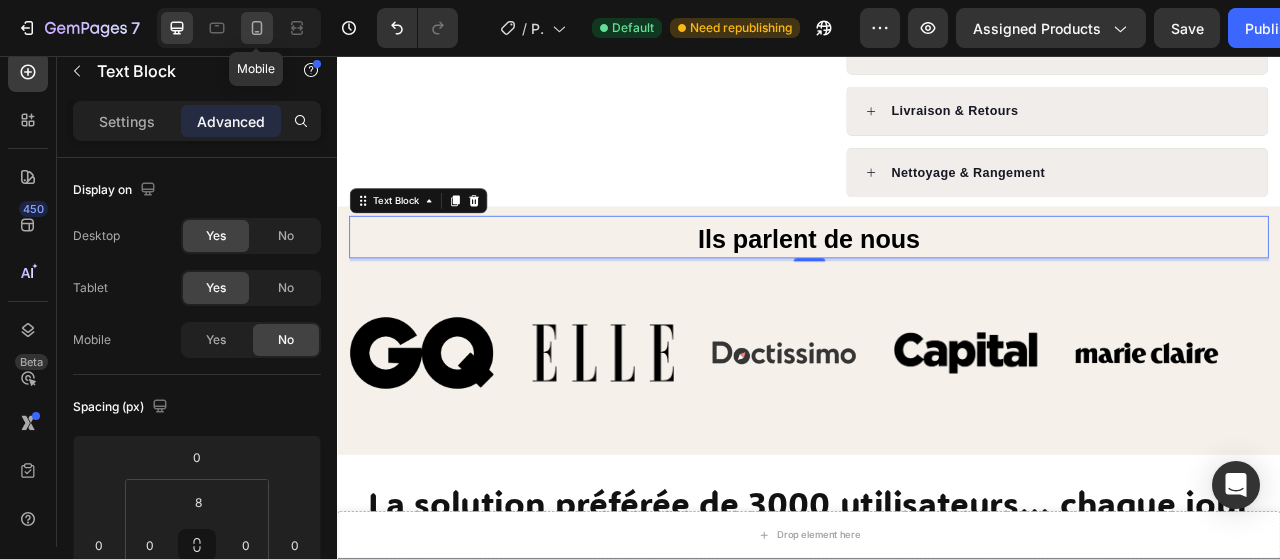 click 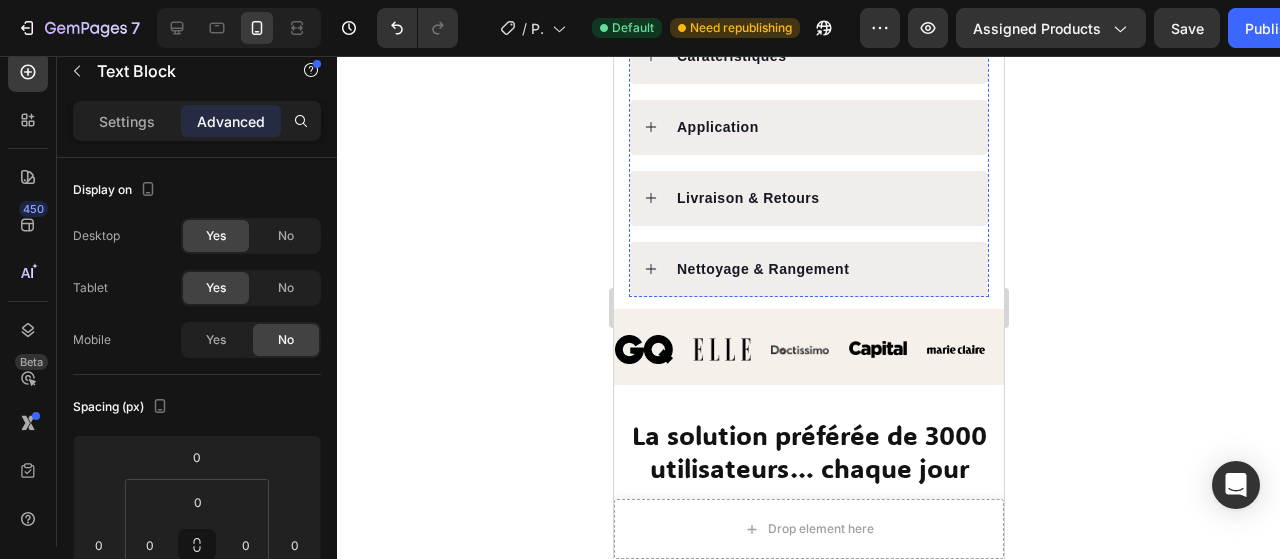 scroll, scrollTop: 1495, scrollLeft: 0, axis: vertical 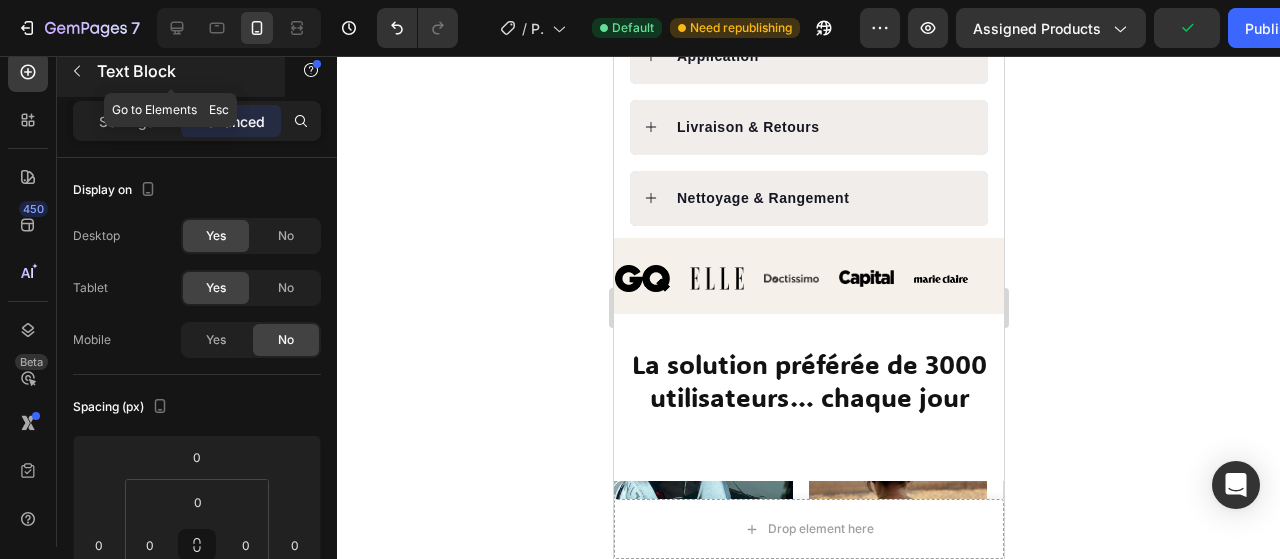 click at bounding box center (77, 71) 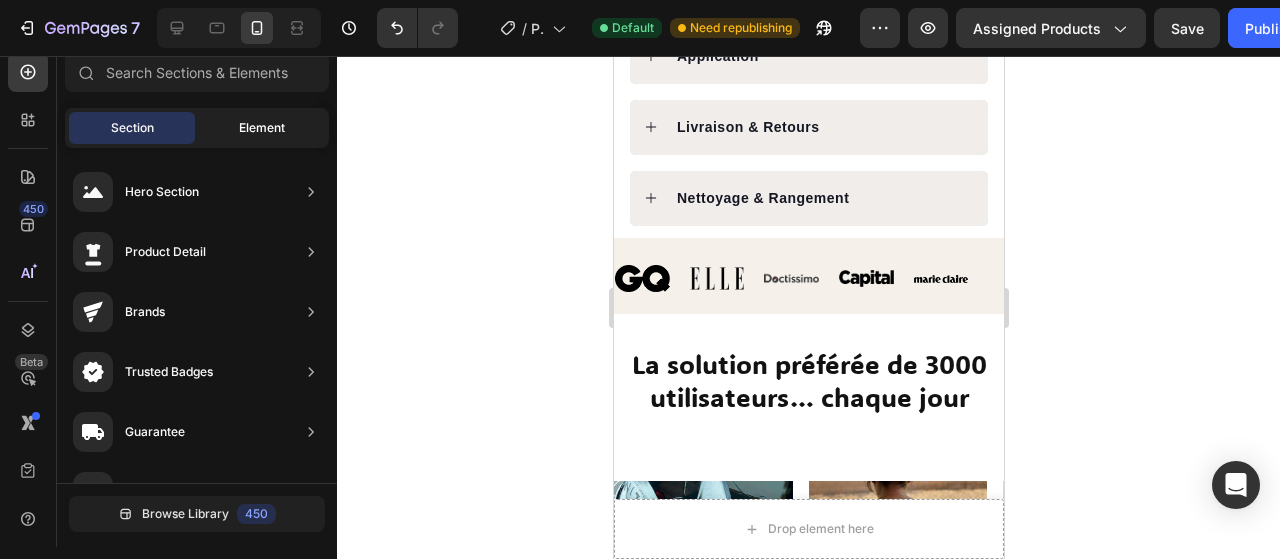 drag, startPoint x: 267, startPoint y: 137, endPoint x: 252, endPoint y: 136, distance: 15.033297 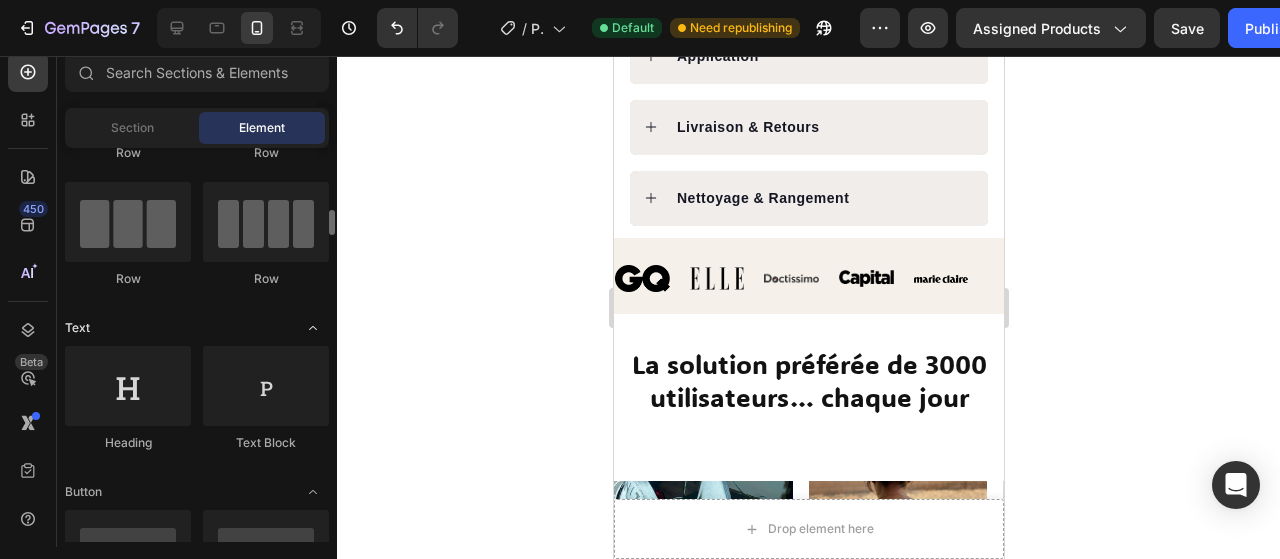scroll, scrollTop: 192, scrollLeft: 0, axis: vertical 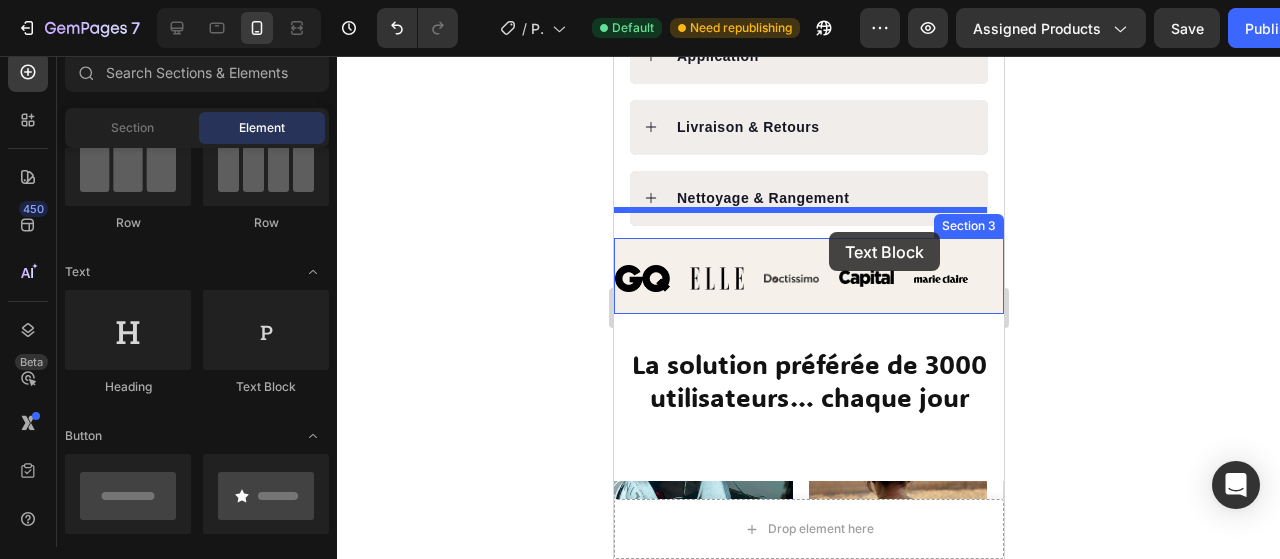 drag, startPoint x: 882, startPoint y: 422, endPoint x: 828, endPoint y: 232, distance: 197.52469 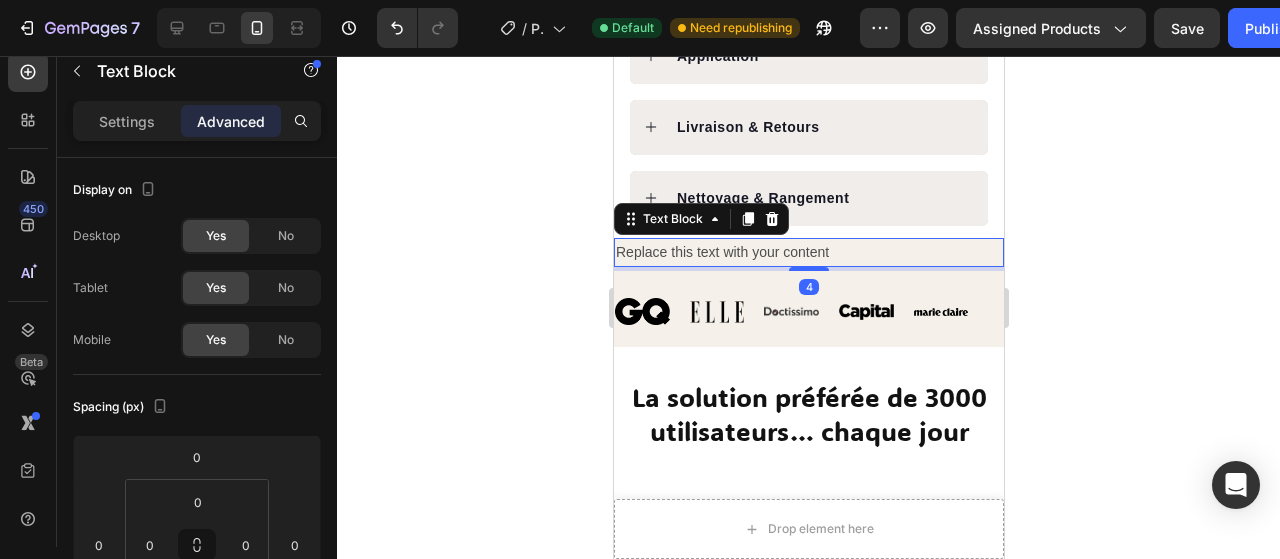 click on "Replace this text with your content" at bounding box center (808, 252) 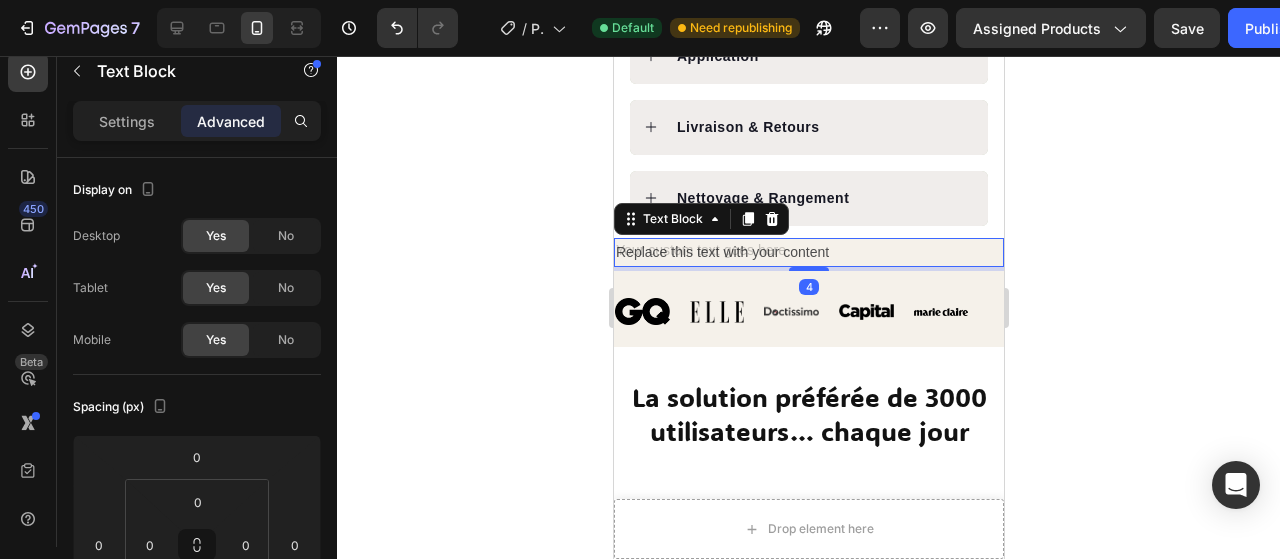 click on "Replace this text with your content" at bounding box center (808, 252) 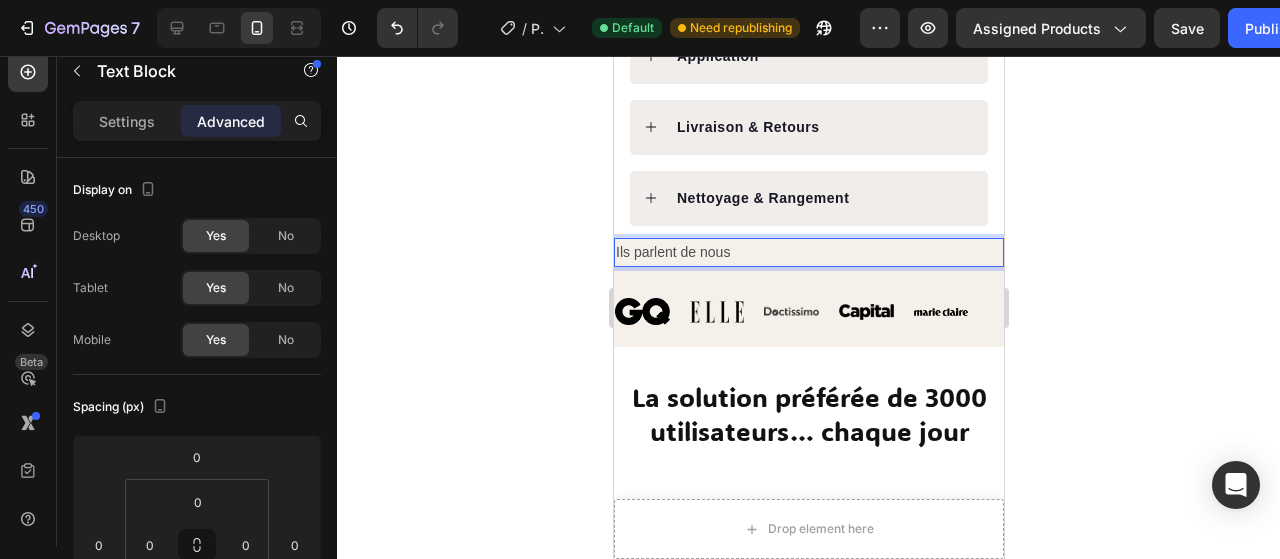 click on "Ils parlent de nous" at bounding box center (808, 252) 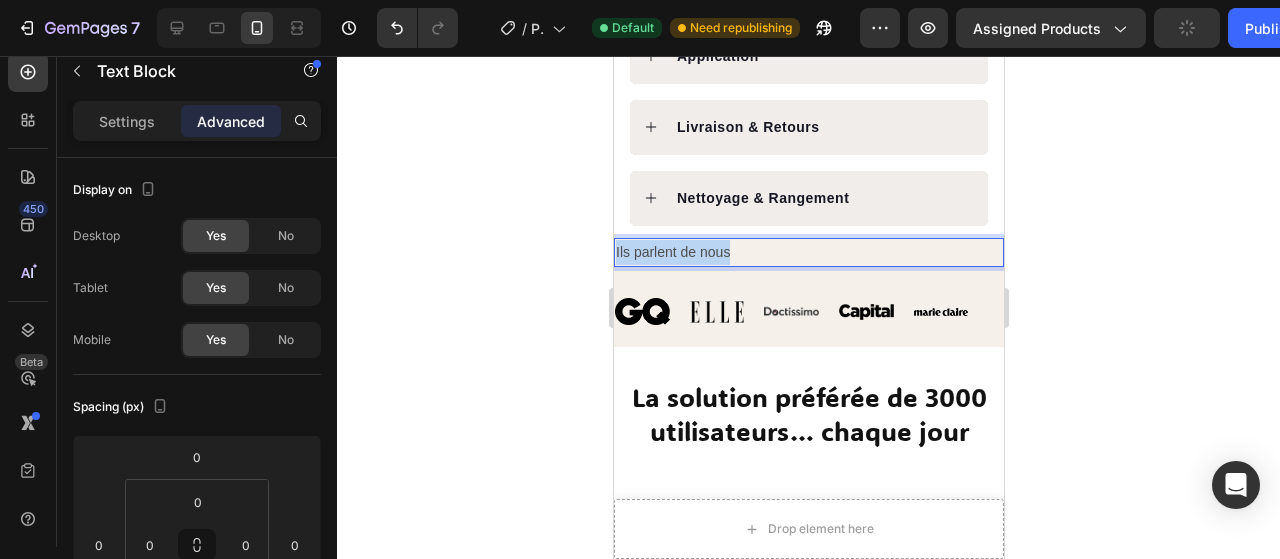 click on "Ils parlent de nous" at bounding box center [808, 252] 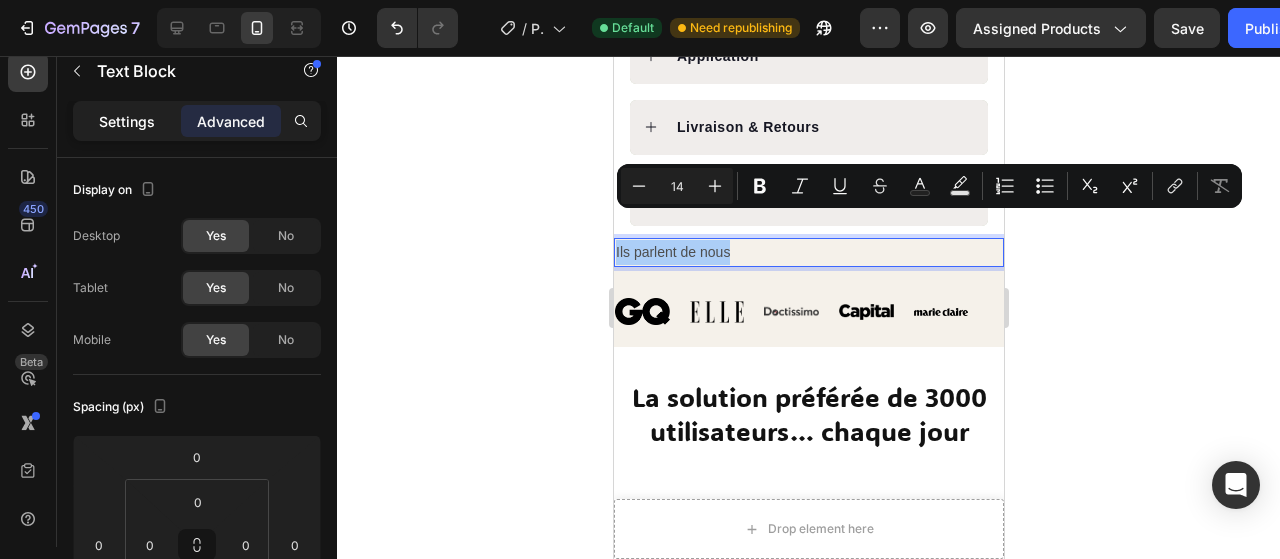 click on "Settings" 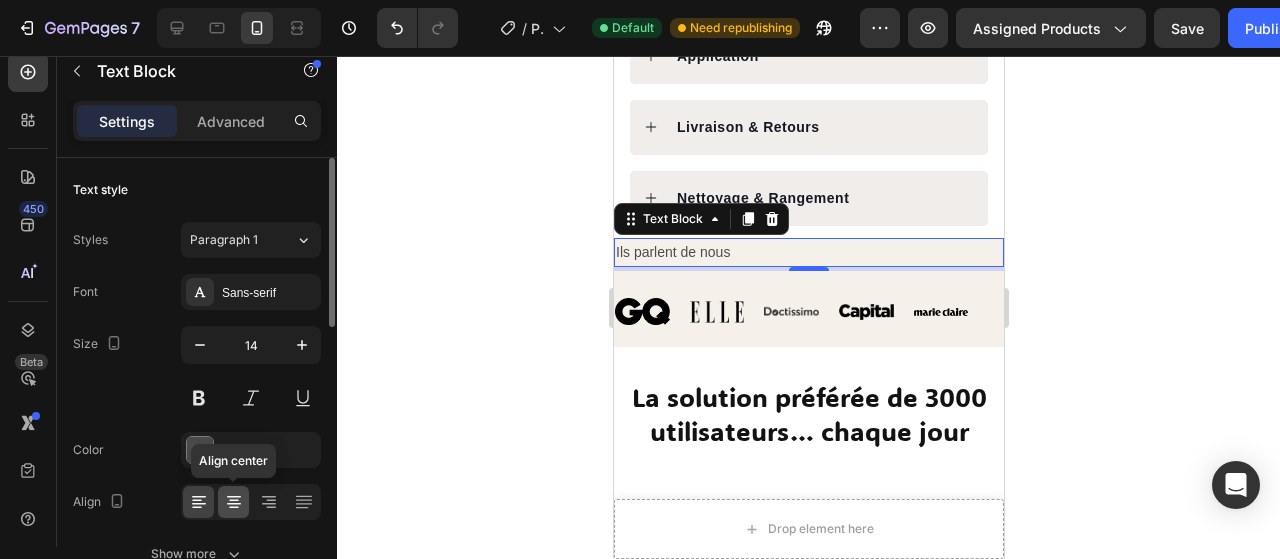 click 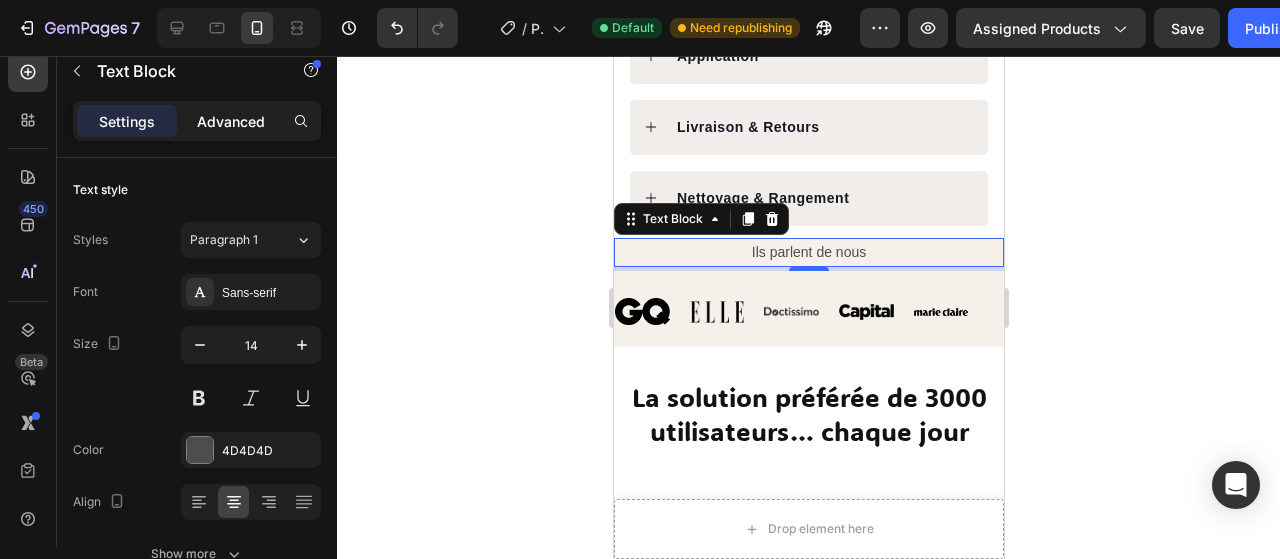 click on "Advanced" 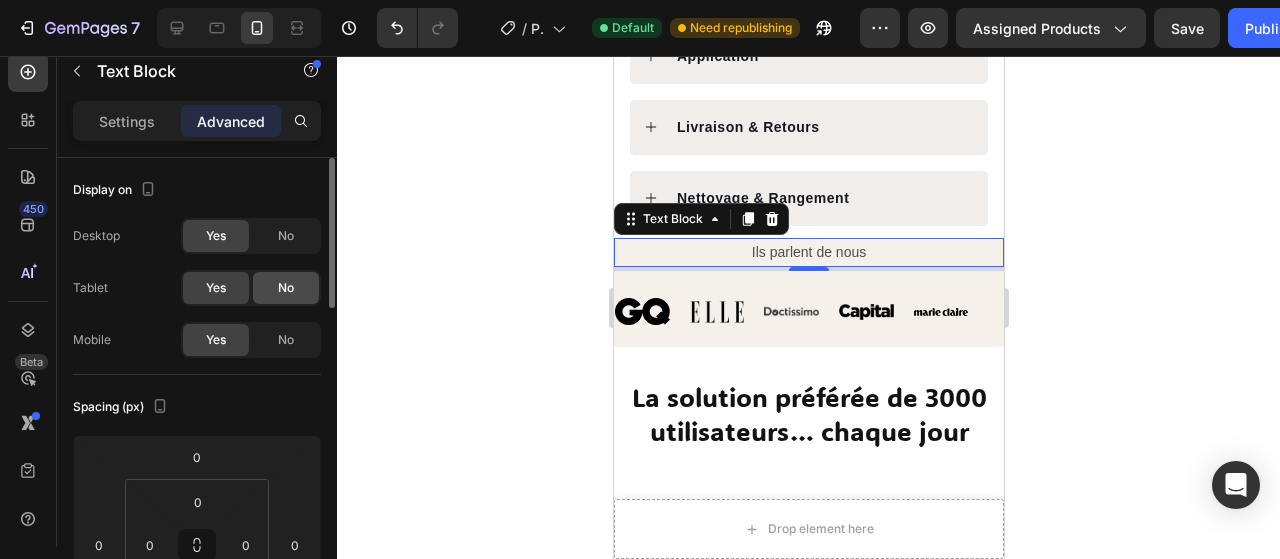 click on "No" 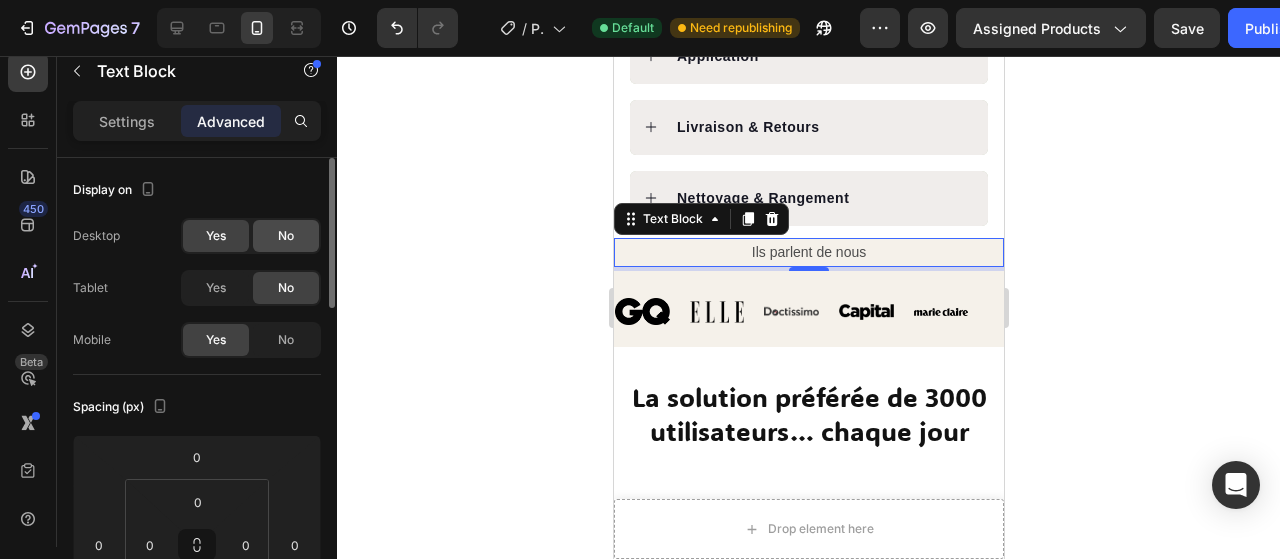 click on "No" 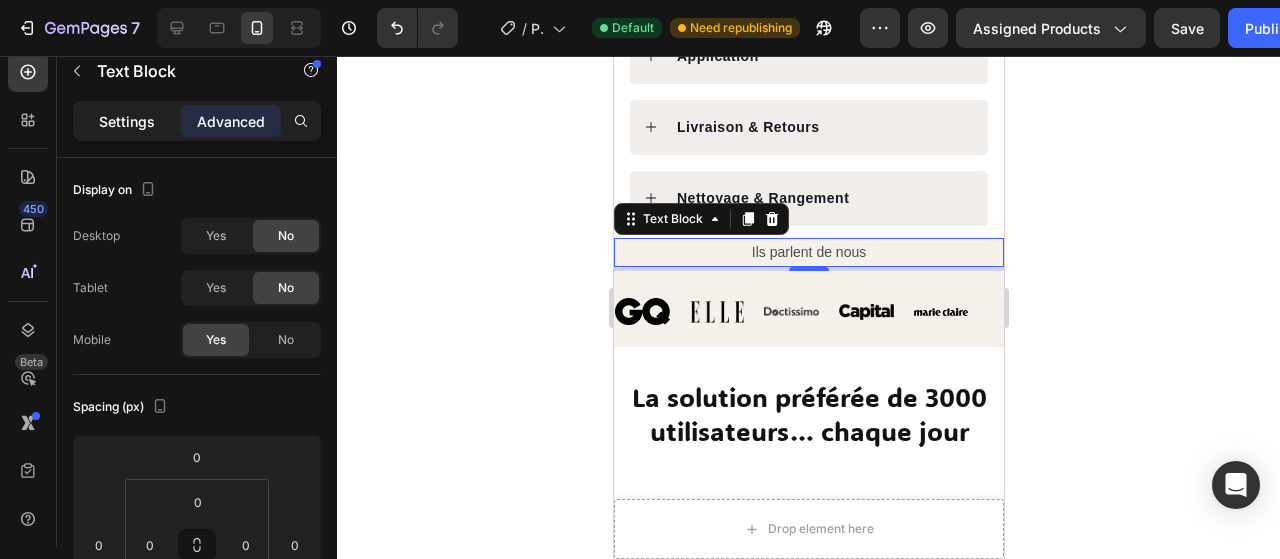 click on "Settings" at bounding box center [127, 121] 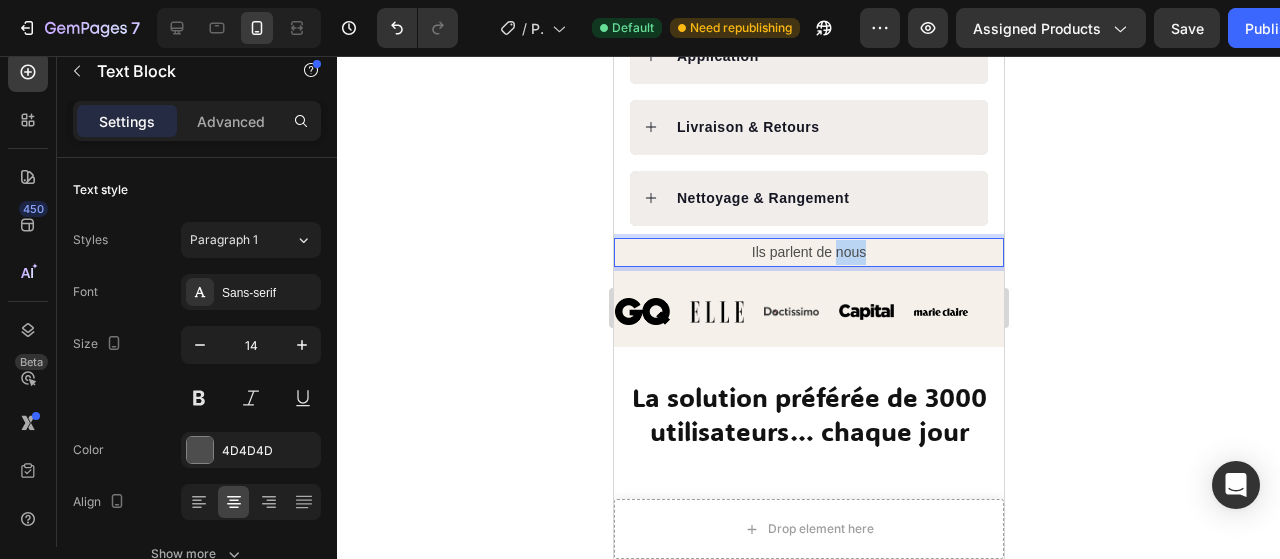 click on "Ils parlent de nous" at bounding box center [808, 252] 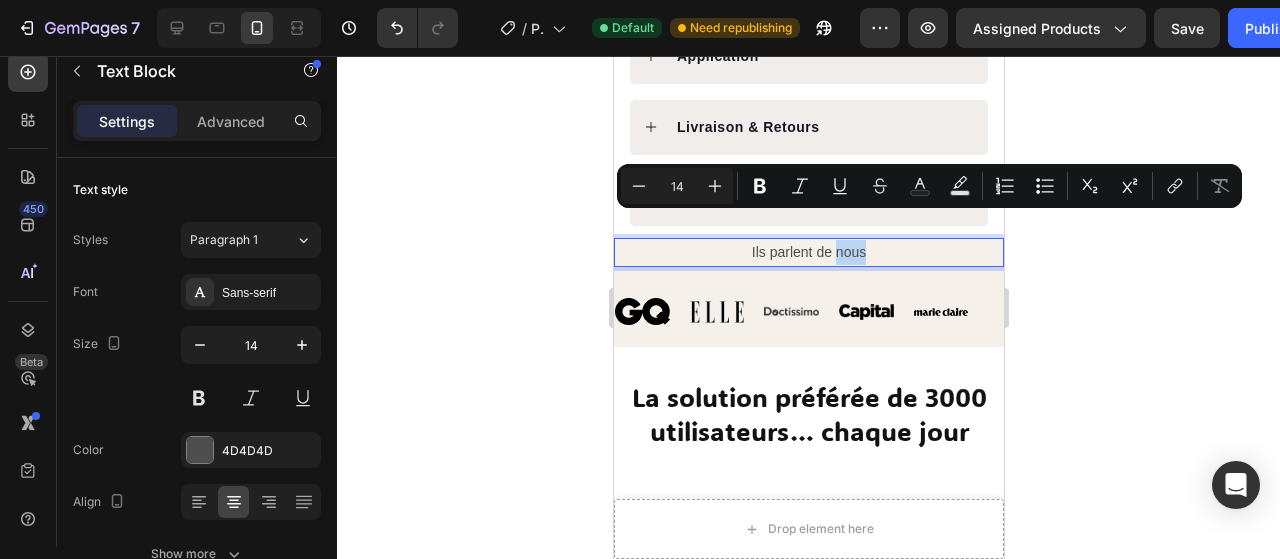 click on "Ils parlent de nous" at bounding box center [808, 252] 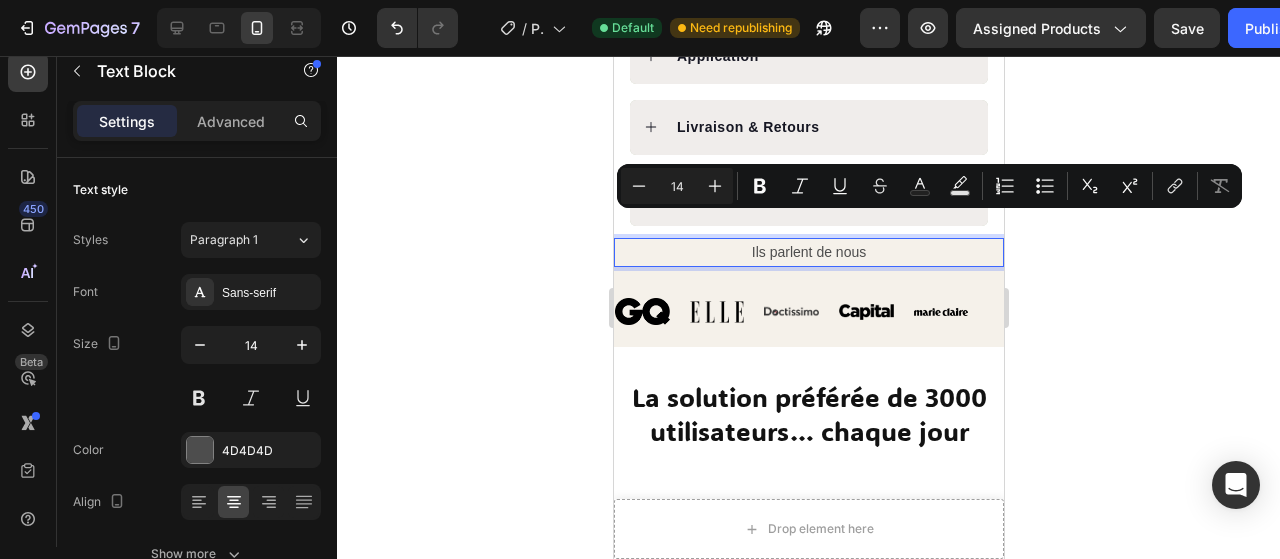 click on "Ils parlent de nous" at bounding box center [808, 252] 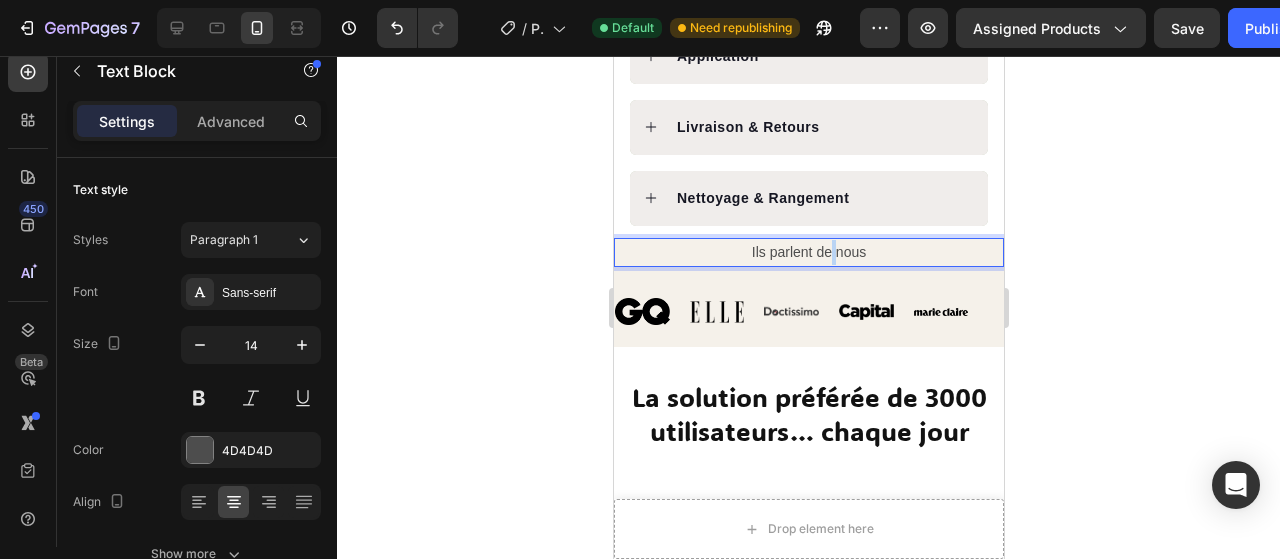 click on "Ils parlent de nous" at bounding box center (808, 252) 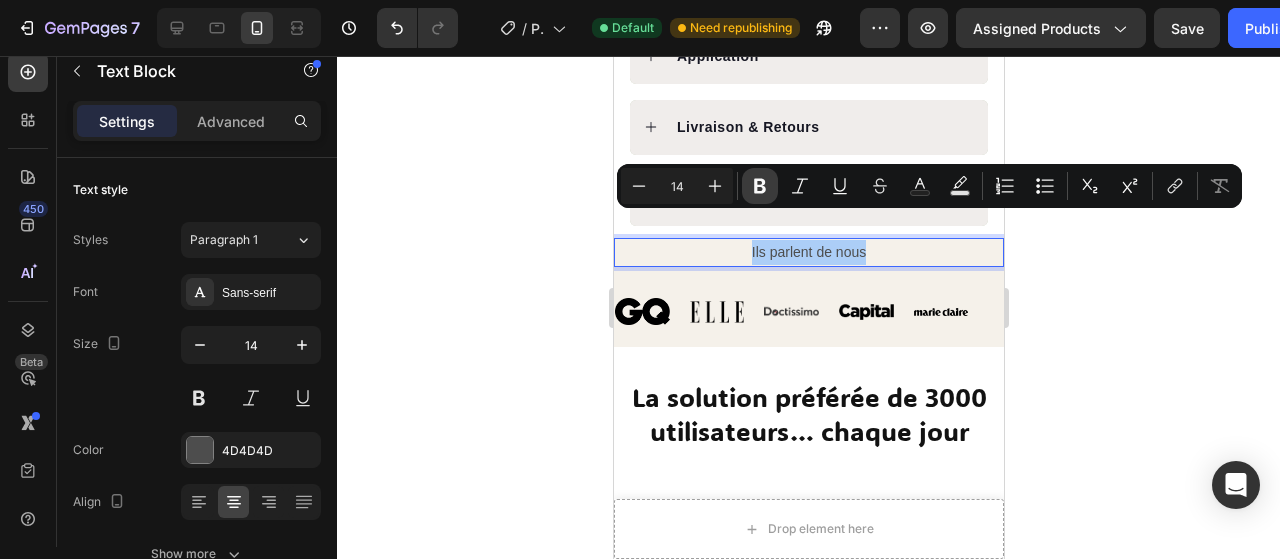 click 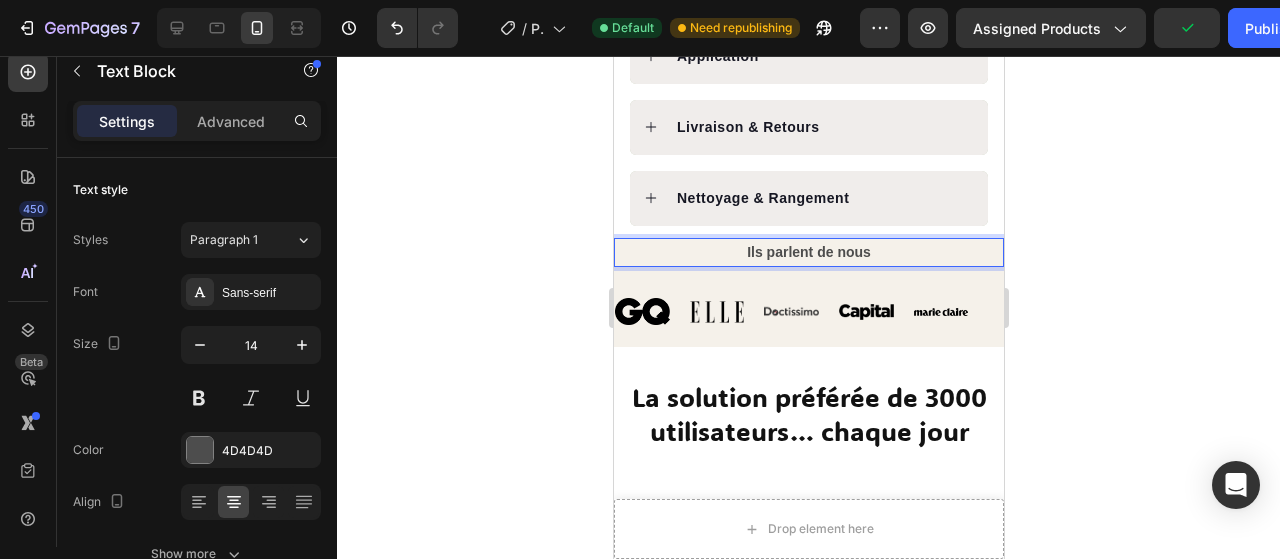 click 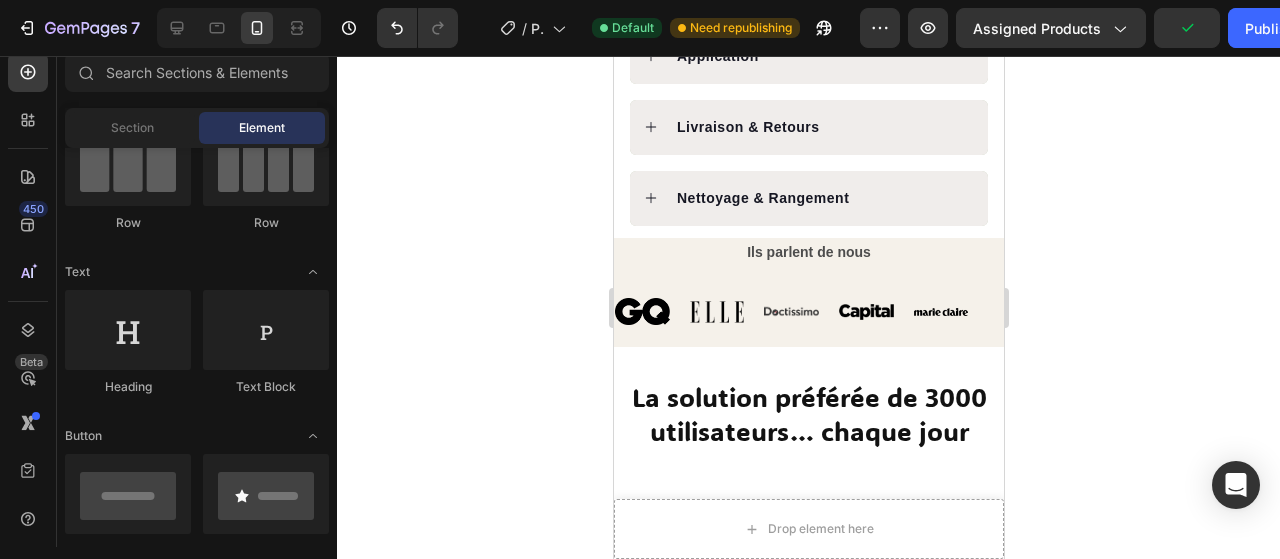 click 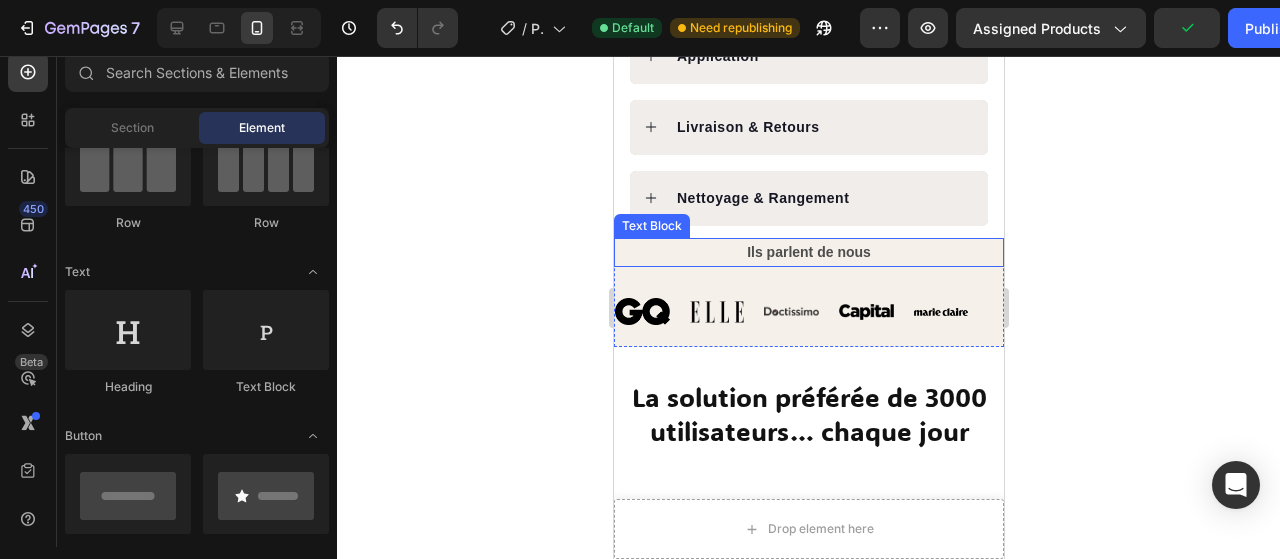 click on "Ils parlent de nous" at bounding box center (808, 252) 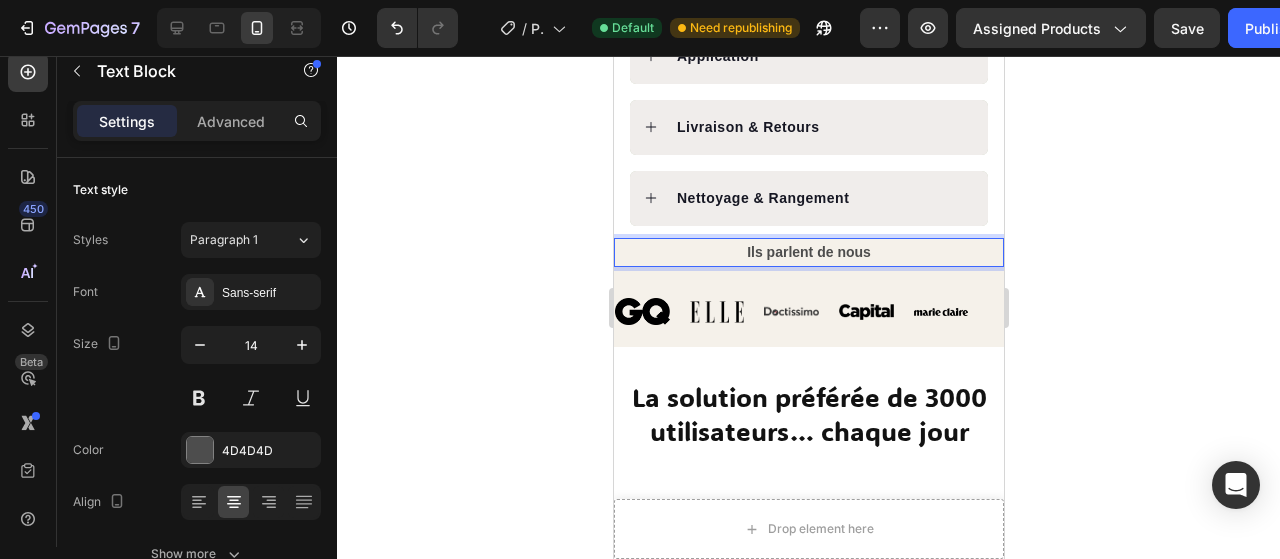 drag, startPoint x: 828, startPoint y: 221, endPoint x: 838, endPoint y: 224, distance: 10.440307 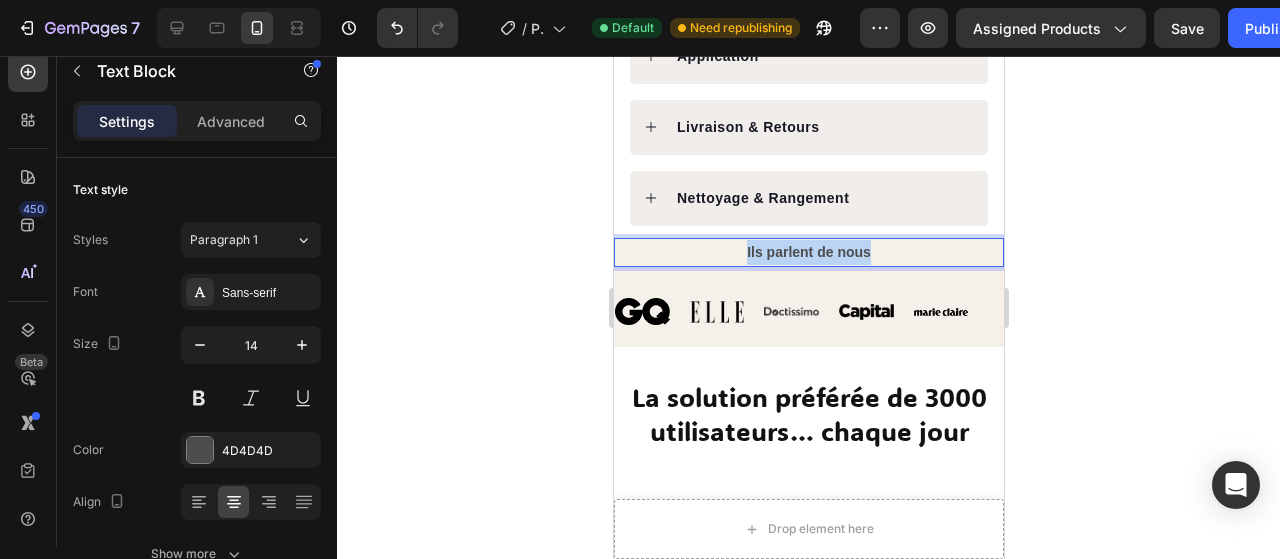 click on "Ils parlent de nous" at bounding box center (808, 252) 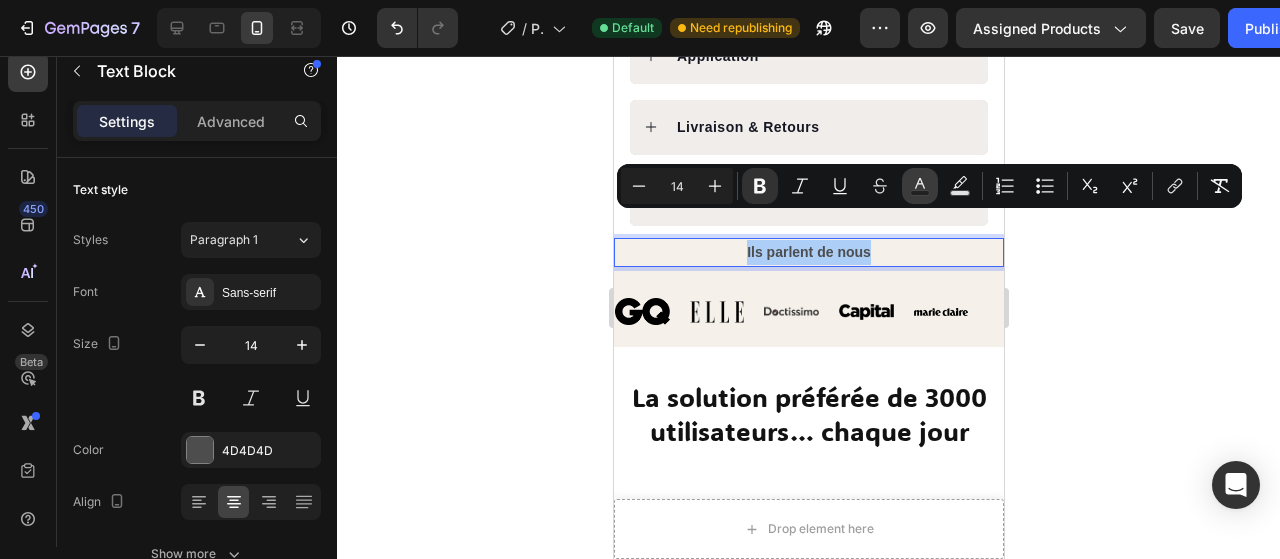 click 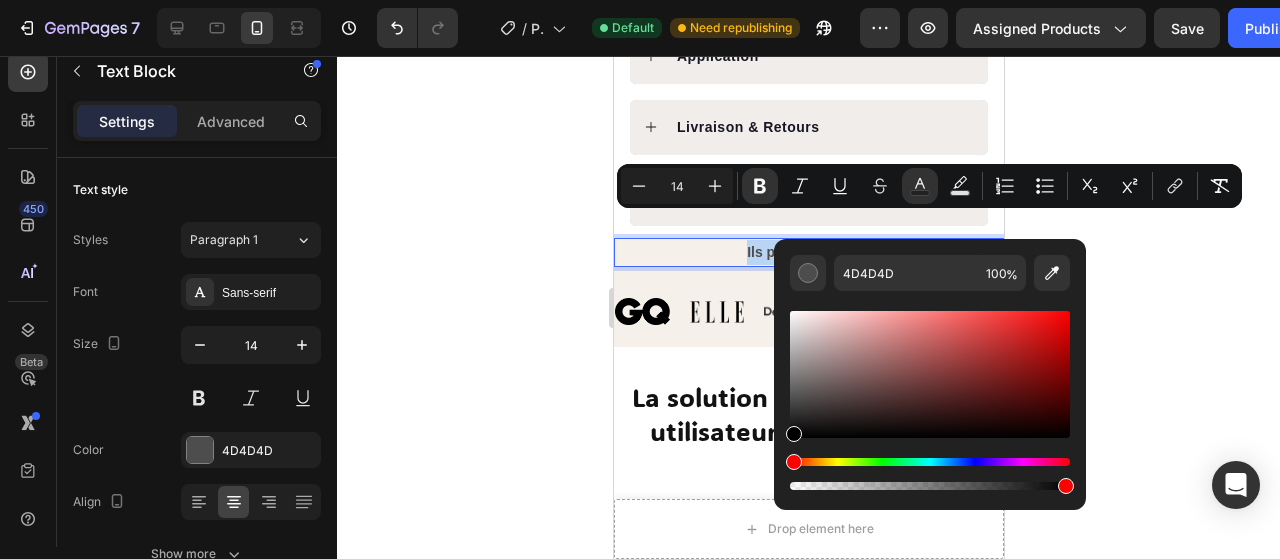drag, startPoint x: 795, startPoint y: 409, endPoint x: 790, endPoint y: 447, distance: 38.327538 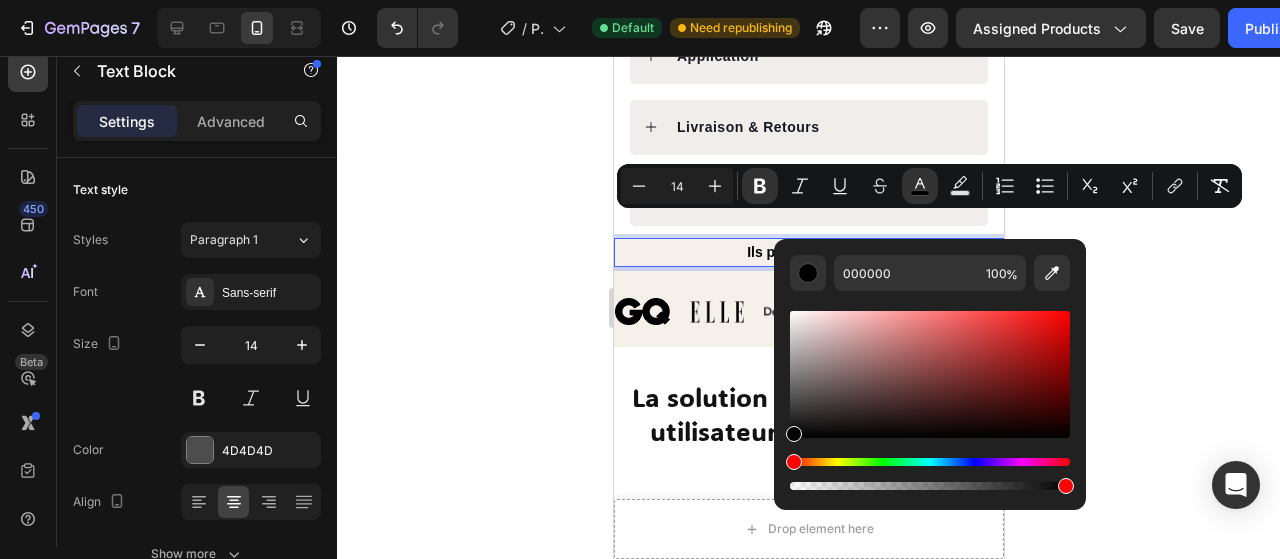 click 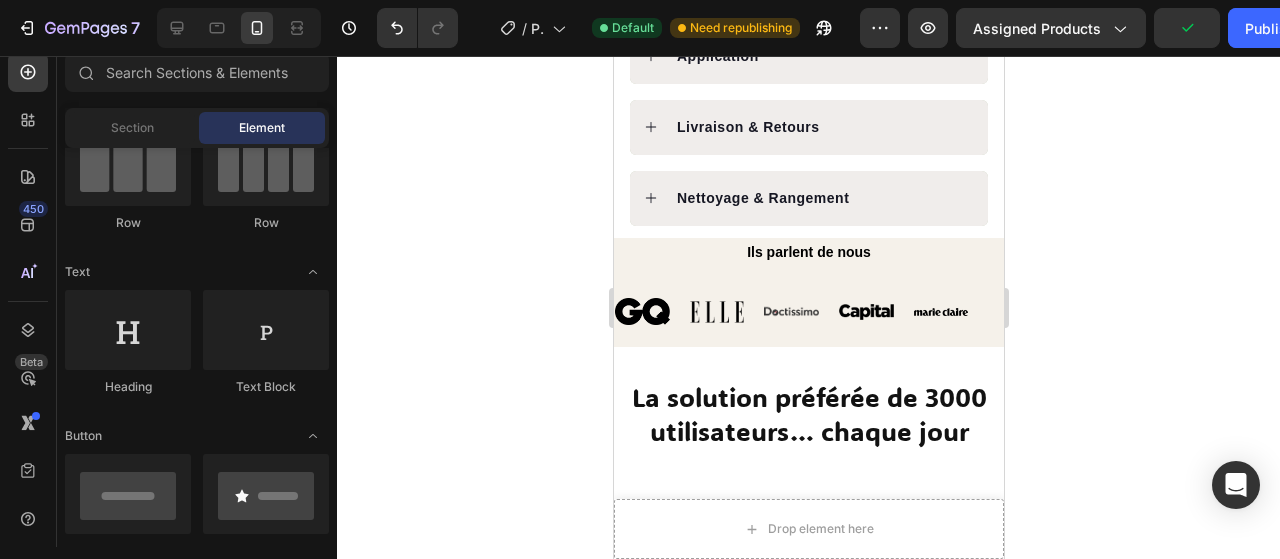 click 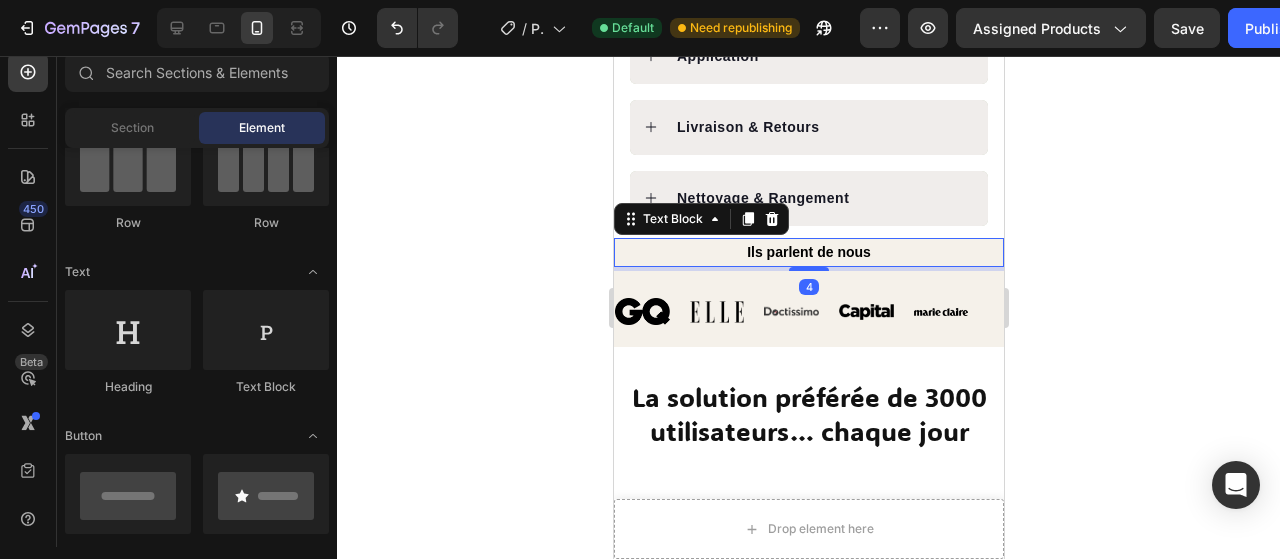 click on "Ils parlent de nous" at bounding box center [808, 252] 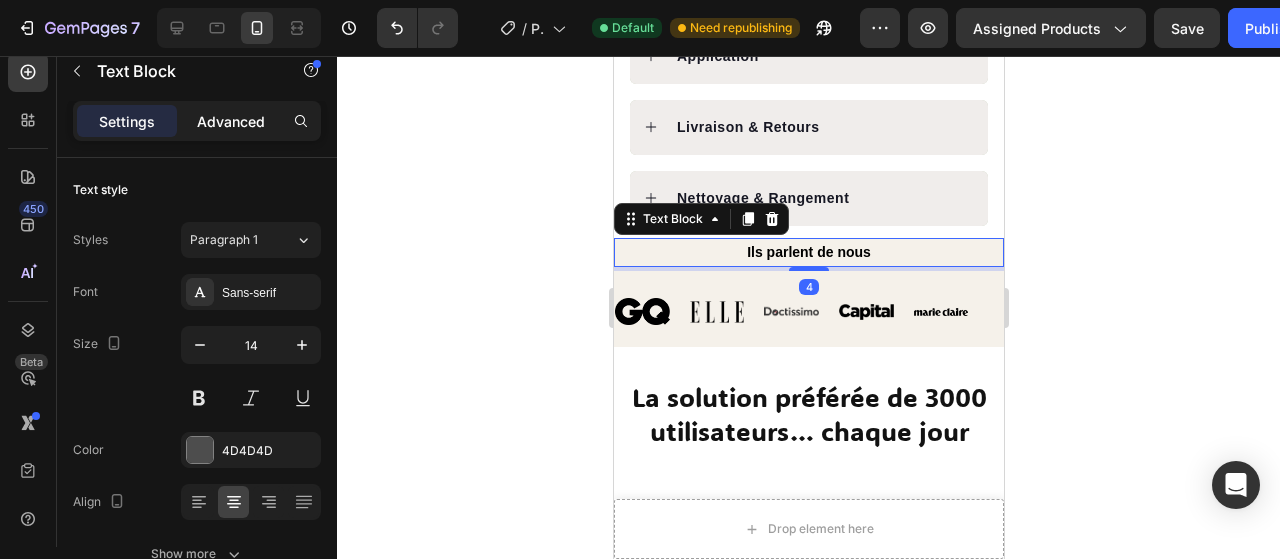 click on "Advanced" 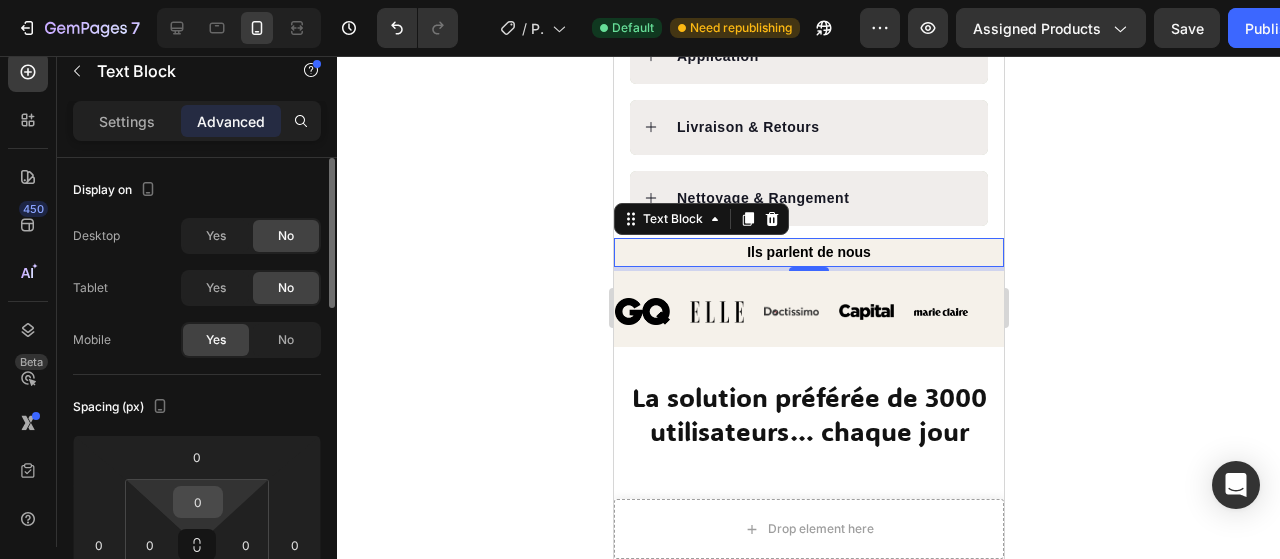 click on "0" at bounding box center (198, 502) 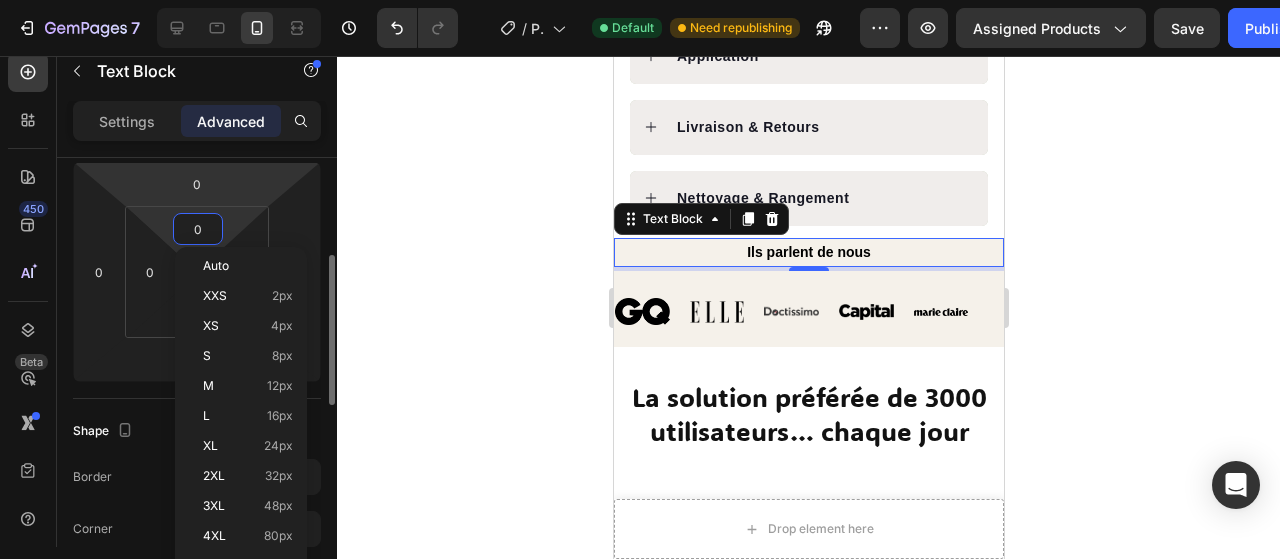 scroll, scrollTop: 279, scrollLeft: 0, axis: vertical 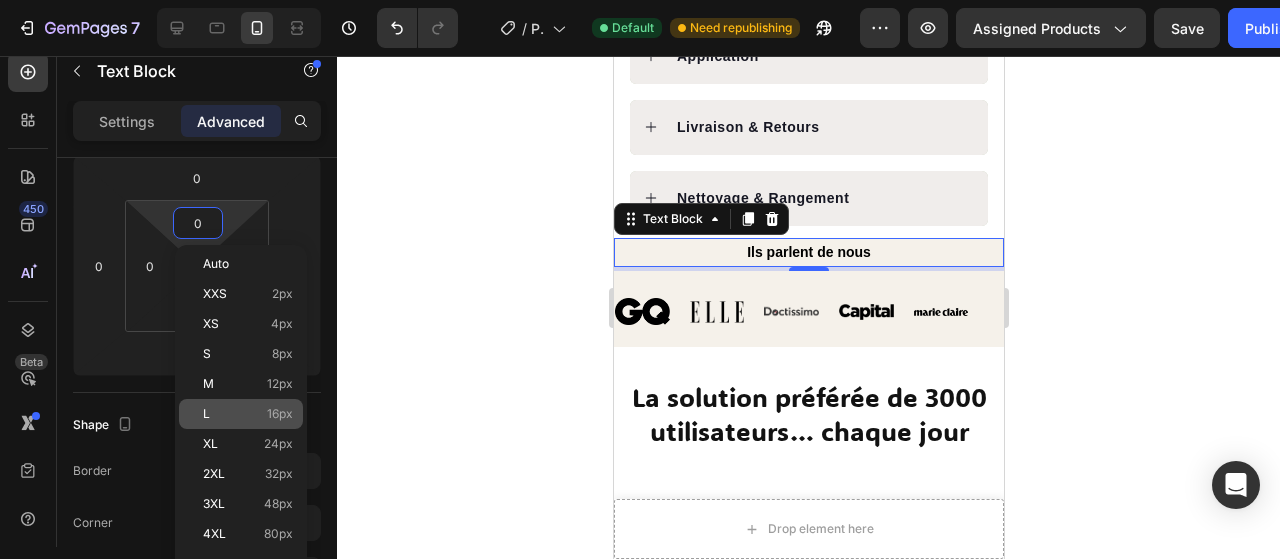 click on "16px" at bounding box center [280, 414] 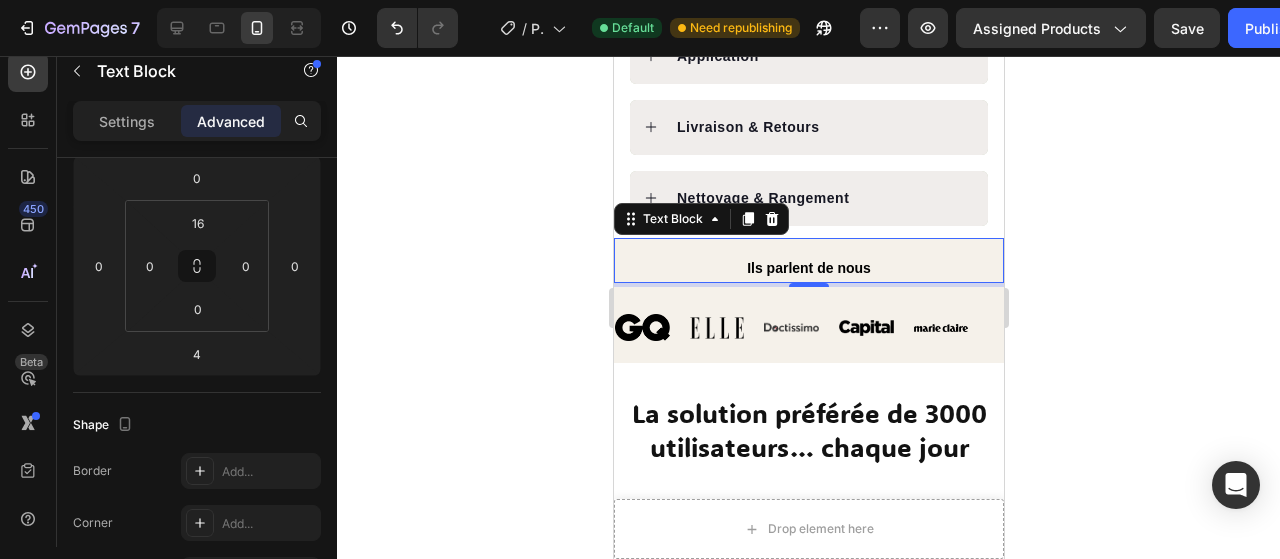click on "7  Version history  /  Product Page - May 30, 15:11:33 Default Need republishing Preview Assigned Products  Save   Publish  450 Beta Sections(18) Elements(84) Section Element Hero Section Product Detail Brands Trusted Badges Guarantee Product Breakdown How to use Testimonials Compare Bundle FAQs Social Proof Brand Story Product List Collection Blog List Contact Sticky Add to Cart Custom Footer Browse Library 450 Layout
Row
Row
Row
Row Text
Heading
Text Block Button
Button
Button Media
Image
Image" at bounding box center [640, 0] 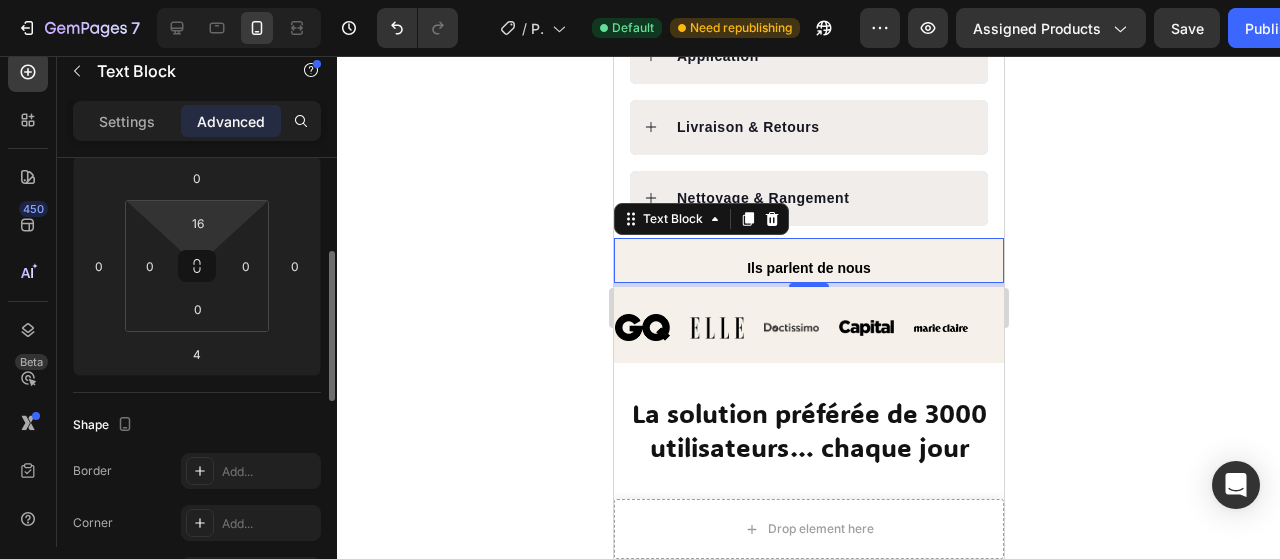 click on "7  Version history  /  Product Page - May 30, 15:11:33 Default Need republishing Preview Assigned Products  Save   Publish  450 Beta Sections(18) Elements(84) Section Element Hero Section Product Detail Brands Trusted Badges Guarantee Product Breakdown How to use Testimonials Compare Bundle FAQs Social Proof Brand Story Product List Collection Blog List Contact Sticky Add to Cart Custom Footer Browse Library 450 Layout
Row
Row
Row
Row Text
Heading
Text Block Button
Button
Button Media
Image" at bounding box center (640, 0) 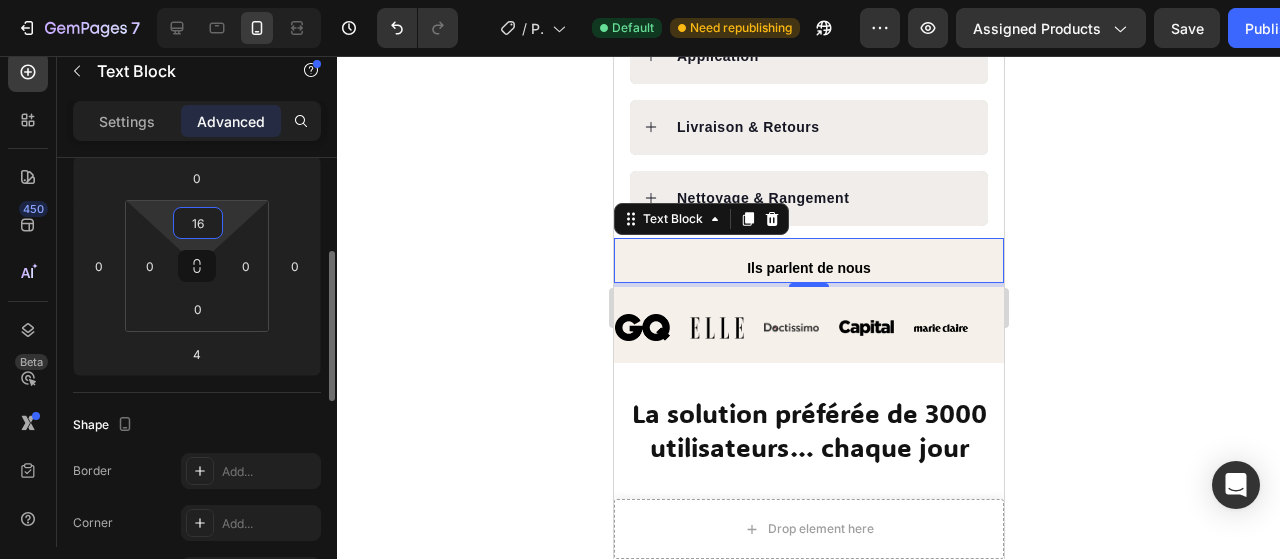 click on "16" at bounding box center [198, 223] 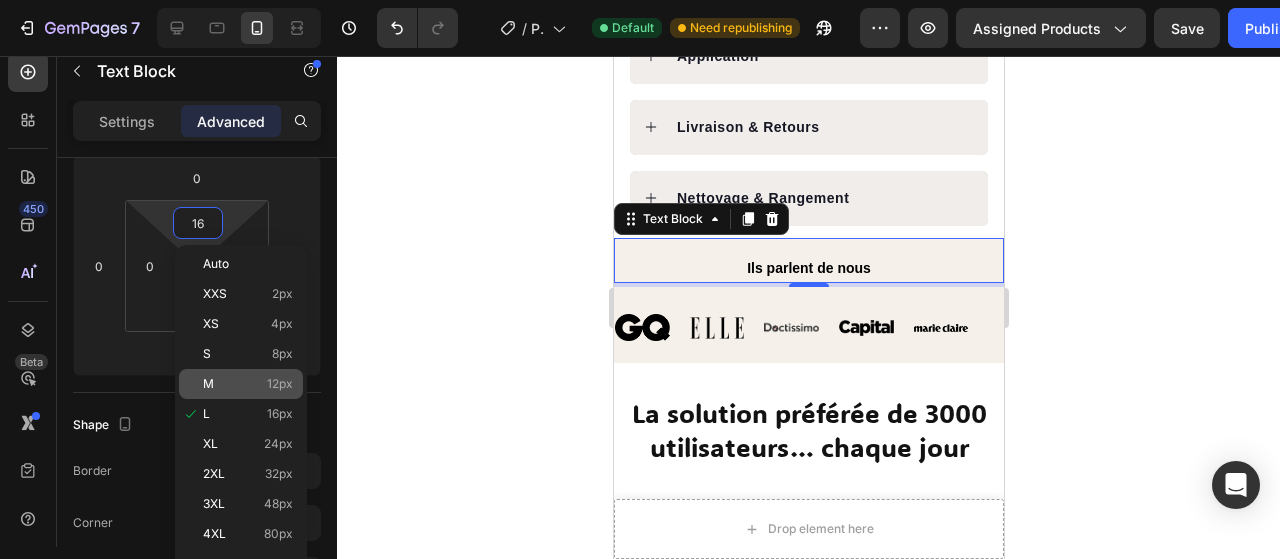 click on "12px" at bounding box center (280, 384) 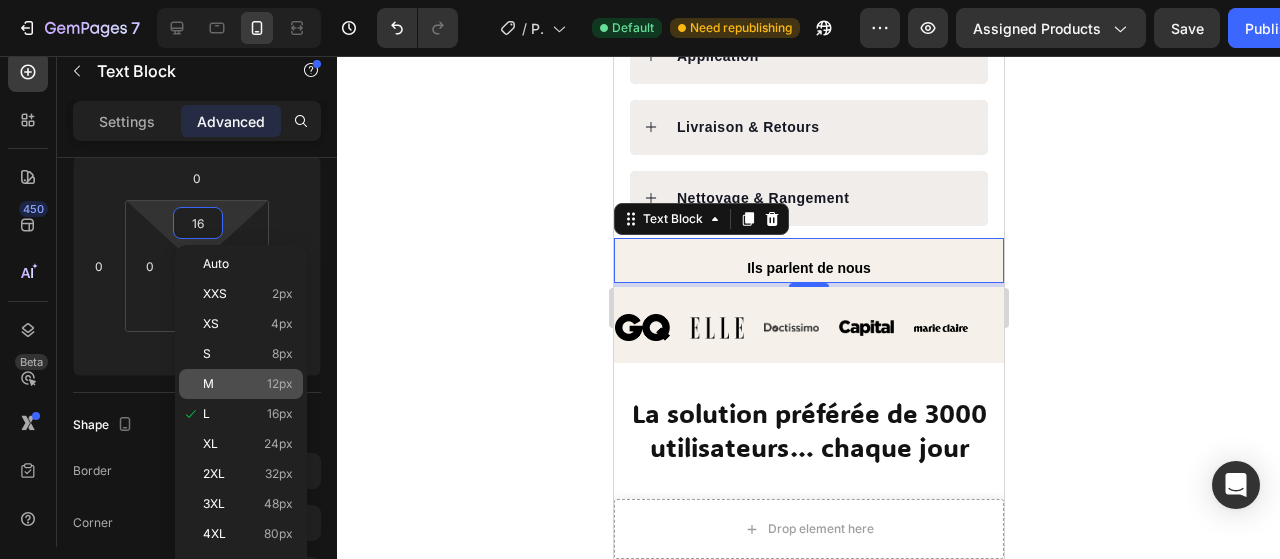 type on "12" 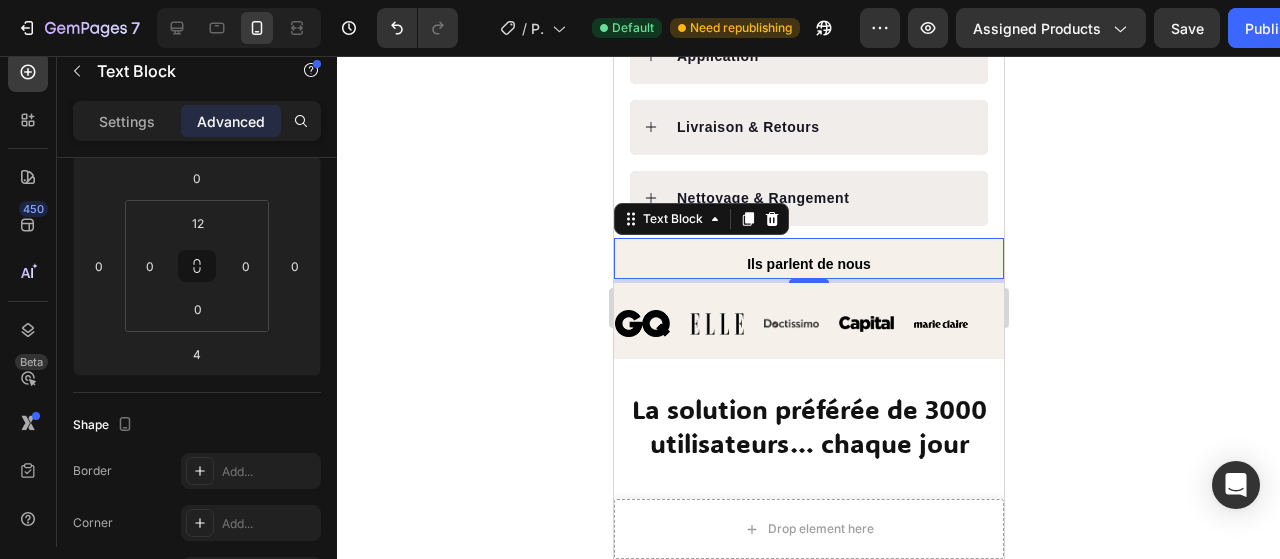 click 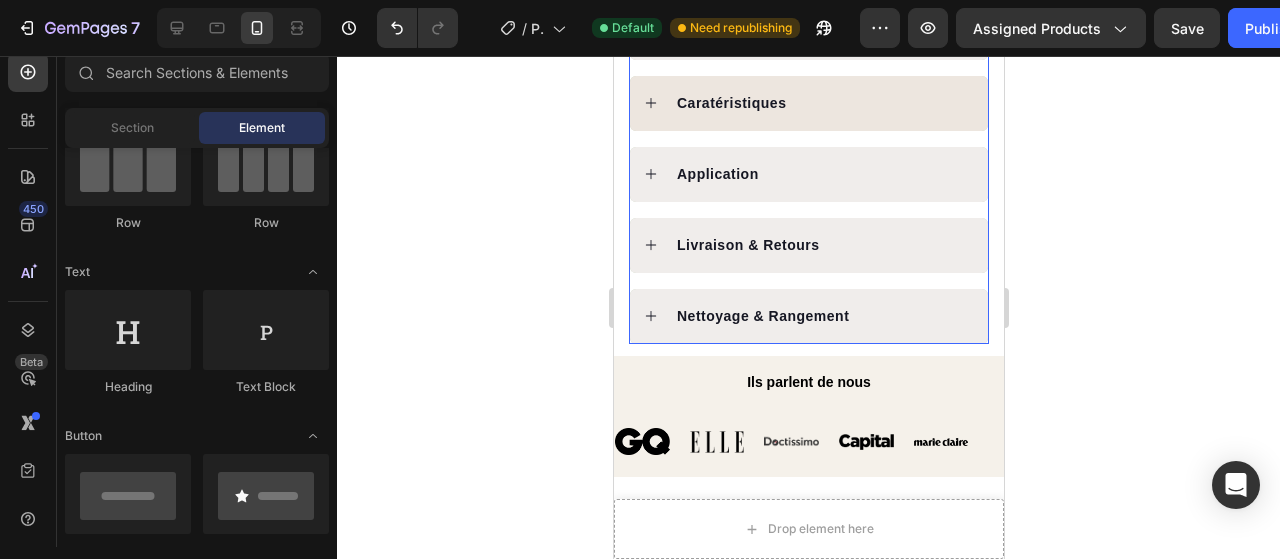 scroll, scrollTop: 1388, scrollLeft: 0, axis: vertical 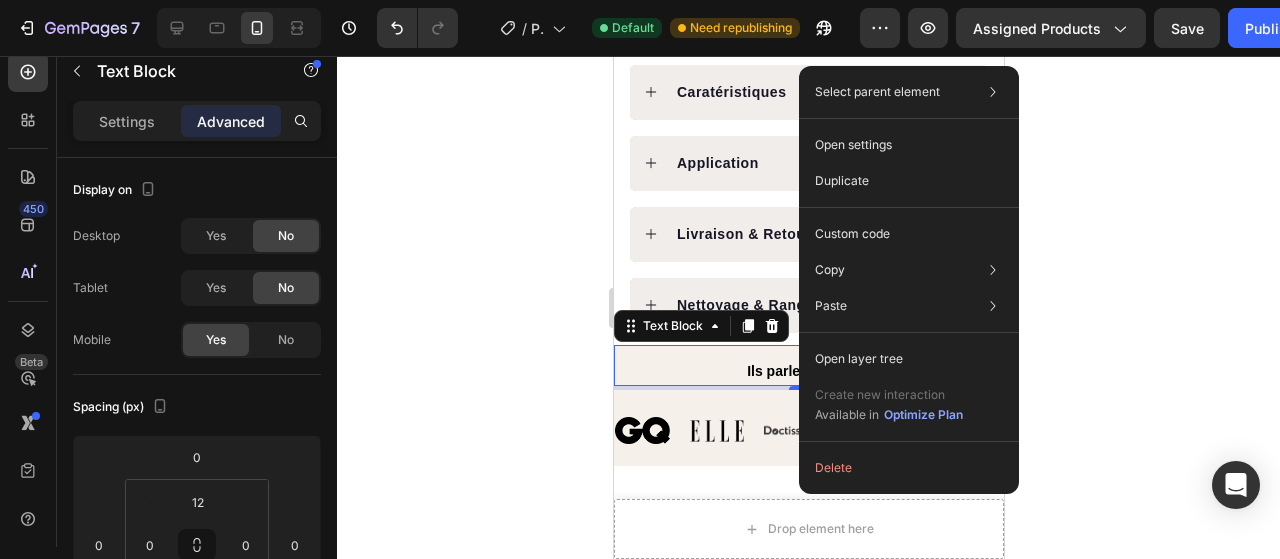click on "Ils parlent de nous" at bounding box center (808, 371) 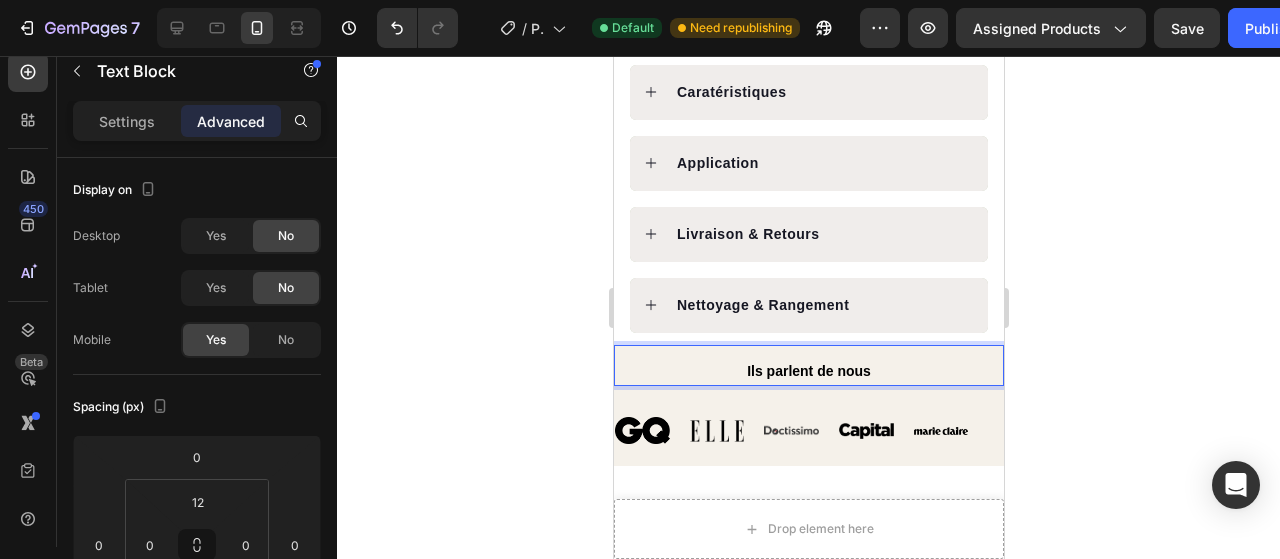 click on "Ils parlent de nous" at bounding box center [808, 371] 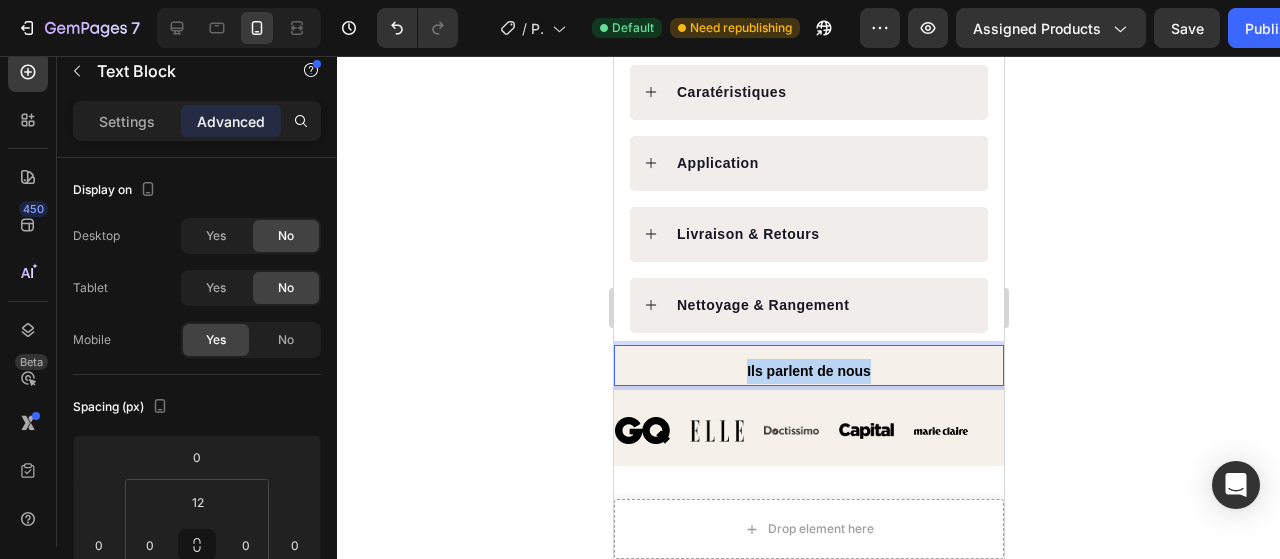 click on "Ils parlent de nous" at bounding box center [808, 371] 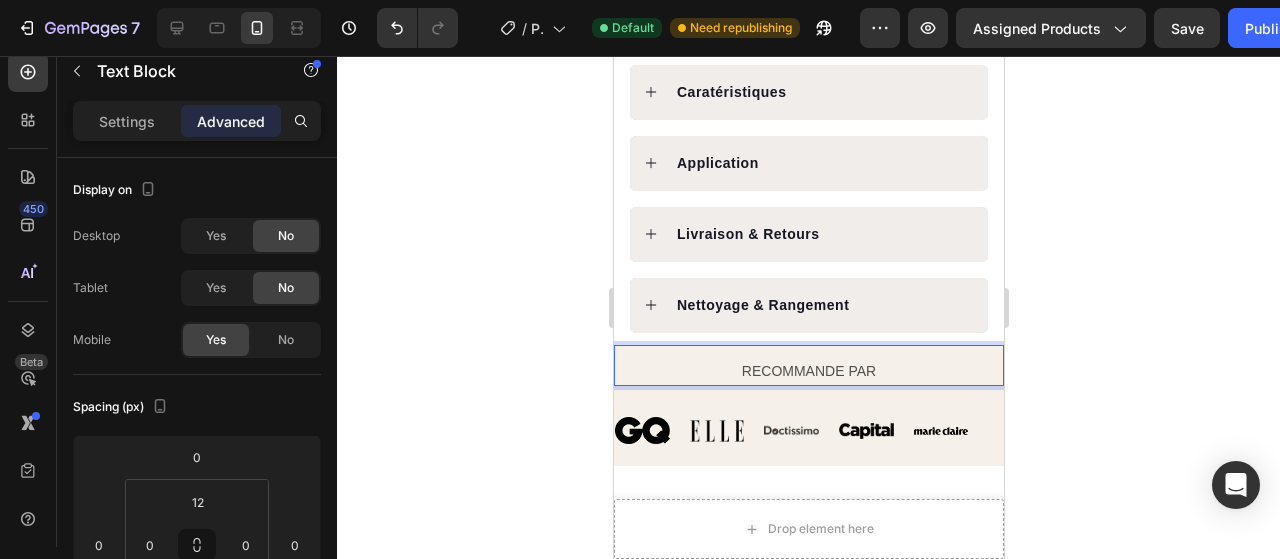 click on "RECOMMANDE PAR" at bounding box center (808, 371) 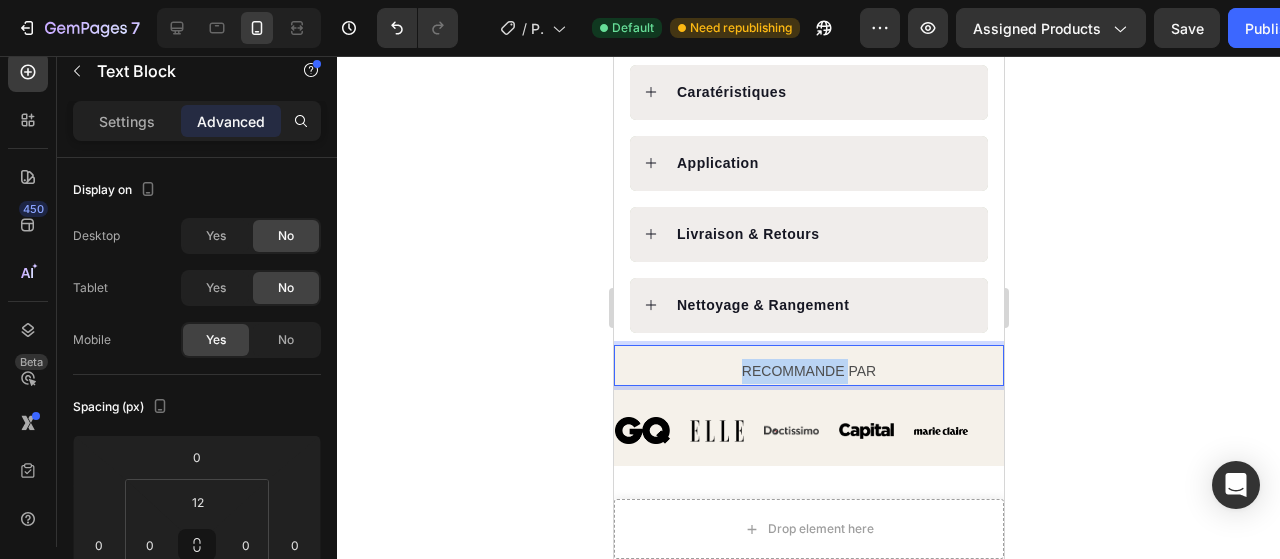 click on "RECOMMANDE PAR" at bounding box center (808, 371) 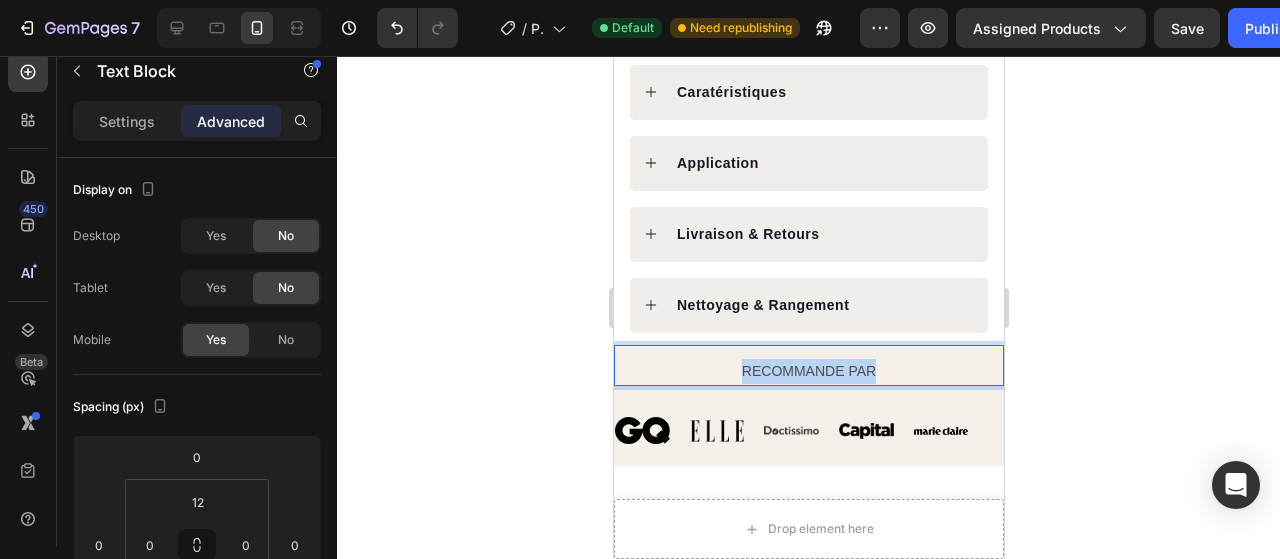 click on "RECOMMANDE PAR" at bounding box center (808, 371) 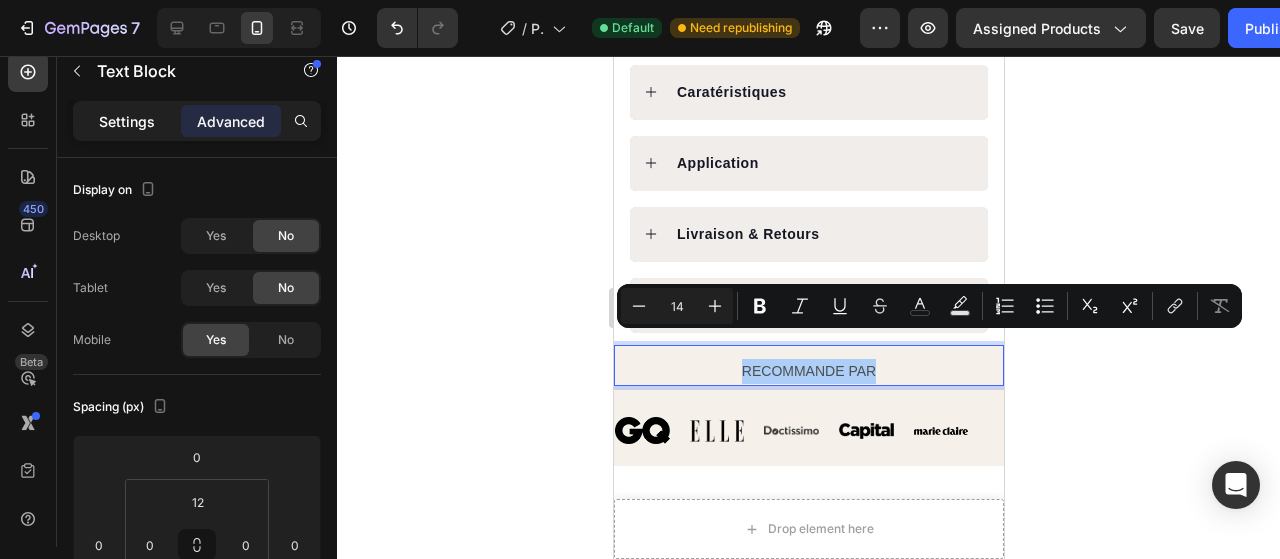 click on "Settings" at bounding box center (127, 121) 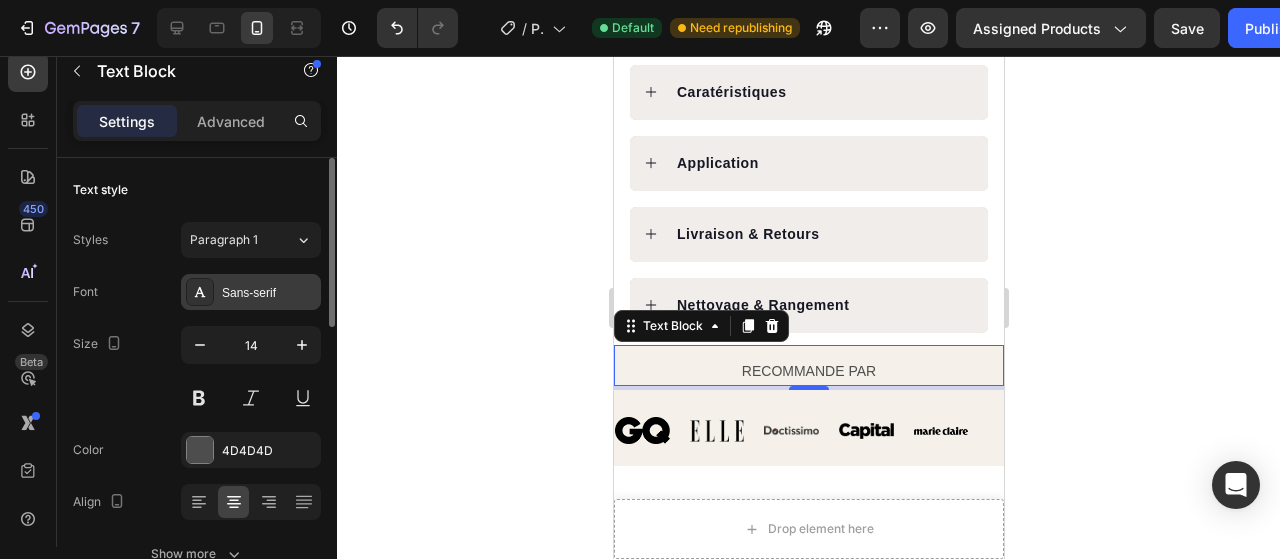 click on "Sans-serif" at bounding box center [251, 292] 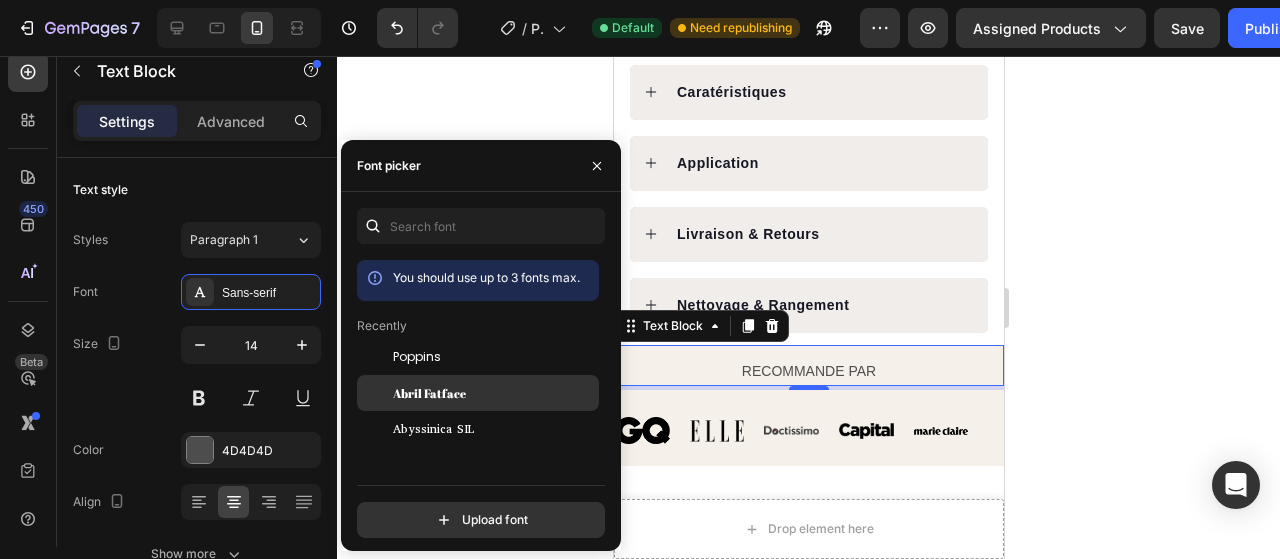click on "Abril Fatface" at bounding box center [429, 393] 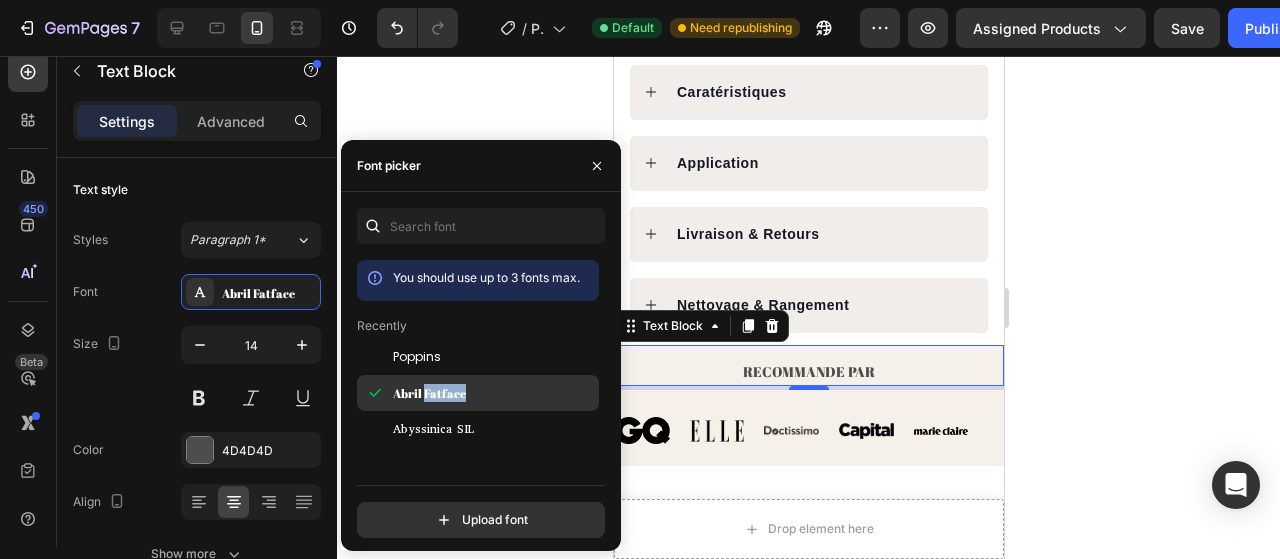 click on "Abril Fatface" at bounding box center [429, 393] 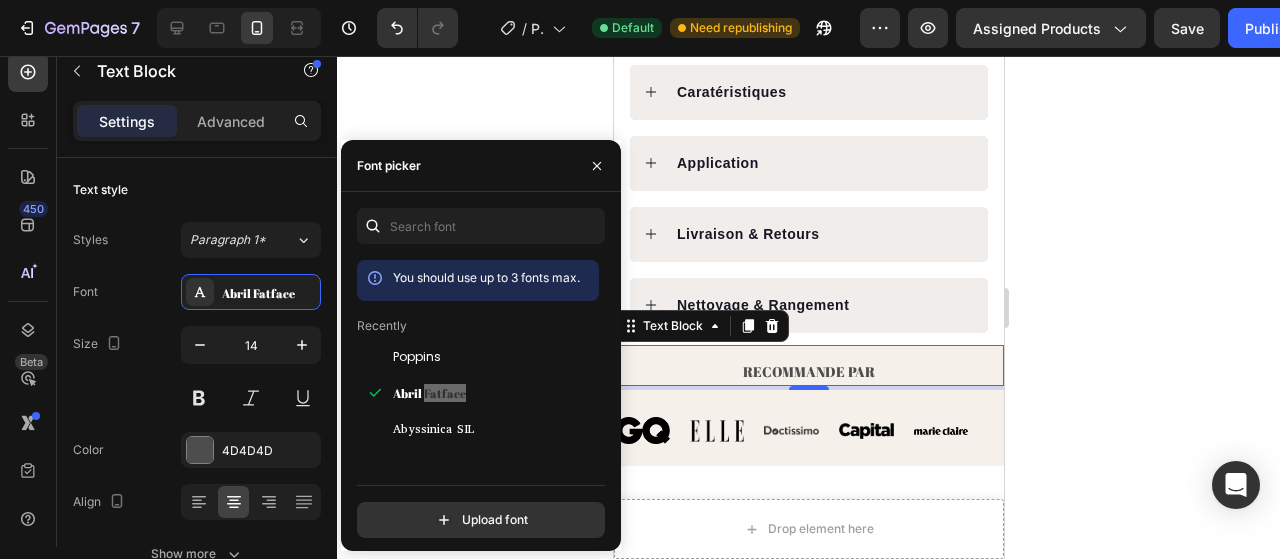 click on "RECOMMANDE PAR Text Block   4" at bounding box center [808, 365] 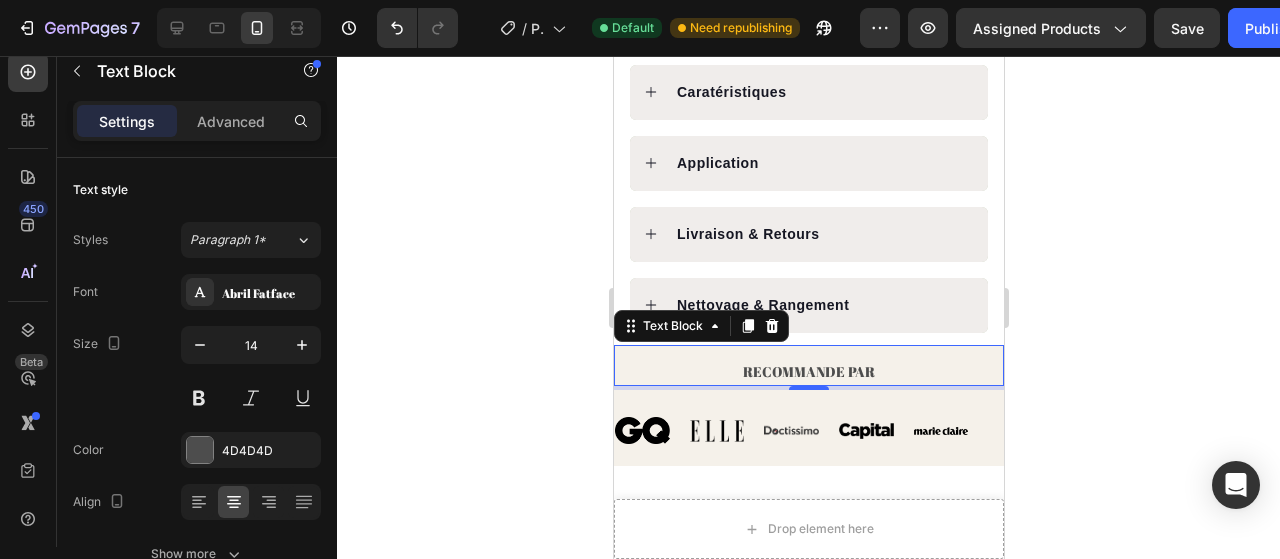 click on "4" at bounding box center [808, 388] 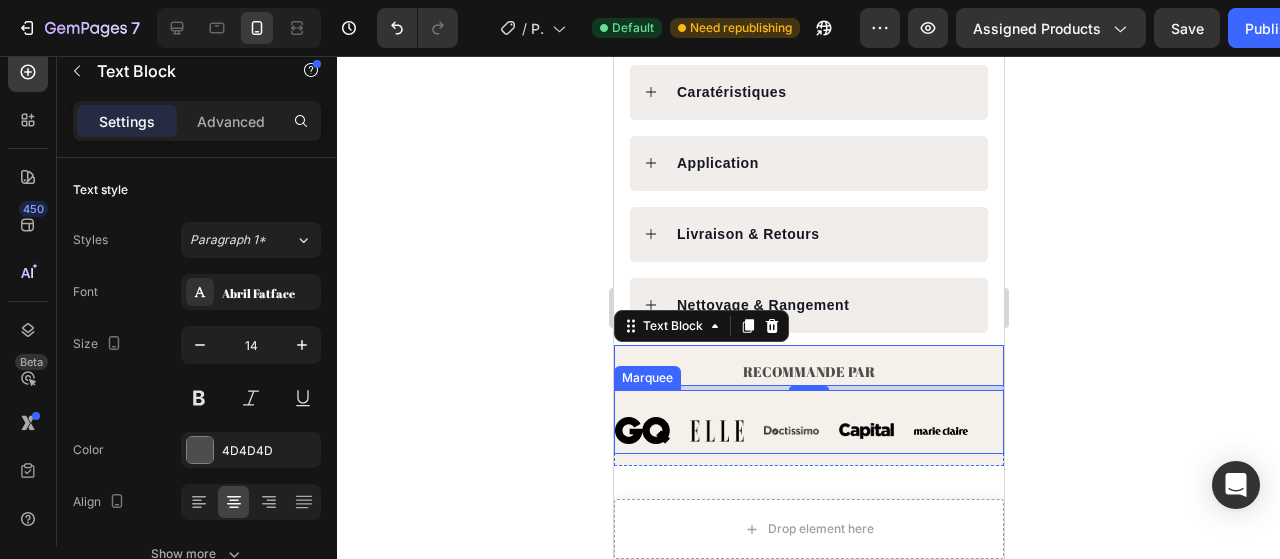click on "Image Image Image Image Image" at bounding box center [800, 430] 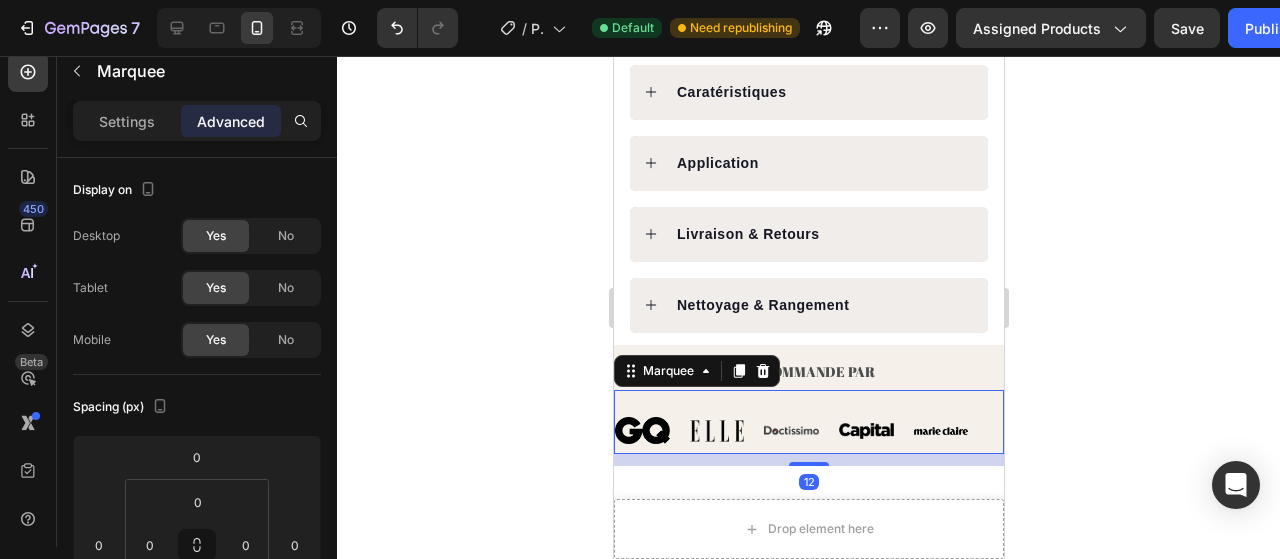 click 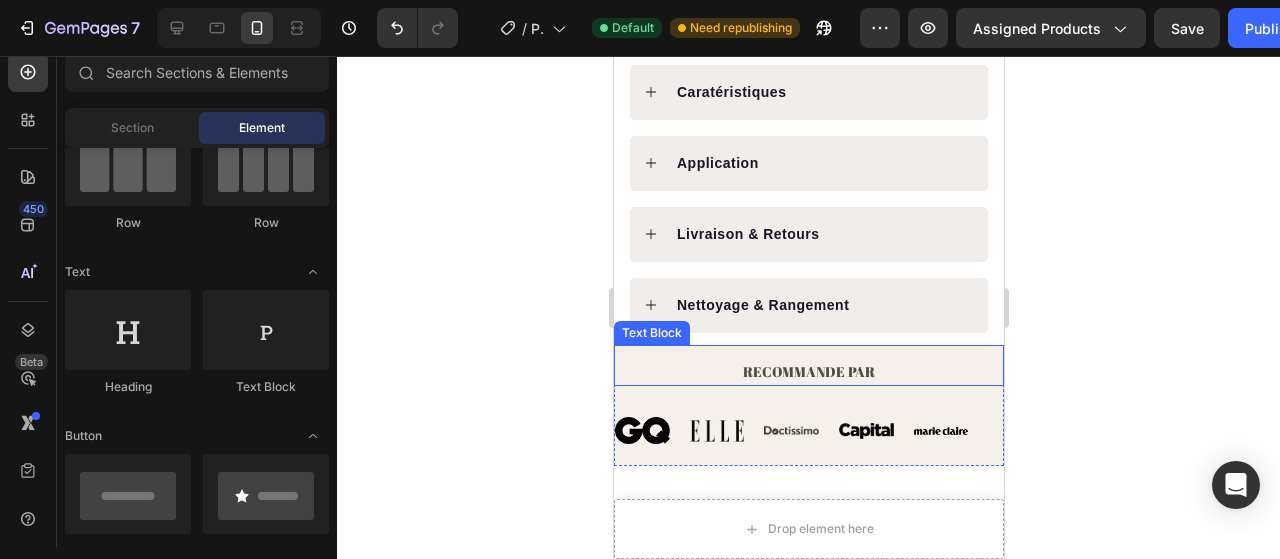 click on "RECOMMANDE PAR" at bounding box center [808, 371] 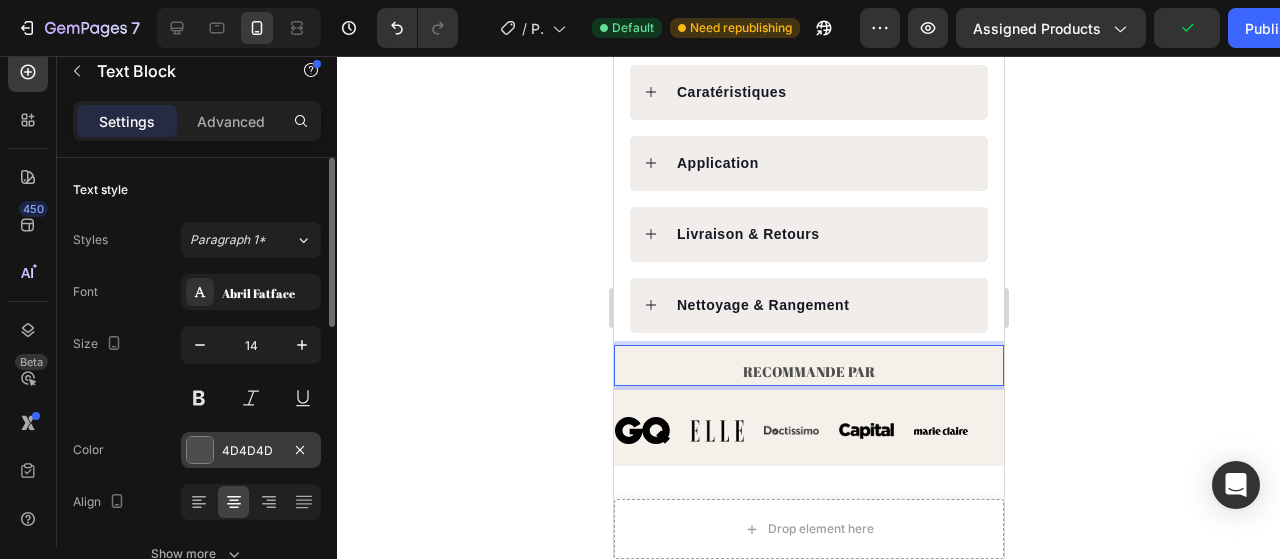click at bounding box center [200, 450] 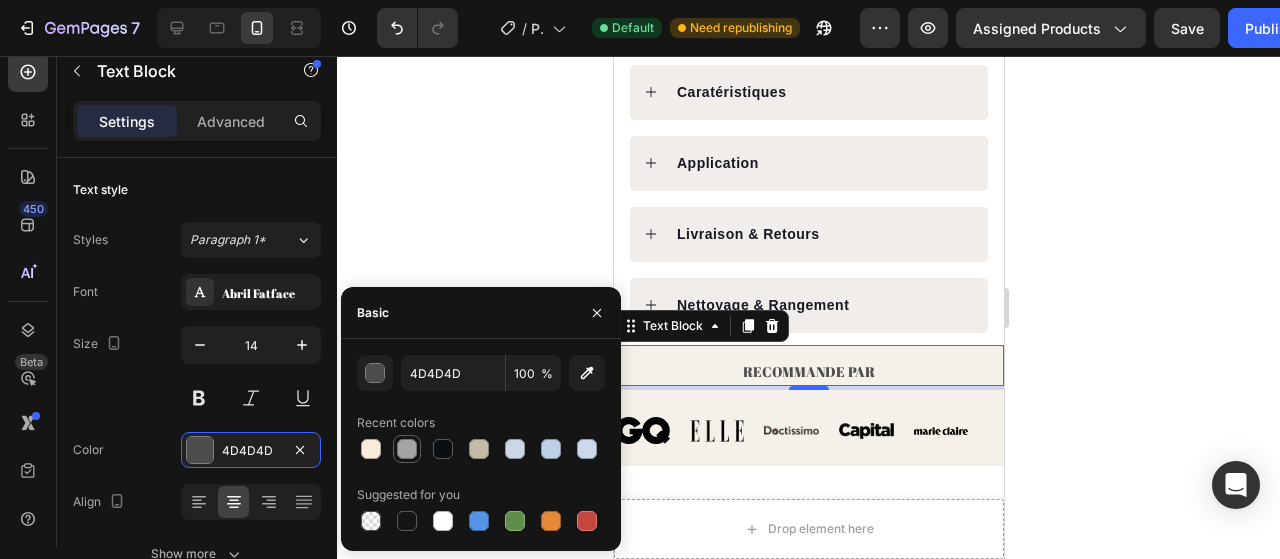 click at bounding box center (407, 449) 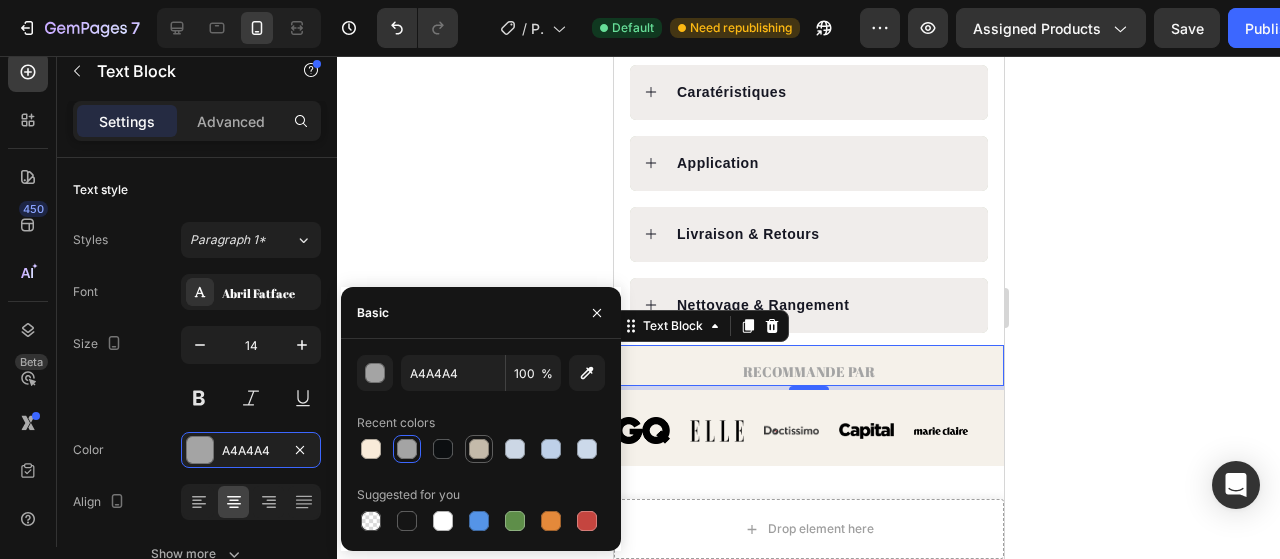 click at bounding box center [479, 449] 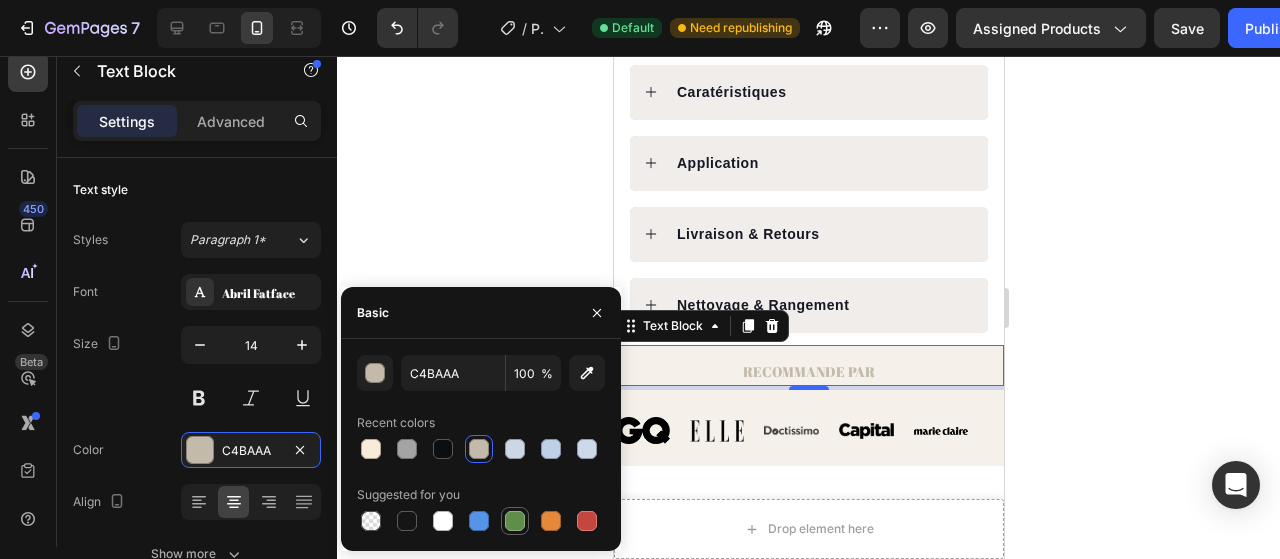 click at bounding box center [515, 521] 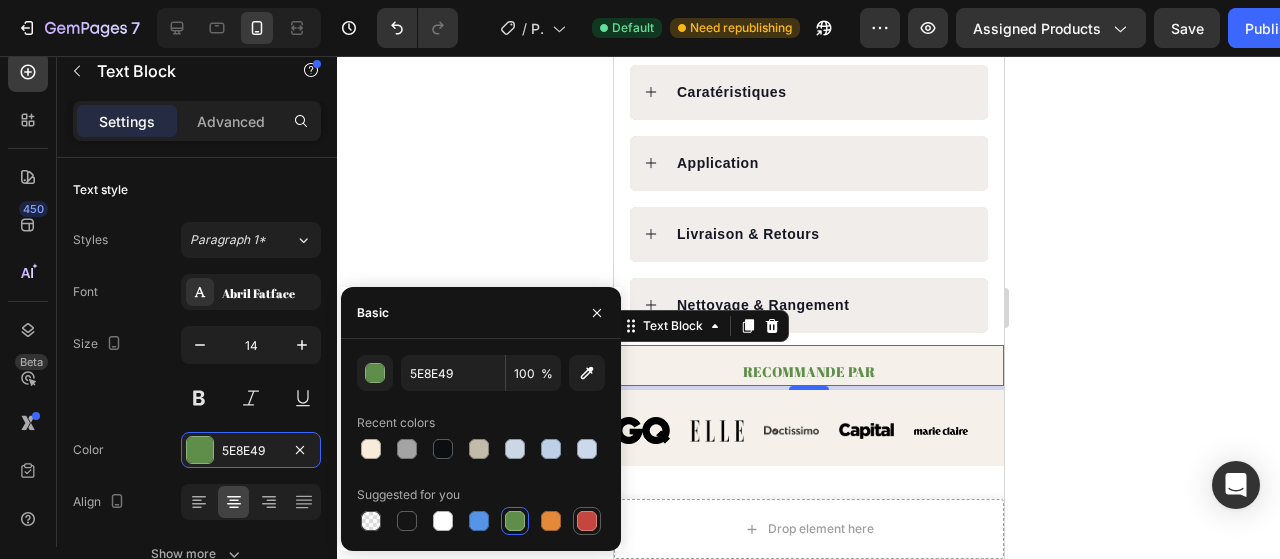 click at bounding box center [587, 521] 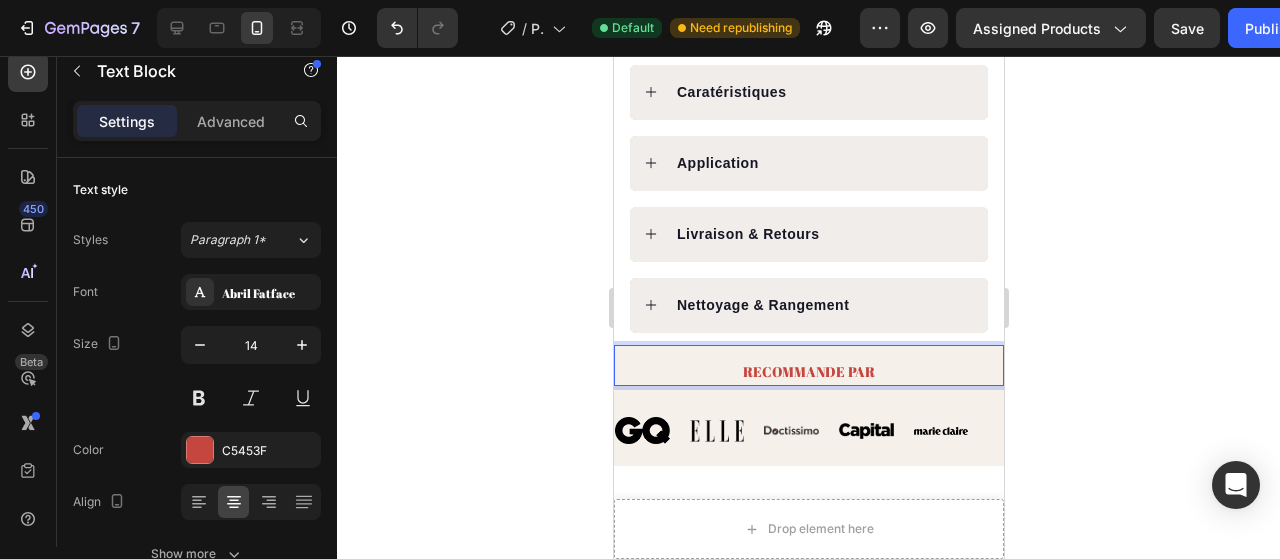 drag, startPoint x: 828, startPoint y: 343, endPoint x: 870, endPoint y: 397, distance: 68.41052 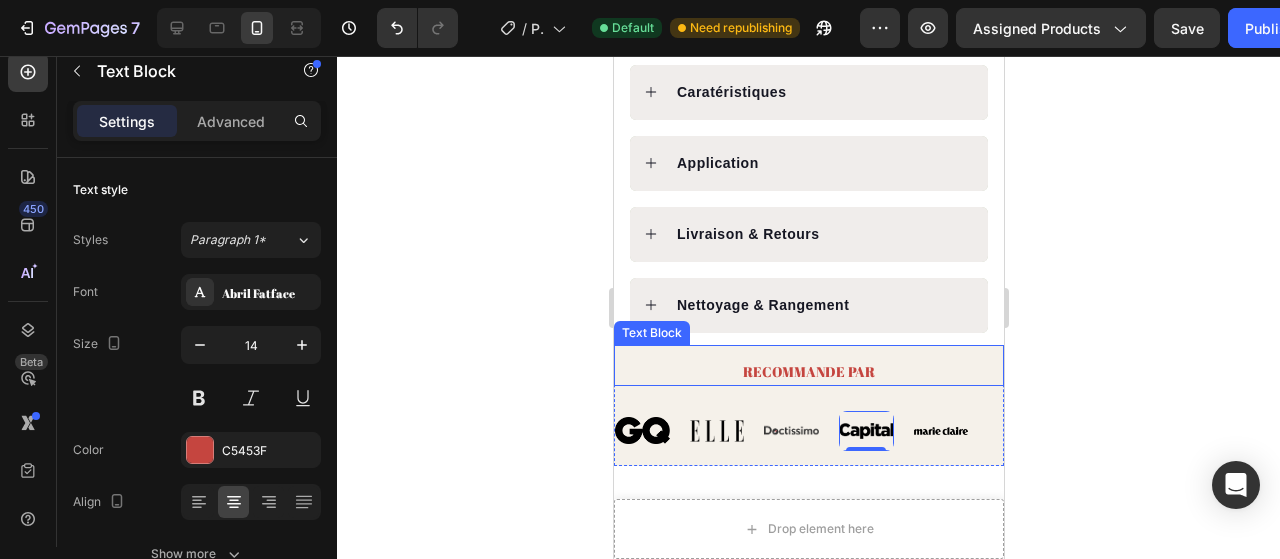 click on "RECOMMANDE PAR" at bounding box center [808, 371] 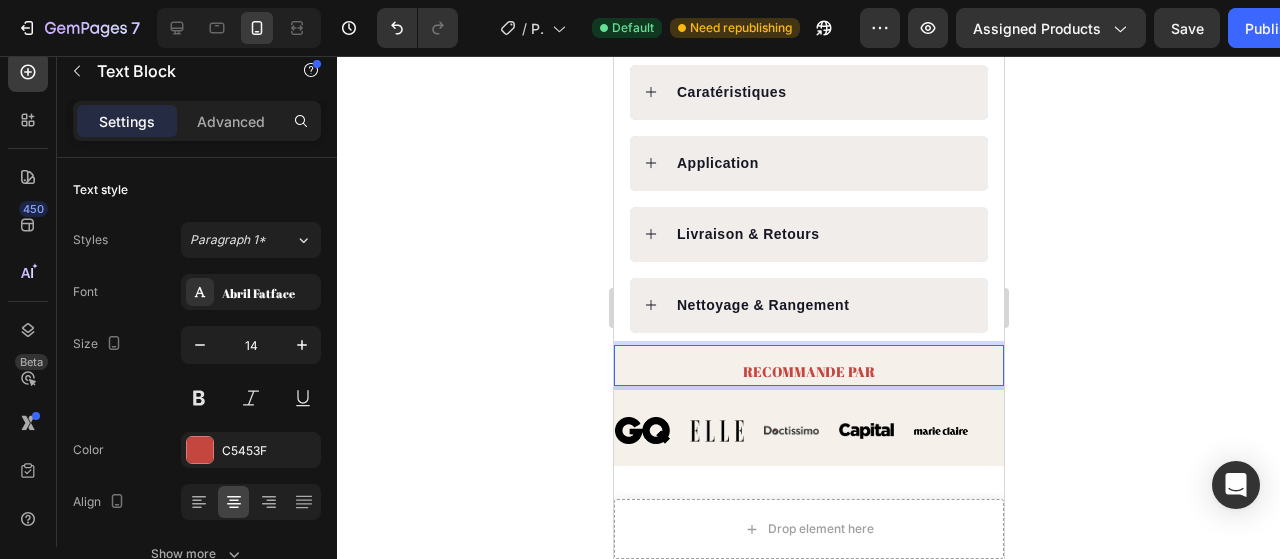 click on "RECOMMANDE PAR" at bounding box center (808, 371) 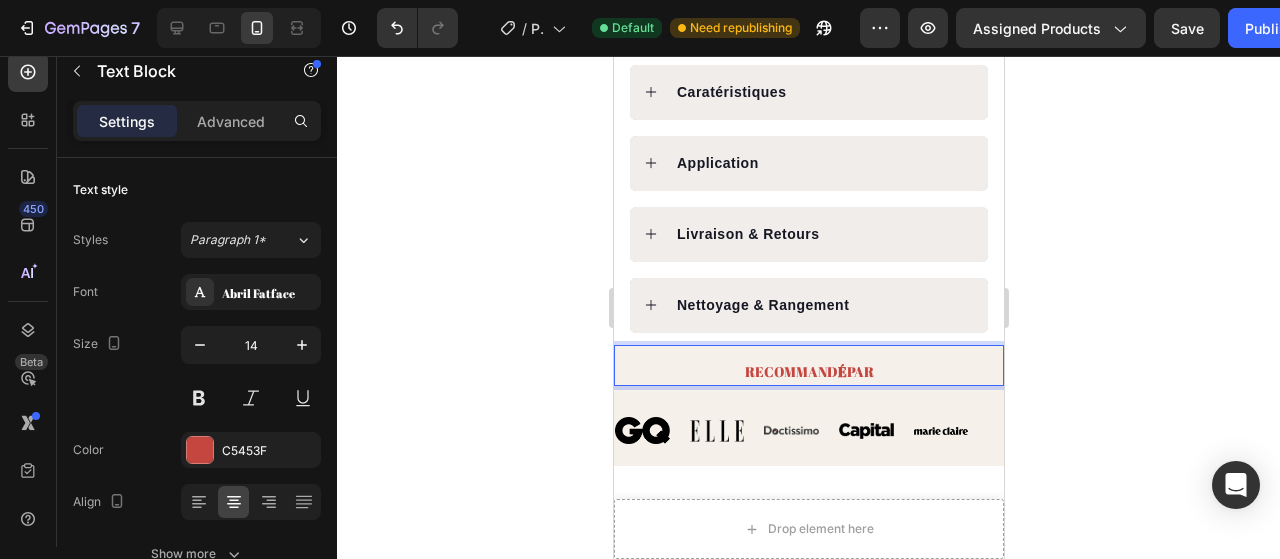 click on "RECOMMAND É  PAR" at bounding box center (808, 371) 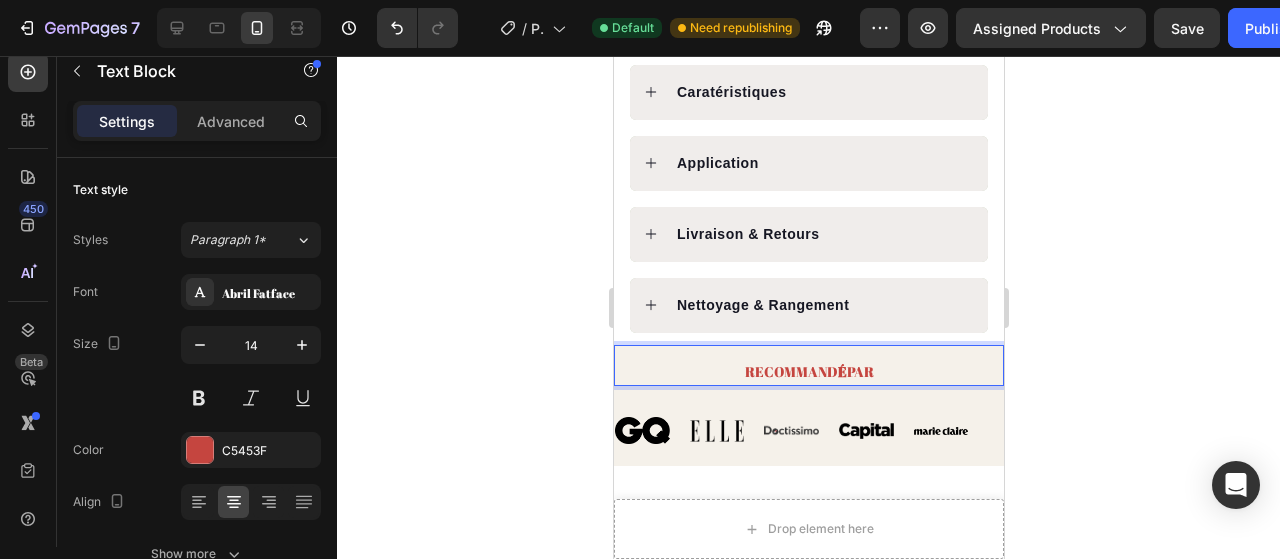 click on "É" at bounding box center [841, 371] 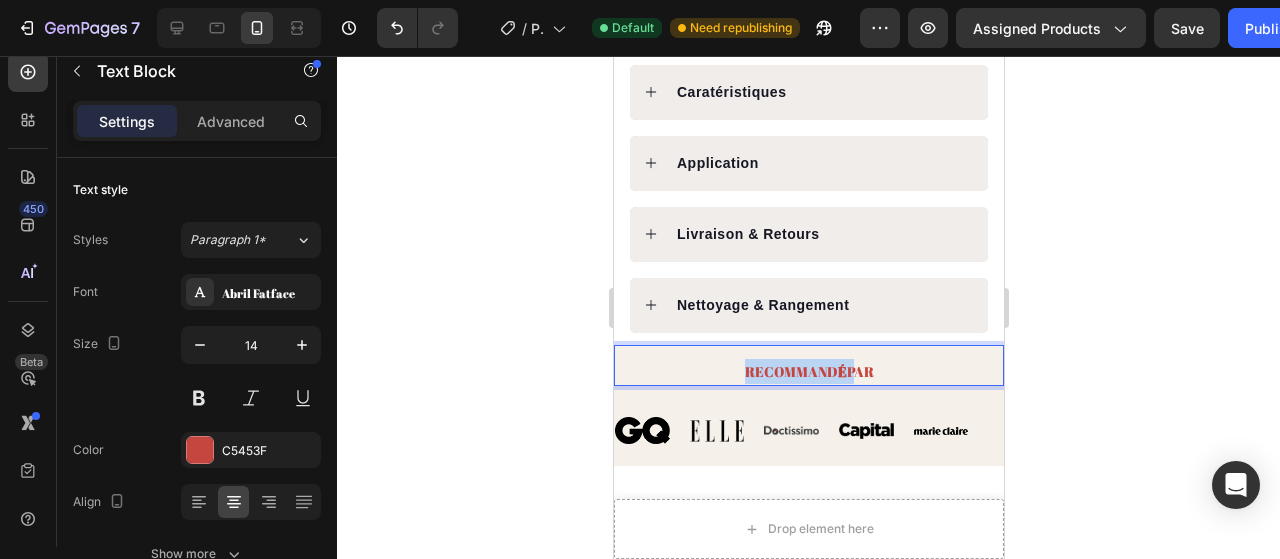click on "É" at bounding box center (841, 371) 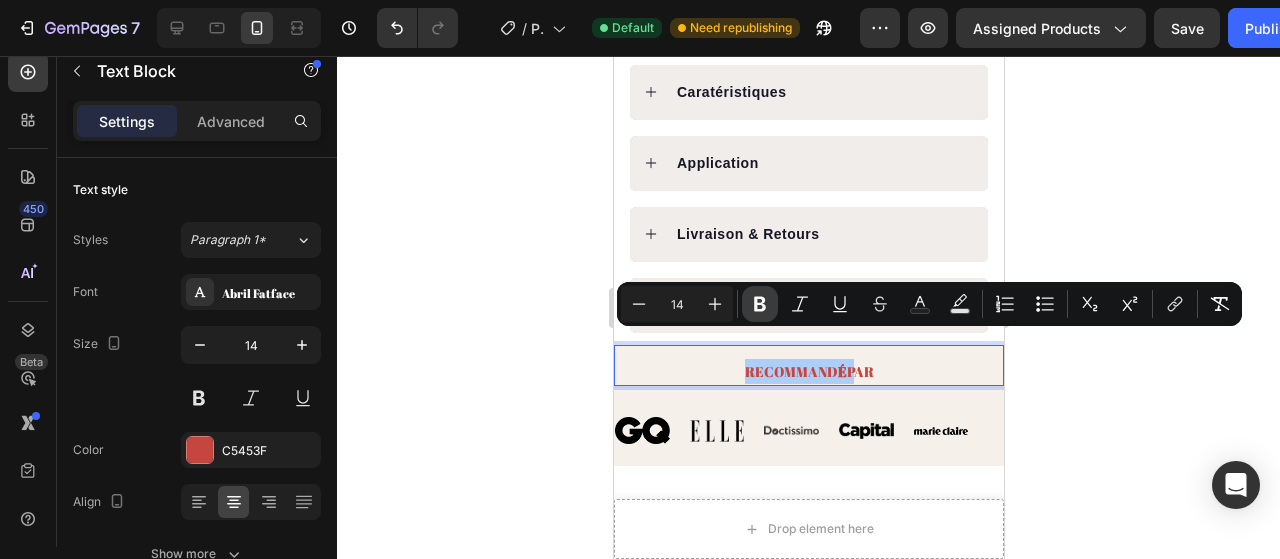 click 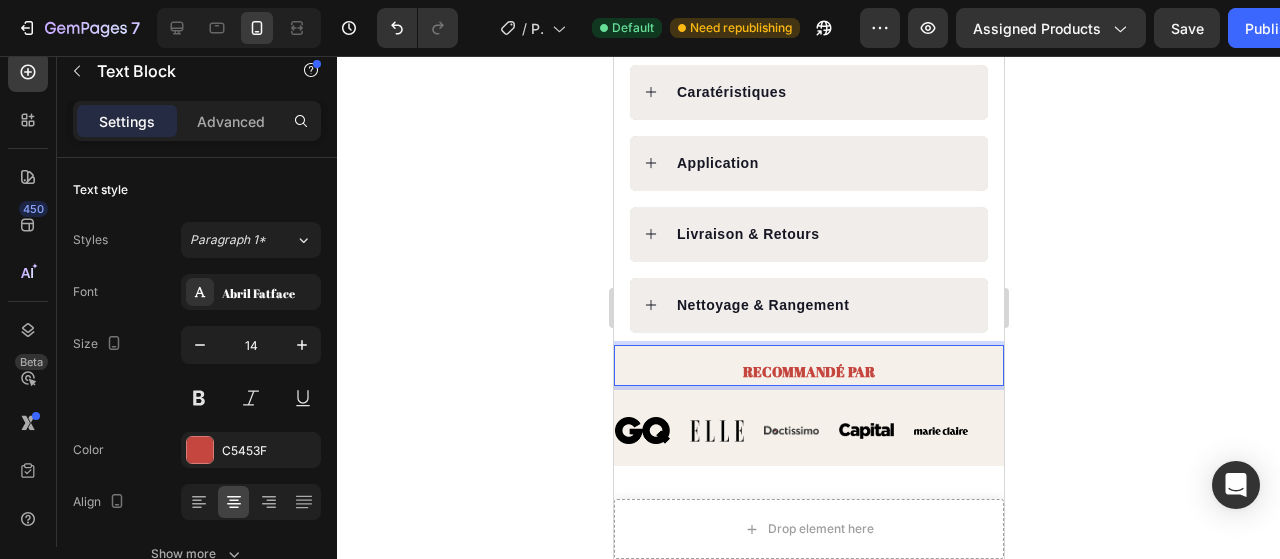 click on "Icon     Icon     Icon     Icon     Icon Icon List Hoz 4,7 Basé sur + 1000 avis verifiés  Text block Row KORR Flowpoint™ 2.0 Product Title Ne perdez plus jamais vos objets essentiels. Le tracker ultra-fin compatible Apple Find My®, toujours à portée de main. Text block Image Soulage naturellement les douleurs en  20 minutes par jour Text Block Image Technologie FlowPoint™  : picots ergonomiques, effet immédiat  Text Block Image Tapis + oreiller inclus pour un  relâchement total du dos et de la nuque Text Image Matériaux certifiés Oeko-Tex®,  design éthique & durable Text Advanced List
Custom Code
Publish the page to see the content.
Custom Code Acheter maintenant Dynamic Checkout Image Image Image     Icon     Icon     Icon     Icon     Icon Icon List Hoz Text Block Row
Description
Caratéristiques
Application
Row" at bounding box center (808, 1569) 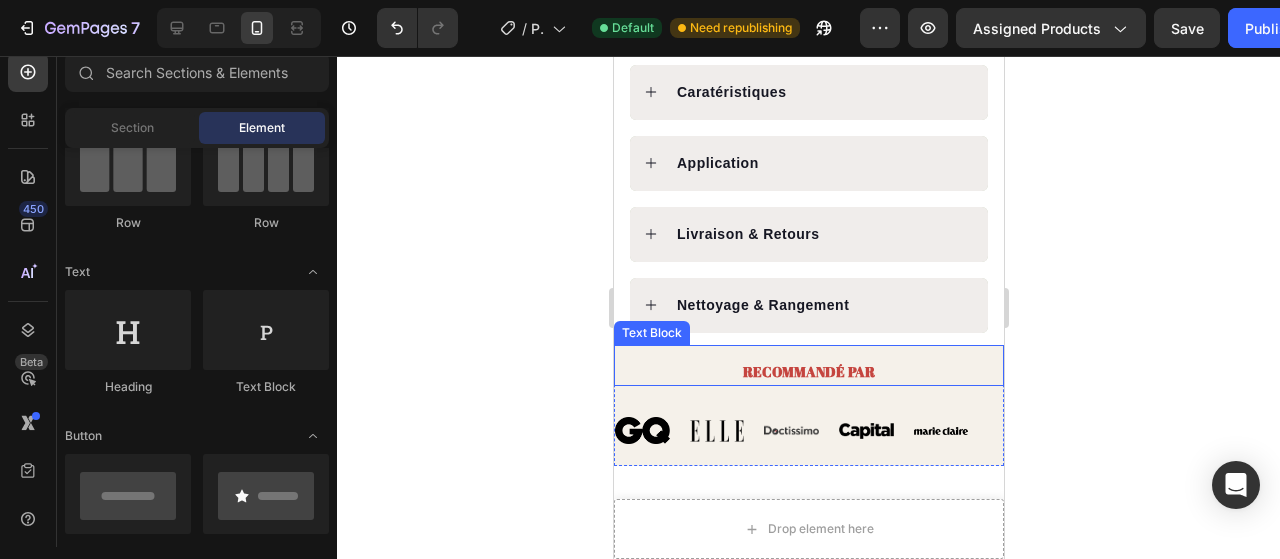 click on "RECOMMANDÉ PAR" at bounding box center (808, 371) 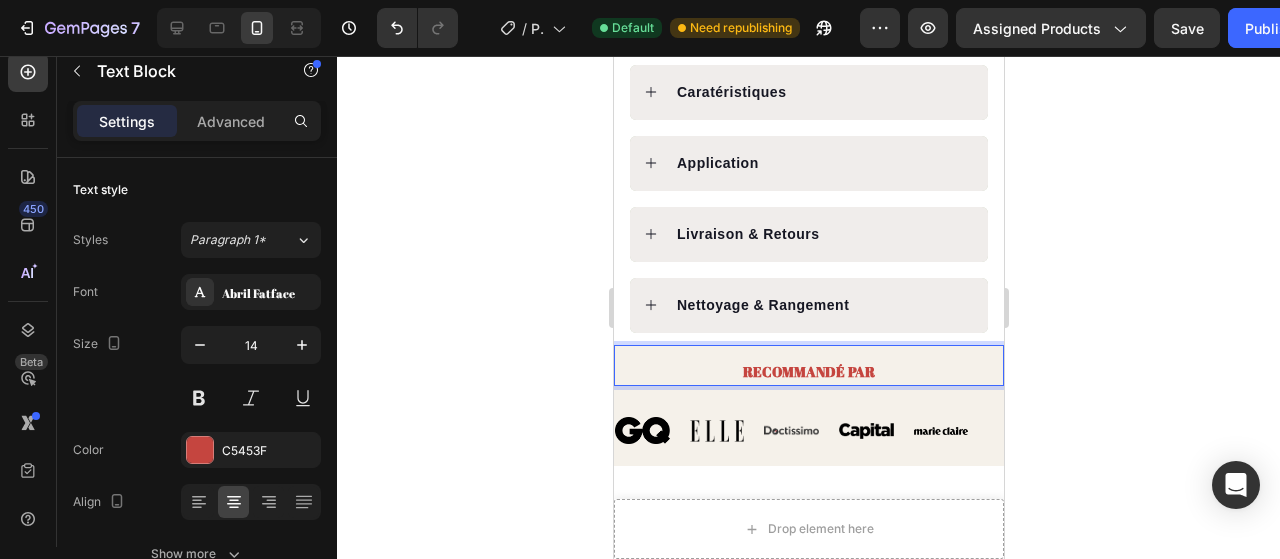 click on "RECOMMANDÉ PAR" at bounding box center [808, 371] 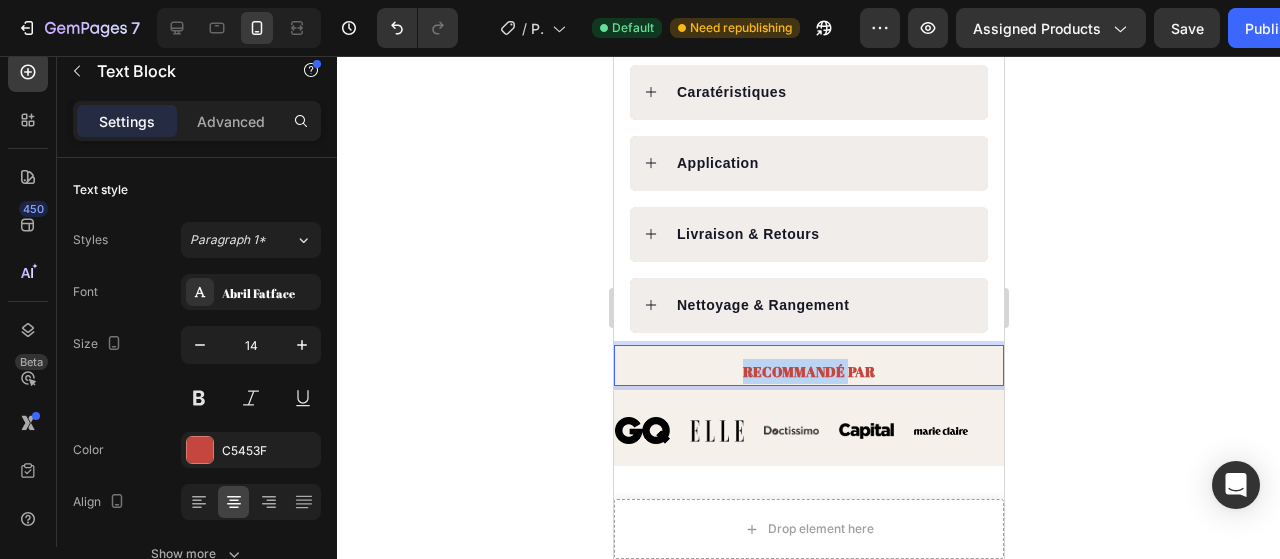 click on "RECOMMANDÉ PAR" at bounding box center [808, 371] 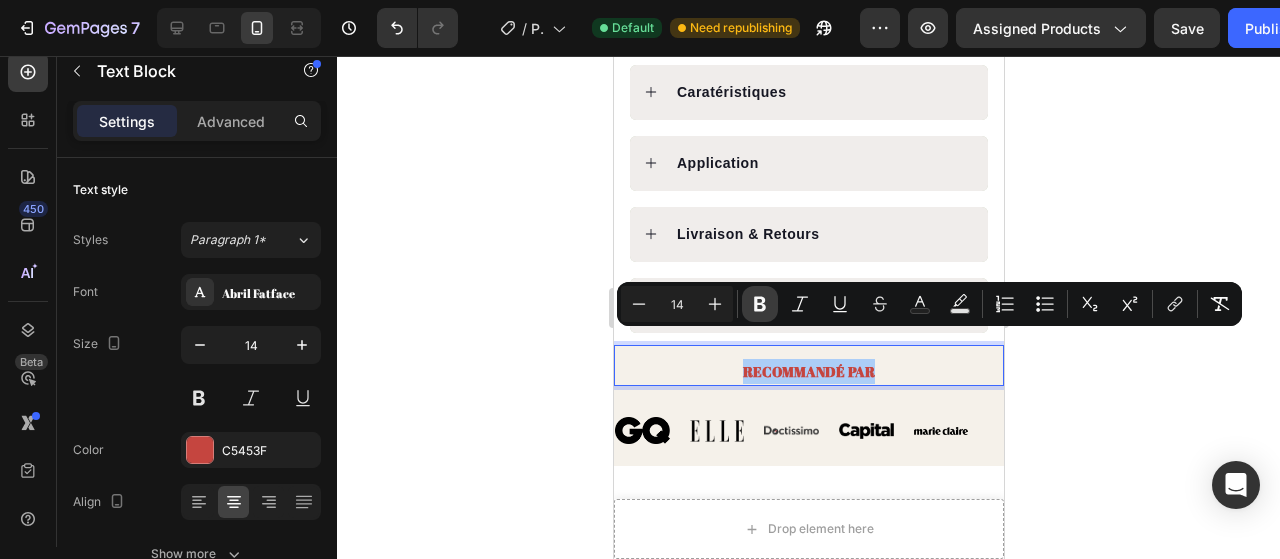 click 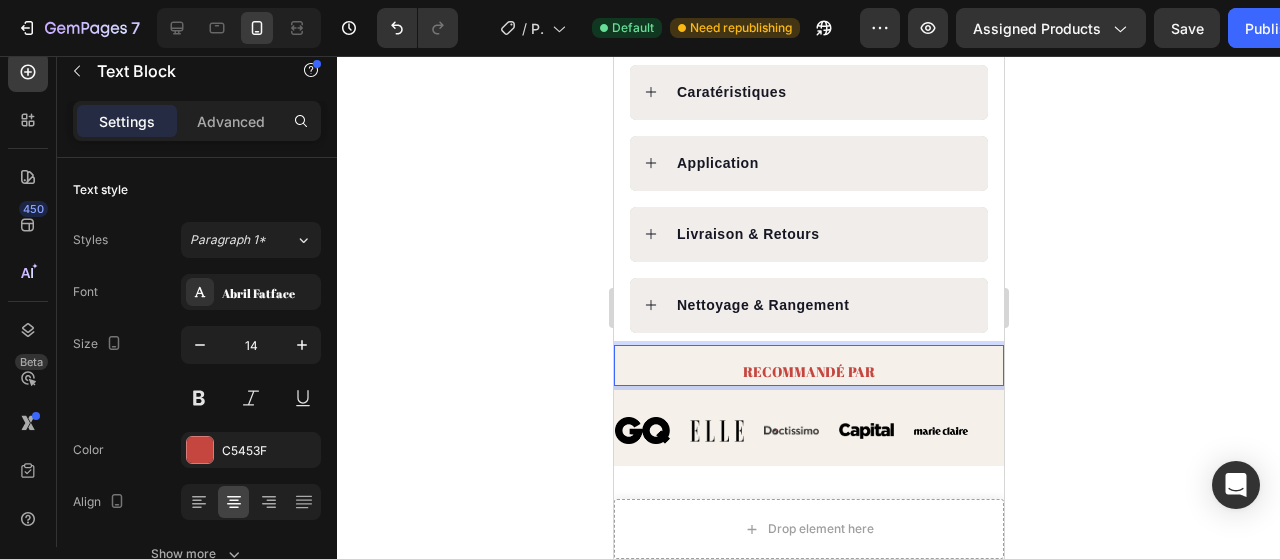 drag, startPoint x: 848, startPoint y: 341, endPoint x: 810, endPoint y: 339, distance: 38.052597 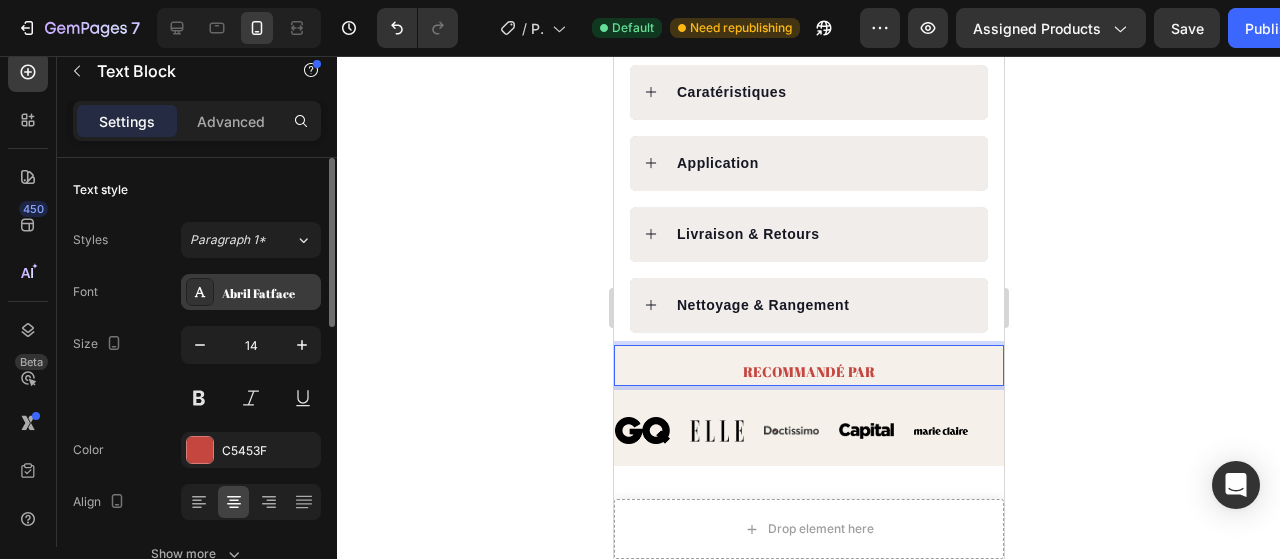 drag, startPoint x: 197, startPoint y: 283, endPoint x: 268, endPoint y: 273, distance: 71.70077 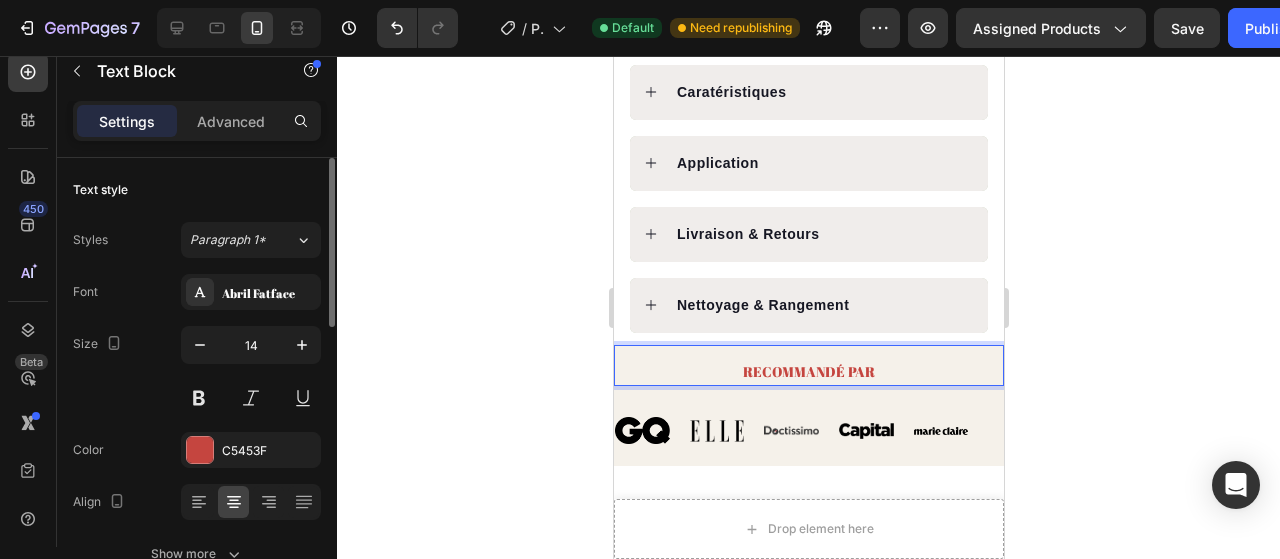 drag, startPoint x: 269, startPoint y: 303, endPoint x: 156, endPoint y: 262, distance: 120.20815 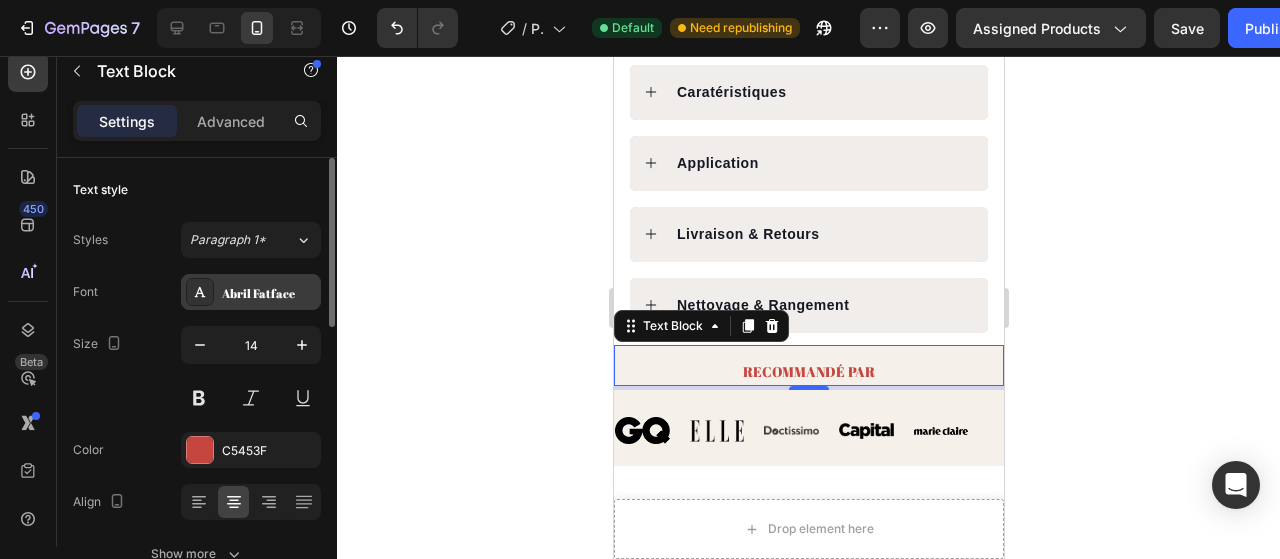 click on "Abril Fatface" at bounding box center [269, 293] 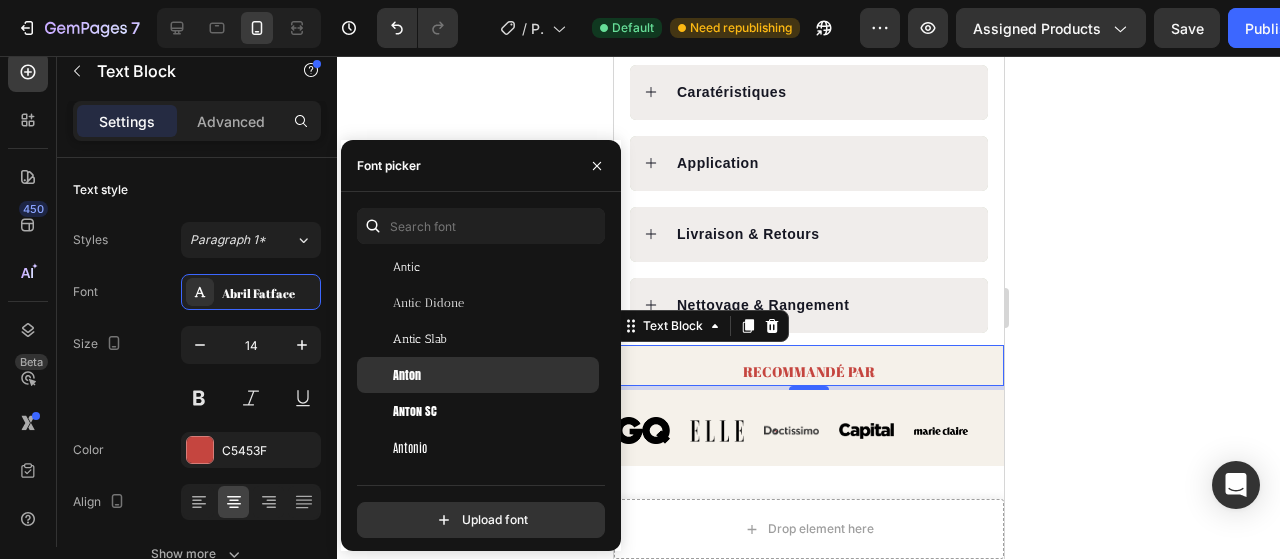 scroll, scrollTop: 3293, scrollLeft: 0, axis: vertical 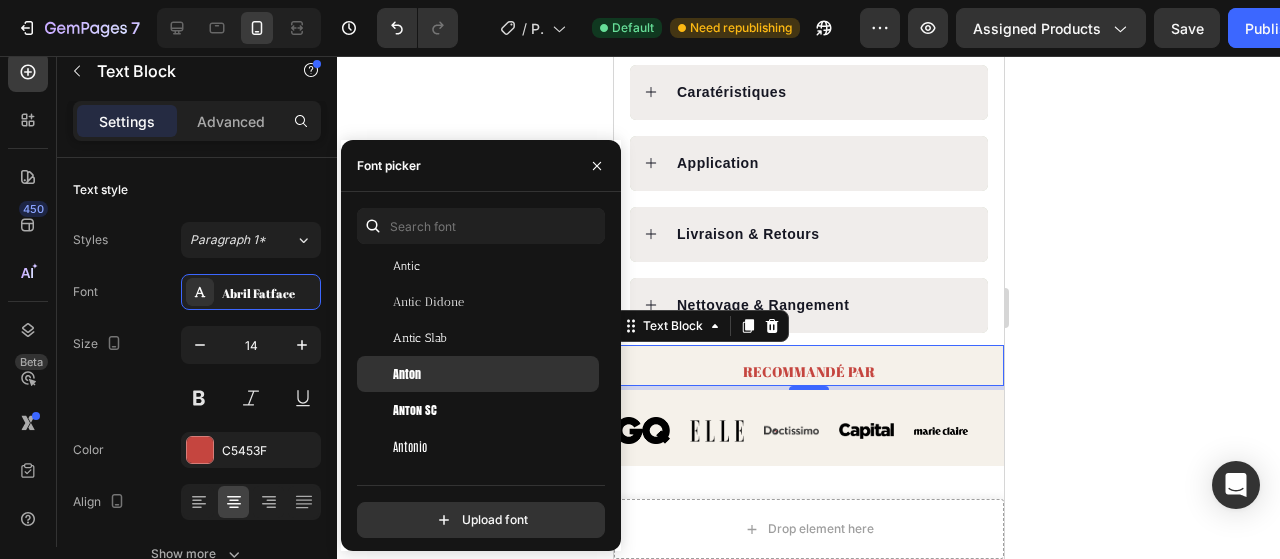 drag, startPoint x: 477, startPoint y: 359, endPoint x: 450, endPoint y: 365, distance: 27.658634 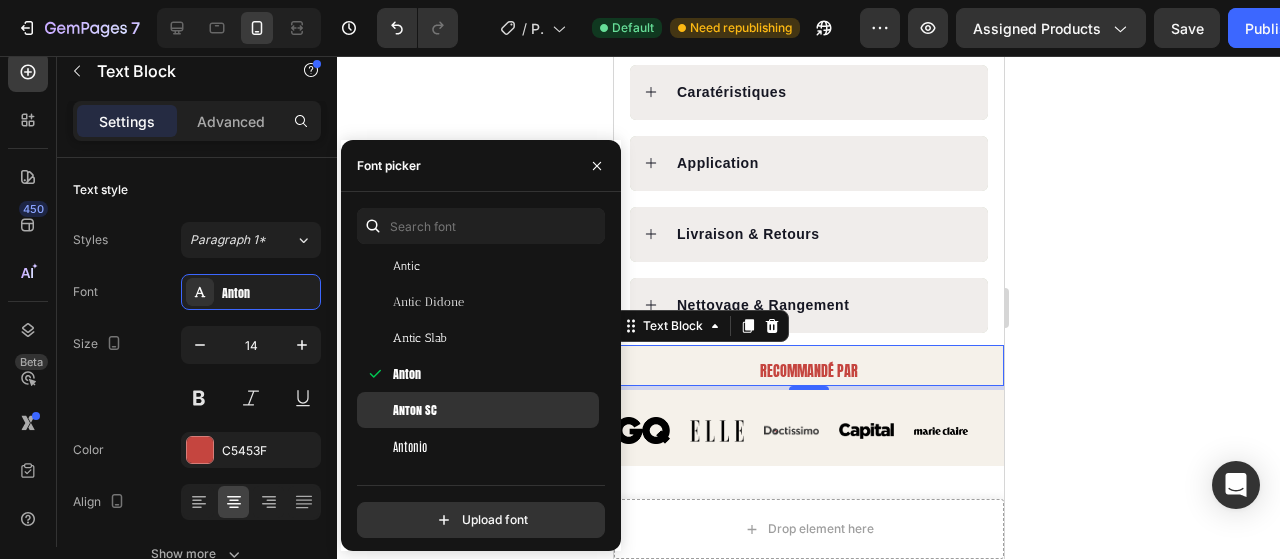 drag, startPoint x: 462, startPoint y: 411, endPoint x: 449, endPoint y: 409, distance: 13.152946 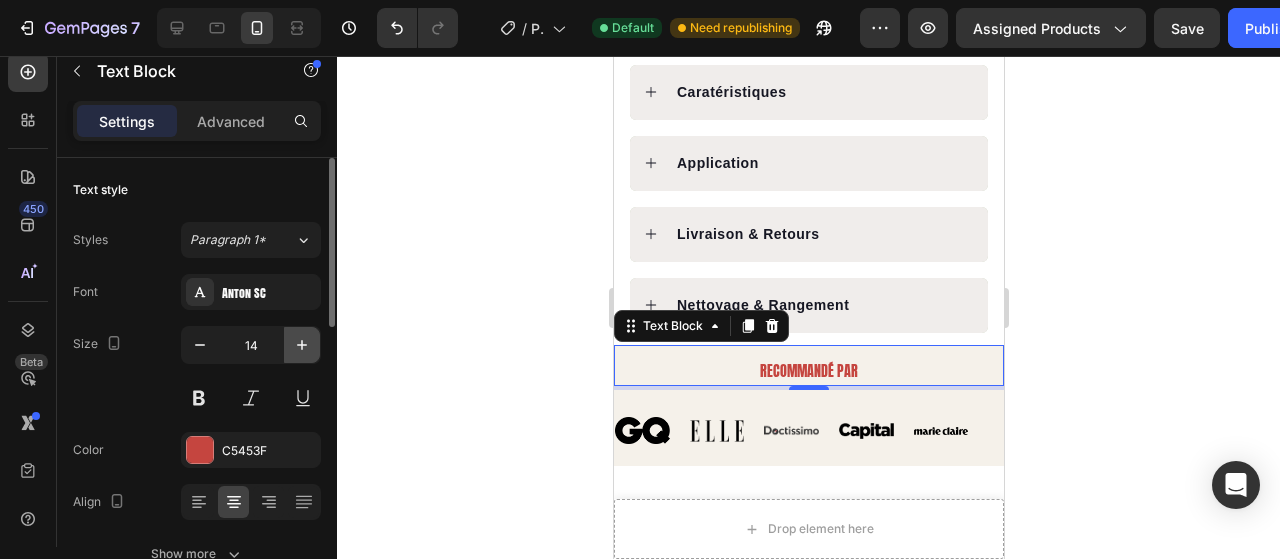 click 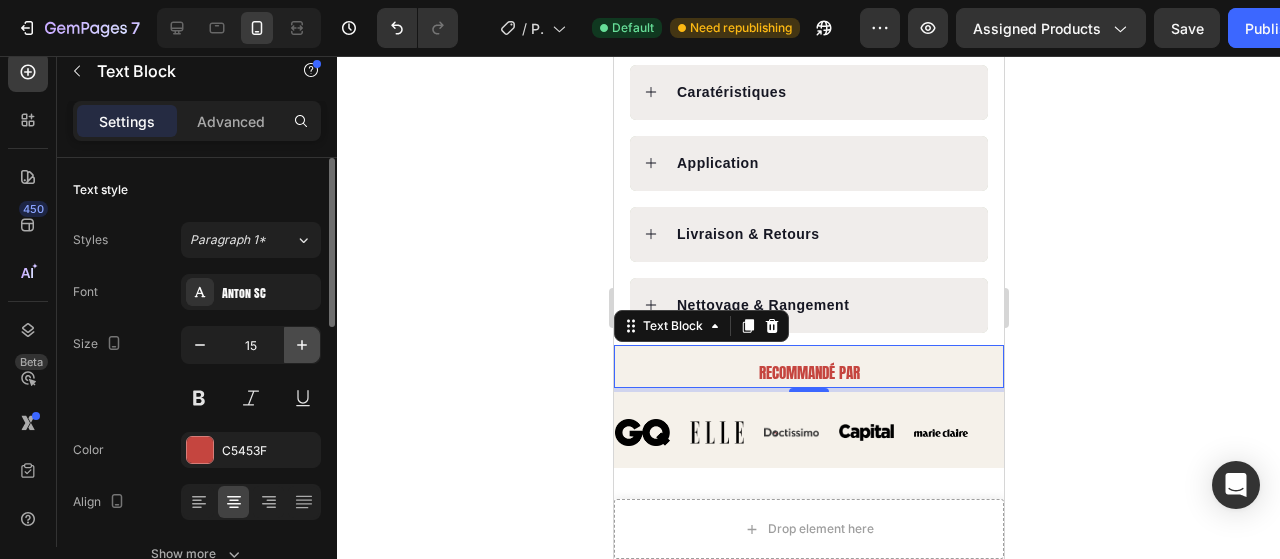 click 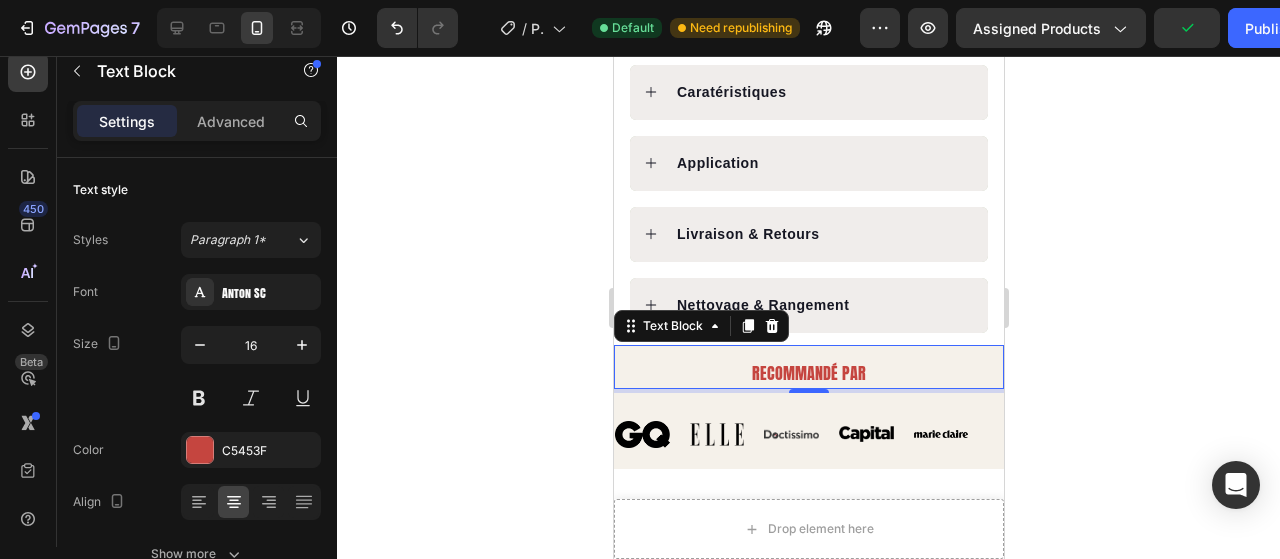 drag, startPoint x: 1150, startPoint y: 357, endPoint x: 1126, endPoint y: 386, distance: 37.64306 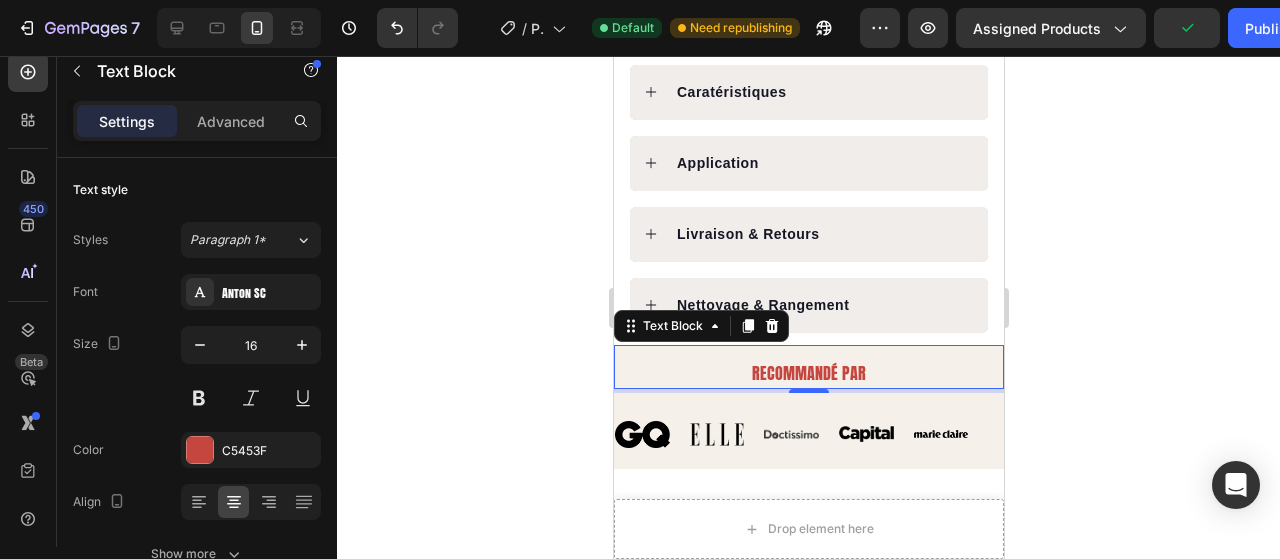 drag, startPoint x: 1126, startPoint y: 386, endPoint x: 1240, endPoint y: 347, distance: 120.48651 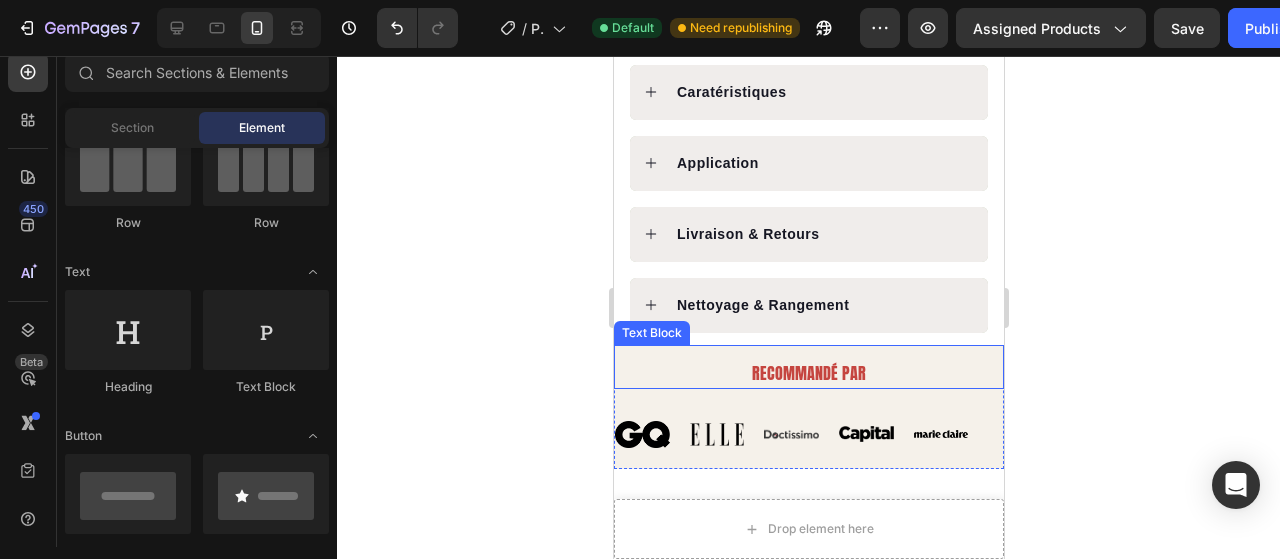 click on "RECOMMANDÉ PAR" at bounding box center [808, 373] 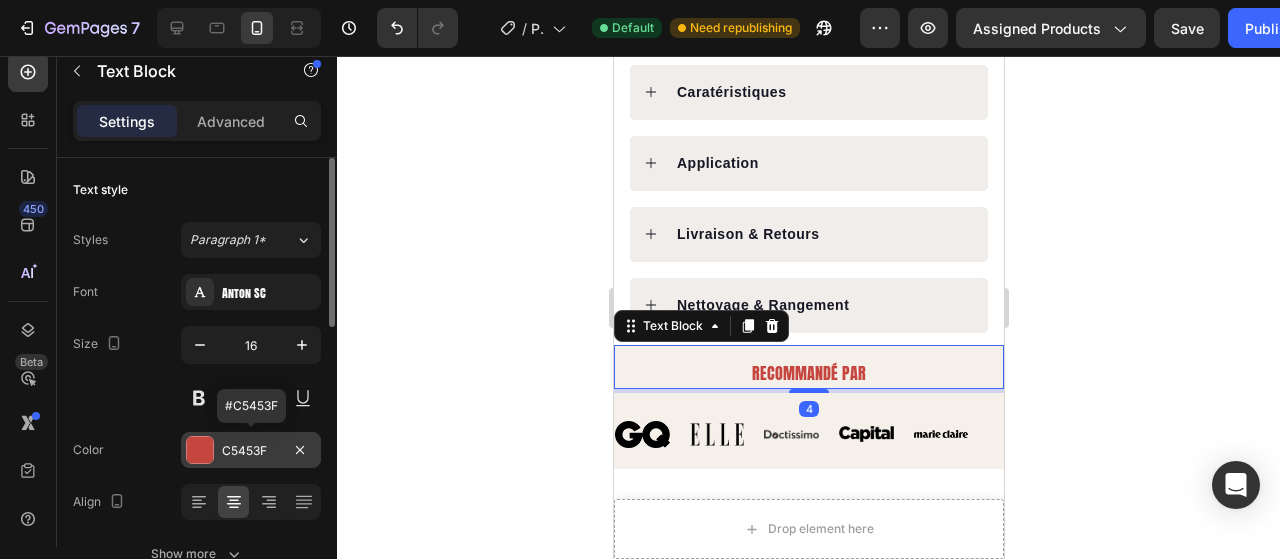 click at bounding box center (200, 450) 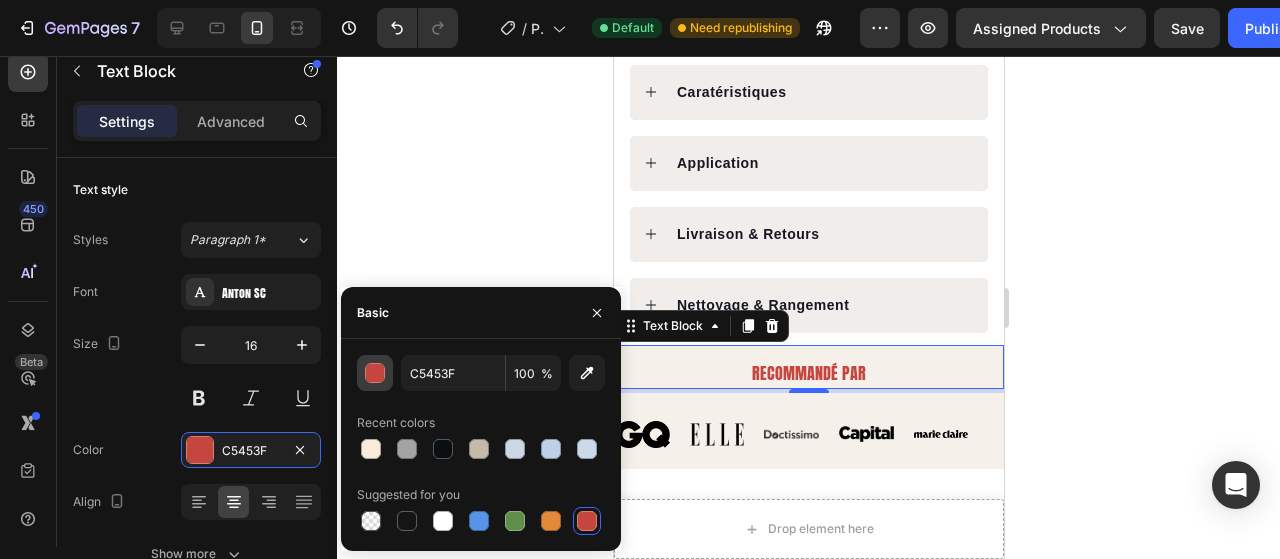 click at bounding box center [376, 374] 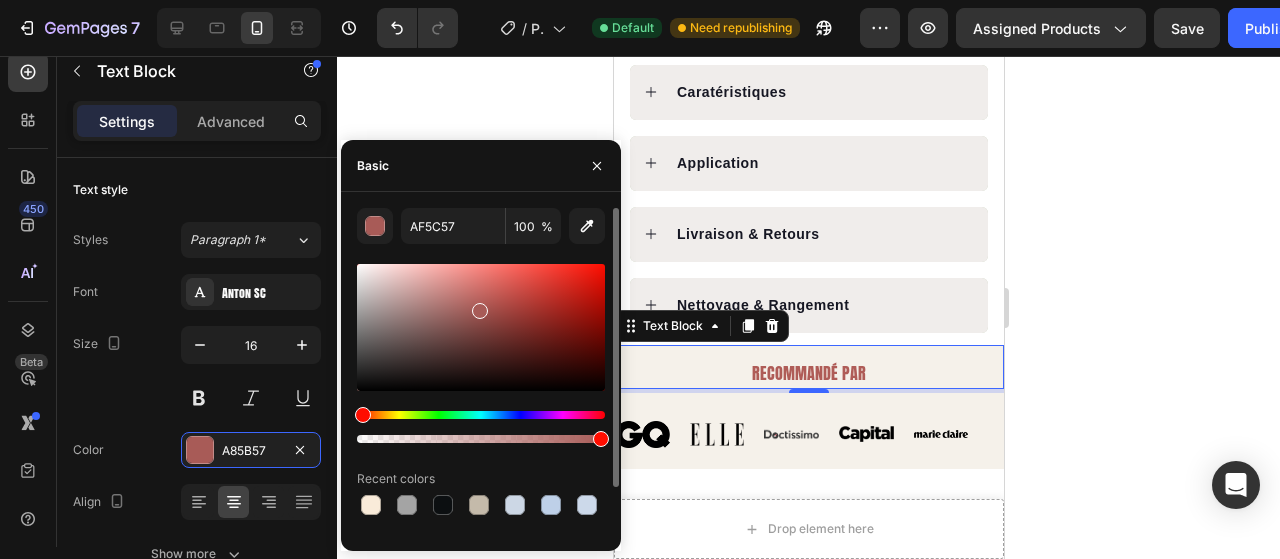 type on "A85B57" 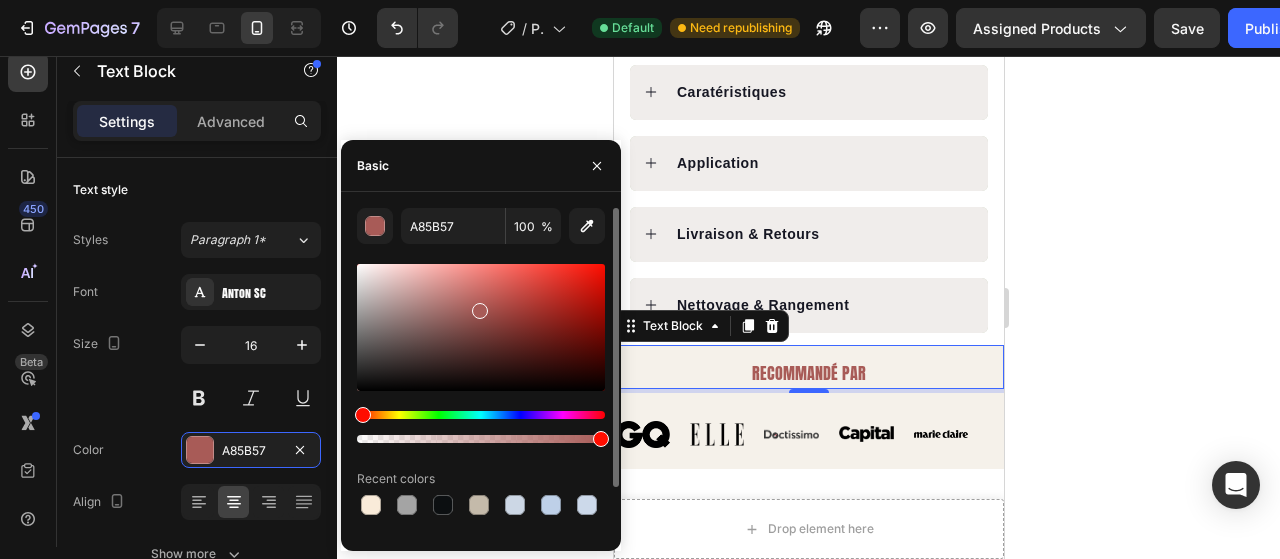 drag, startPoint x: 529, startPoint y: 291, endPoint x: 478, endPoint y: 306, distance: 53.160137 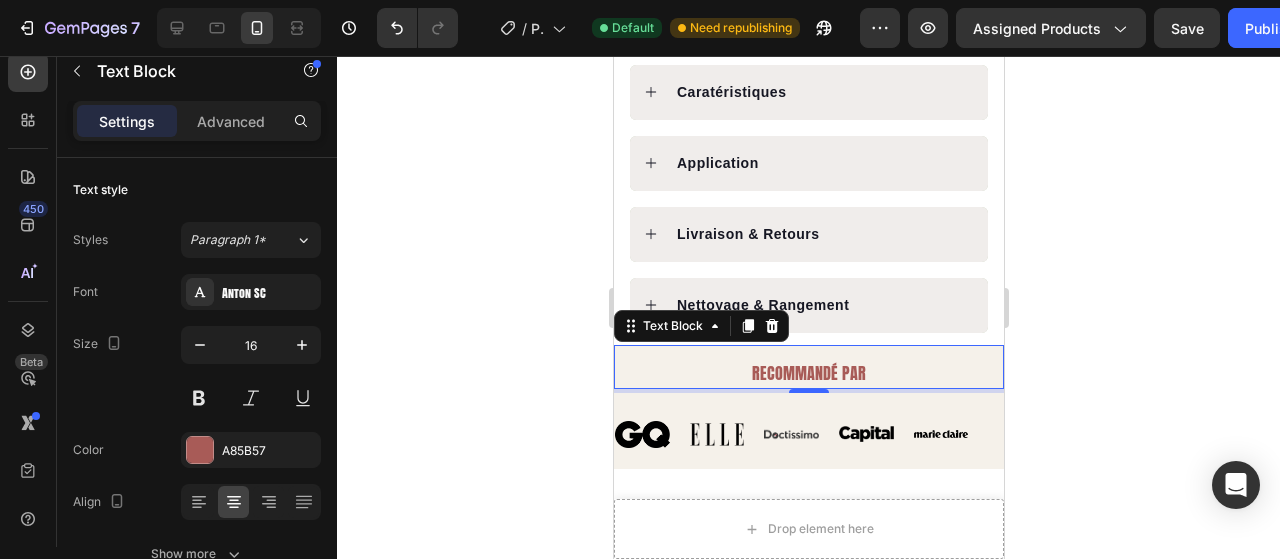 drag, startPoint x: 1096, startPoint y: 306, endPoint x: 1150, endPoint y: 379, distance: 90.80198 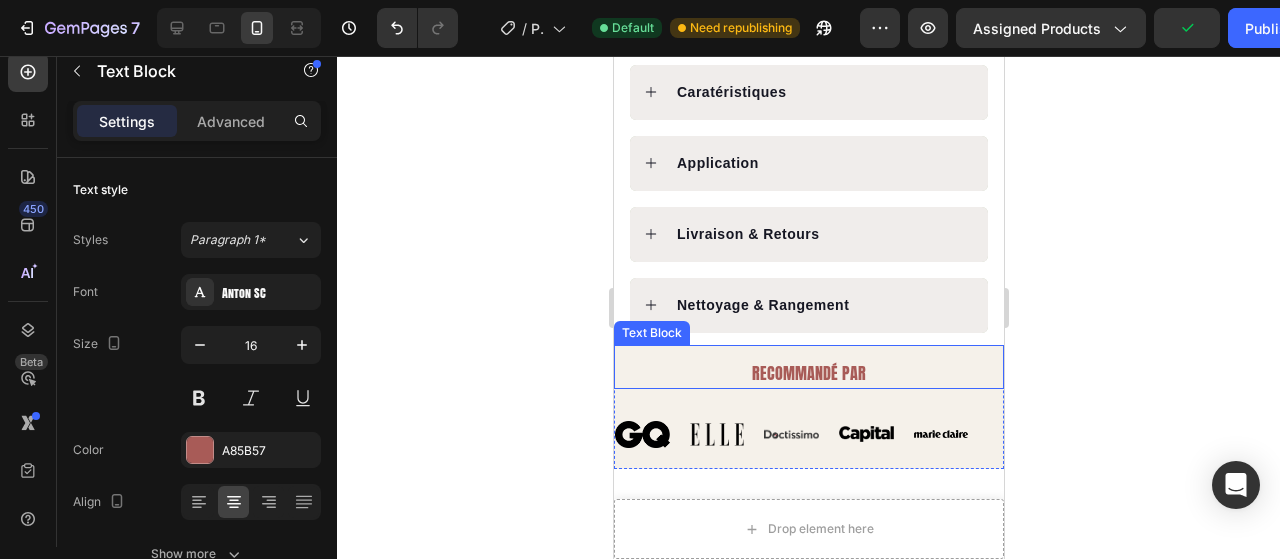 click on "RECOMMANDÉ PAR" at bounding box center [808, 373] 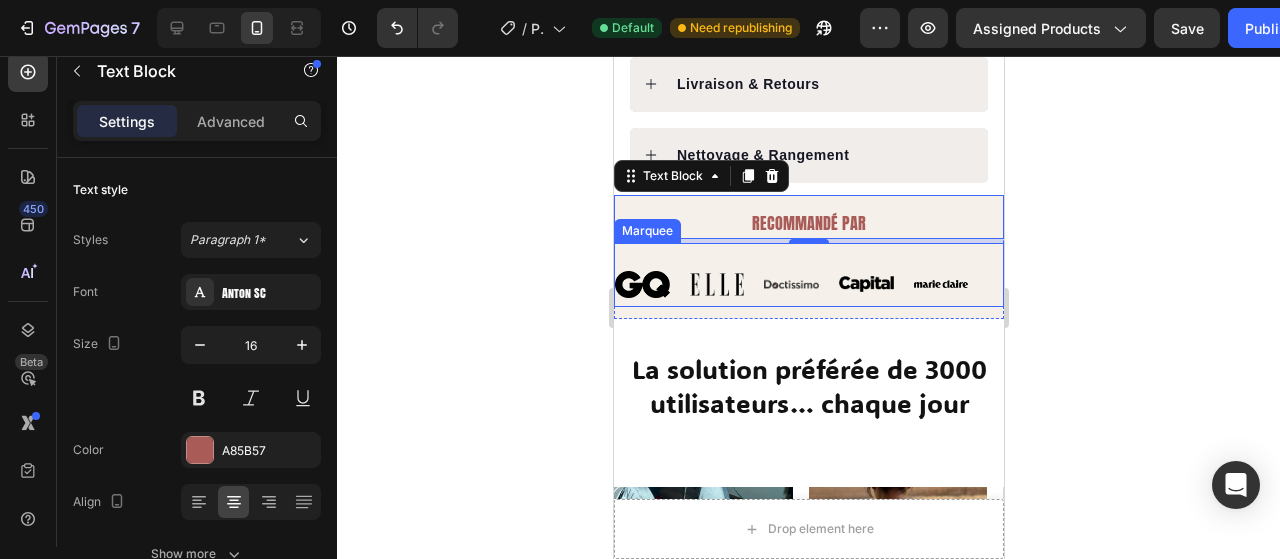 scroll, scrollTop: 1540, scrollLeft: 0, axis: vertical 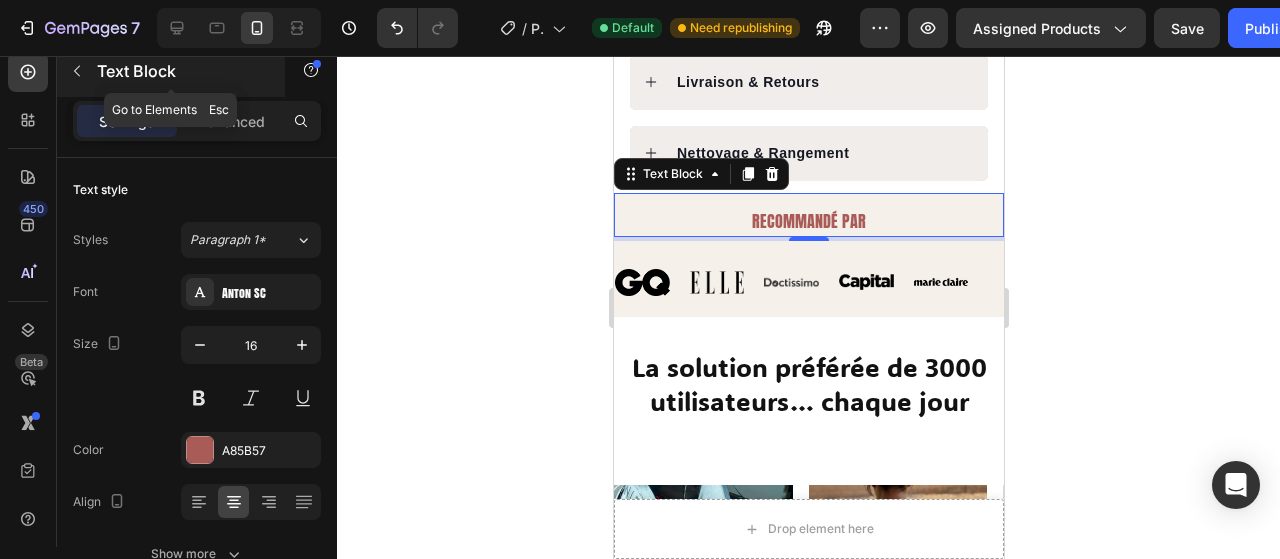 click at bounding box center (77, 71) 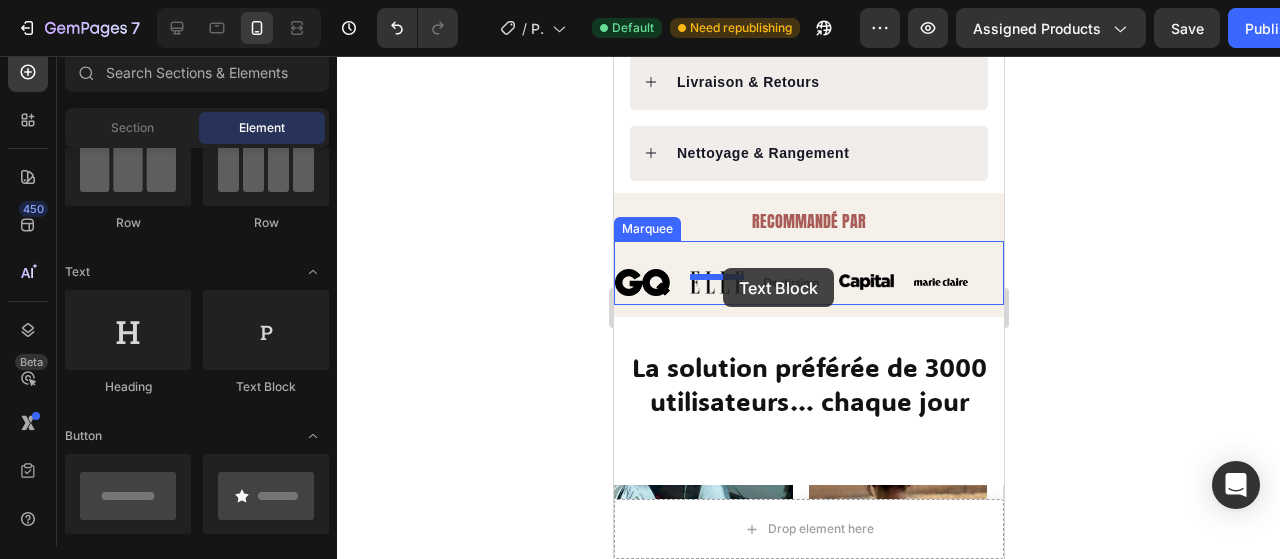 drag, startPoint x: 855, startPoint y: 413, endPoint x: 722, endPoint y: 268, distance: 196.75873 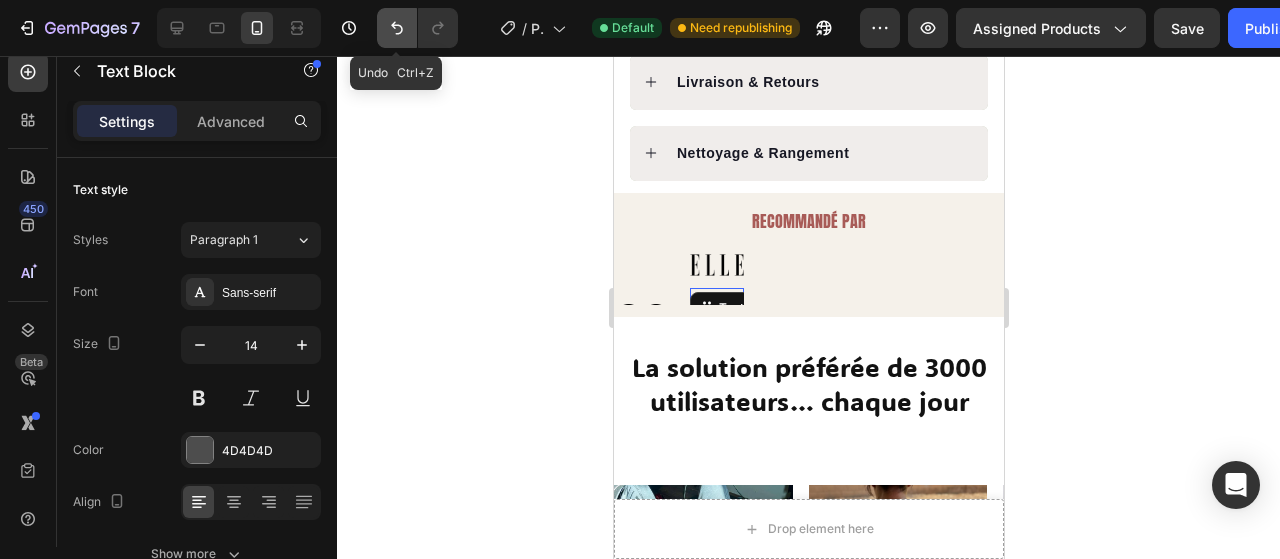 click 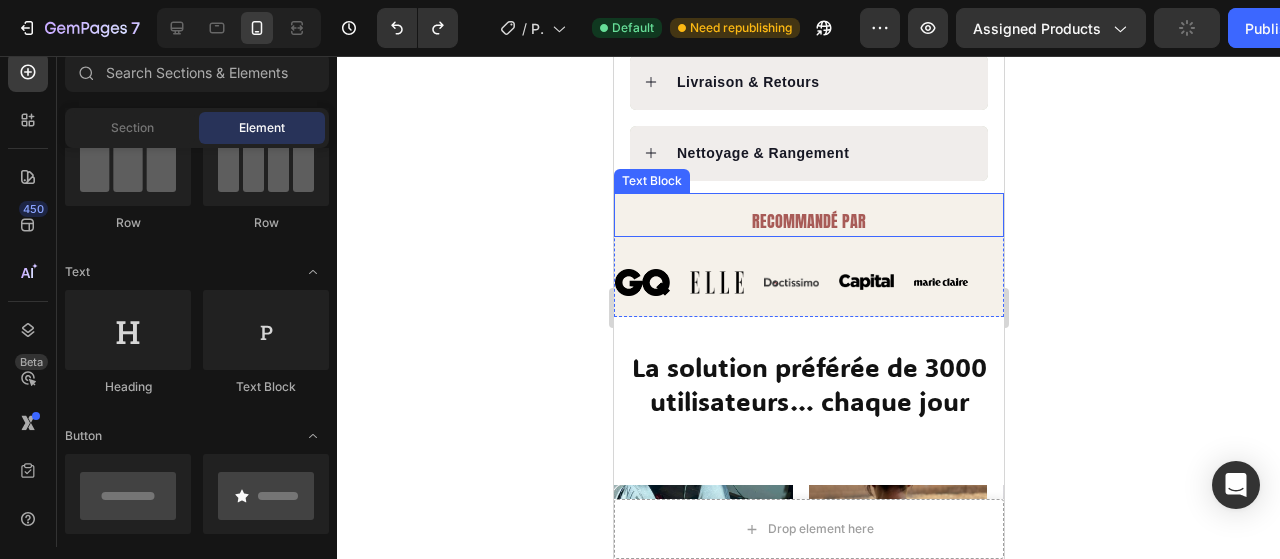 click on "RECOMMANDÉ PAR" at bounding box center [808, 221] 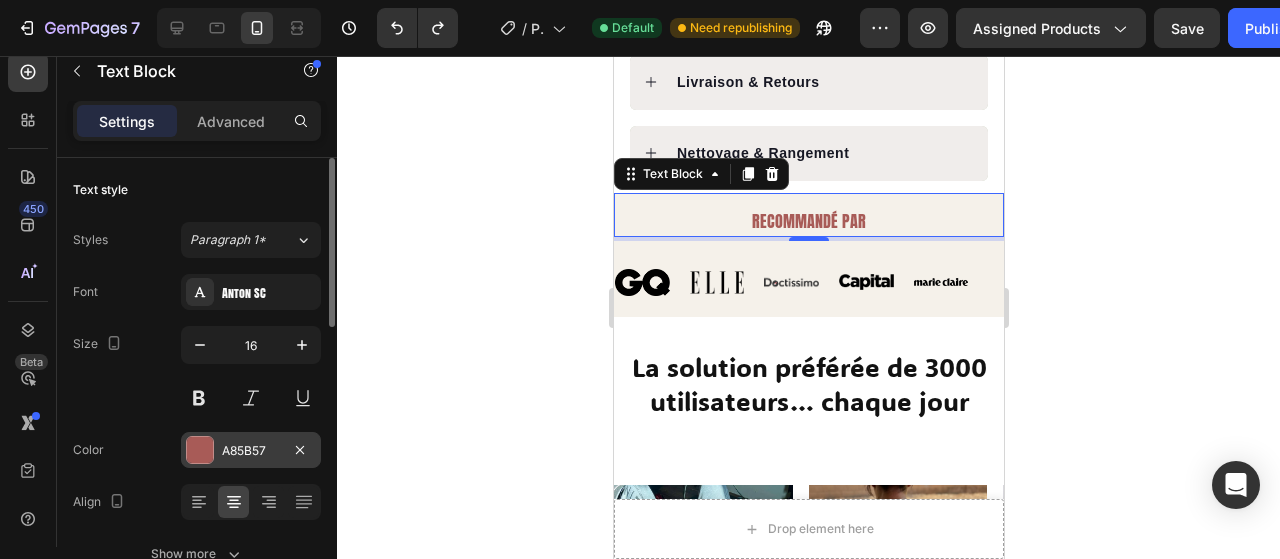 click on "A85B57" at bounding box center (251, 451) 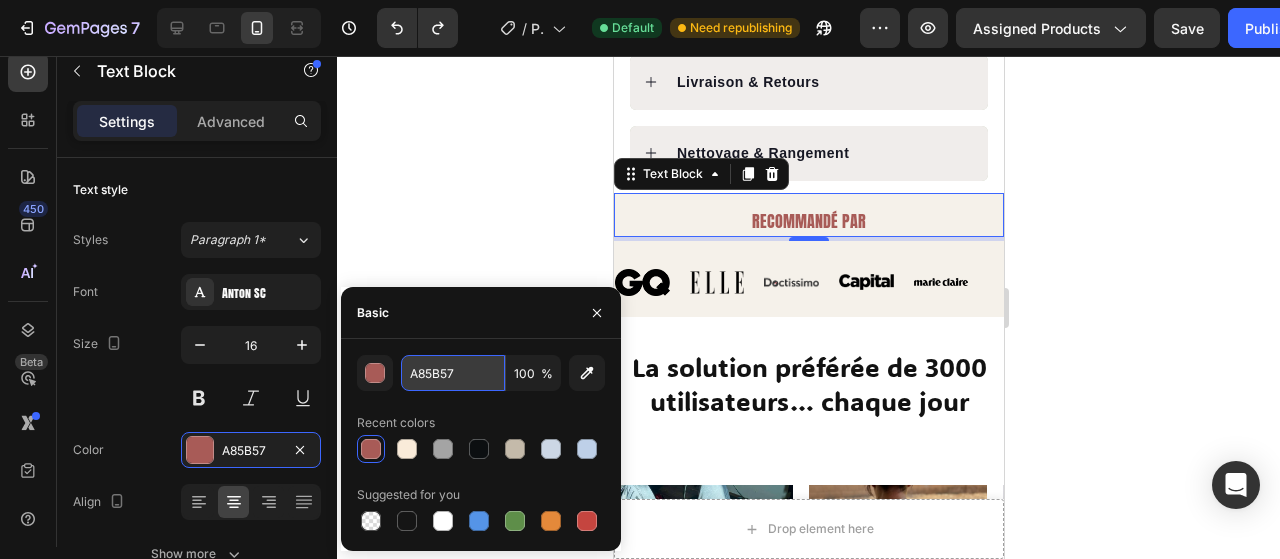 click on "A85B57" at bounding box center (453, 373) 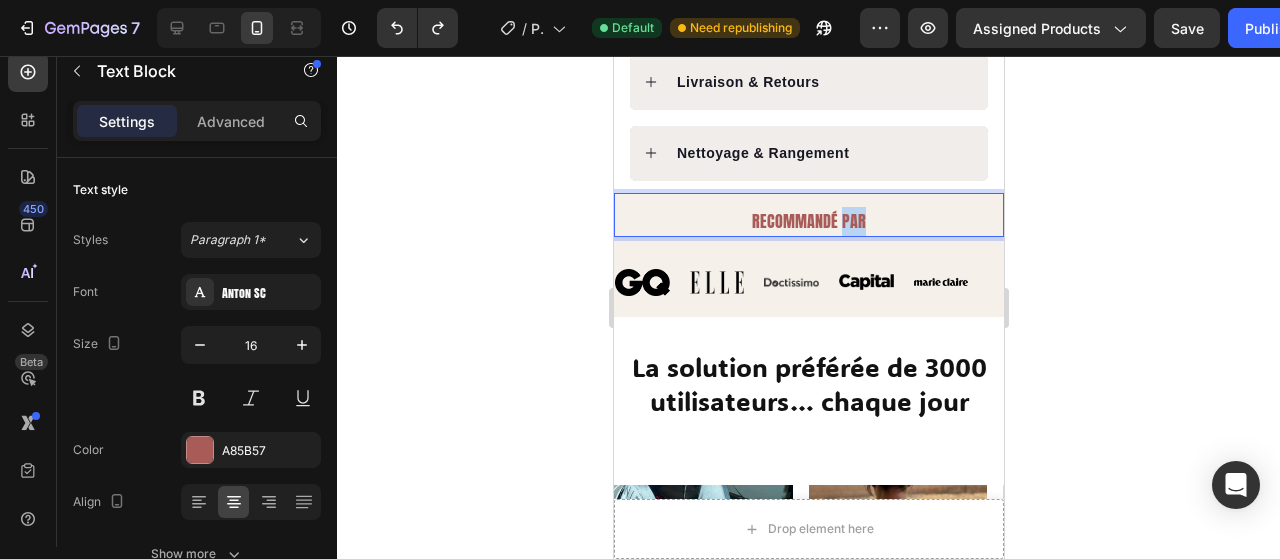 click on "RECOMMANDÉ PAR" at bounding box center (808, 221) 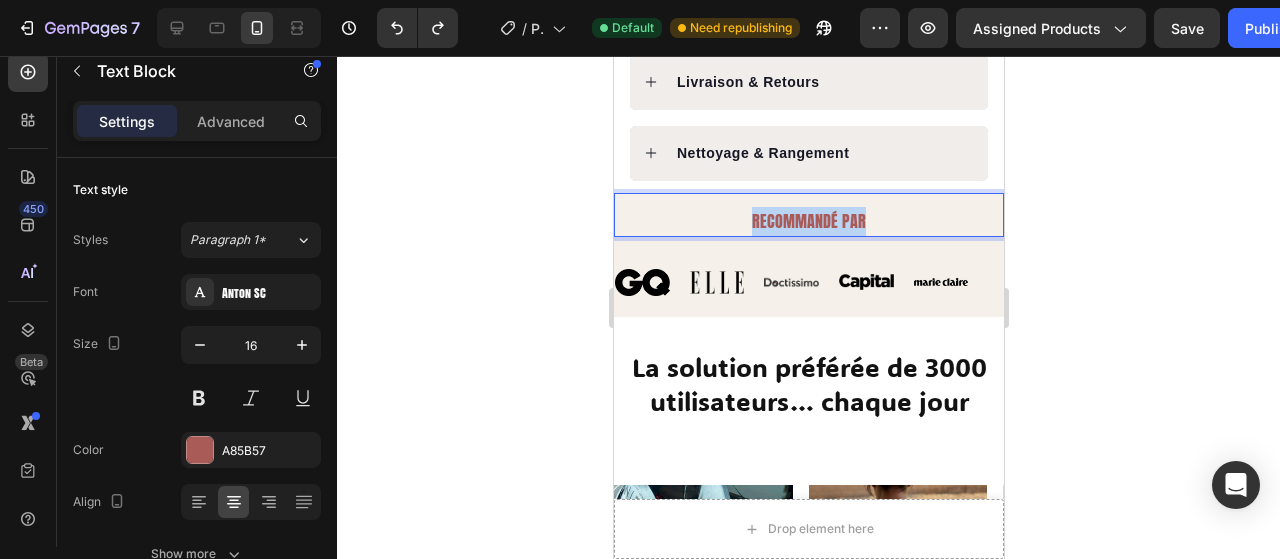 click on "RECOMMANDÉ PAR" at bounding box center [808, 221] 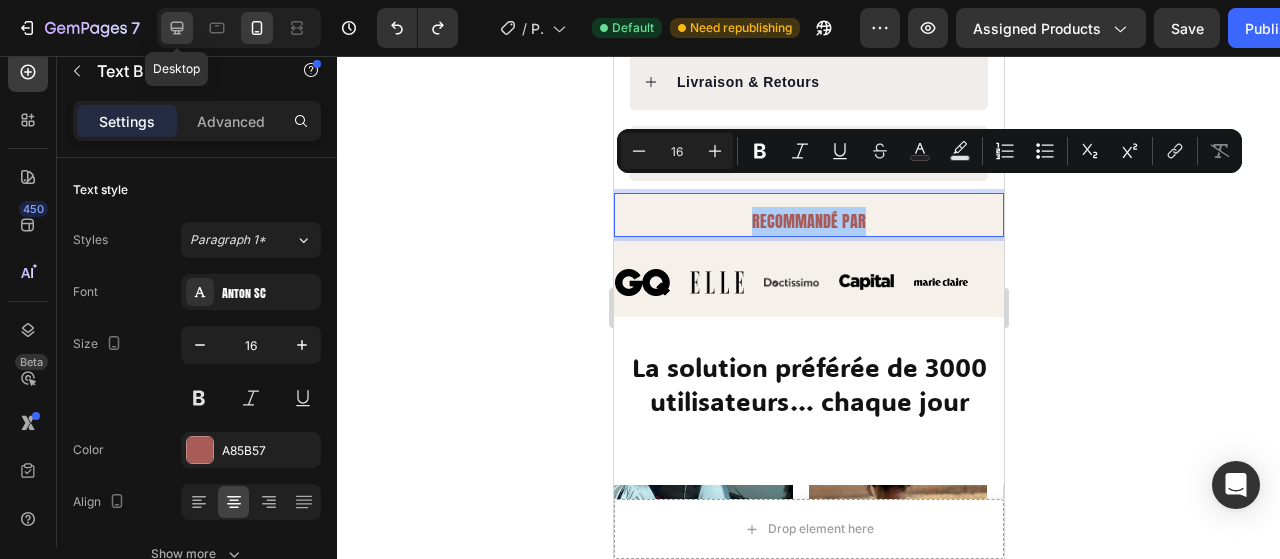 click 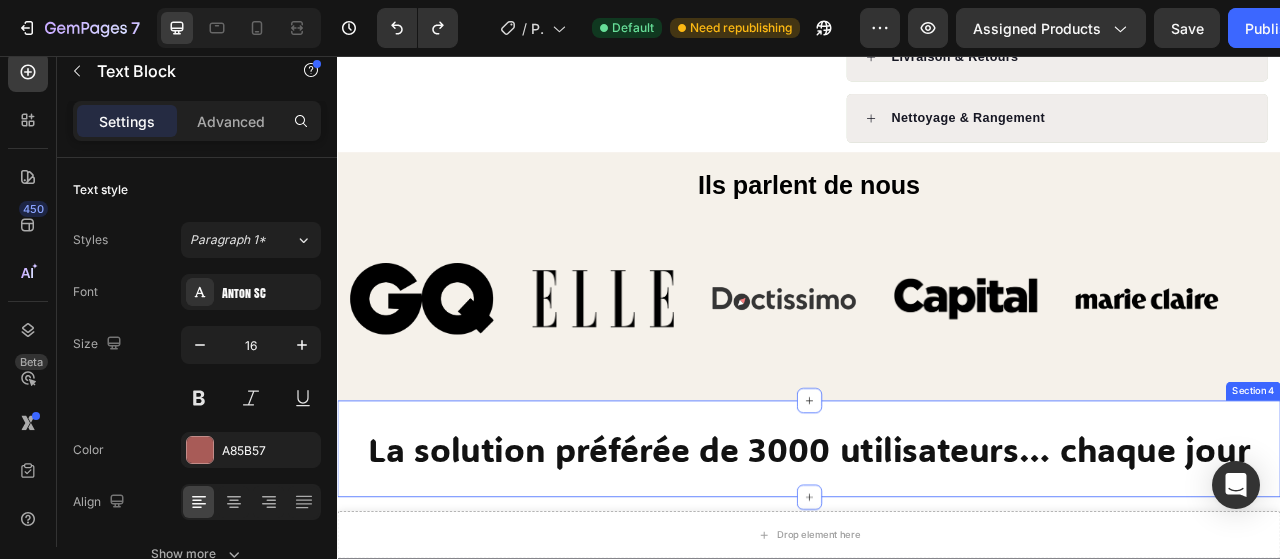 scroll, scrollTop: 1252, scrollLeft: 0, axis: vertical 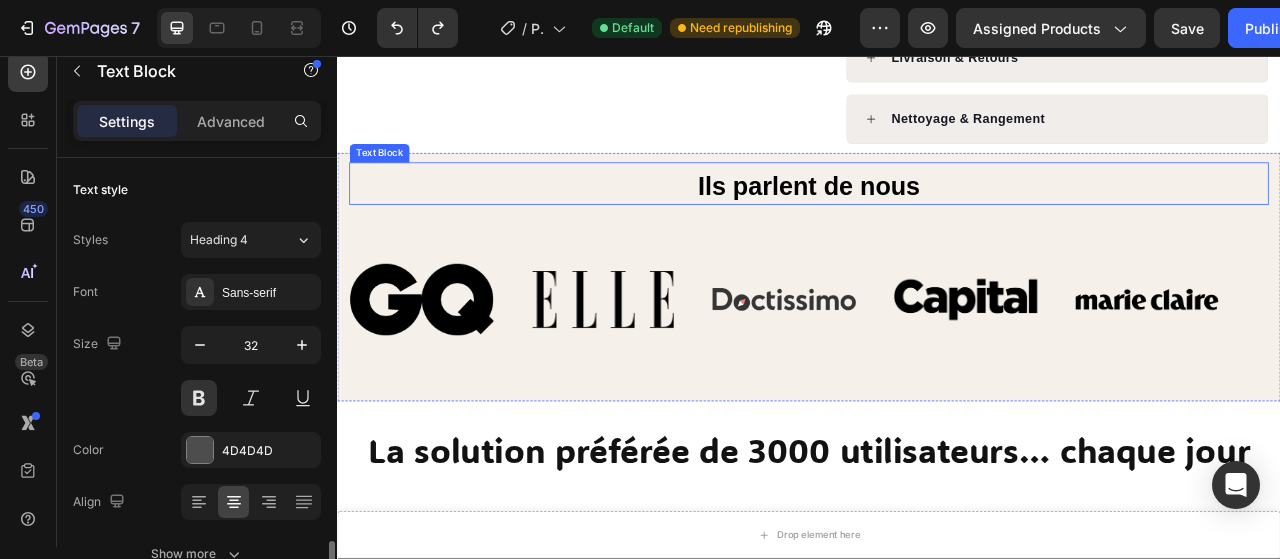 click on "Ils parlent de nous" at bounding box center (937, 222) 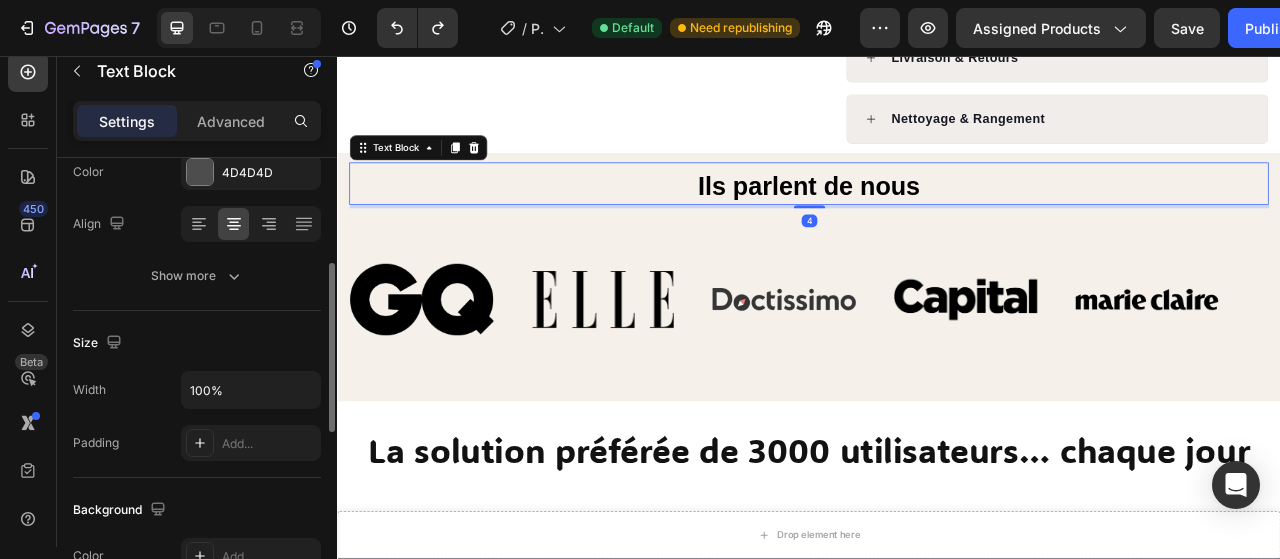 click on "Ils parlent de nous" at bounding box center [937, 222] 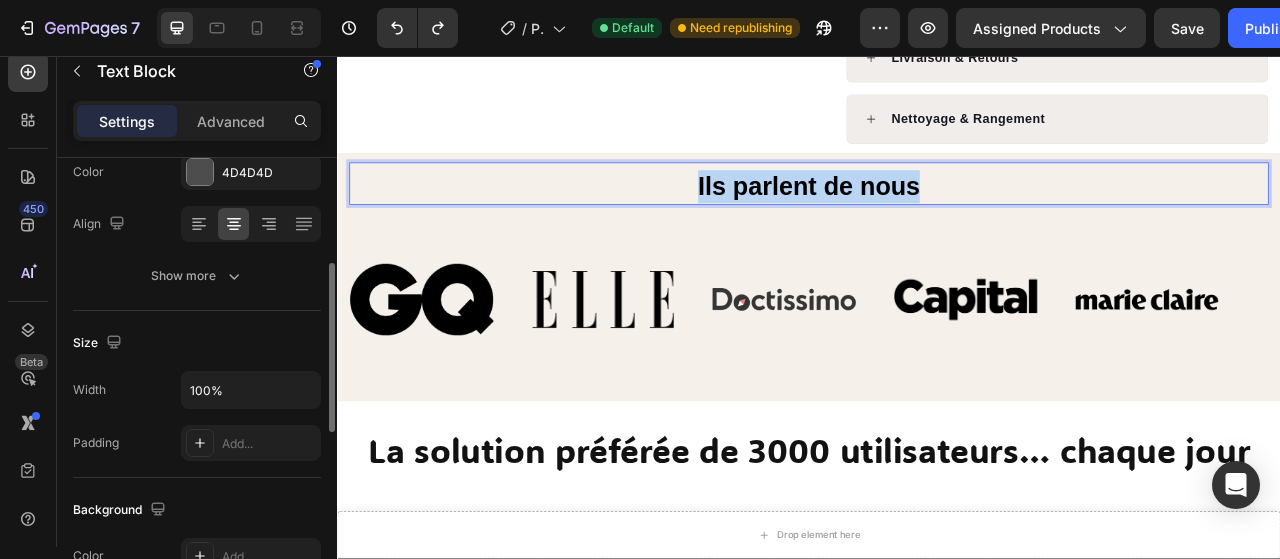 click on "Ils parlent de nous" at bounding box center (937, 222) 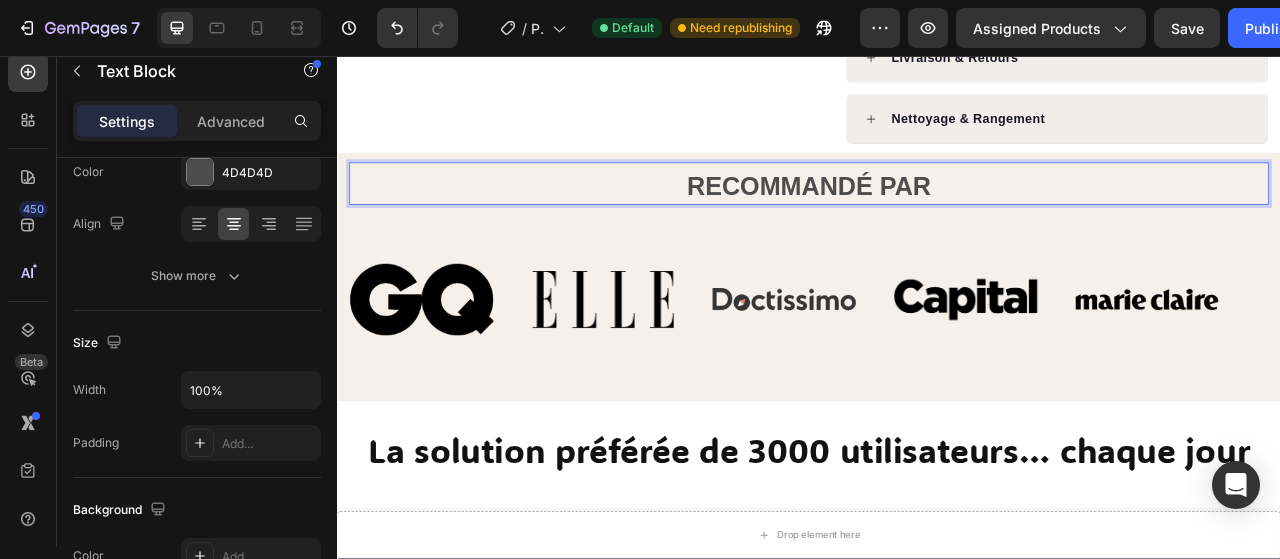 click on "RECOMMANDÉ PAR" at bounding box center [937, 223] 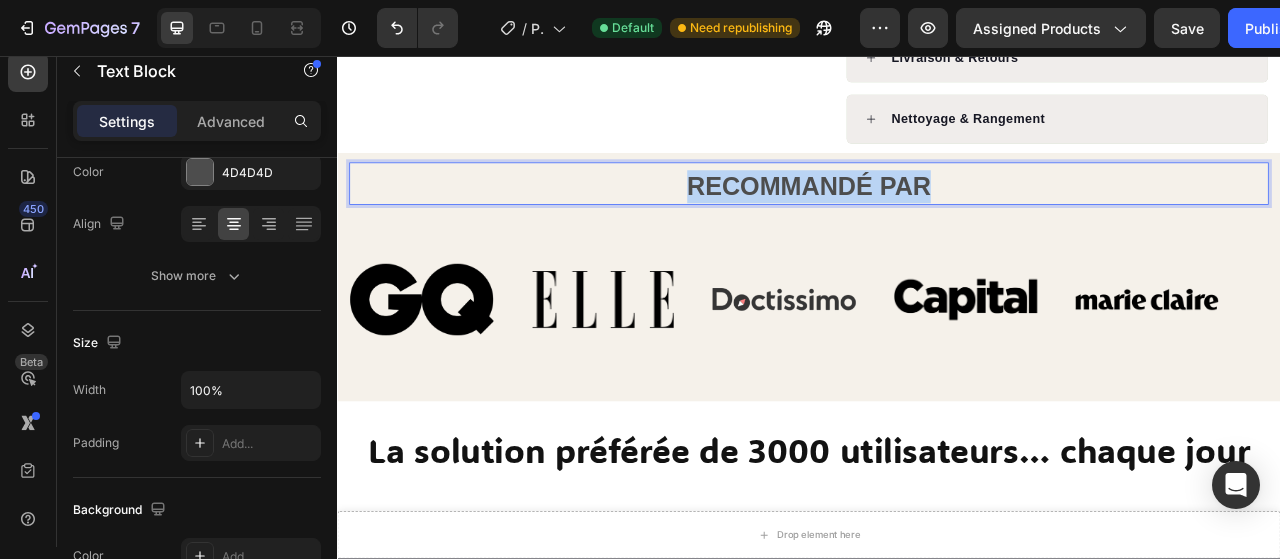 click on "RECOMMANDÉ PAR" at bounding box center [937, 223] 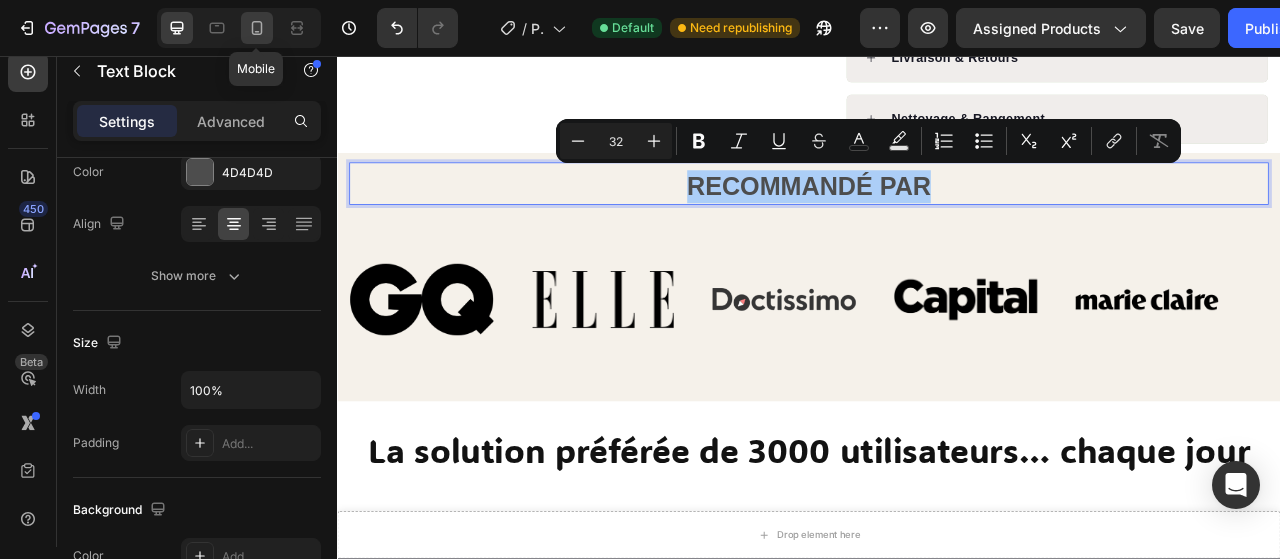 click 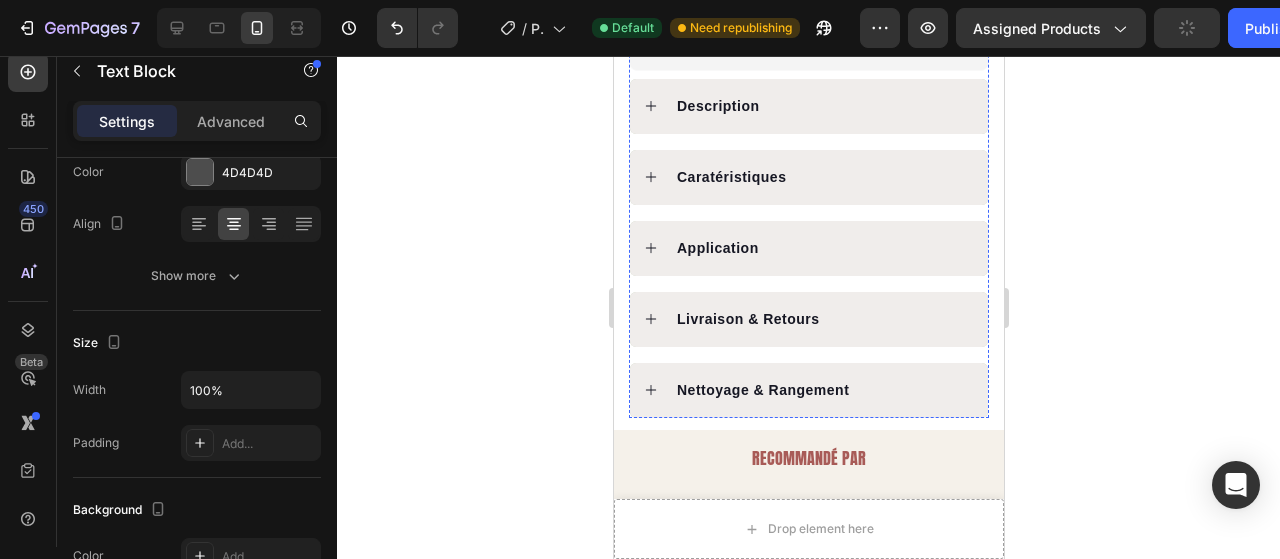scroll, scrollTop: 1550, scrollLeft: 0, axis: vertical 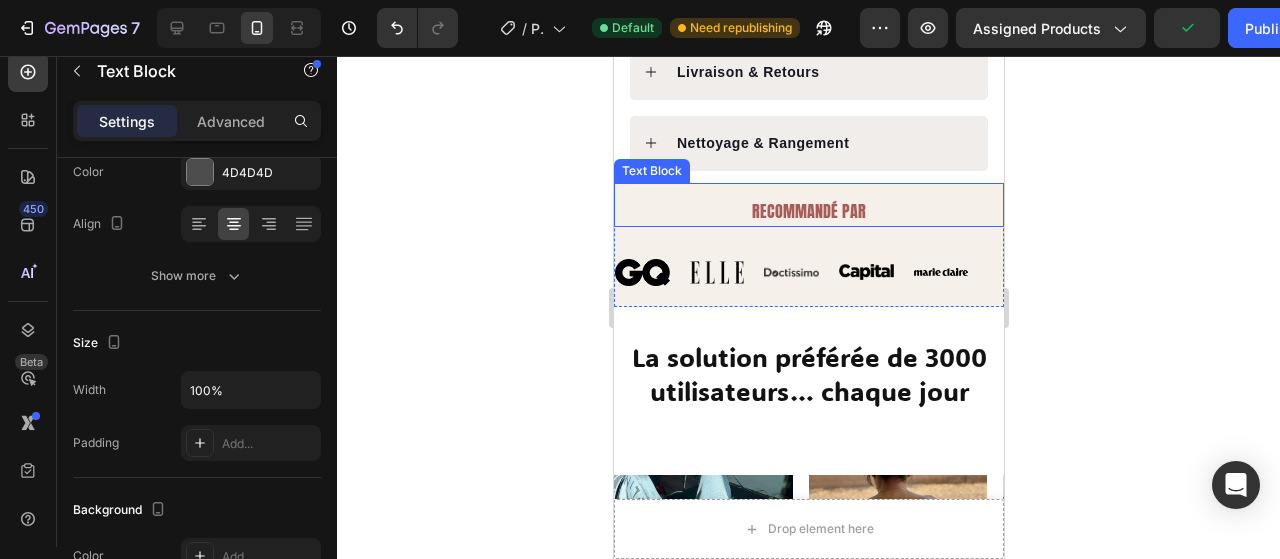 click on "RECOMMANDÉ PAR" at bounding box center [808, 211] 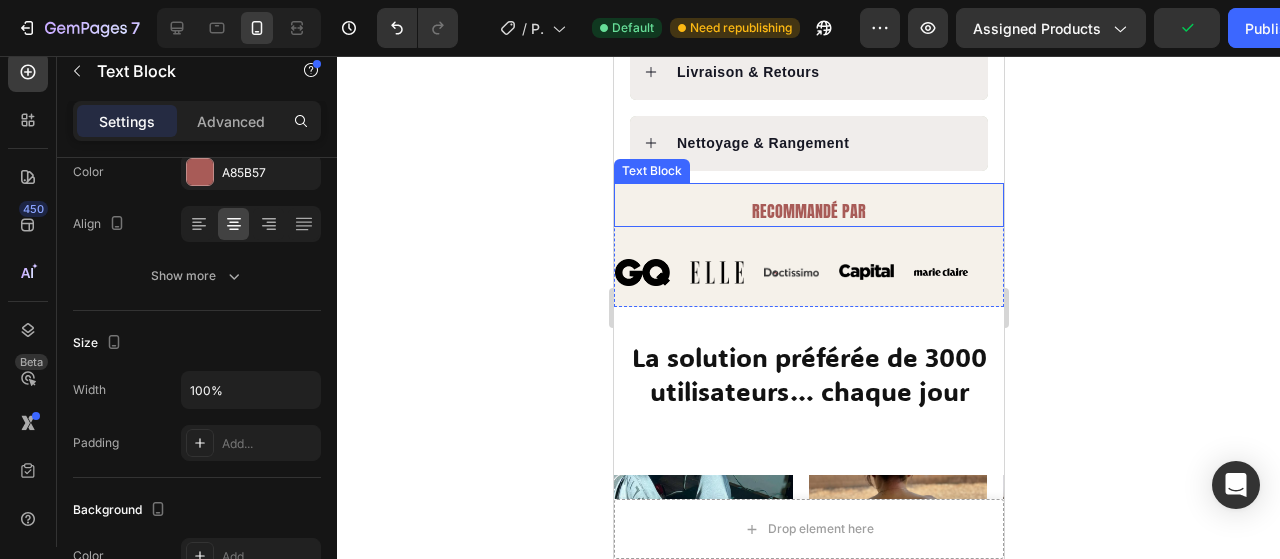 scroll, scrollTop: 278, scrollLeft: 0, axis: vertical 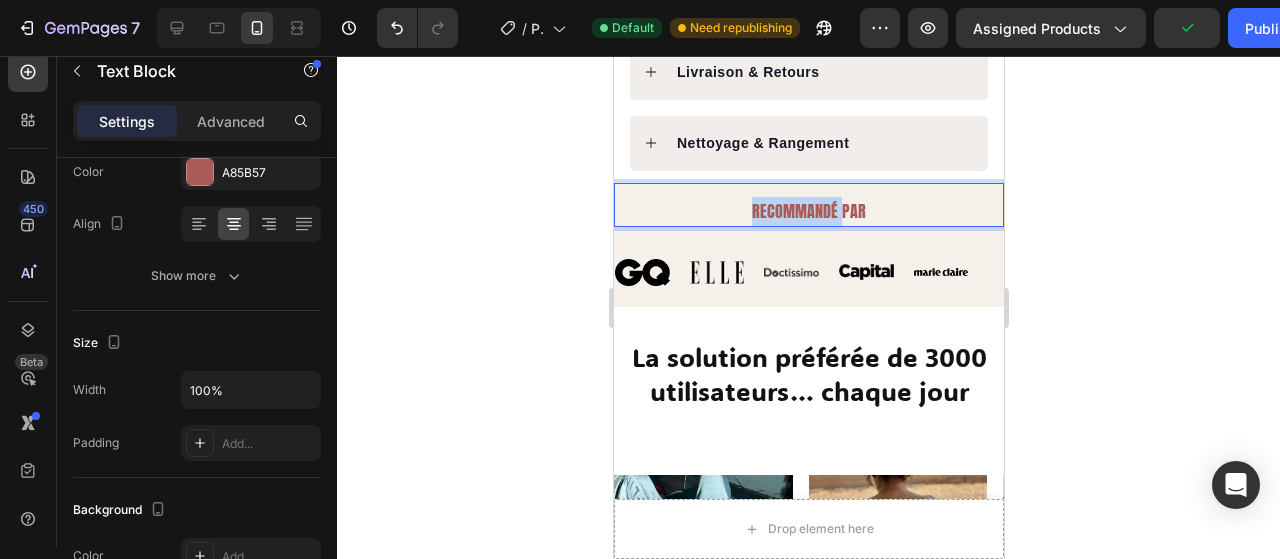 click on "RECOMMANDÉ PAR" at bounding box center [808, 211] 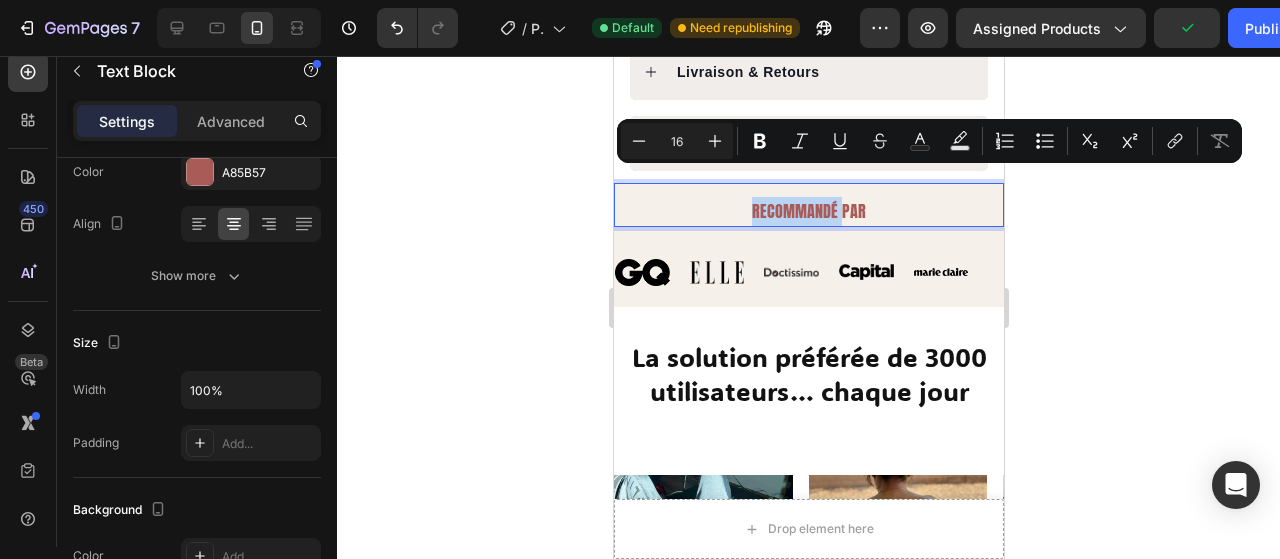 click on "RECOMMANDÉ PAR" at bounding box center (808, 211) 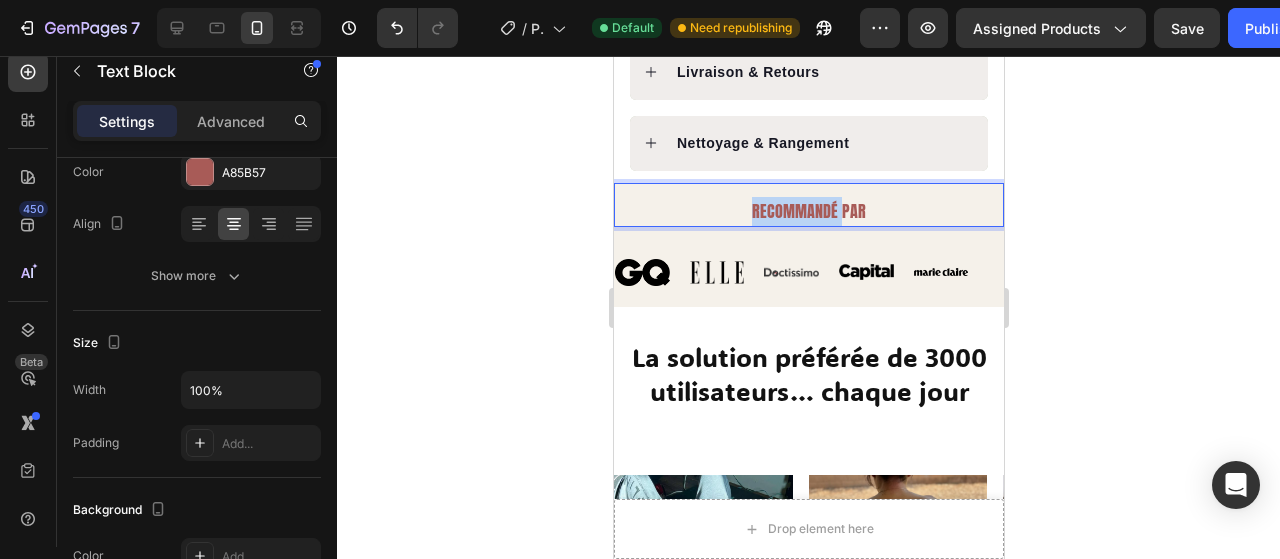 click on "RECOMMANDÉ PAR" at bounding box center (808, 211) 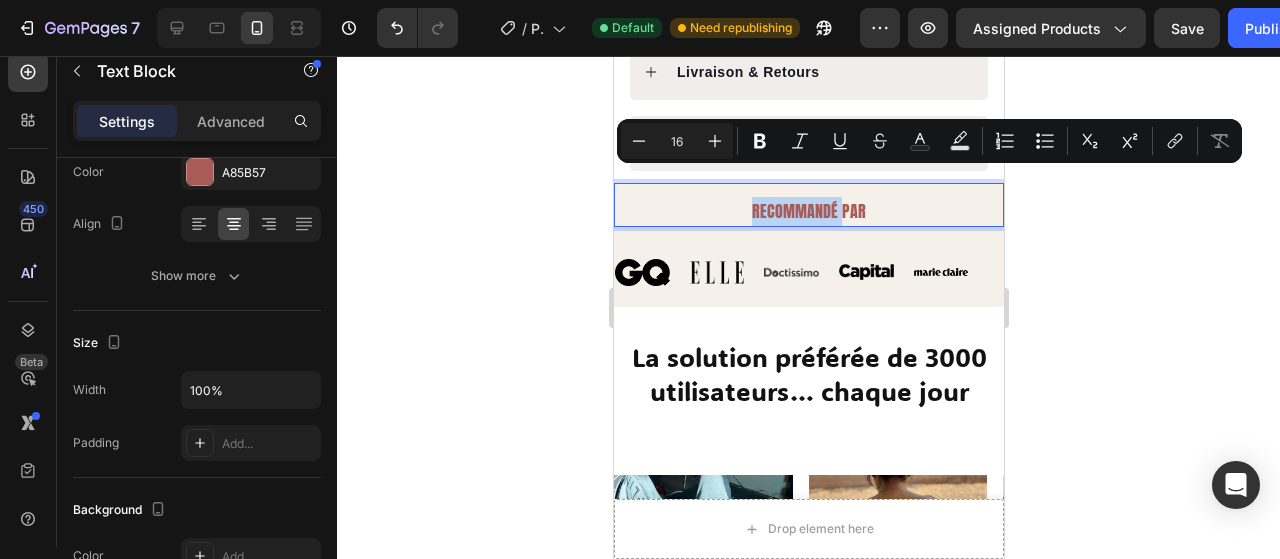 click on "RECOMMANDÉ PAR" at bounding box center [808, 211] 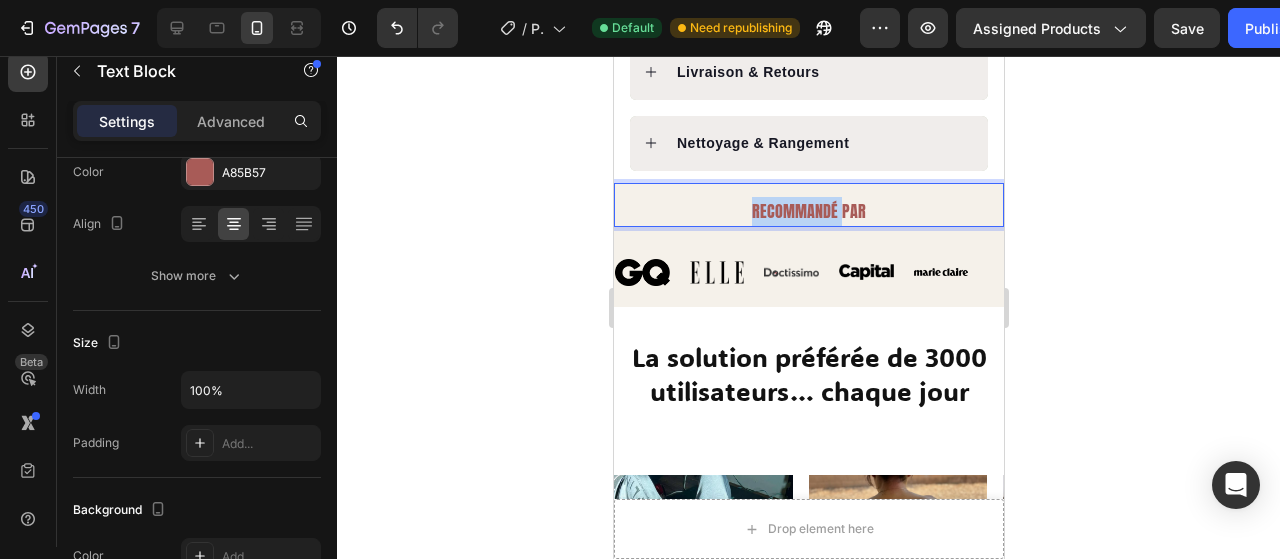 click on "RECOMMANDÉ PAR" at bounding box center (808, 211) 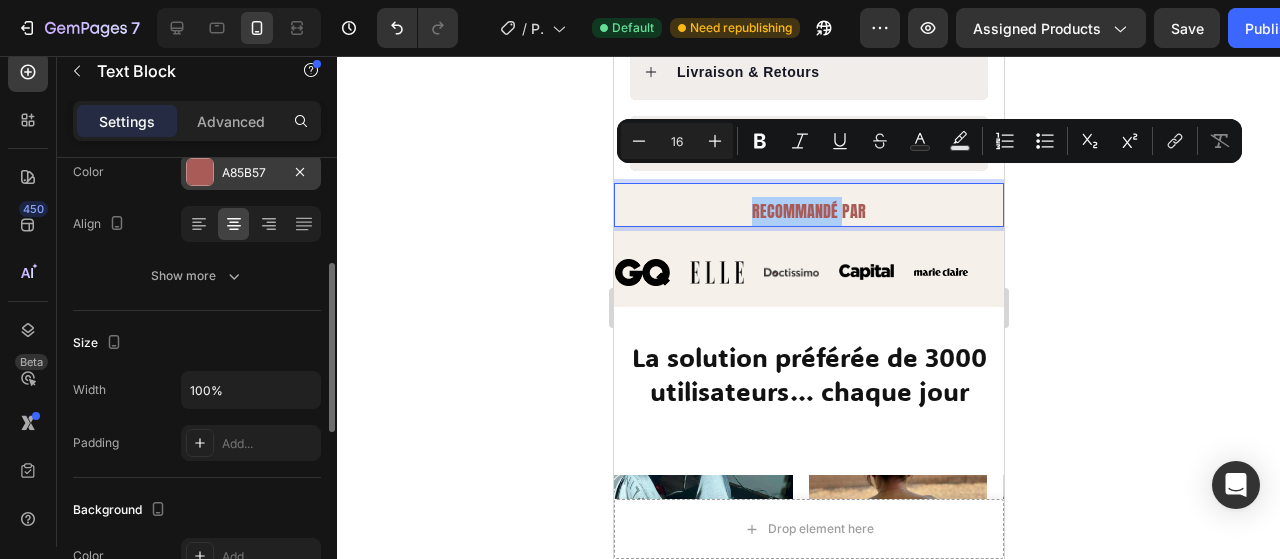 click on "A85B57" at bounding box center [251, 173] 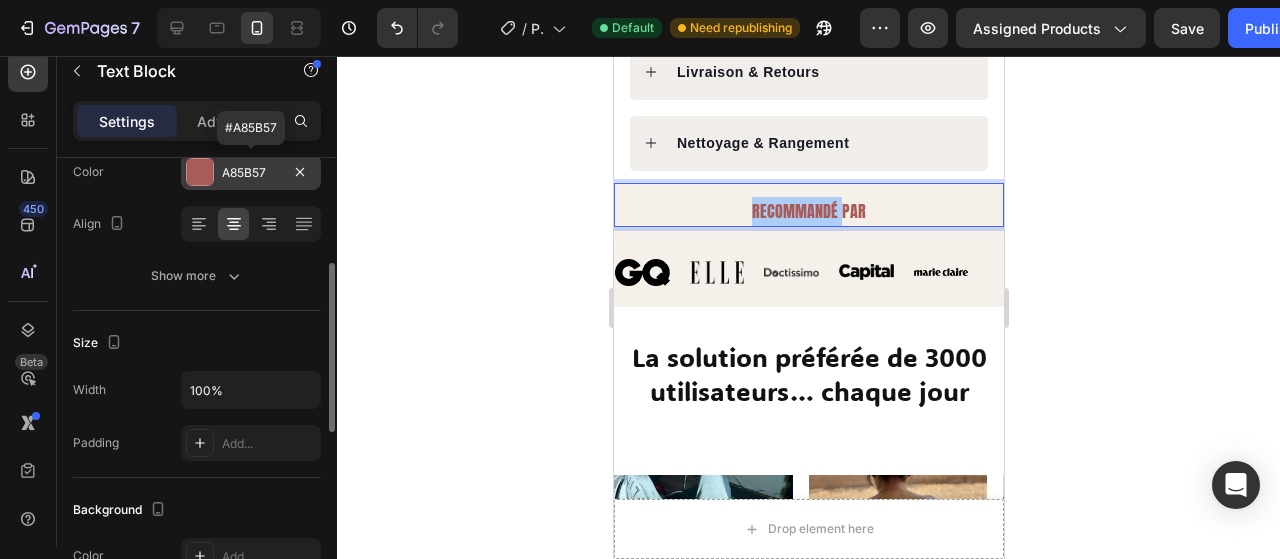 click on "A85B57" at bounding box center (251, 173) 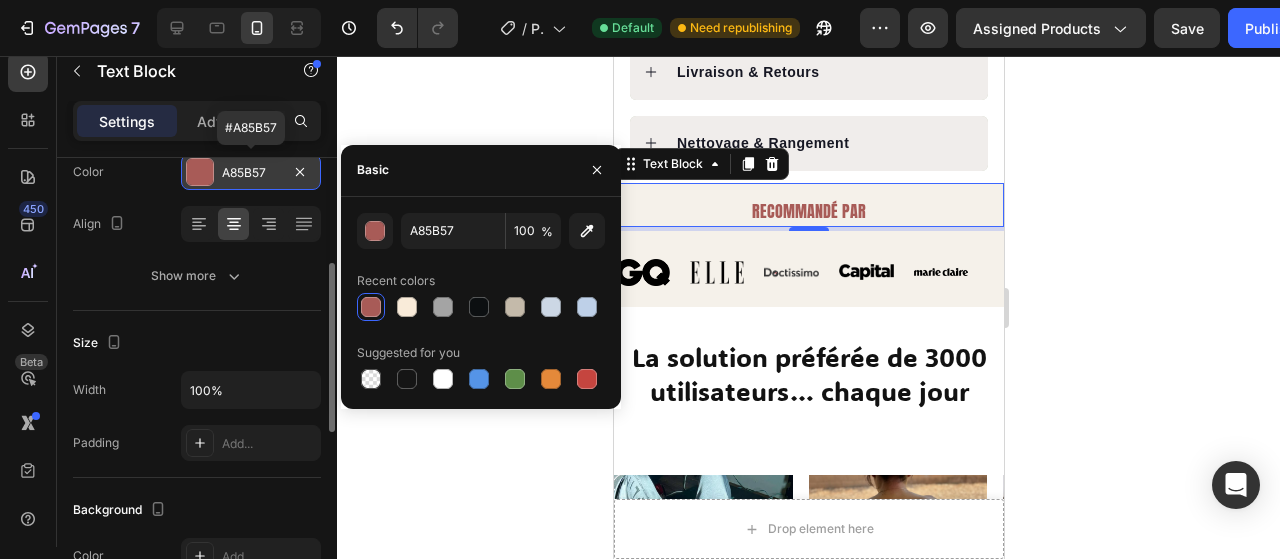 click on "A85B57" at bounding box center [251, 173] 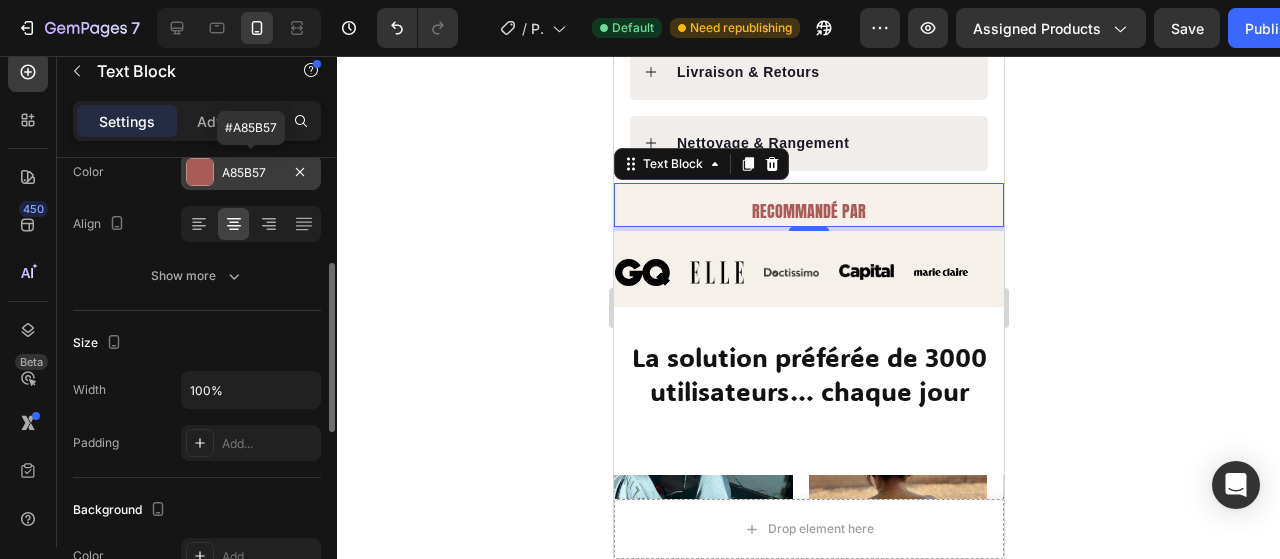 click on "A85B57" at bounding box center (251, 173) 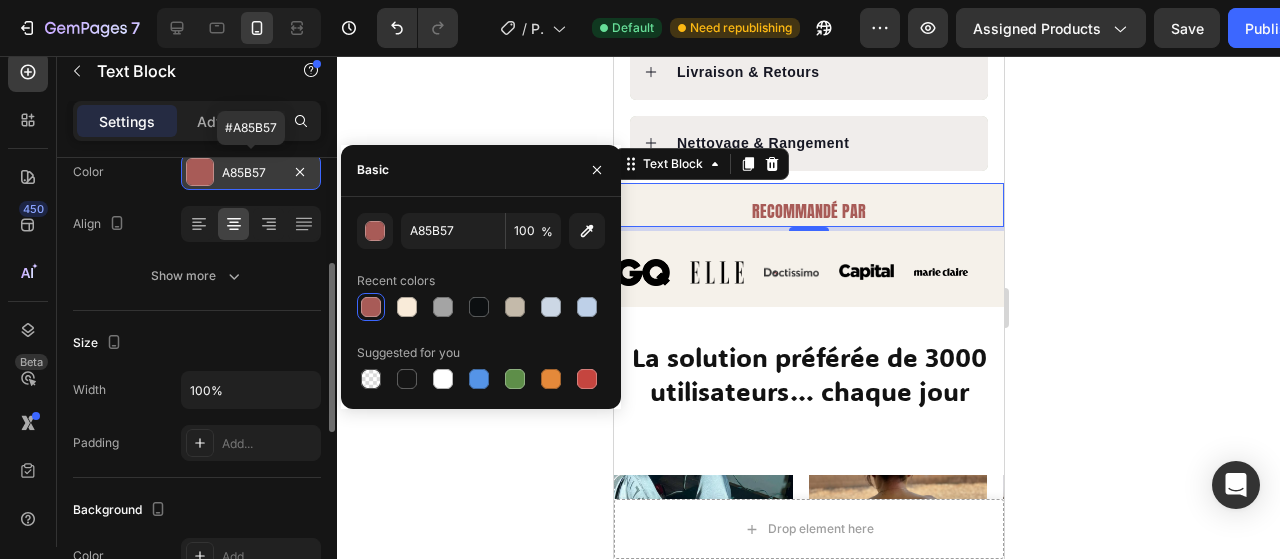 click on "A85B57" at bounding box center [251, 173] 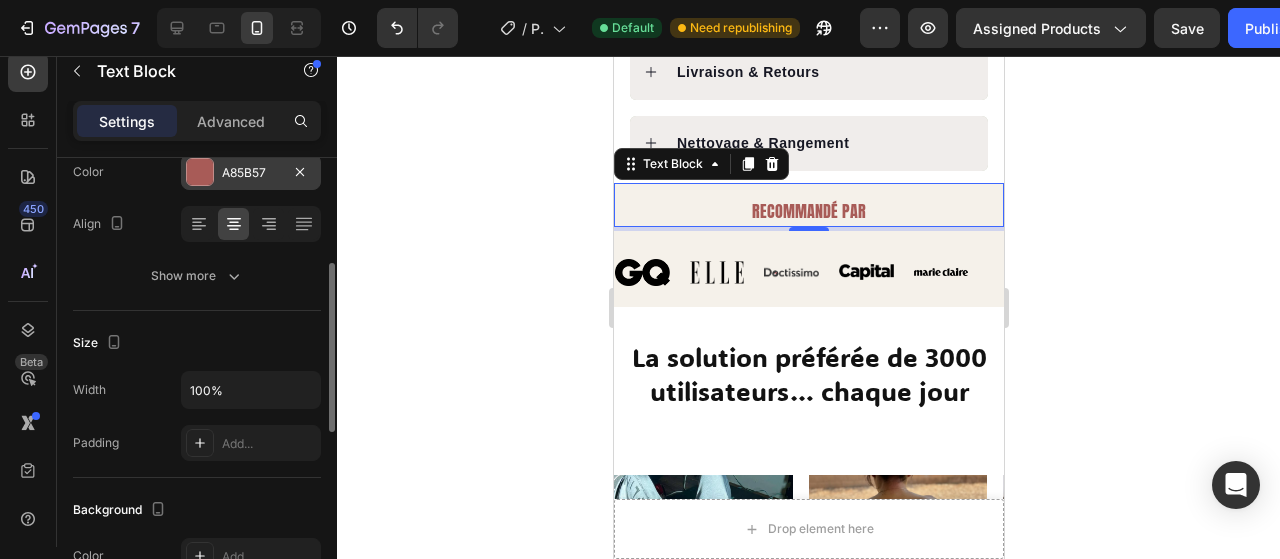click on "A85B57" at bounding box center [251, 173] 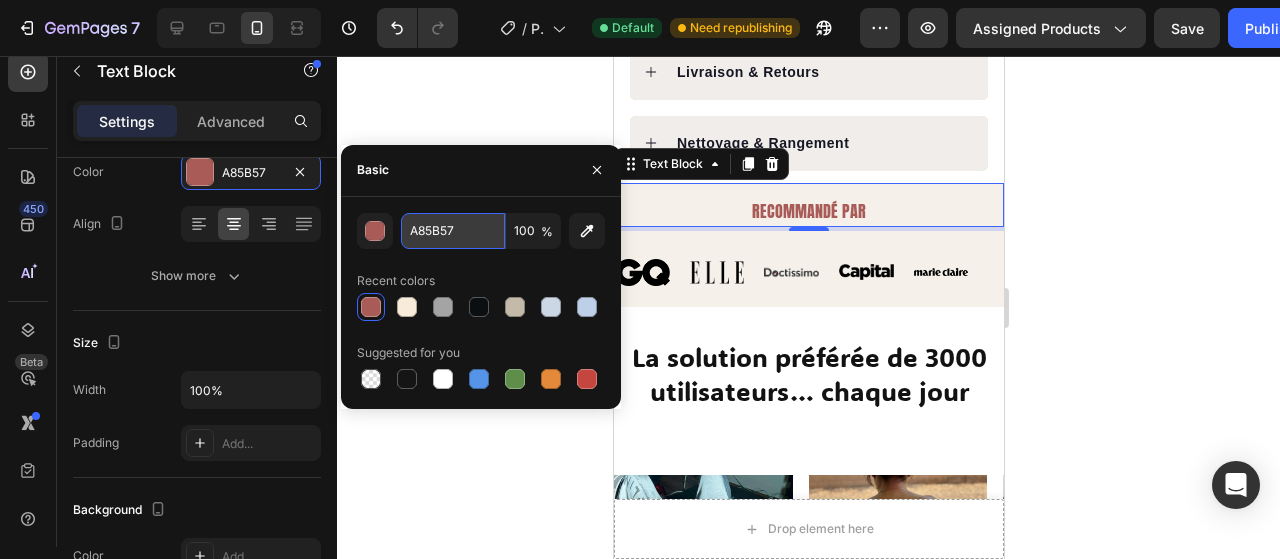 click on "A85B57" at bounding box center (453, 231) 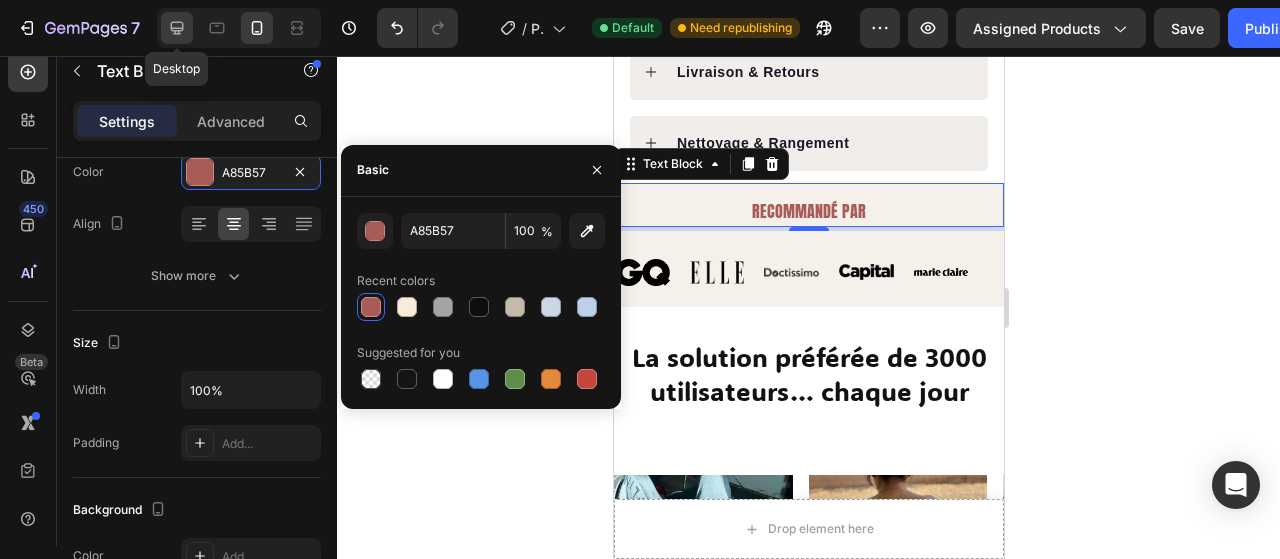 click 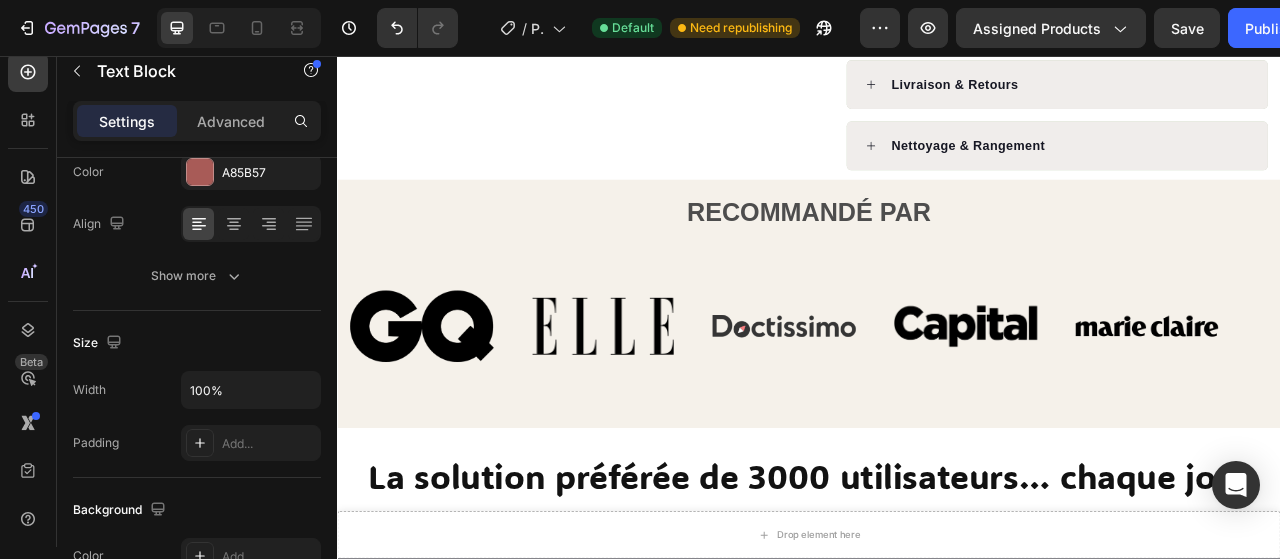 scroll, scrollTop: 1217, scrollLeft: 0, axis: vertical 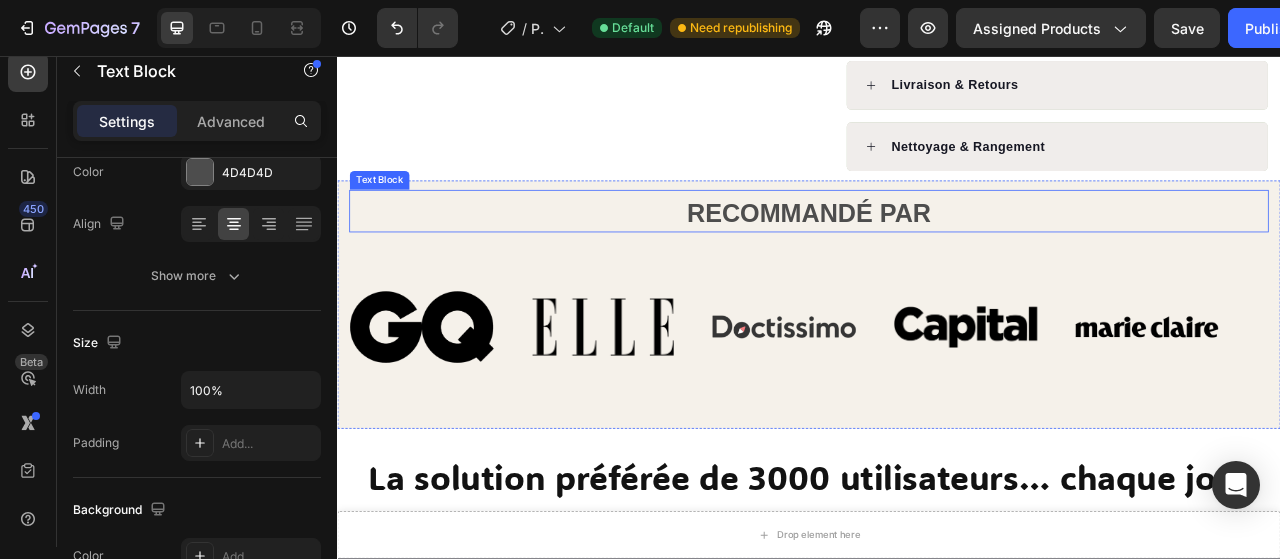 click on "RECOMMANDÉ PAR" at bounding box center [937, 258] 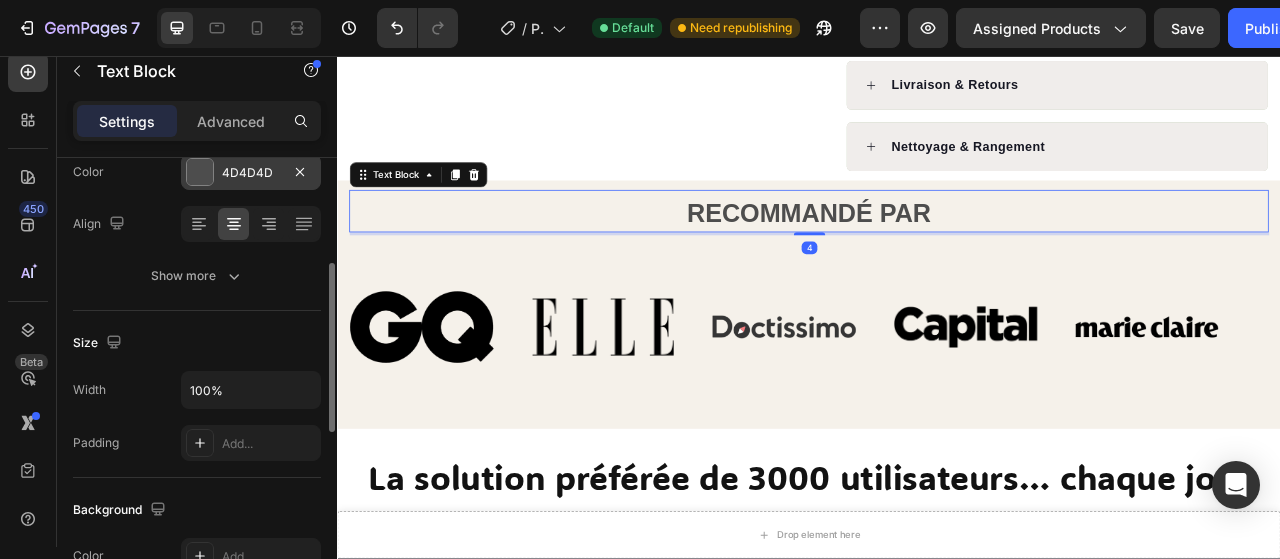 click at bounding box center (200, 172) 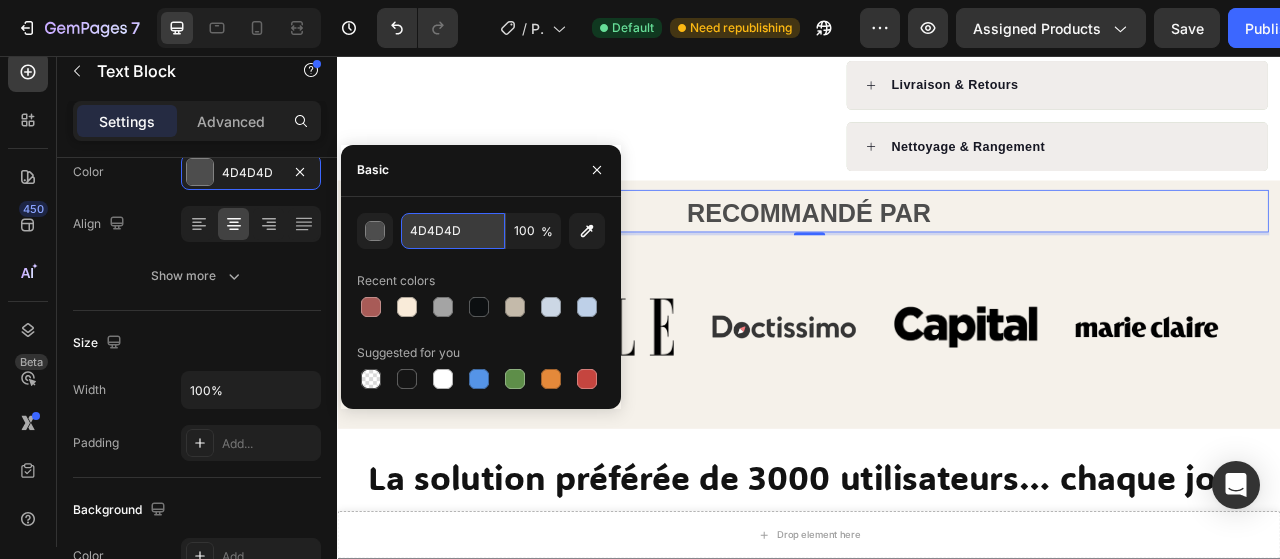 click on "4D4D4D" at bounding box center [453, 231] 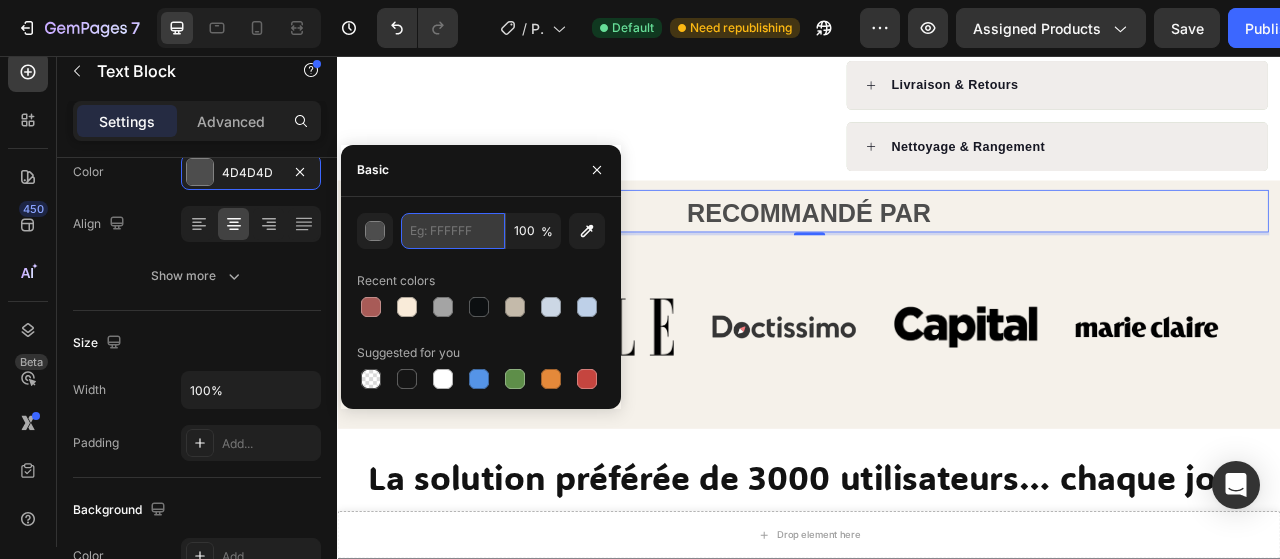 paste on "A85B57" 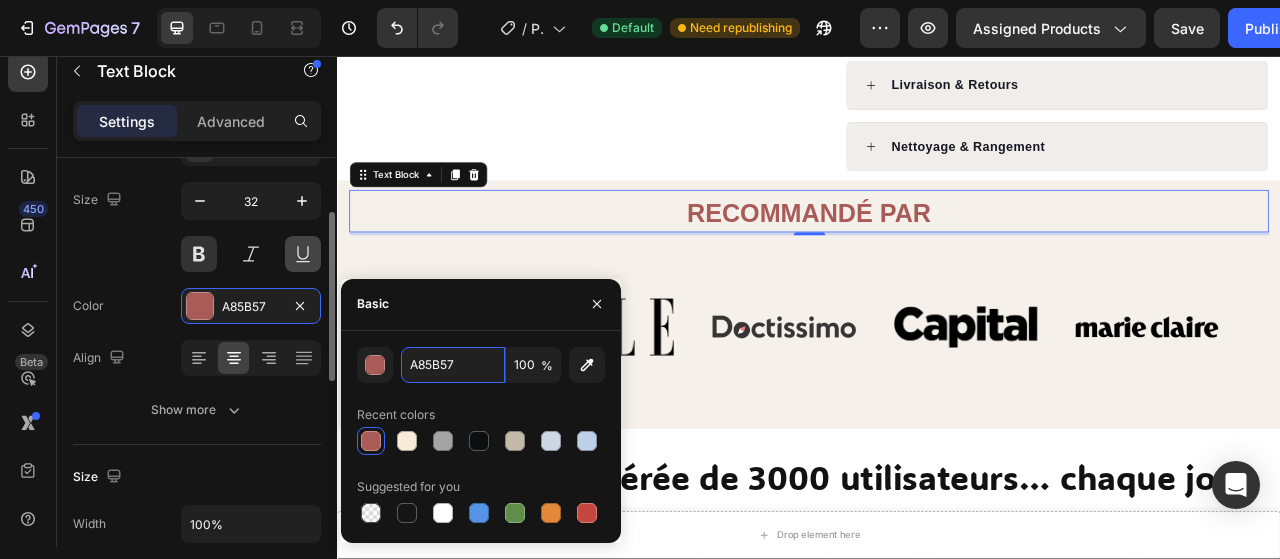scroll, scrollTop: 73, scrollLeft: 0, axis: vertical 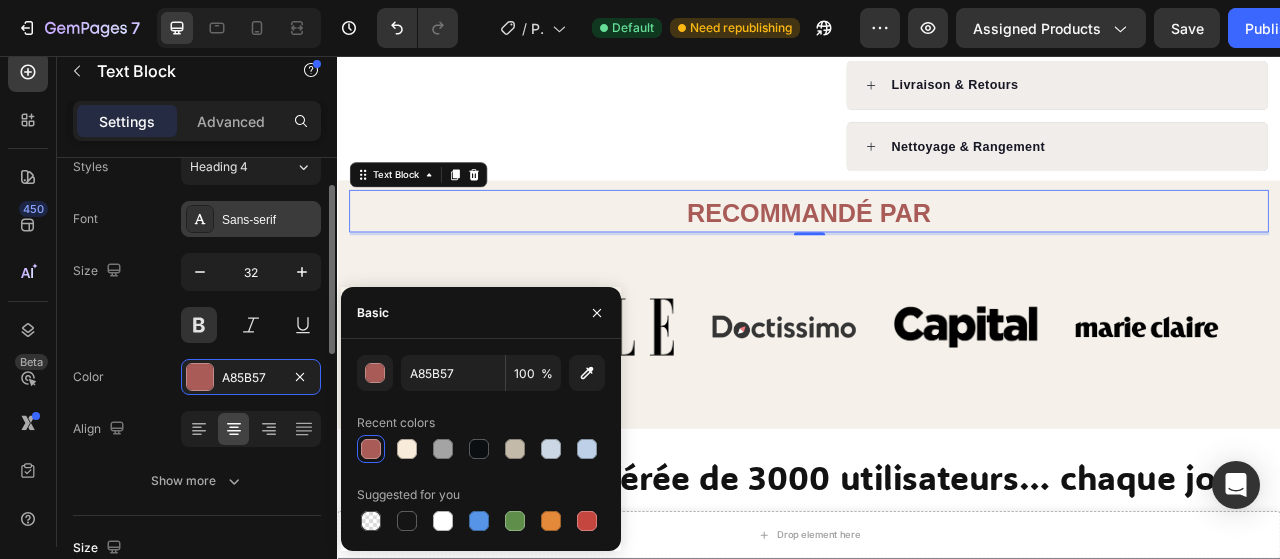 click on "Sans-serif" at bounding box center [269, 220] 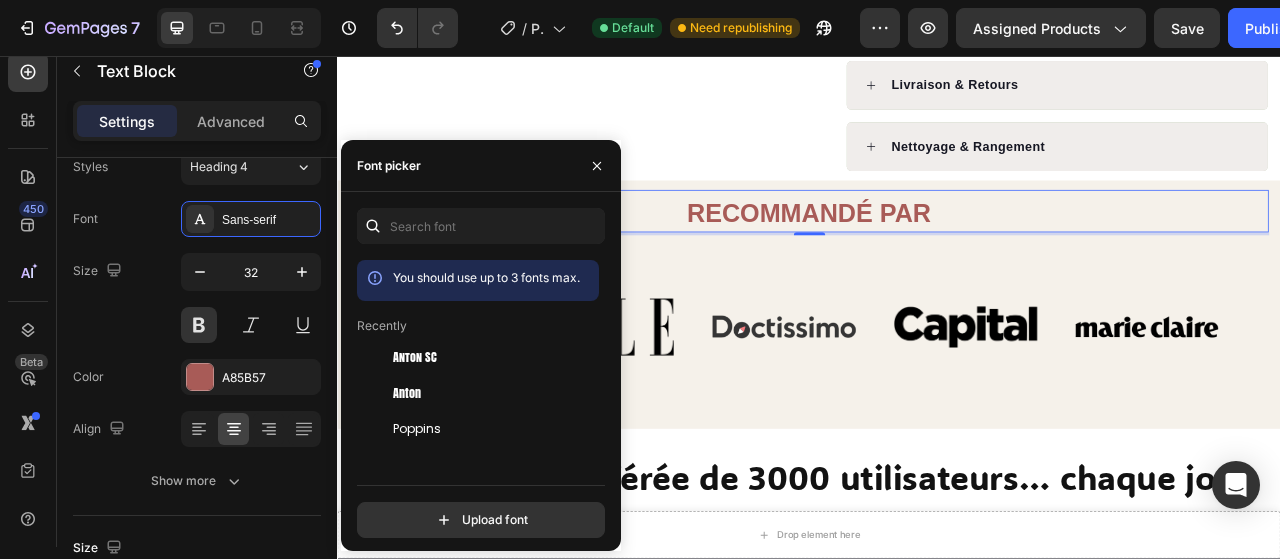click at bounding box center (373, 226) 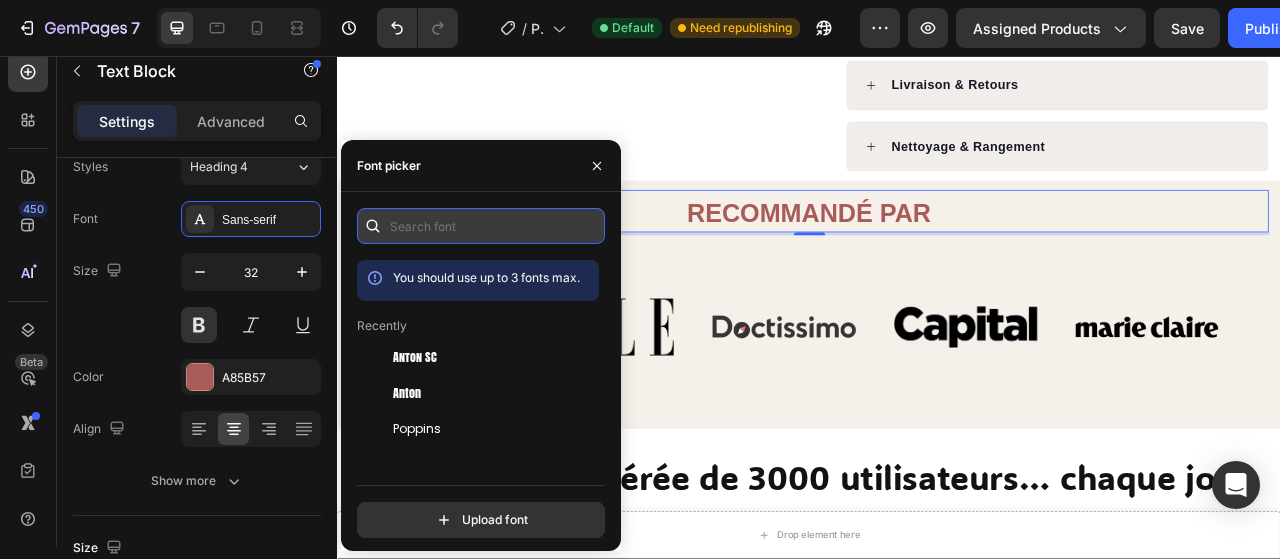 click at bounding box center (481, 226) 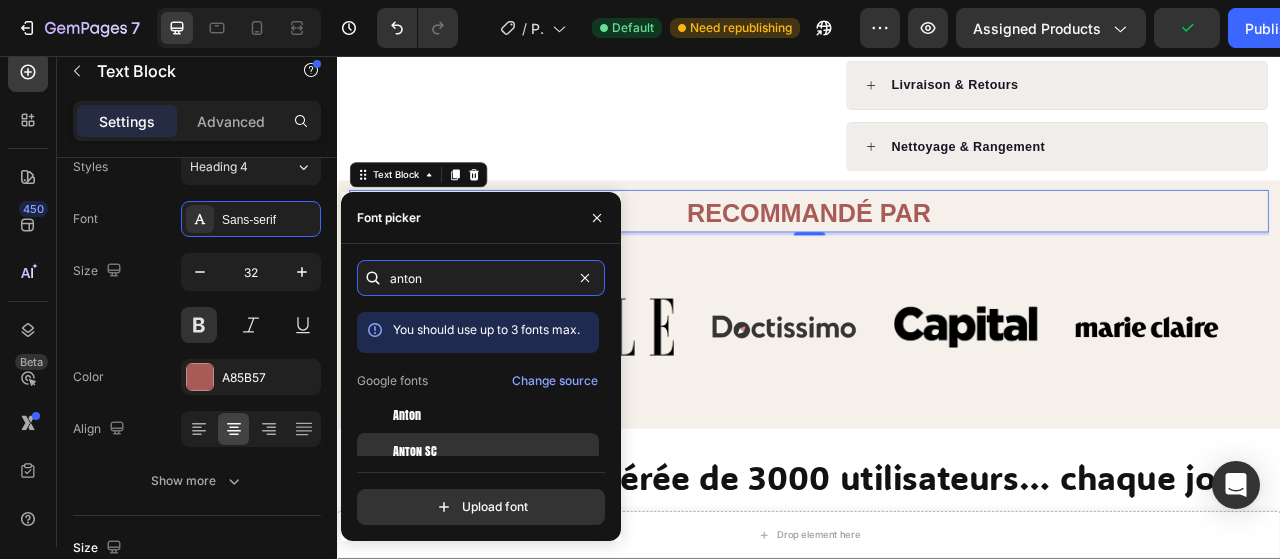 type on "anton" 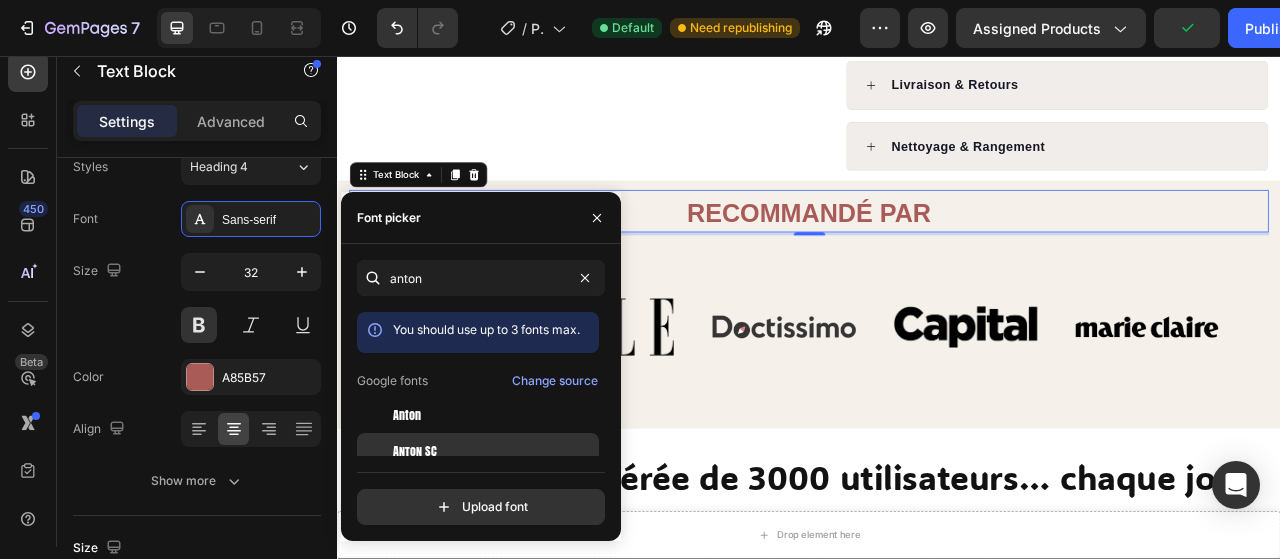 click on "Anton SC" 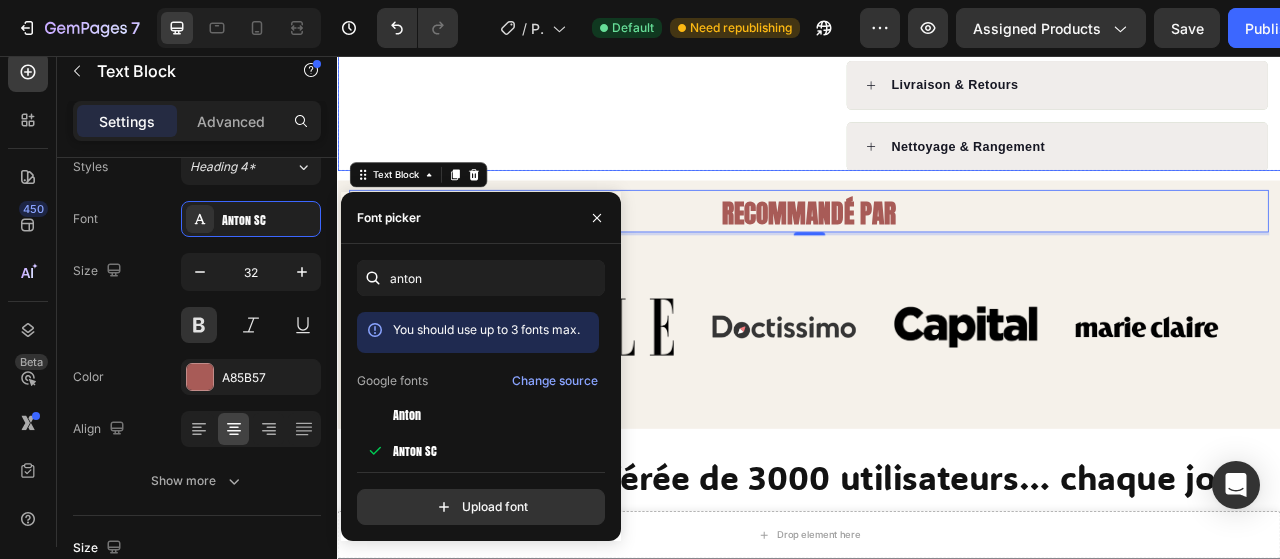 click on "Product Images Row" at bounding box center [637, -435] 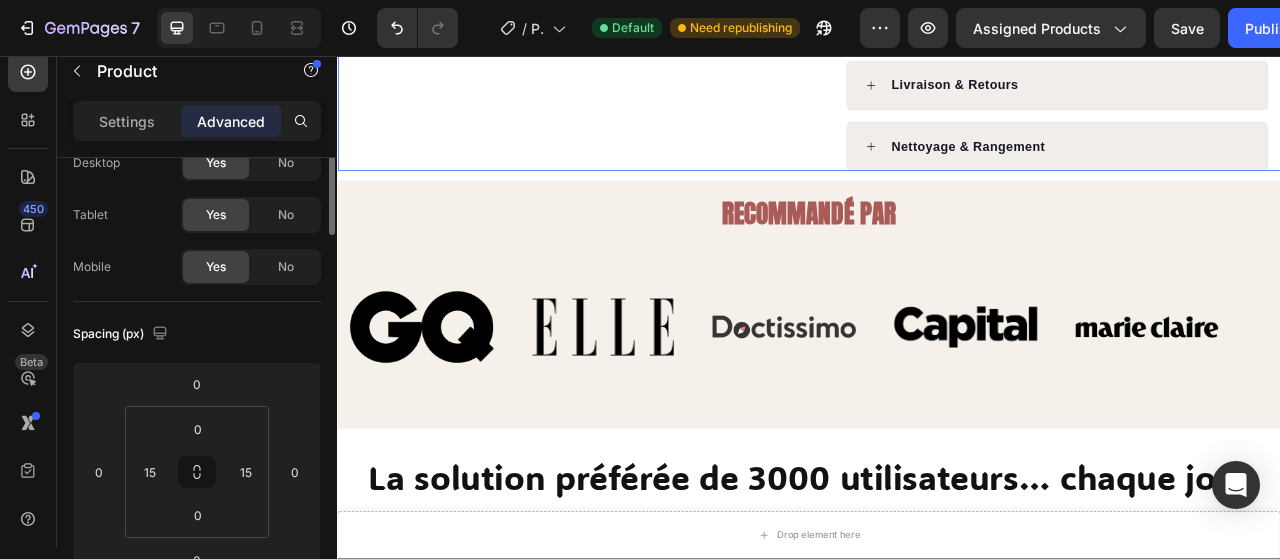 scroll, scrollTop: 0, scrollLeft: 0, axis: both 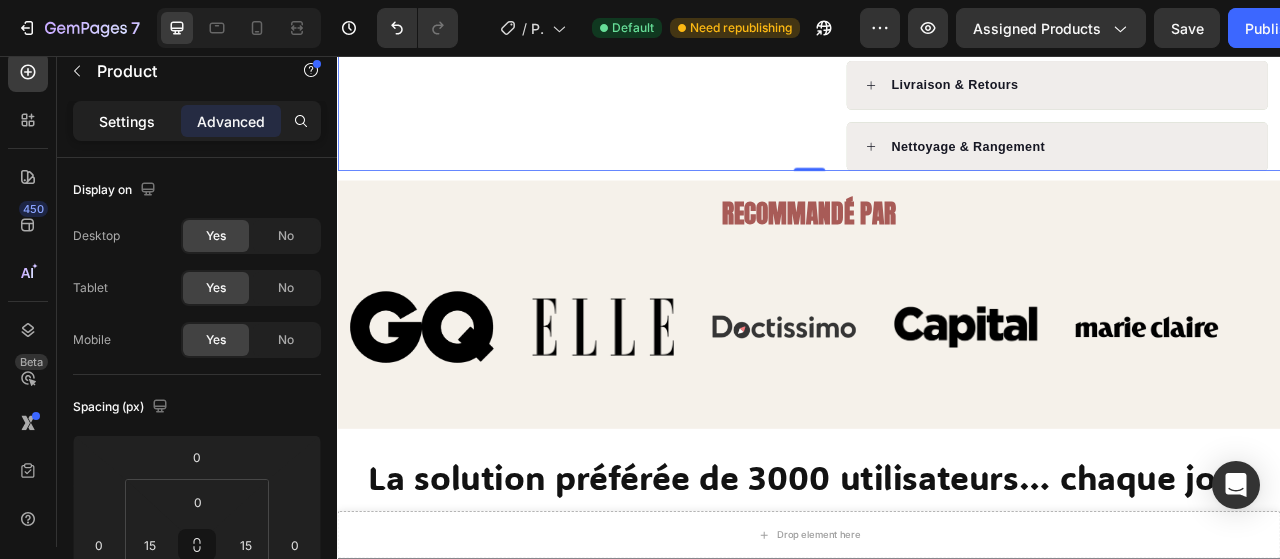 click on "Settings" at bounding box center (127, 121) 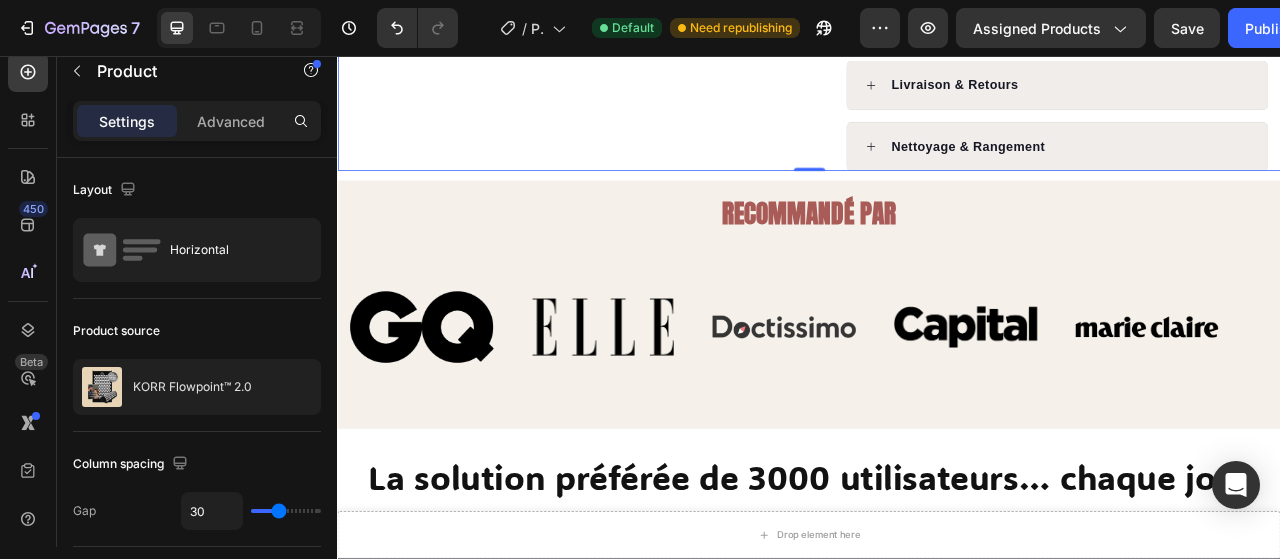 click on "Product Images Row" at bounding box center (637, -435) 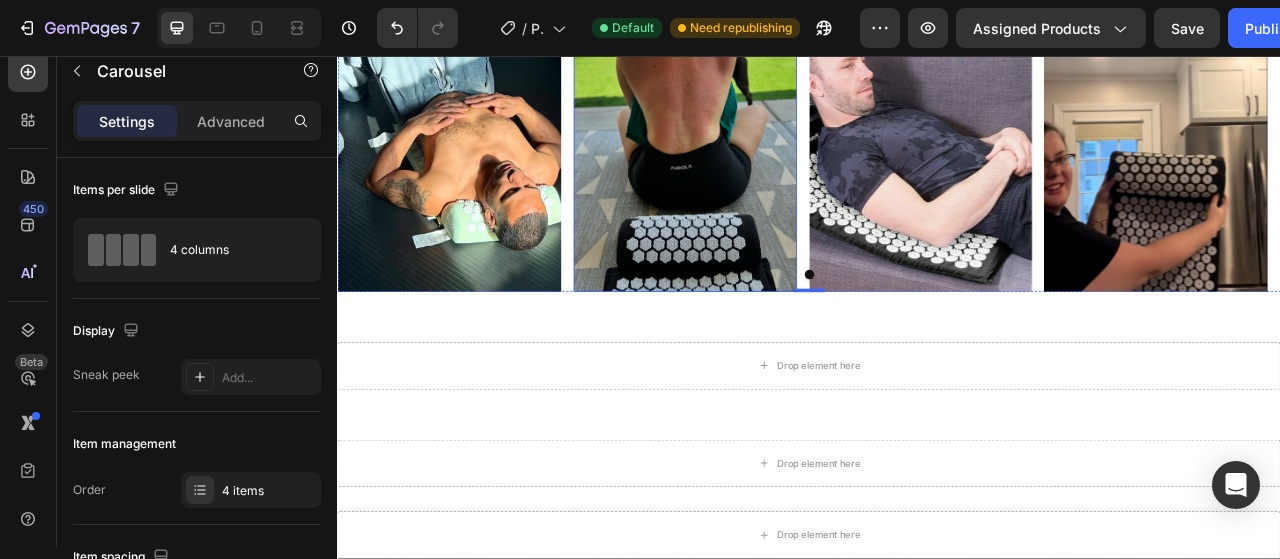 scroll, scrollTop: 1981, scrollLeft: 0, axis: vertical 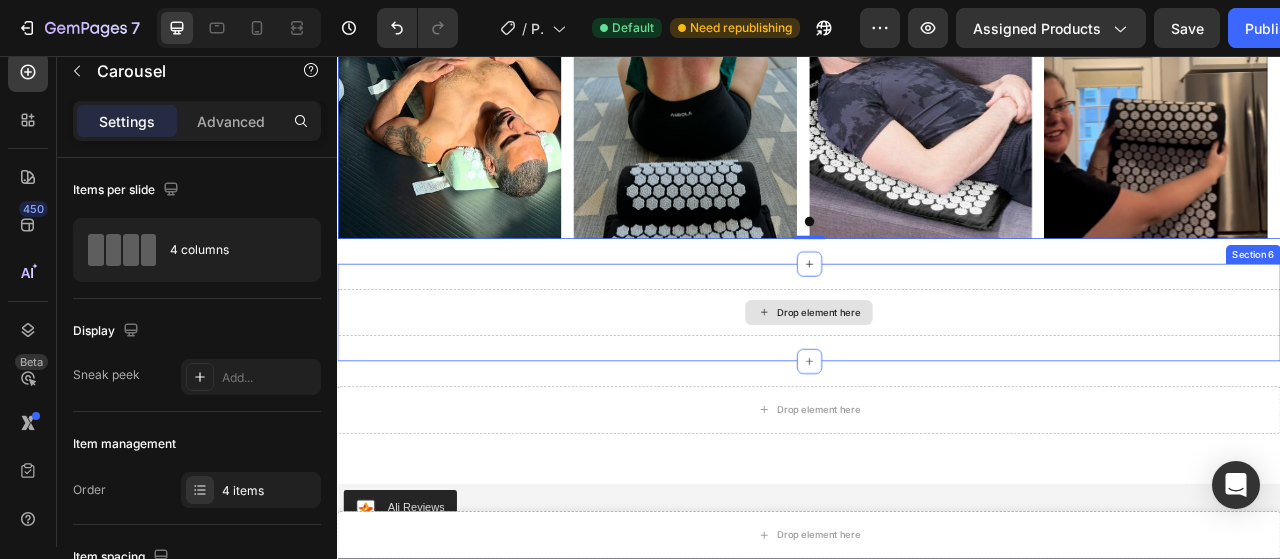 click on "Drop element here" at bounding box center [937, 383] 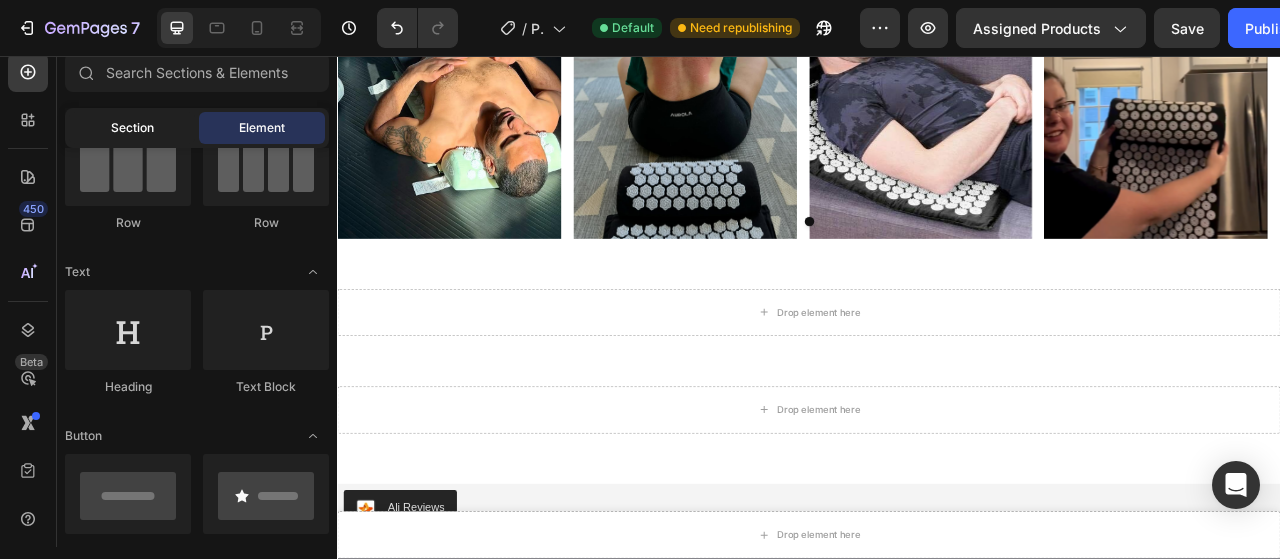 click on "Section" 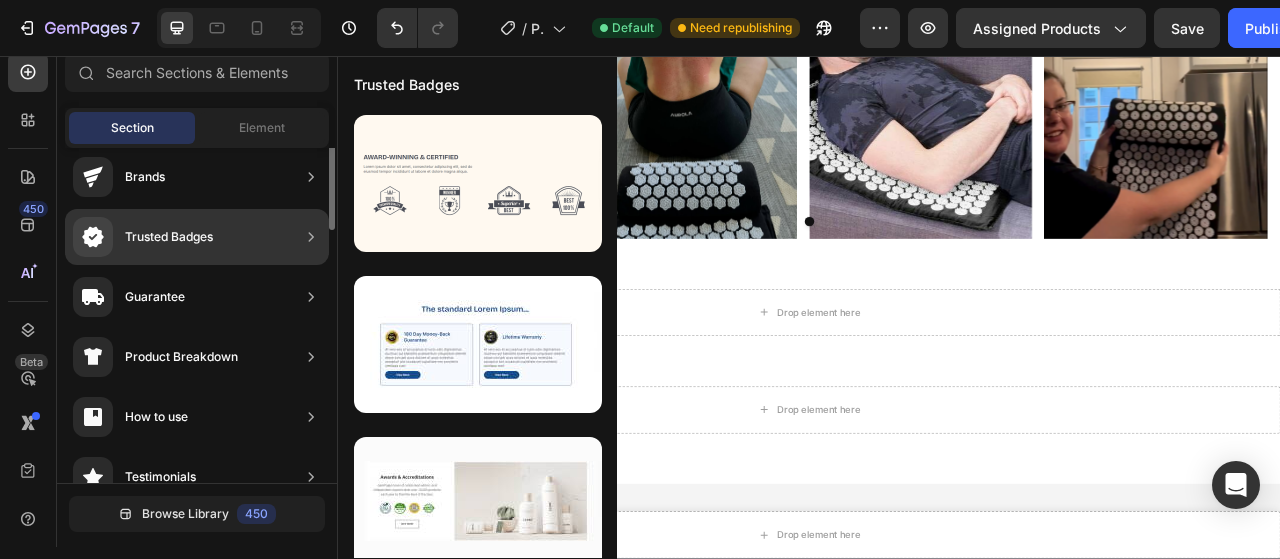 scroll, scrollTop: 138, scrollLeft: 0, axis: vertical 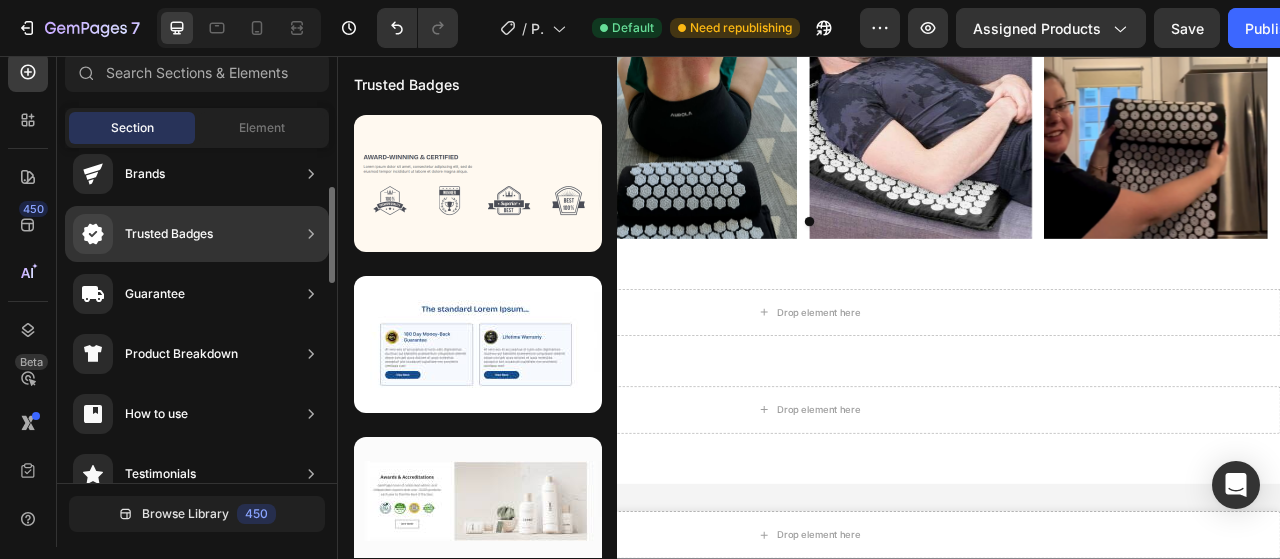 click on "Product Breakdown" at bounding box center [181, 354] 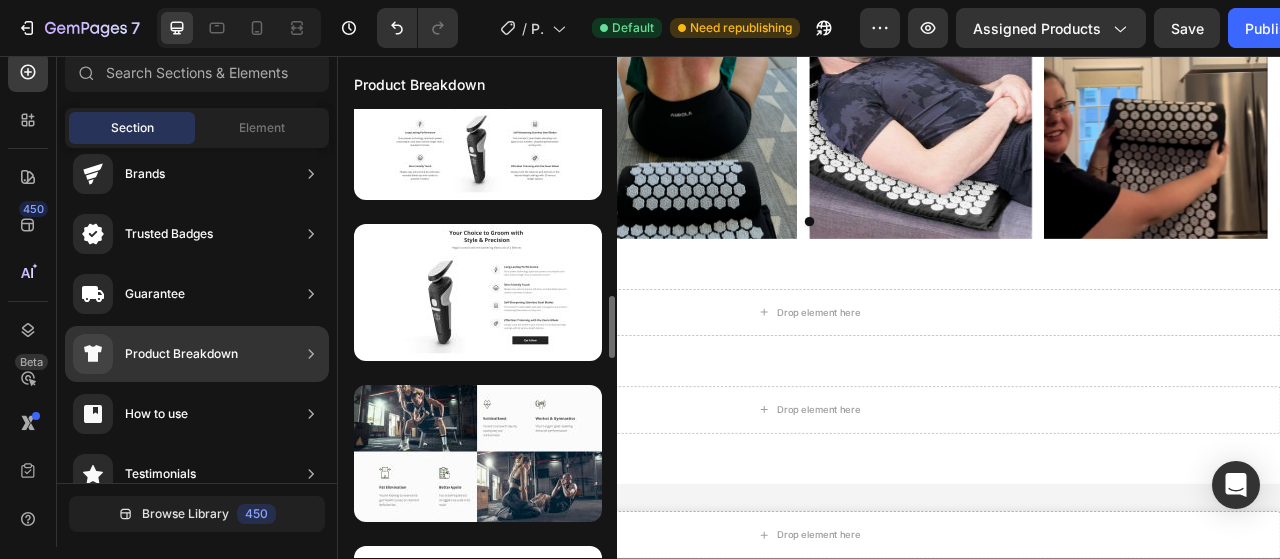 scroll, scrollTop: 1341, scrollLeft: 0, axis: vertical 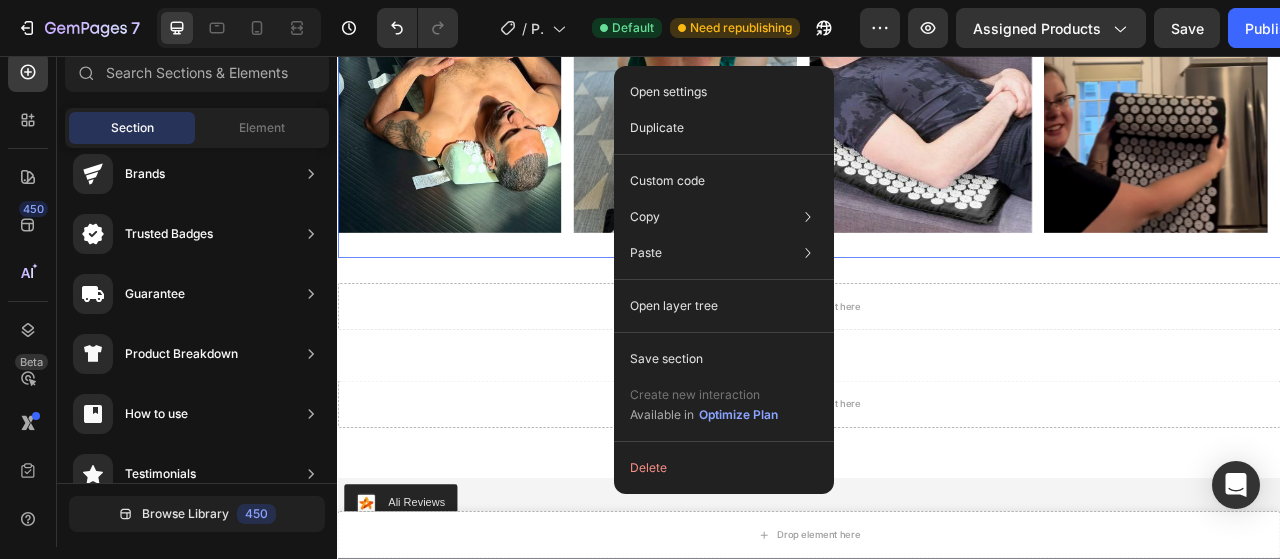 click on "Image Image Image Image
Carousel Section 5" at bounding box center (937, 91) 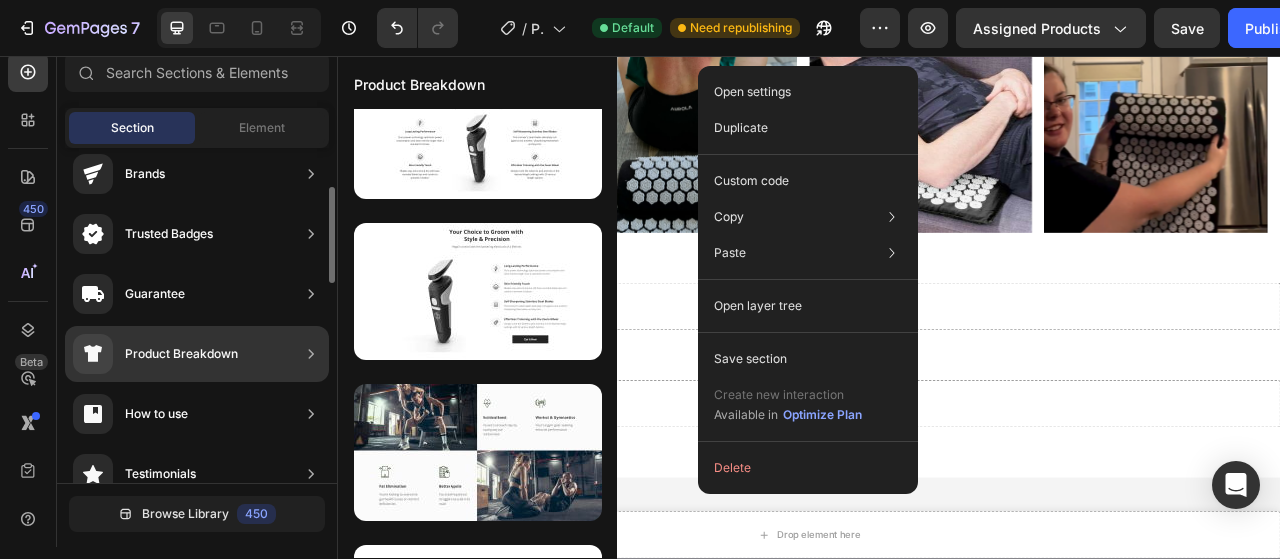 click on "Product Breakdown" 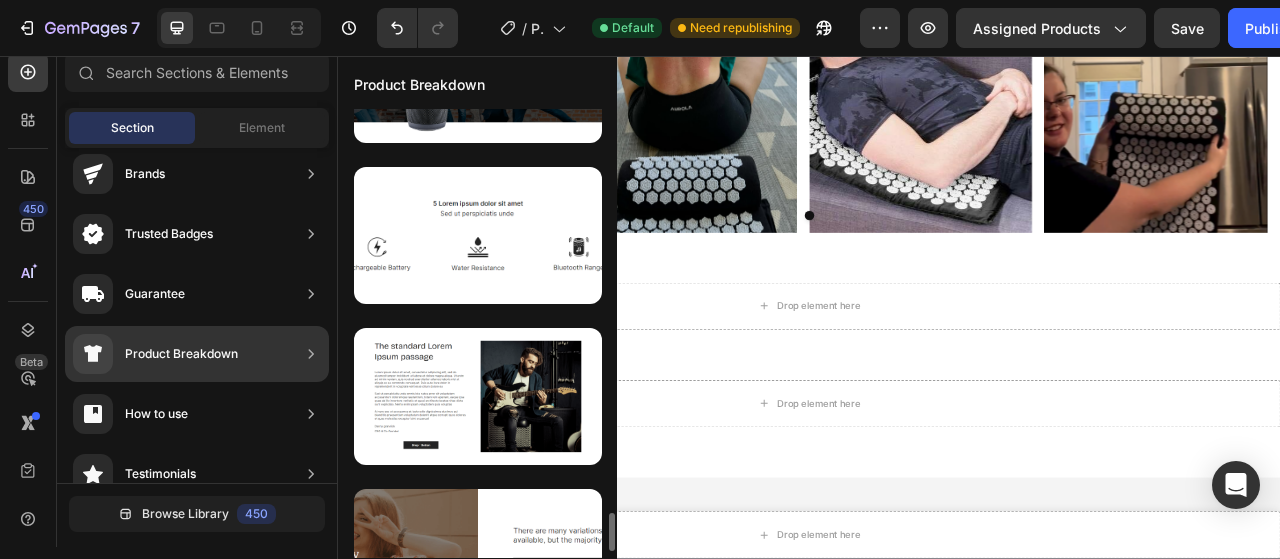 scroll, scrollTop: 4852, scrollLeft: 0, axis: vertical 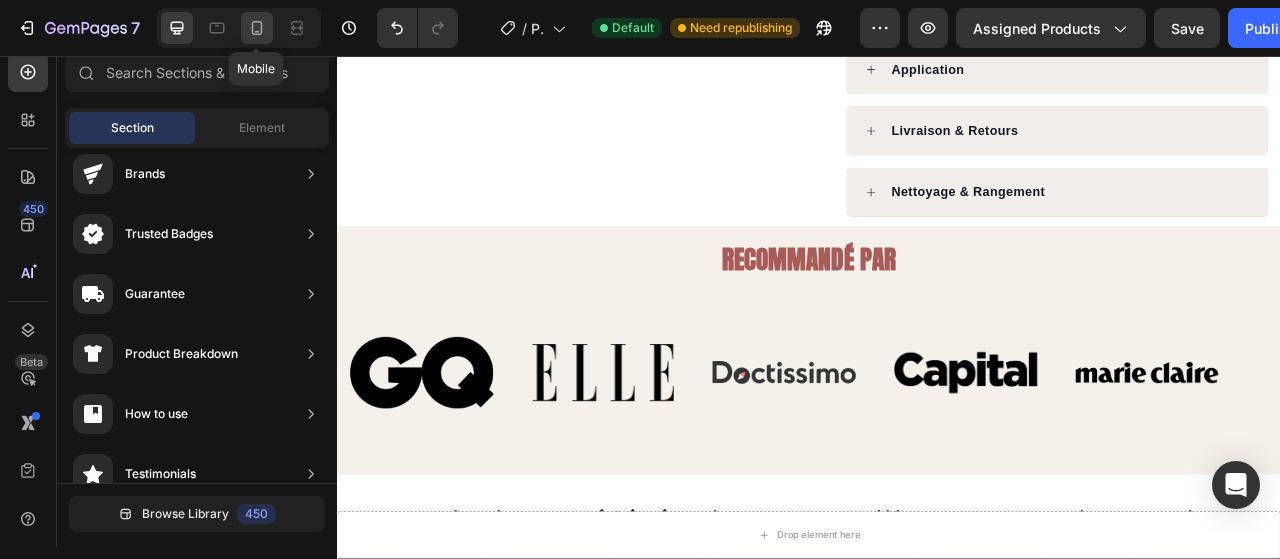 click 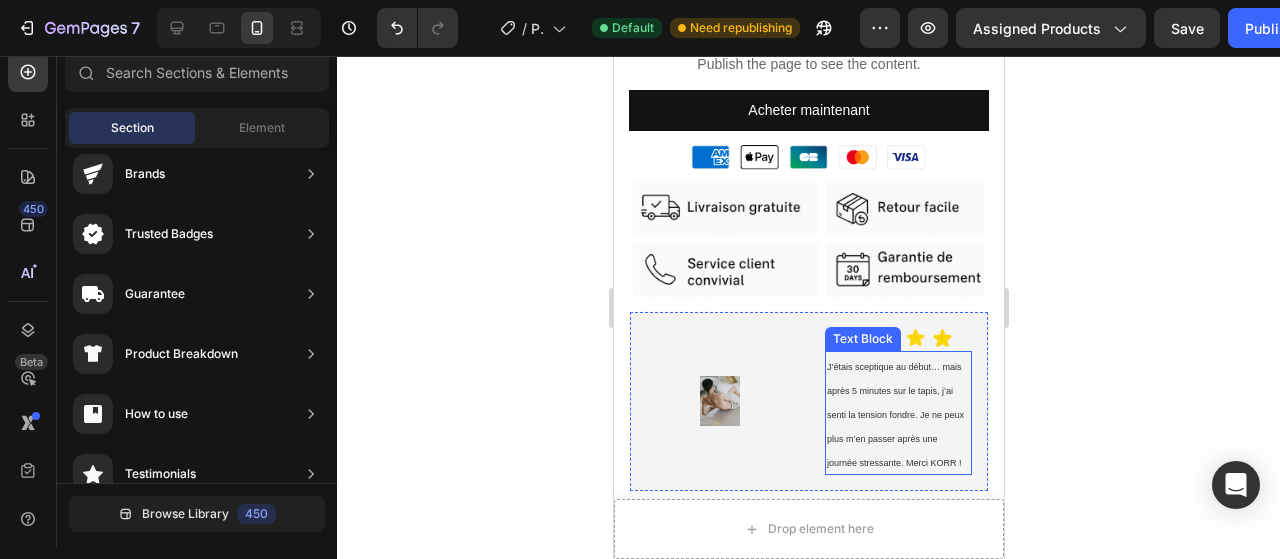 scroll, scrollTop: 881, scrollLeft: 0, axis: vertical 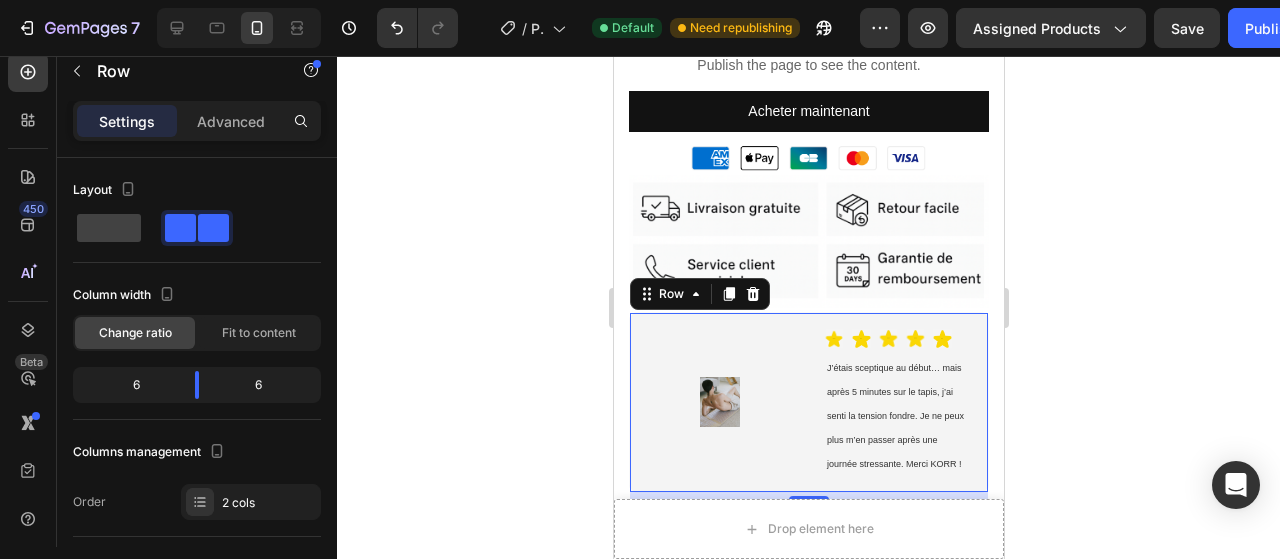 click on "Image" at bounding box center (718, 402) 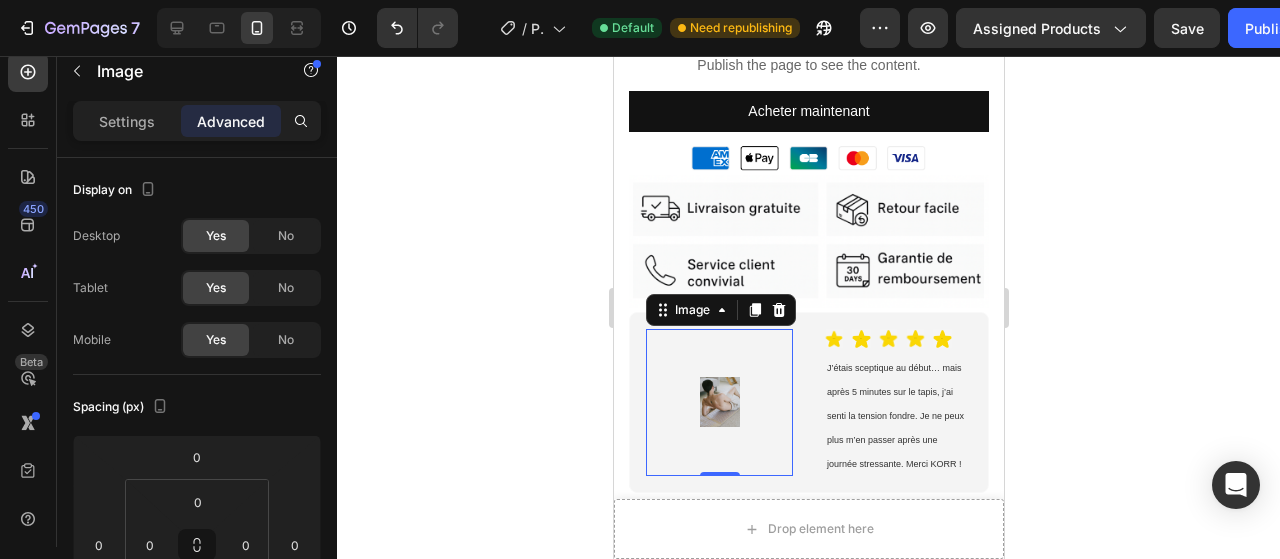 click 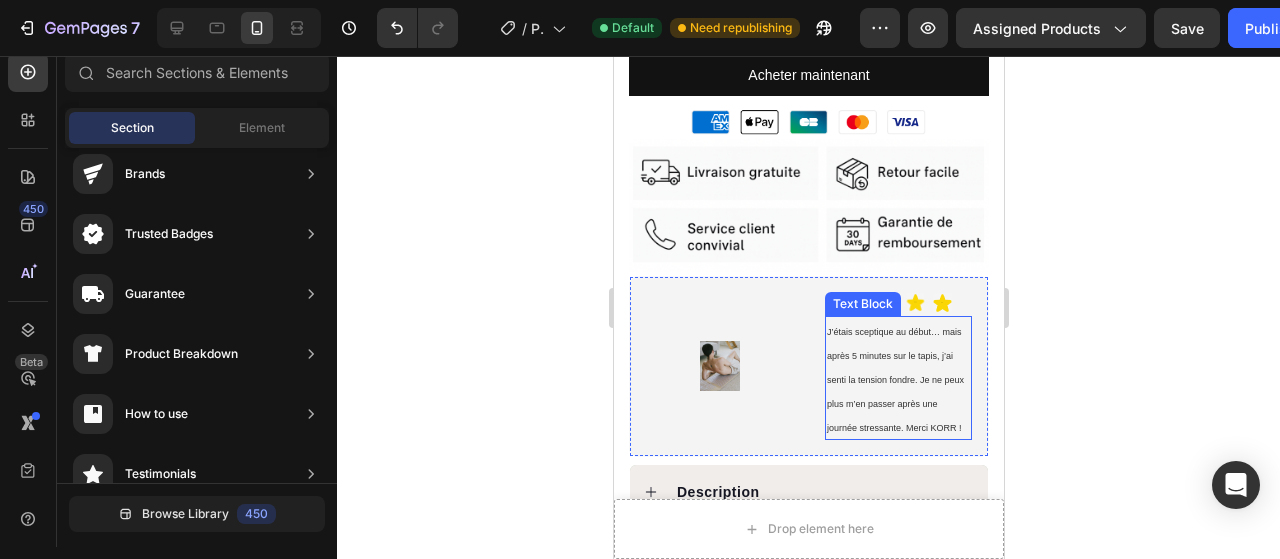 scroll, scrollTop: 913, scrollLeft: 0, axis: vertical 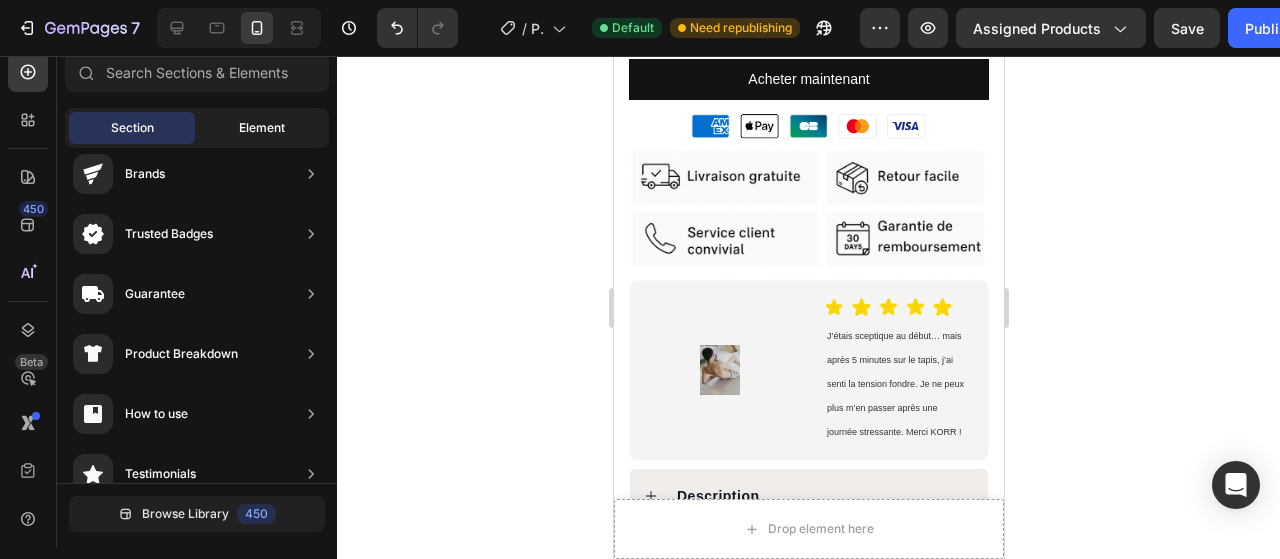 drag, startPoint x: 216, startPoint y: 129, endPoint x: 210, endPoint y: 114, distance: 16.155495 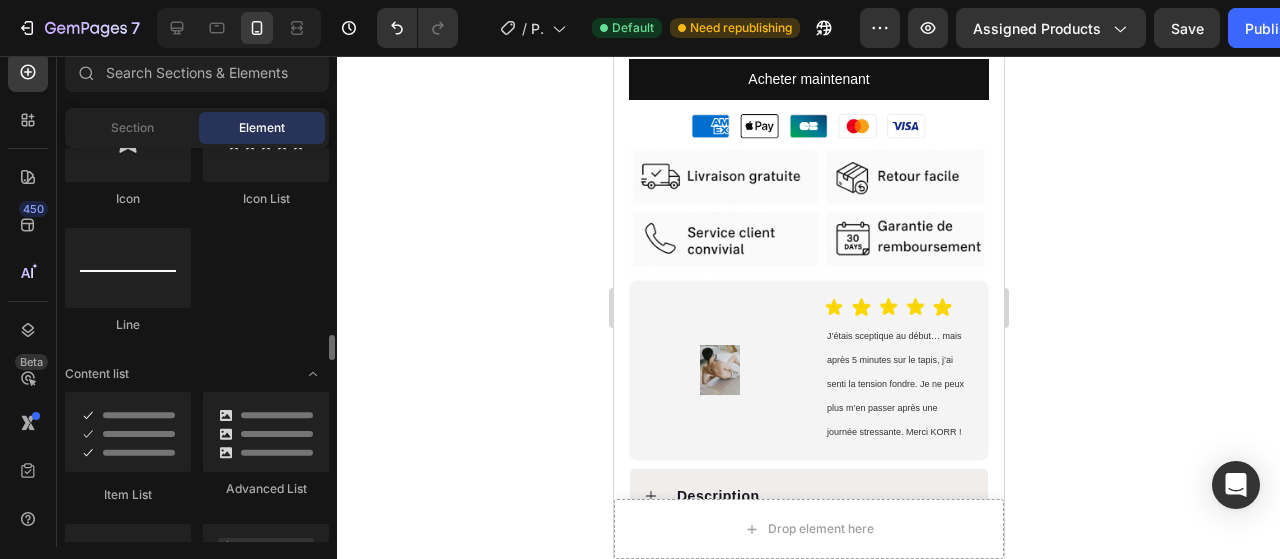 scroll, scrollTop: 1510, scrollLeft: 0, axis: vertical 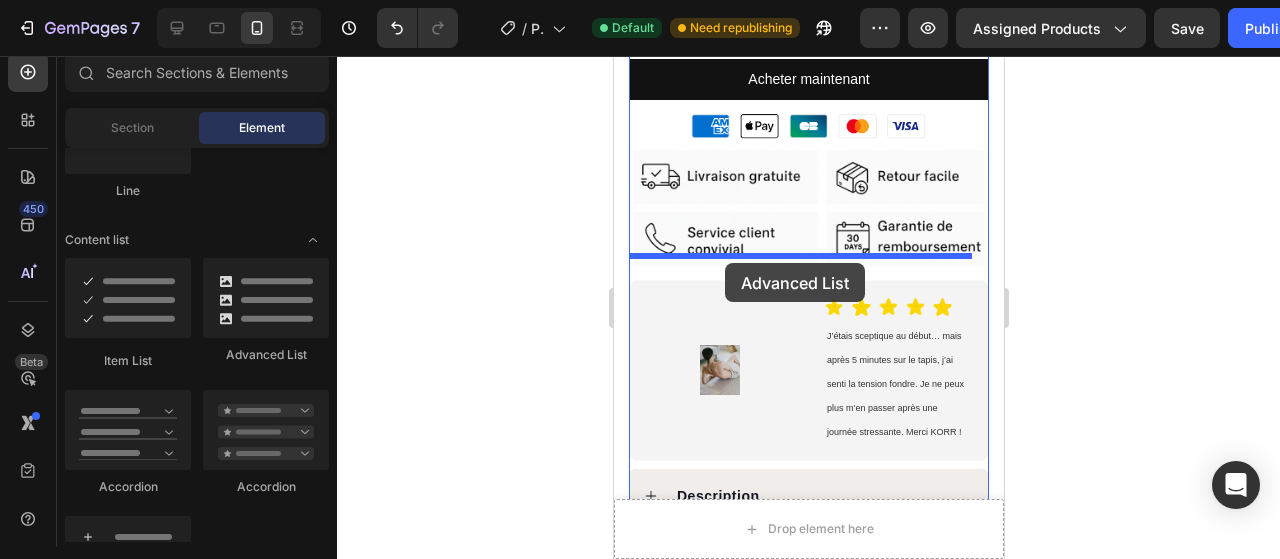 drag, startPoint x: 891, startPoint y: 337, endPoint x: 724, endPoint y: 263, distance: 182.66089 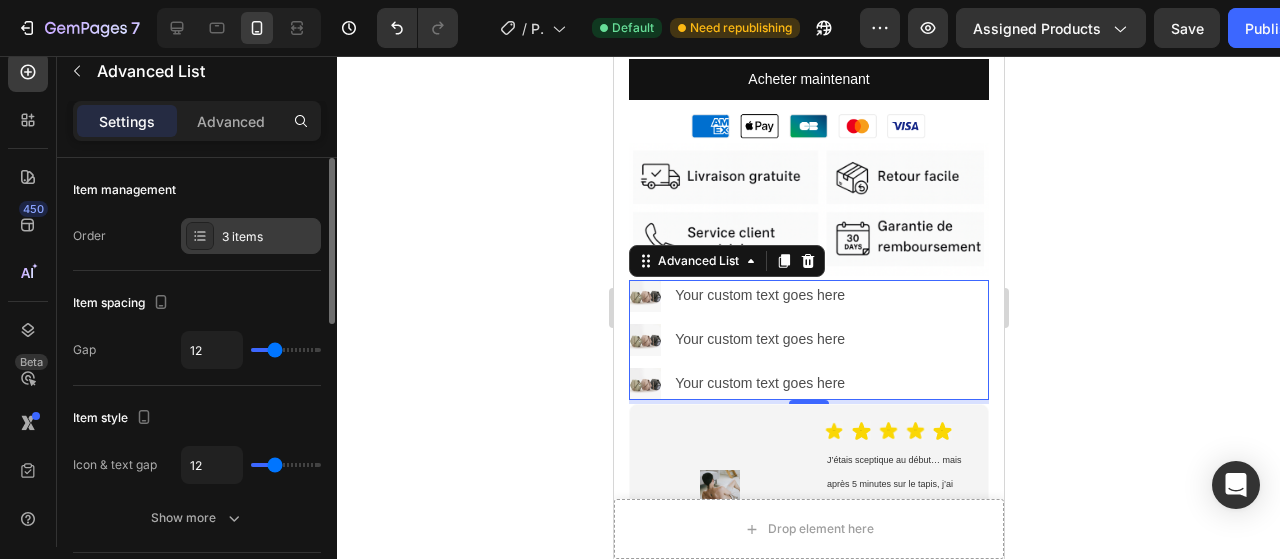 click on "3 items" at bounding box center (269, 237) 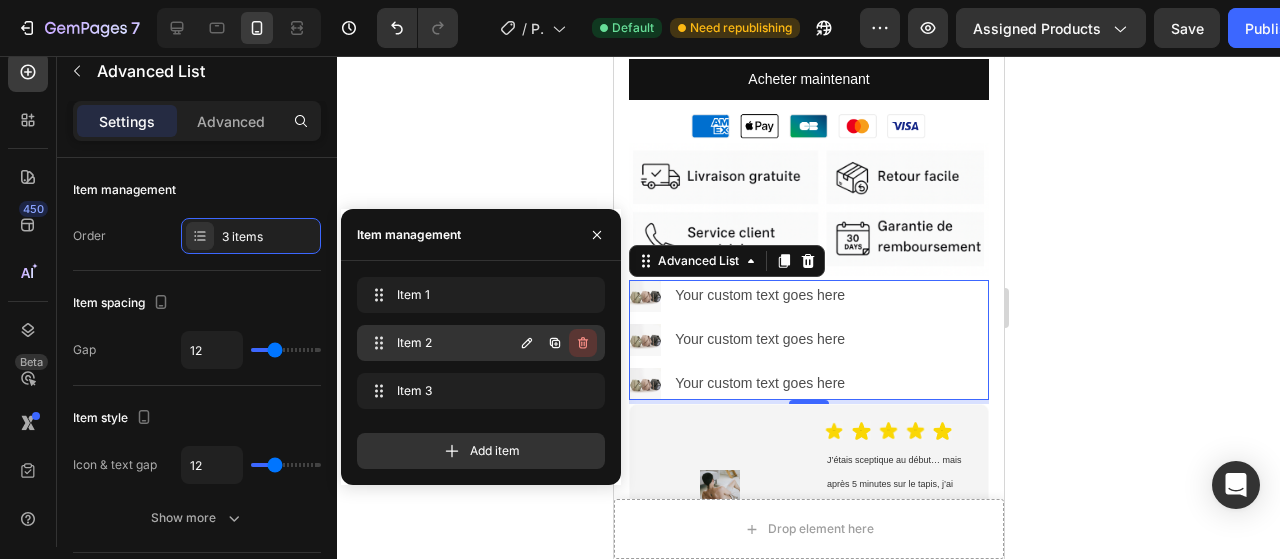 click 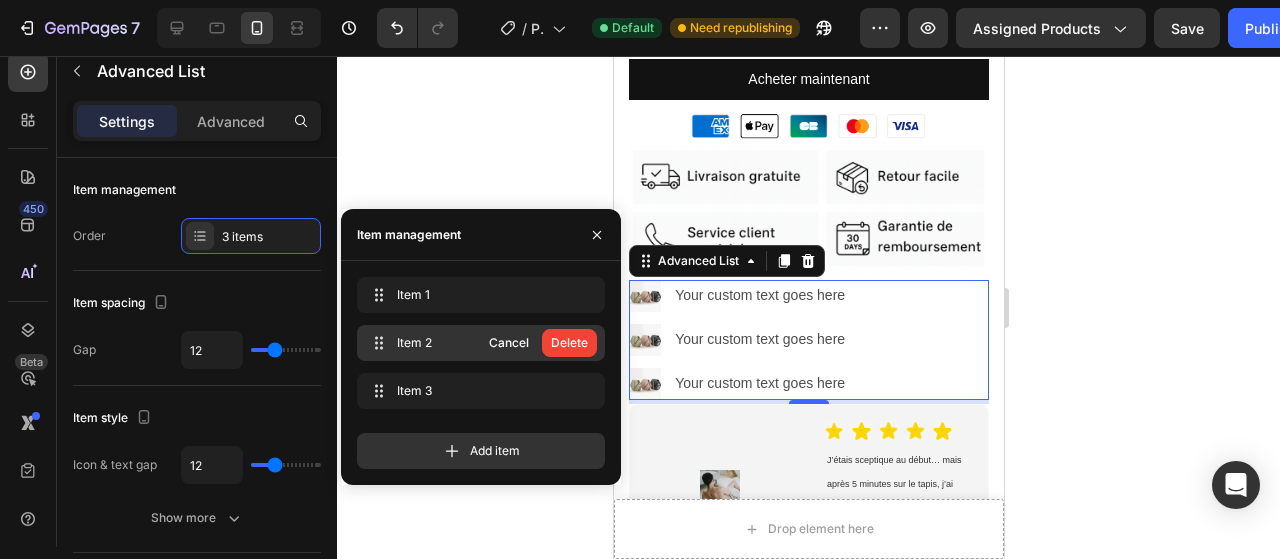 click on "Delete" at bounding box center (569, 343) 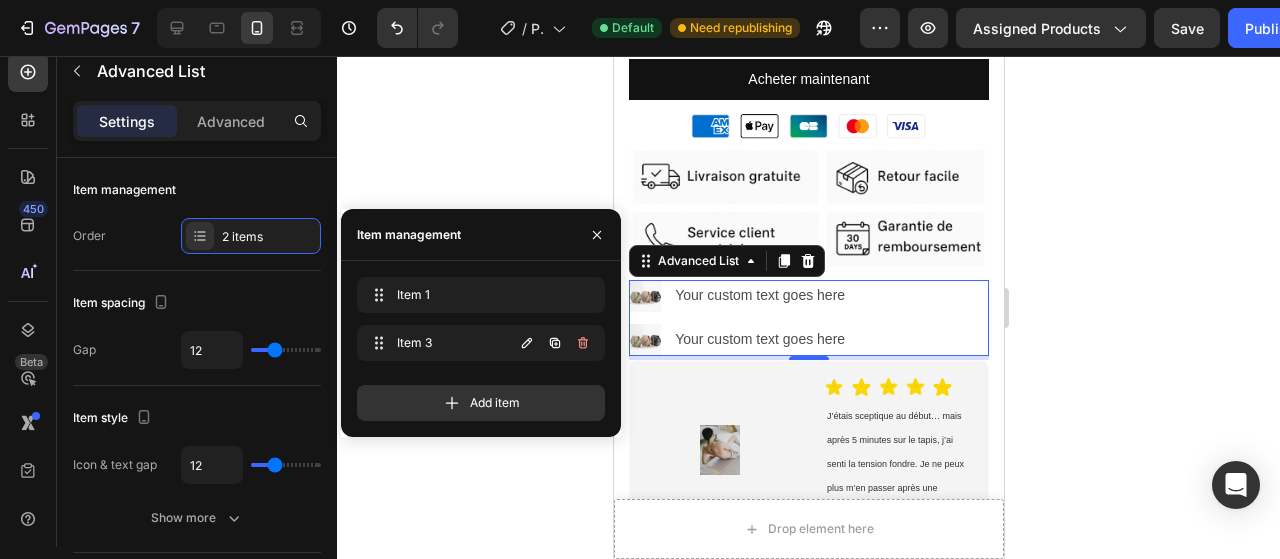 click 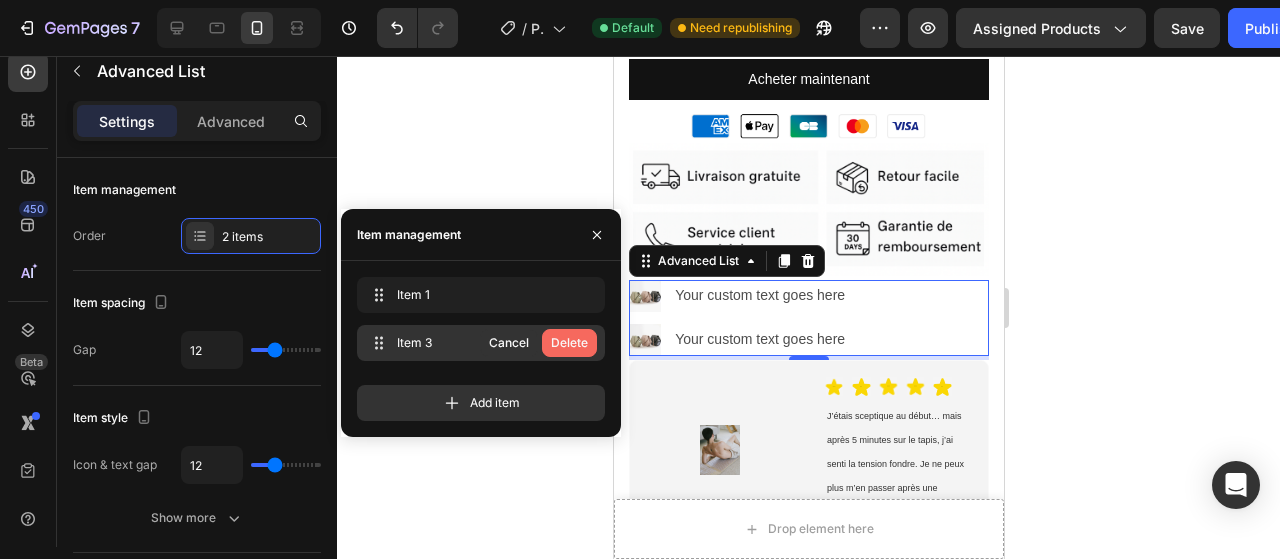 click on "Delete" at bounding box center (569, 343) 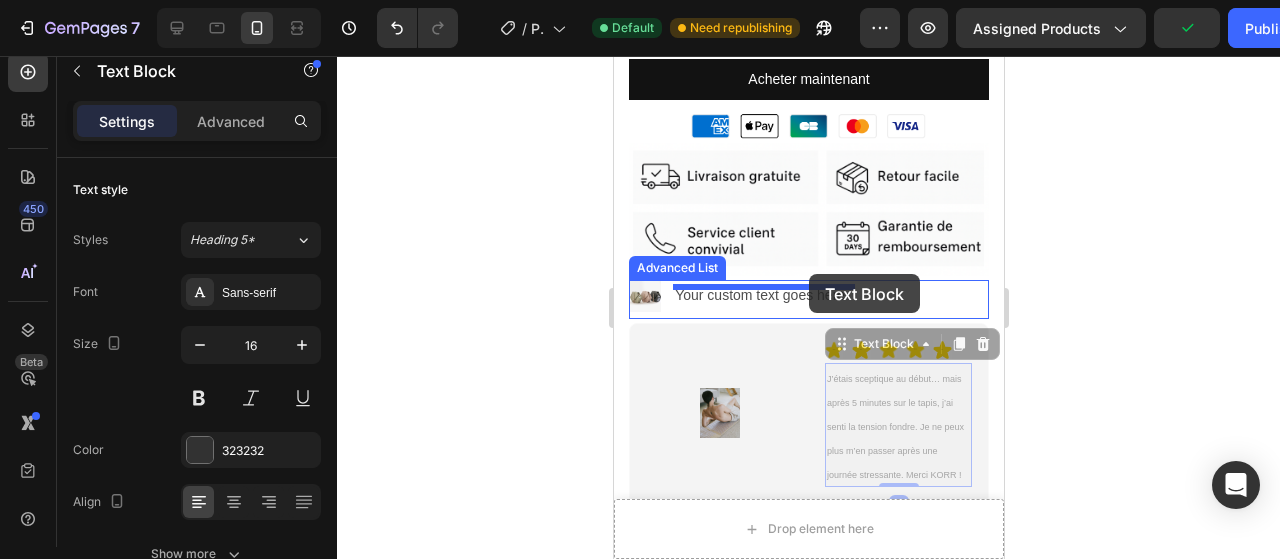 drag, startPoint x: 911, startPoint y: 399, endPoint x: 808, endPoint y: 274, distance: 161.96913 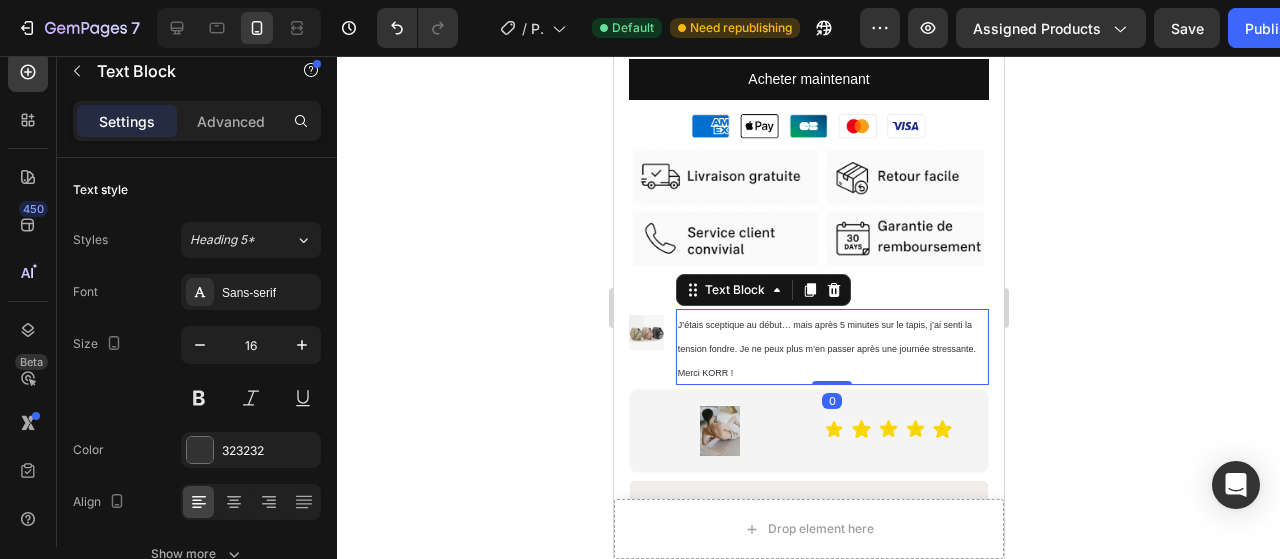 click on "J’étais sceptique au début… mais après 5 minutes sur le tapis, j’ai senti la tension fondre. Je ne peux plus m’en passer après une journée stressante. Merci KORR !" at bounding box center [831, 347] 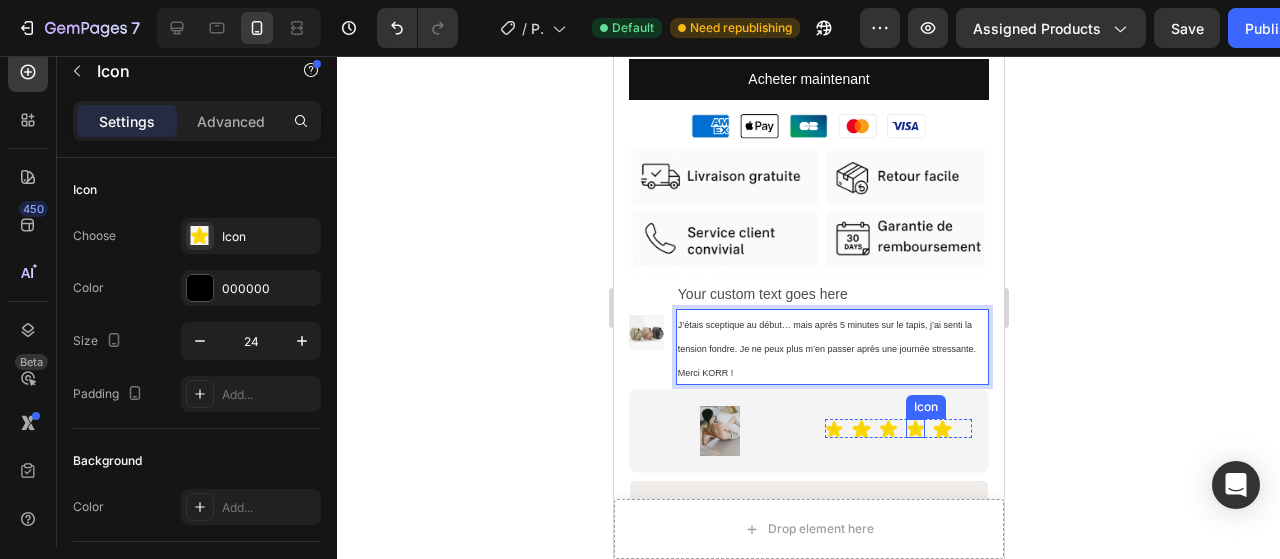 click 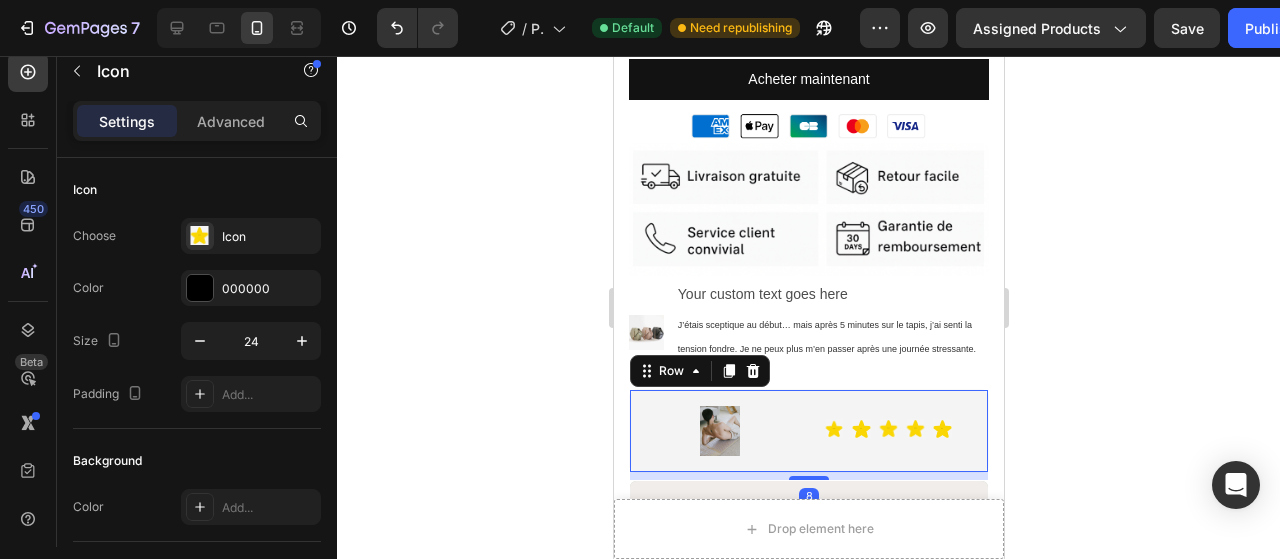 click on "Icon     Icon     Icon     Icon     Icon Icon List Hoz" at bounding box center [897, 431] 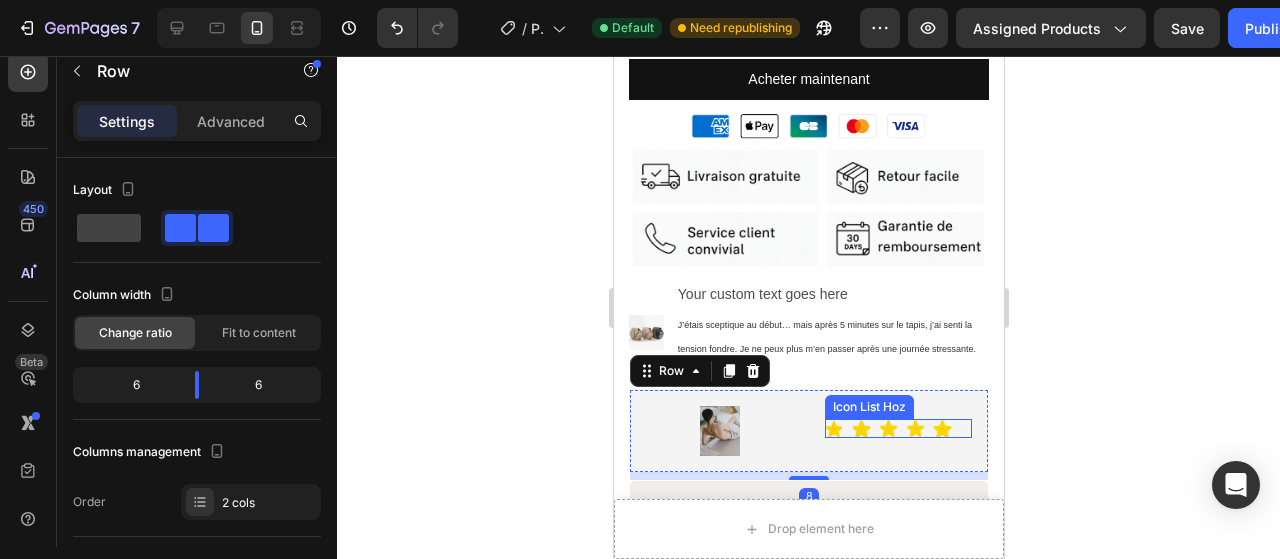click on "Icon     Icon     Icon     Icon     Icon" at bounding box center (897, 428) 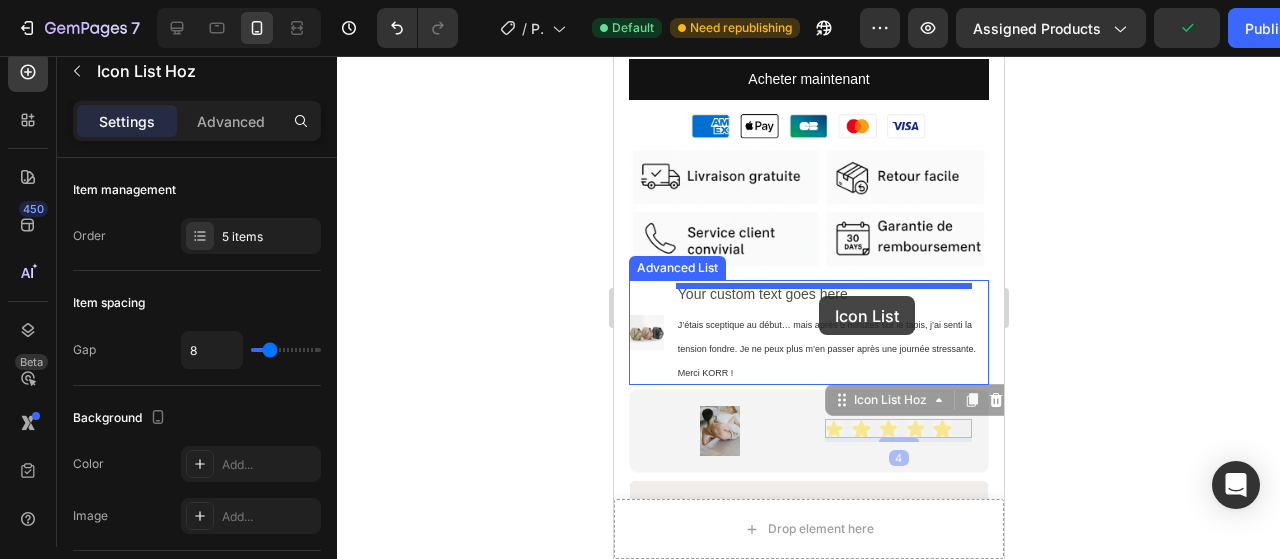 drag, startPoint x: 946, startPoint y: 405, endPoint x: 818, endPoint y: 296, distance: 168.12198 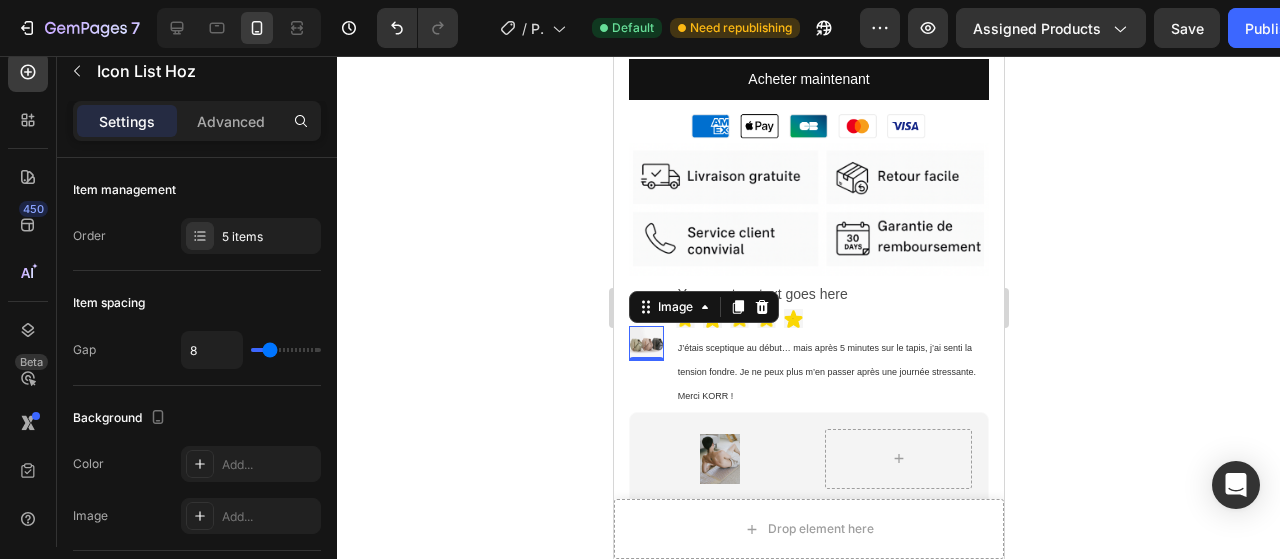 click at bounding box center (645, 343) 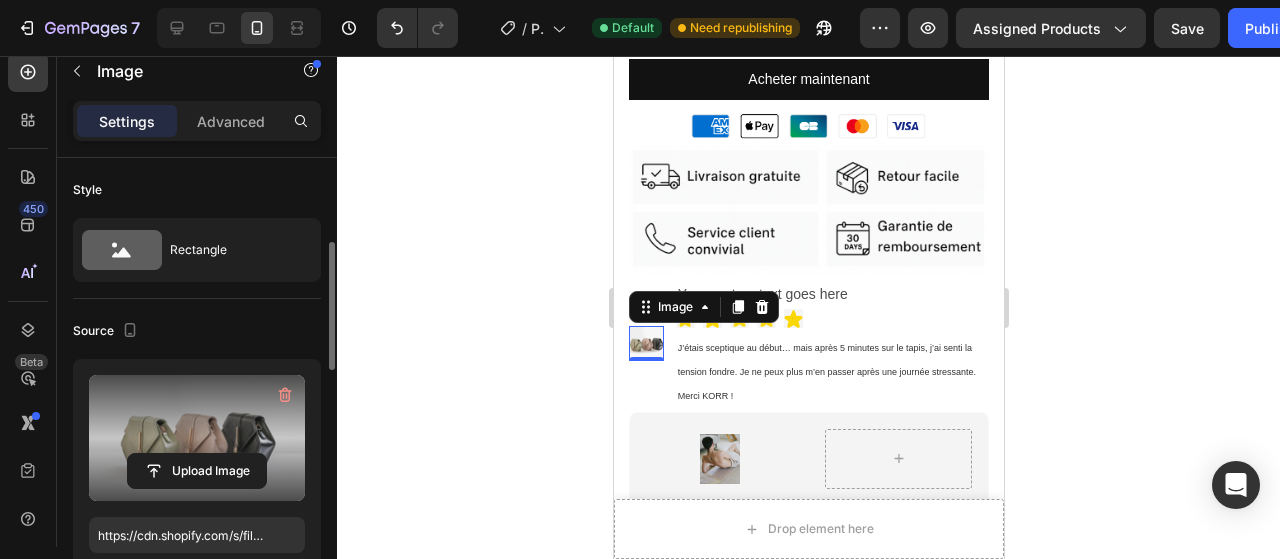 scroll, scrollTop: 102, scrollLeft: 0, axis: vertical 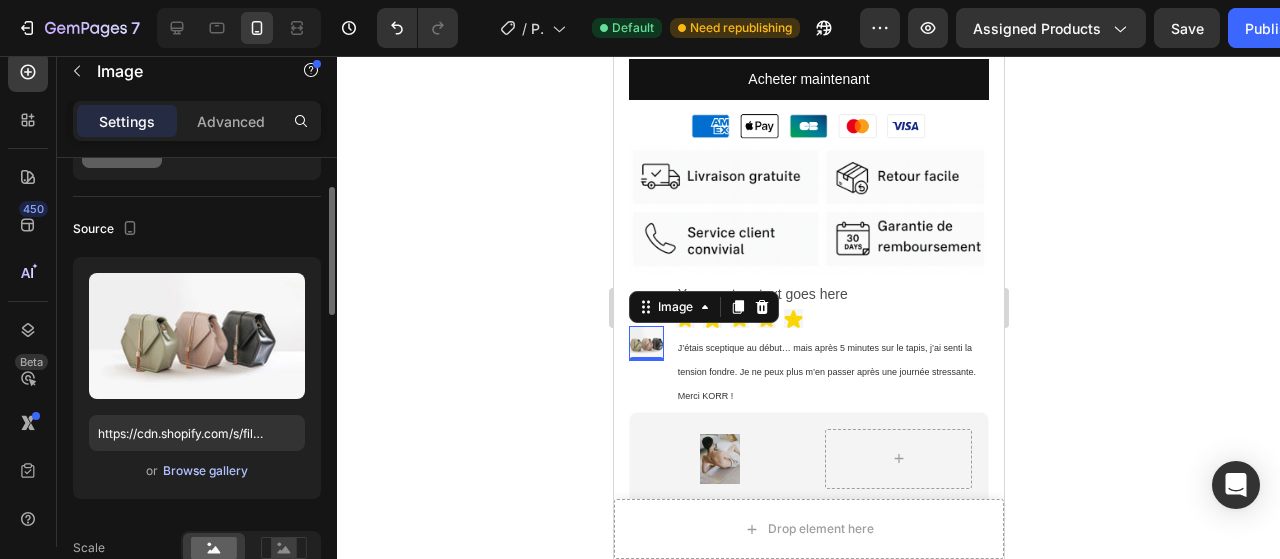 click on "Browse gallery" at bounding box center (205, 471) 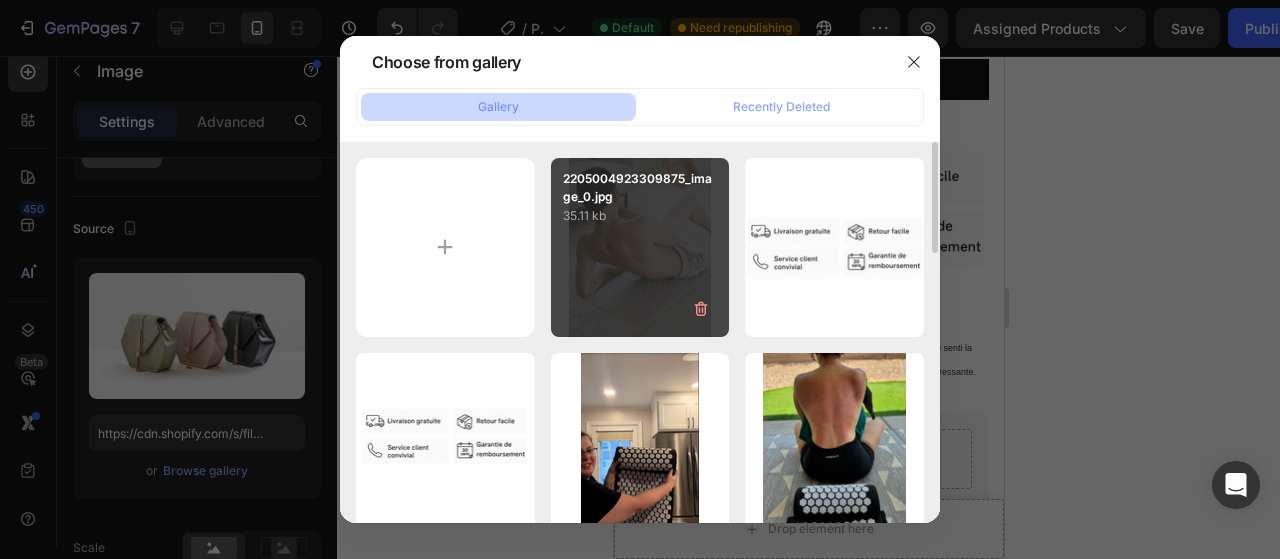 click on "2205004923309875_image_0.jpg 35.11 kb" at bounding box center [640, 247] 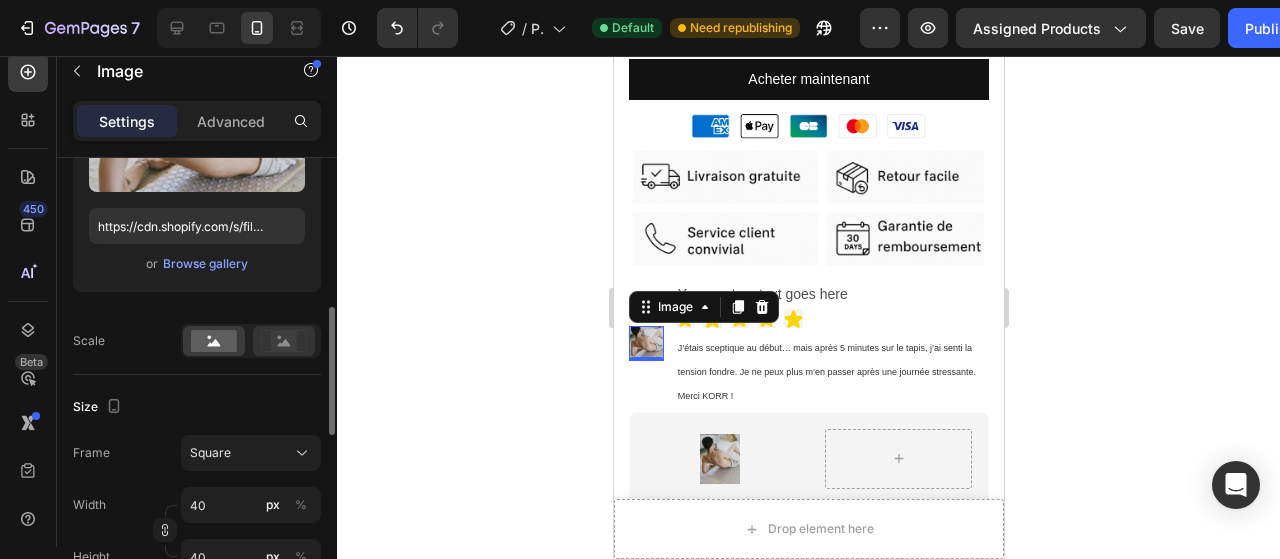 scroll, scrollTop: 404, scrollLeft: 0, axis: vertical 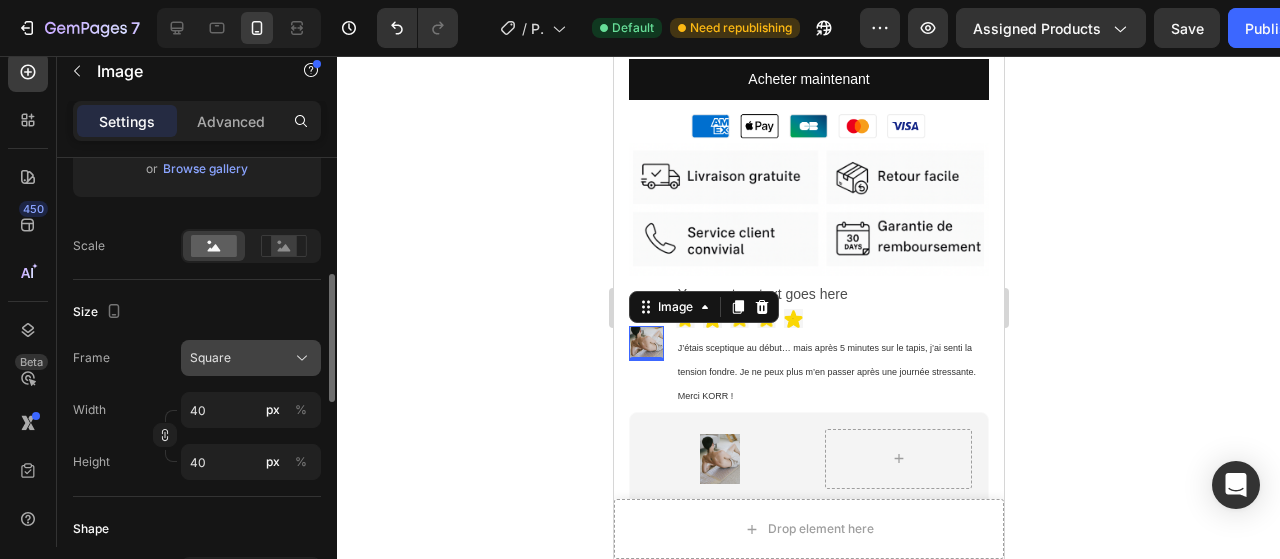 click on "Square" at bounding box center [251, 358] 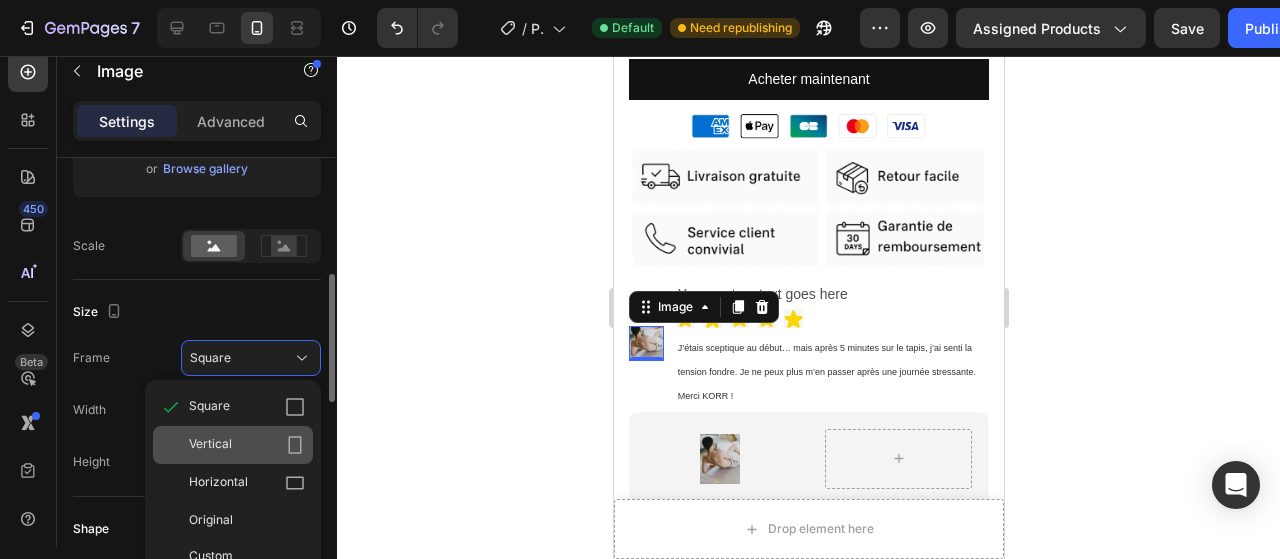 click 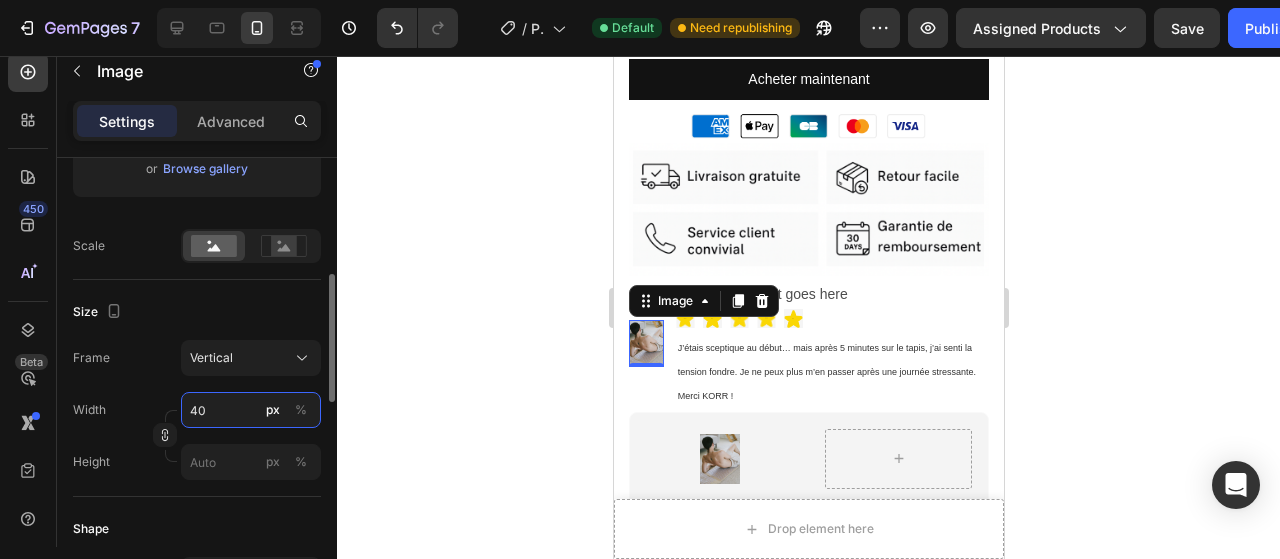 click on "40" at bounding box center (251, 410) 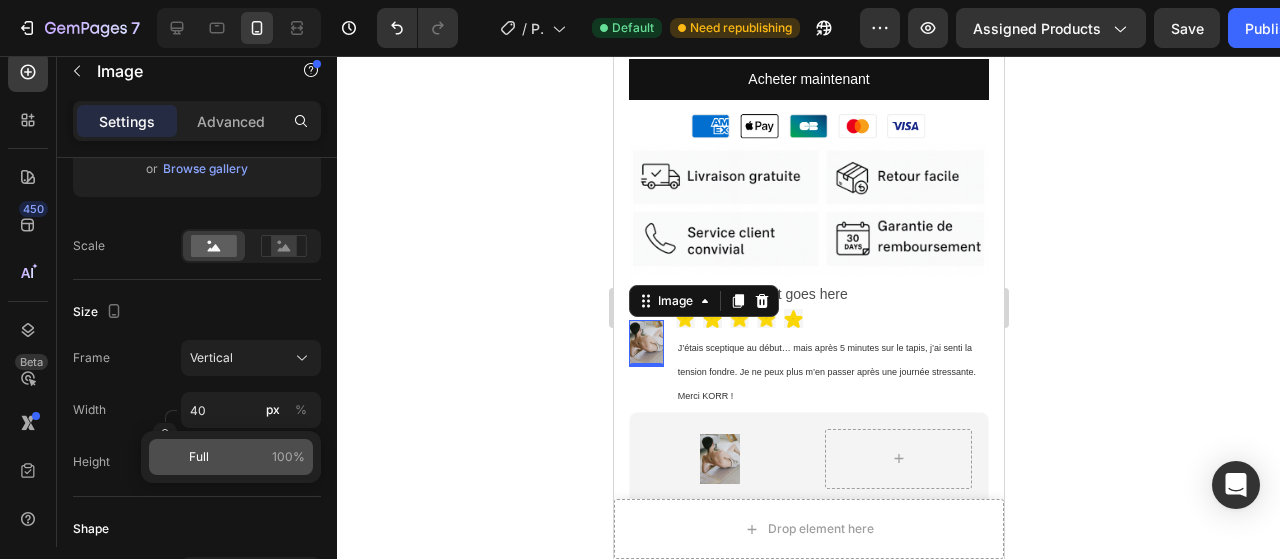 click on "Full 100%" at bounding box center [247, 457] 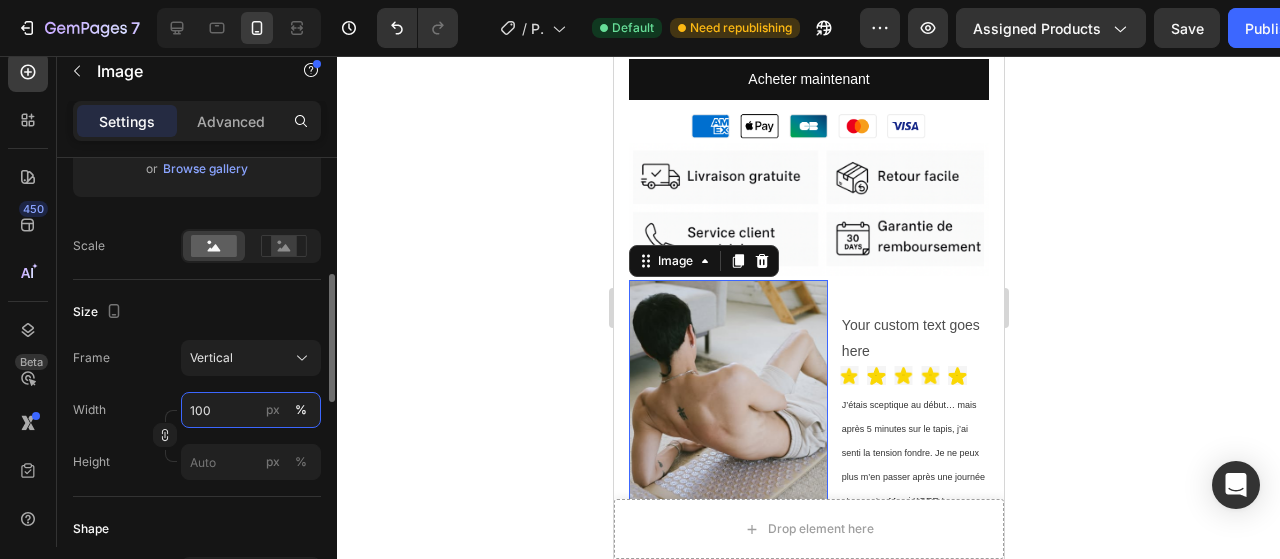 click on "100" at bounding box center [251, 410] 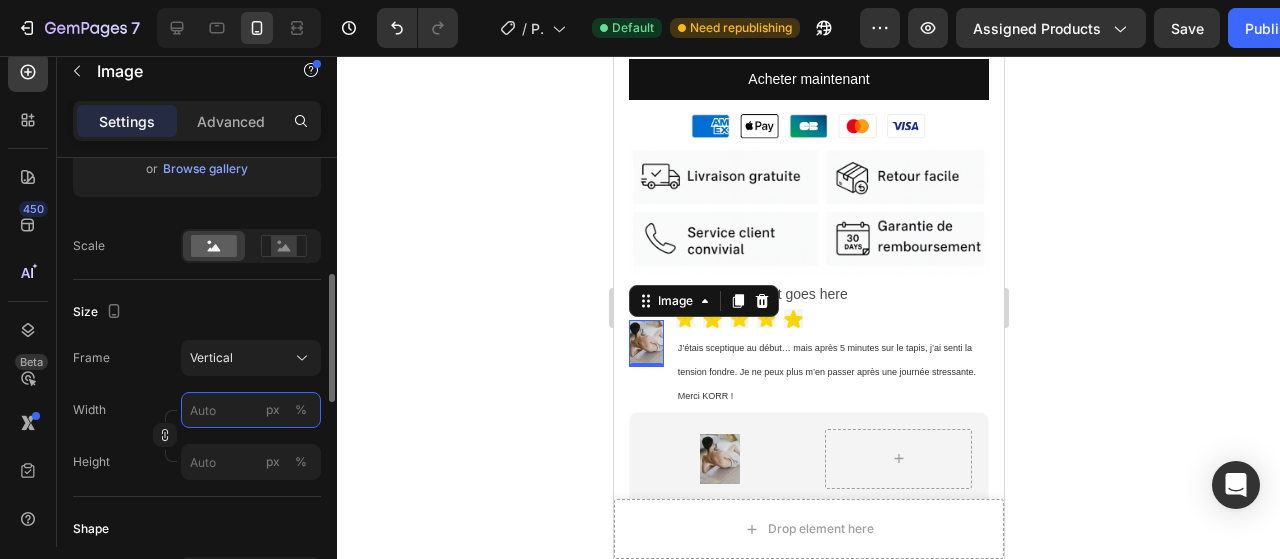 type on "5" 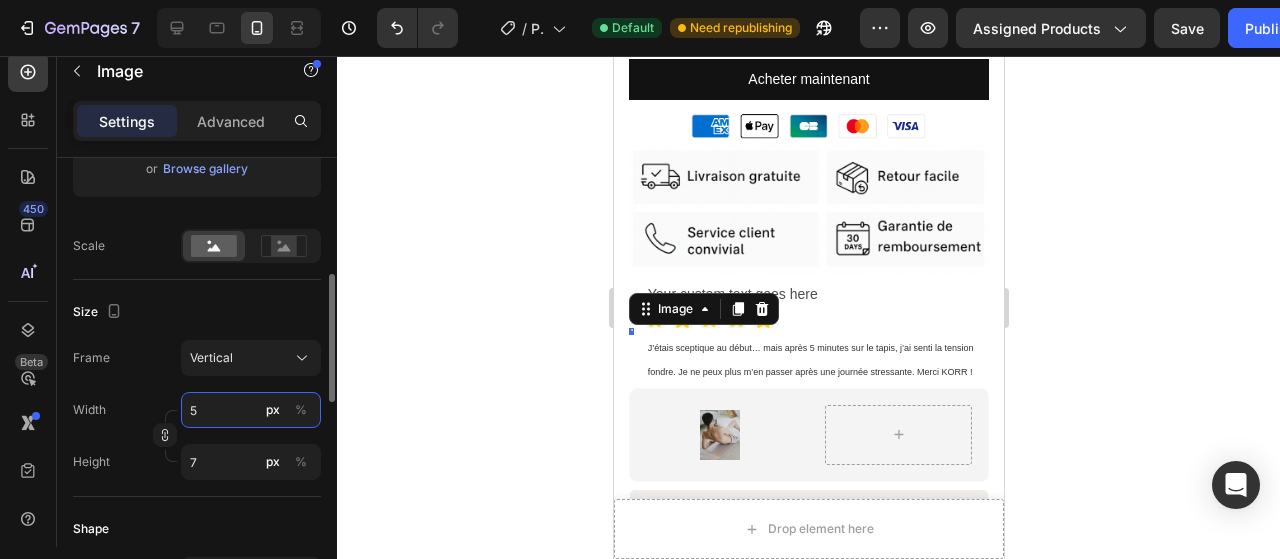 type on "50" 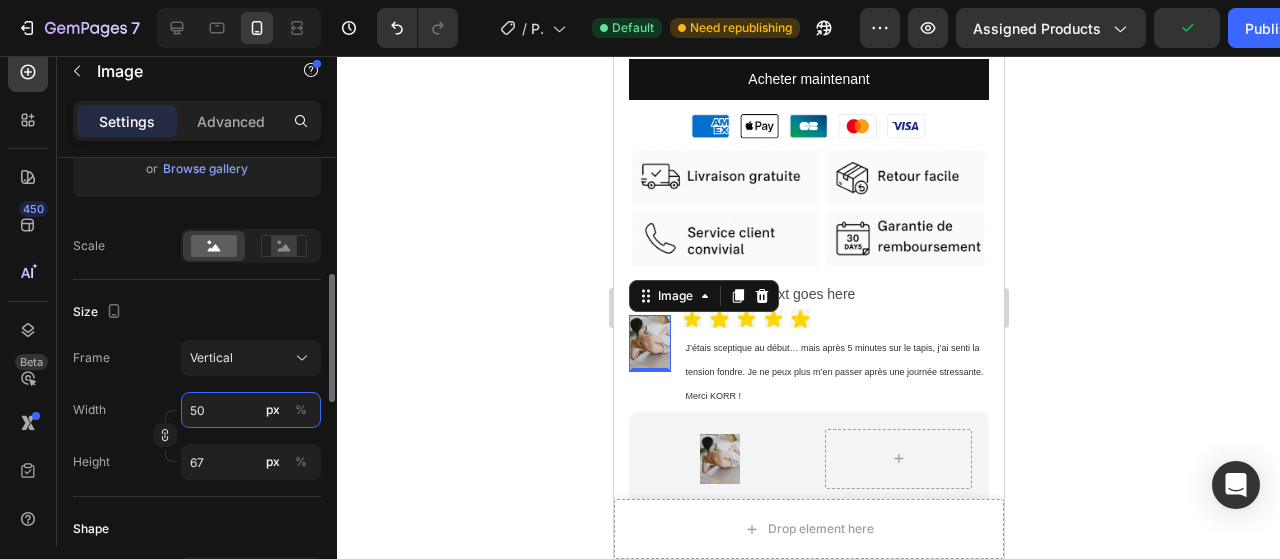 type on "5" 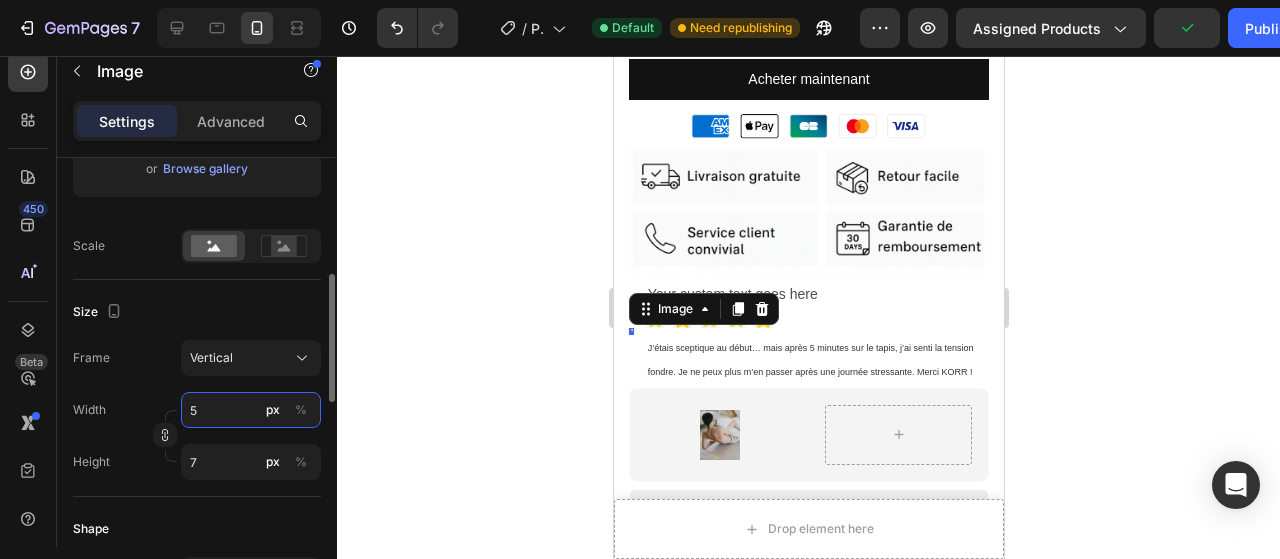 type 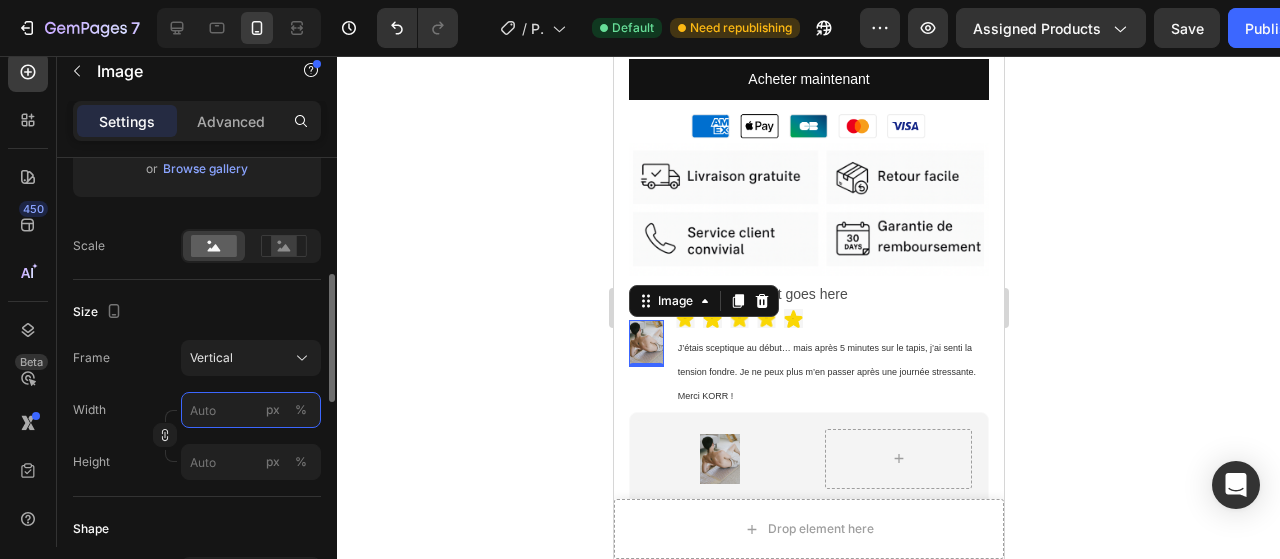 type on "7" 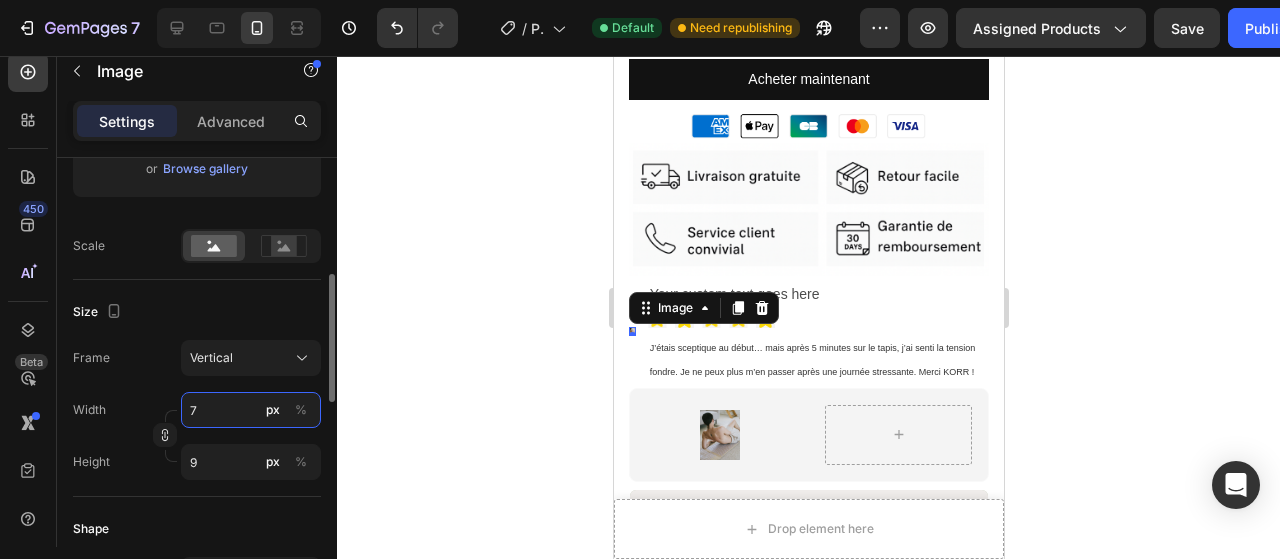 type on "70" 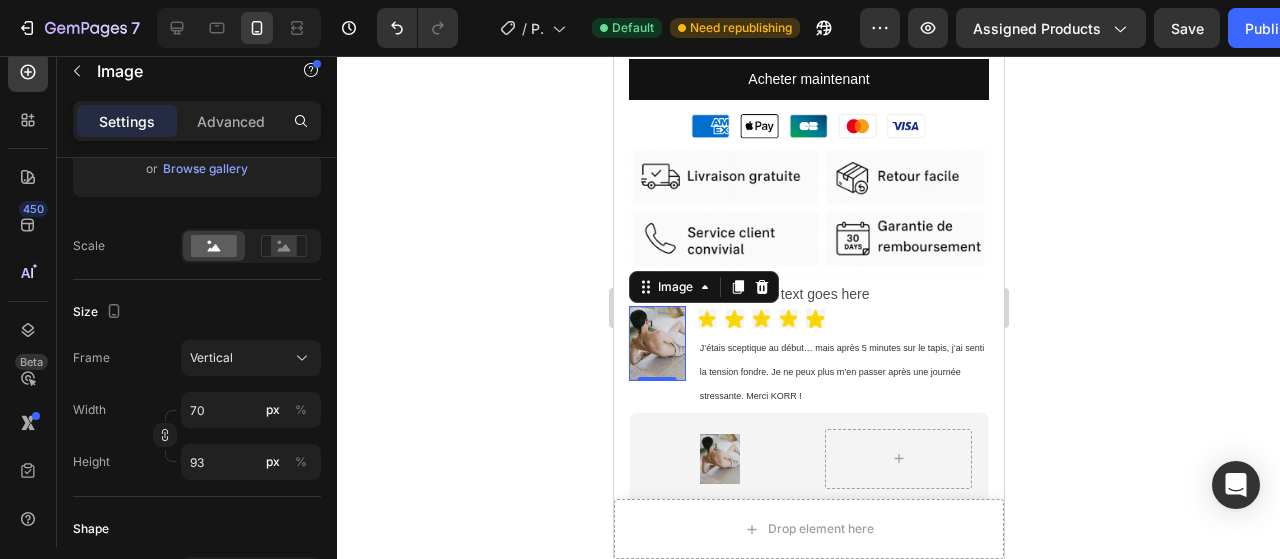 click 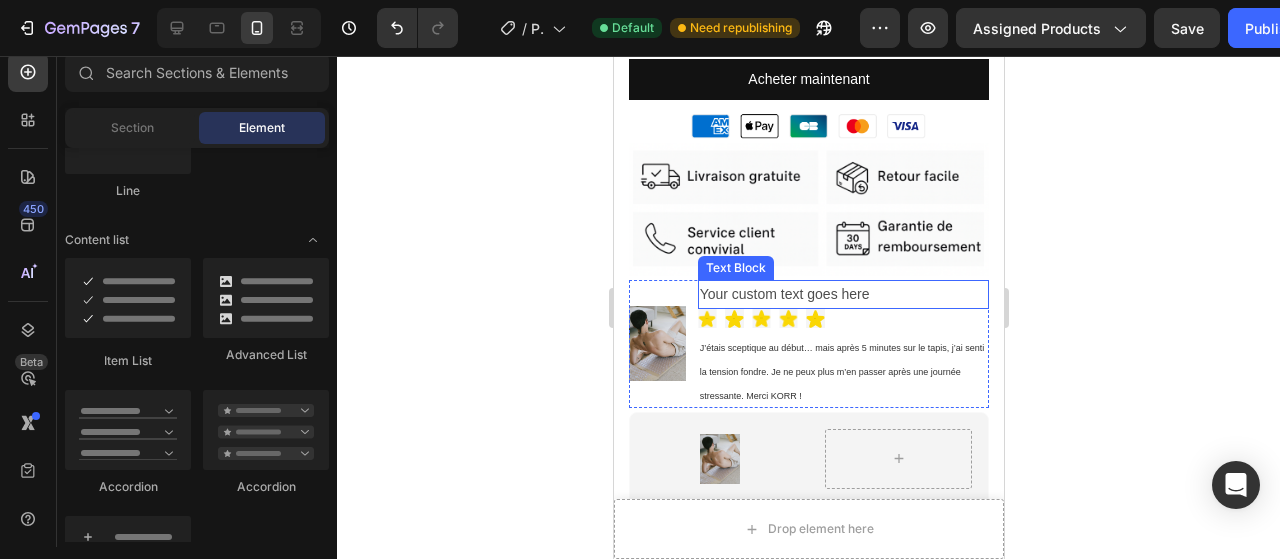 click on "Your custom text goes here" at bounding box center [842, 294] 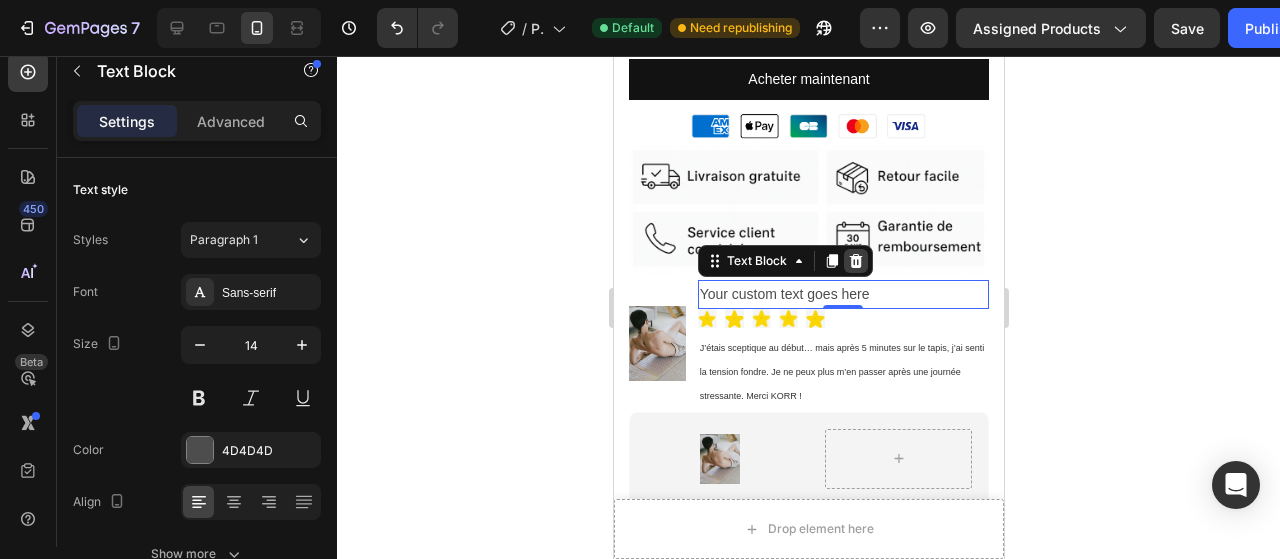 click 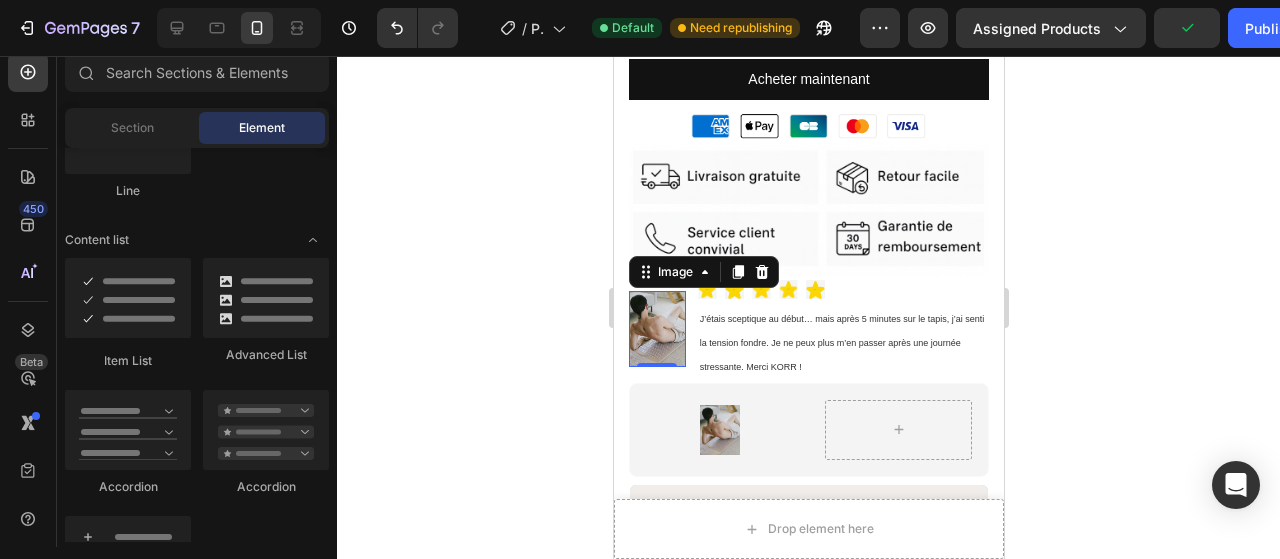 click at bounding box center (656, 329) 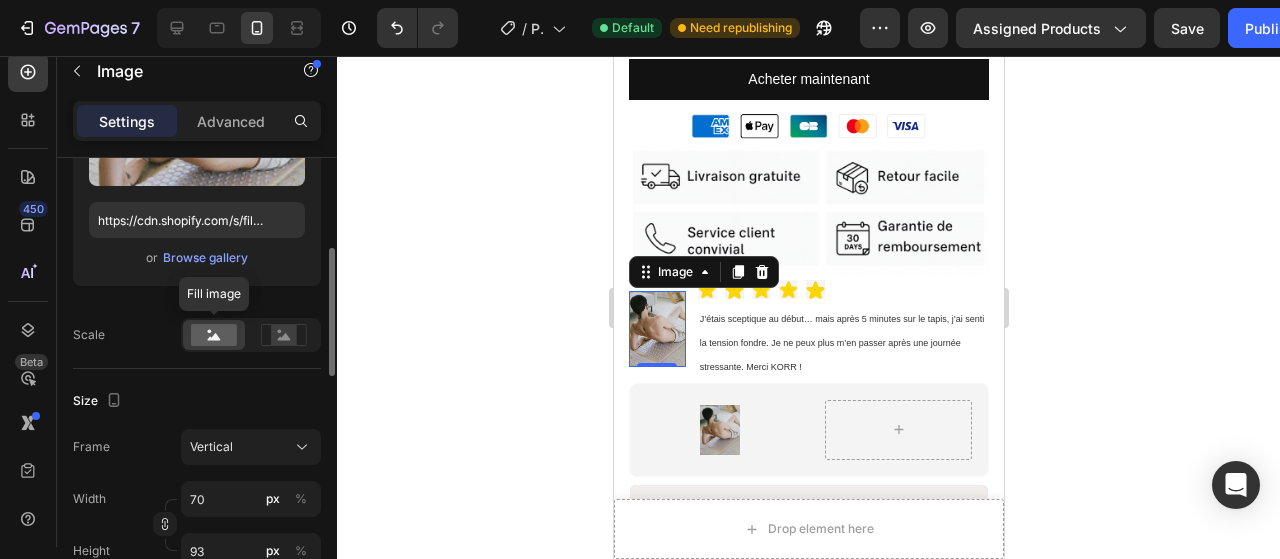 scroll, scrollTop: 316, scrollLeft: 0, axis: vertical 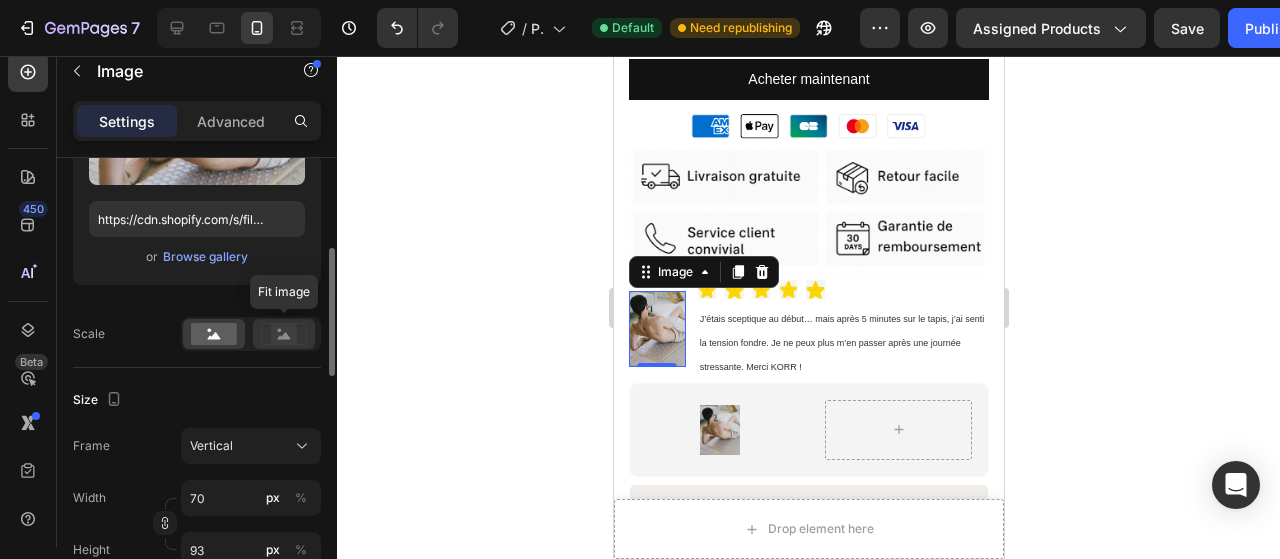 click 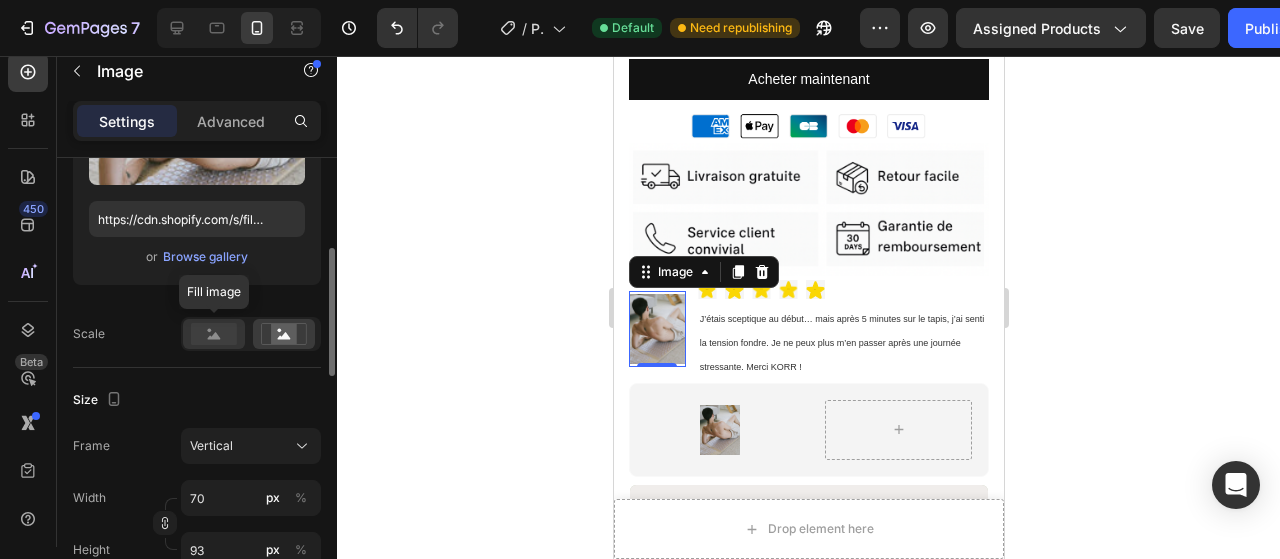 click 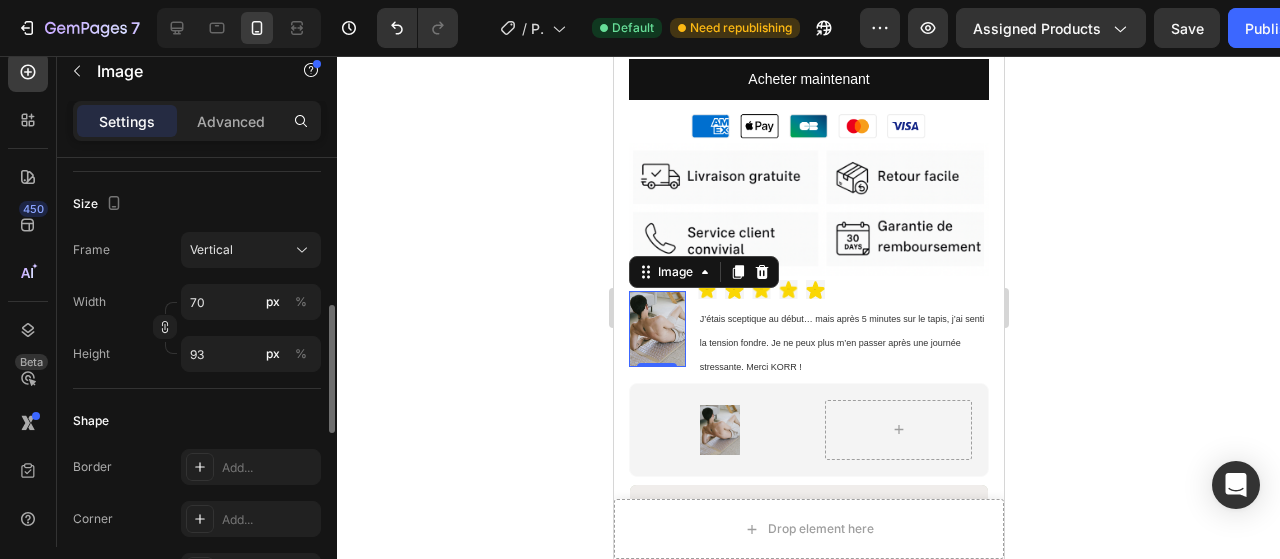 scroll, scrollTop: 512, scrollLeft: 0, axis: vertical 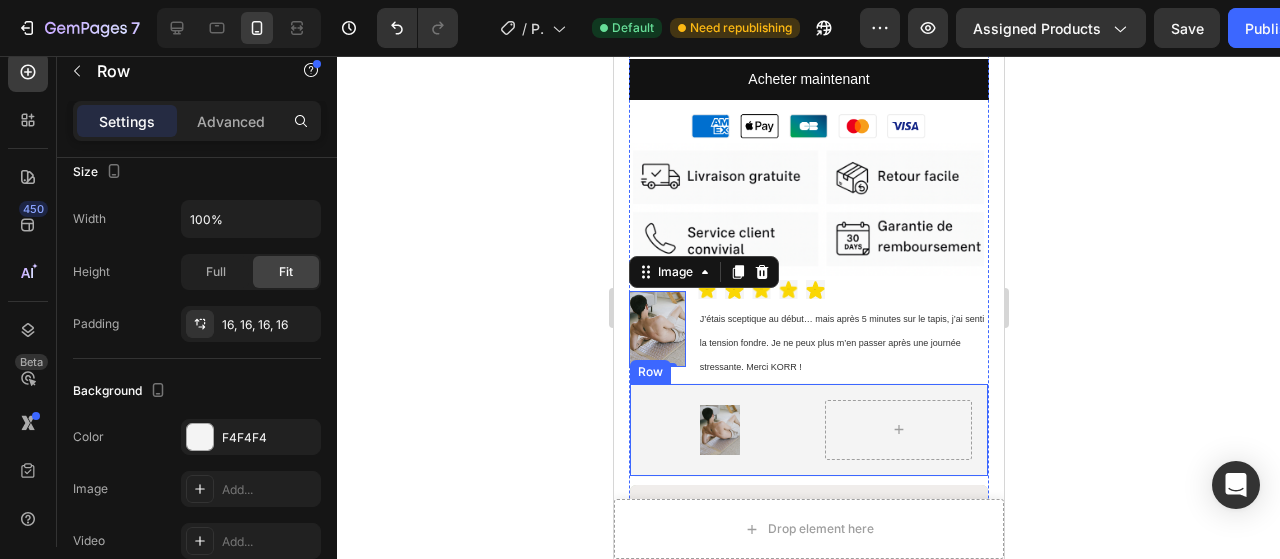 click on "Image
Row" at bounding box center [808, 430] 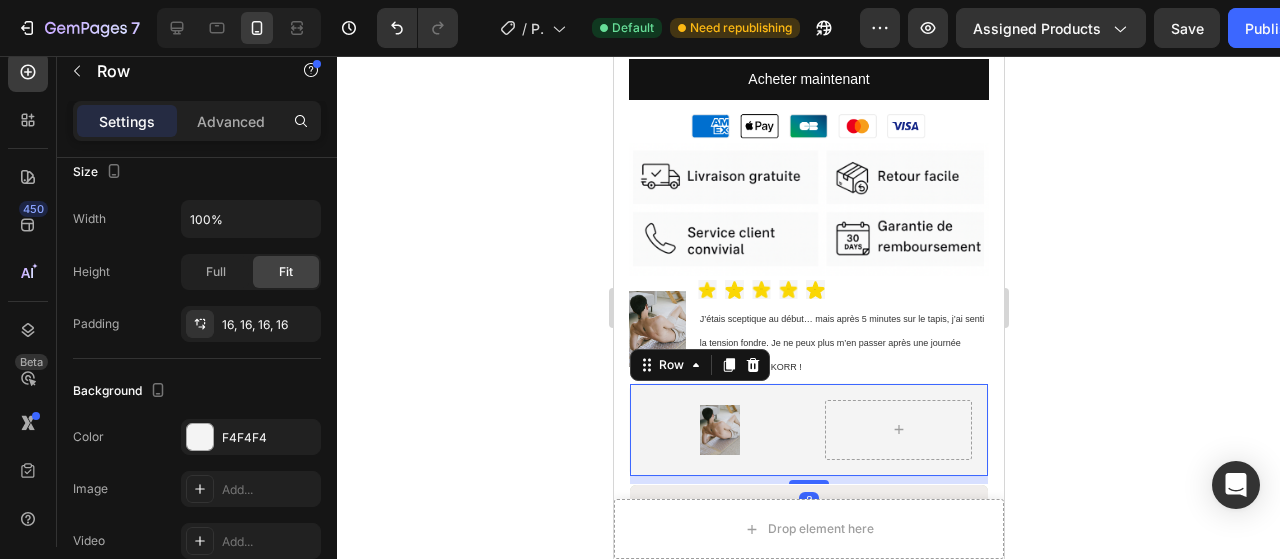 scroll, scrollTop: 0, scrollLeft: 0, axis: both 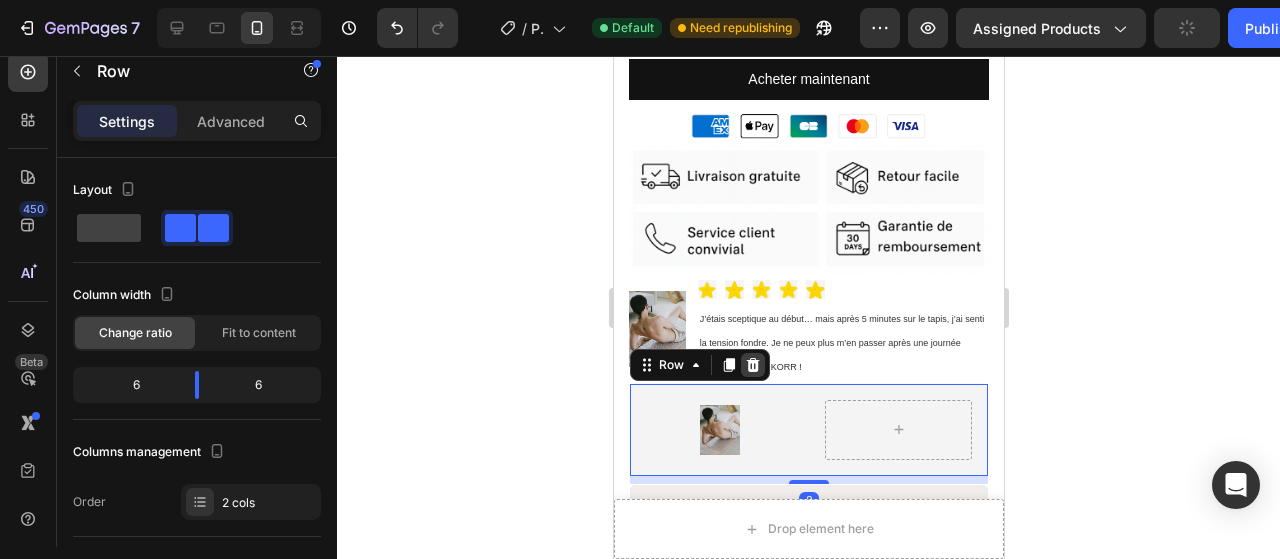 click 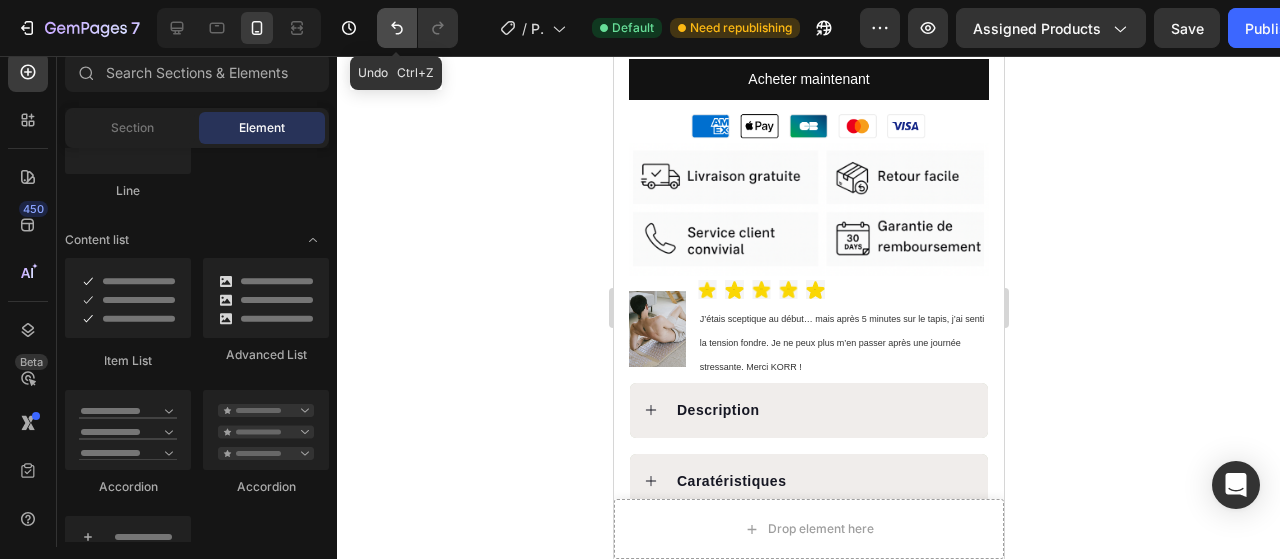click 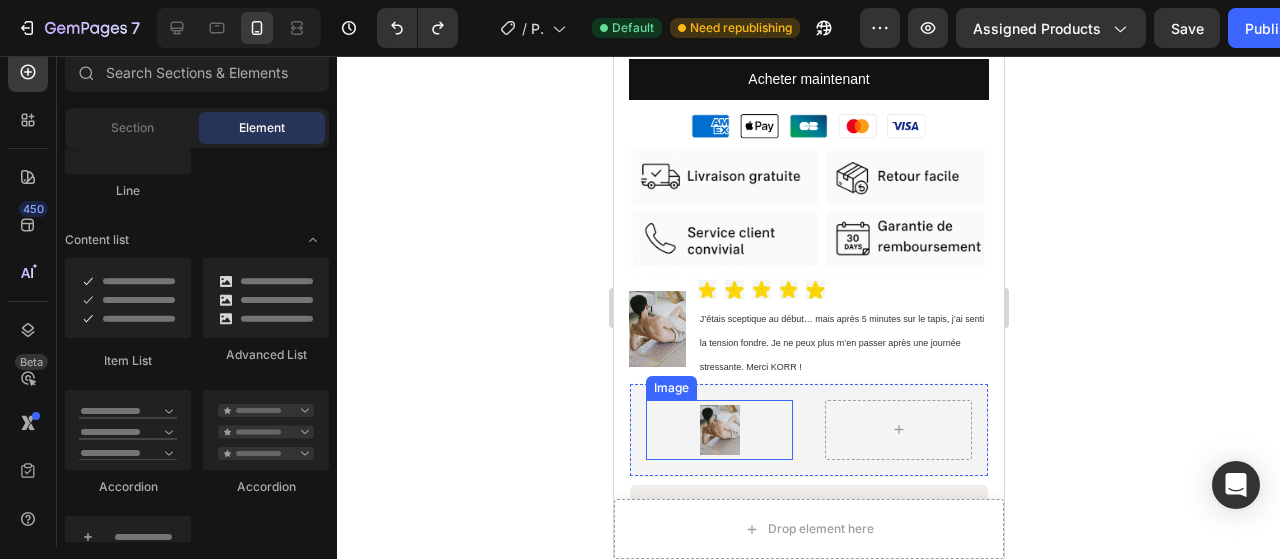 click at bounding box center (718, 430) 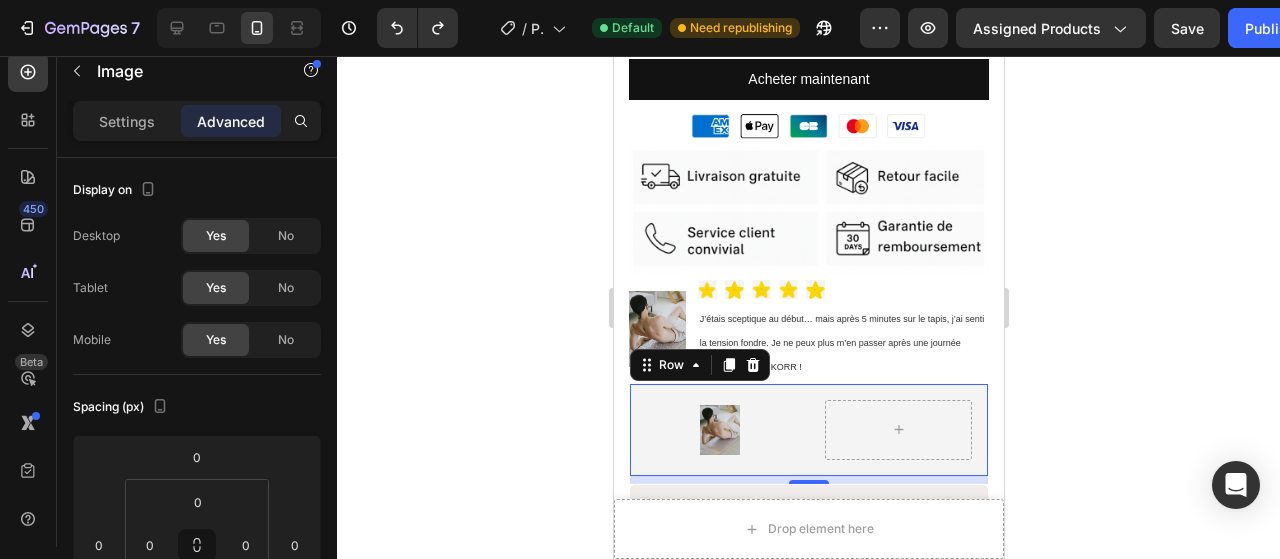 click on "Image
Row   0" at bounding box center [808, 430] 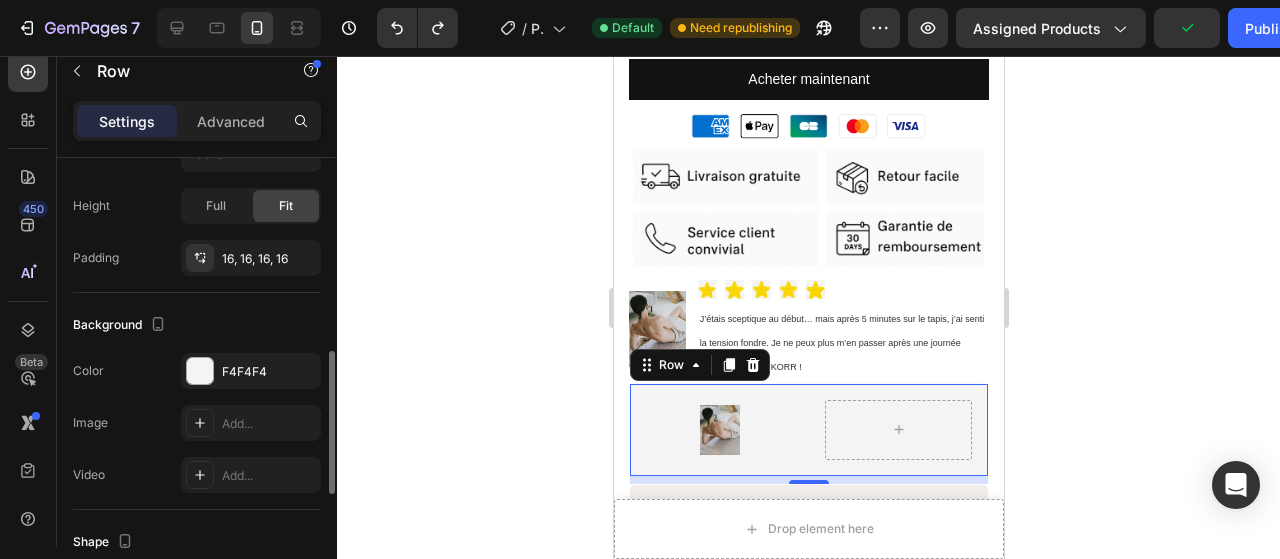 scroll, scrollTop: 584, scrollLeft: 0, axis: vertical 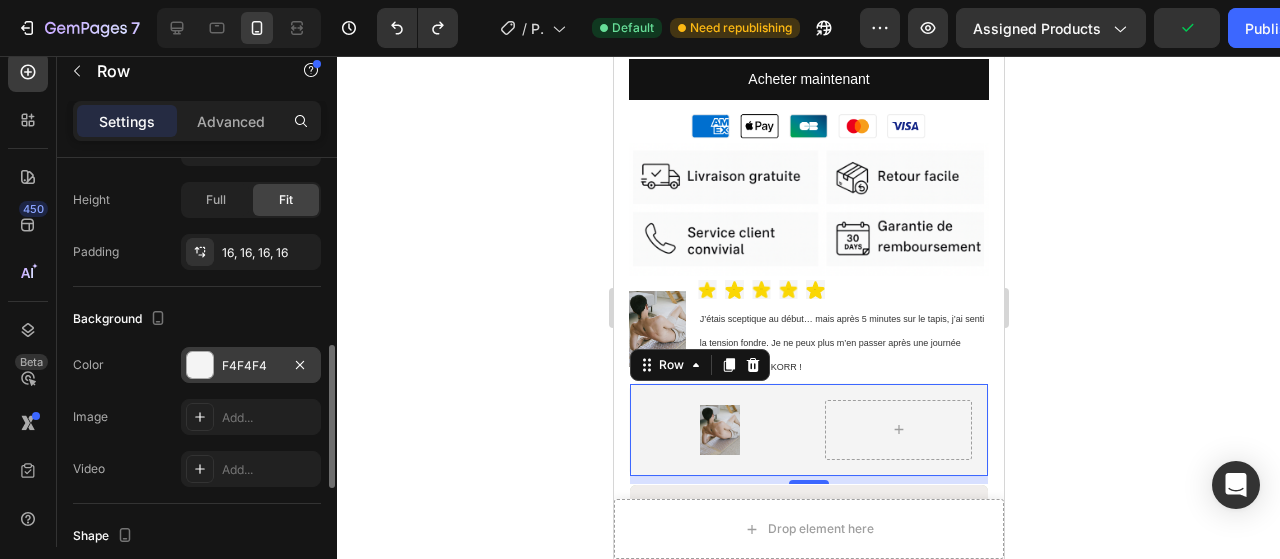 click on "F4F4F4" at bounding box center [251, 366] 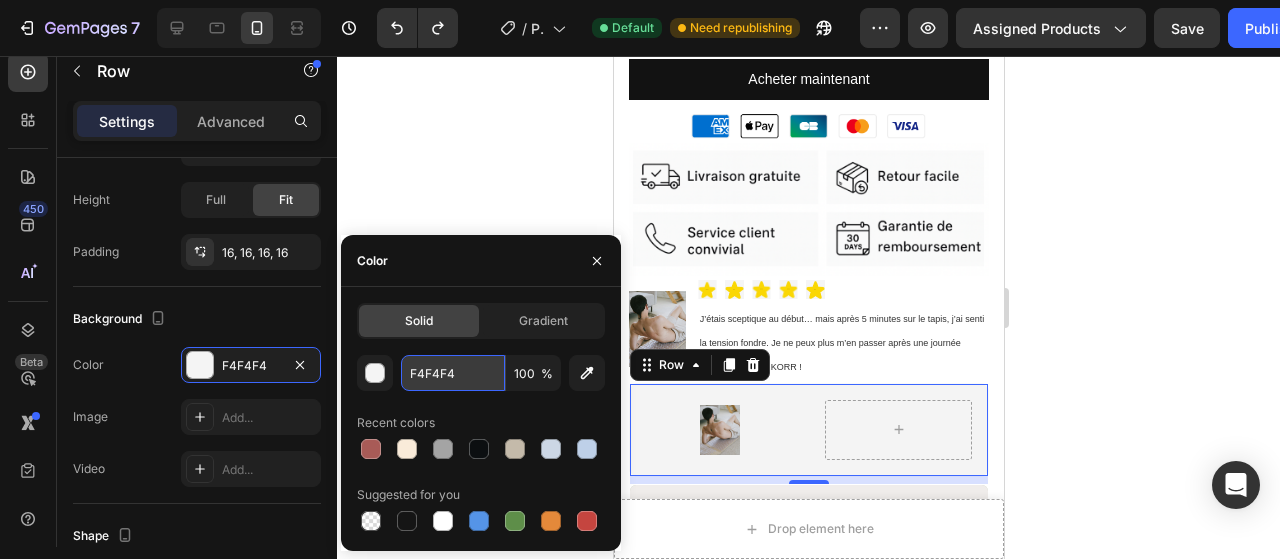 click on "F4F4F4" at bounding box center (453, 373) 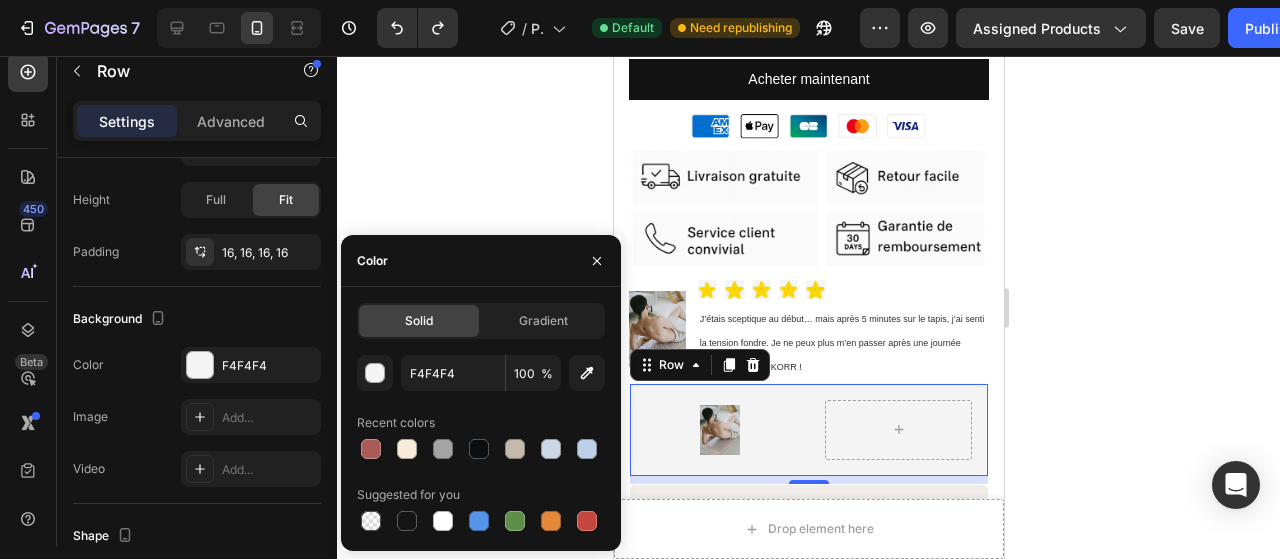 click 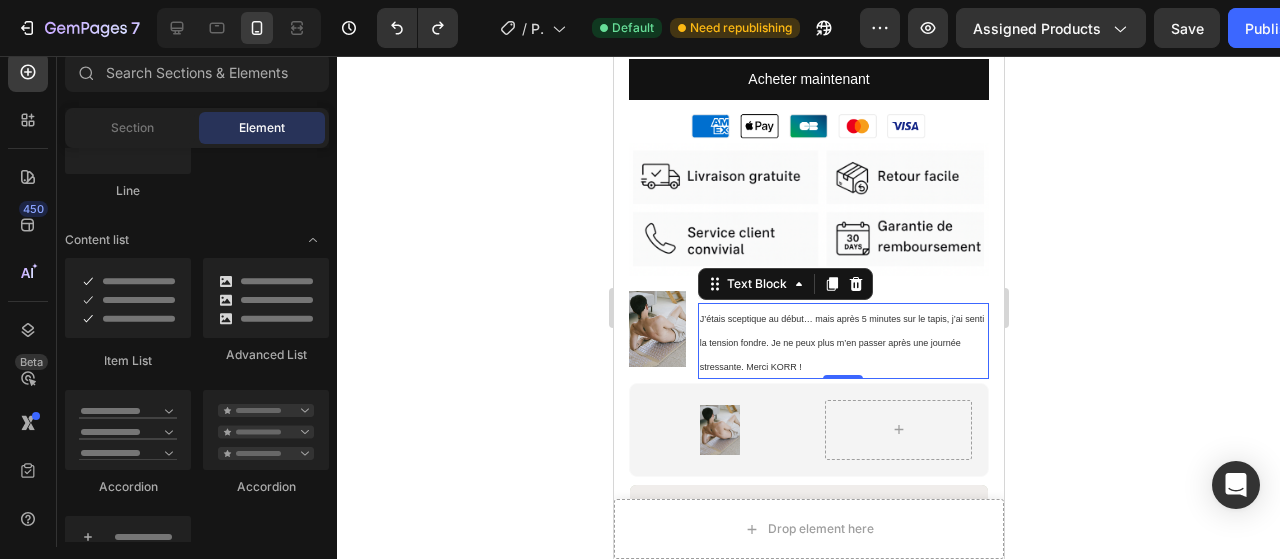 click on "J’étais sceptique au début… mais après 5 minutes sur le tapis, j’ai senti la tension fondre. Je ne peux plus m’en passer après une journée stressante. Merci KORR !" at bounding box center [842, 341] 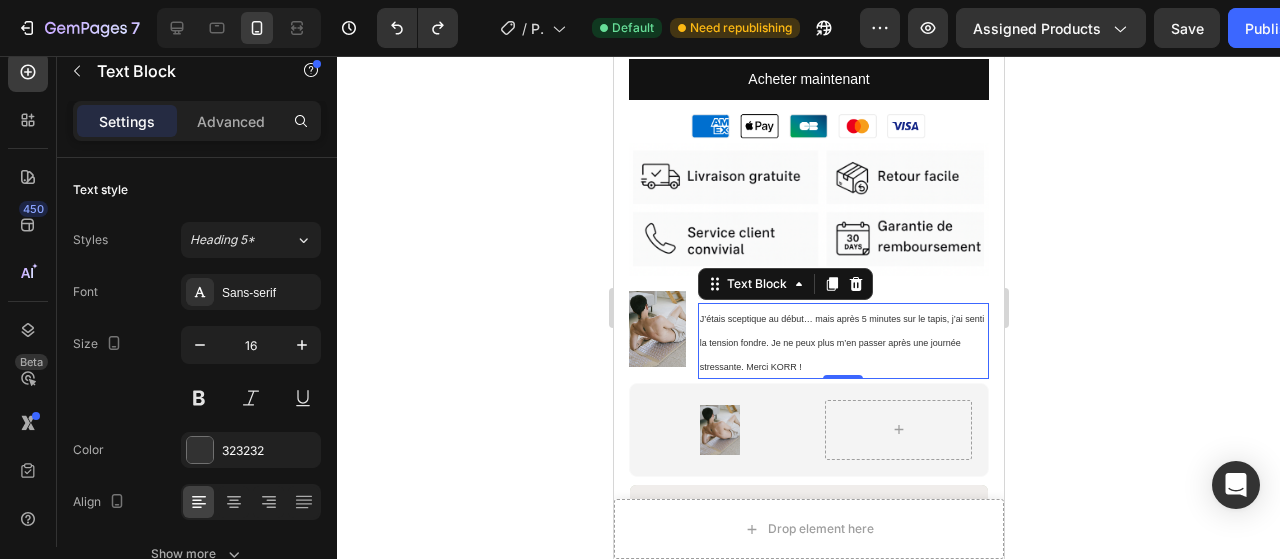 click 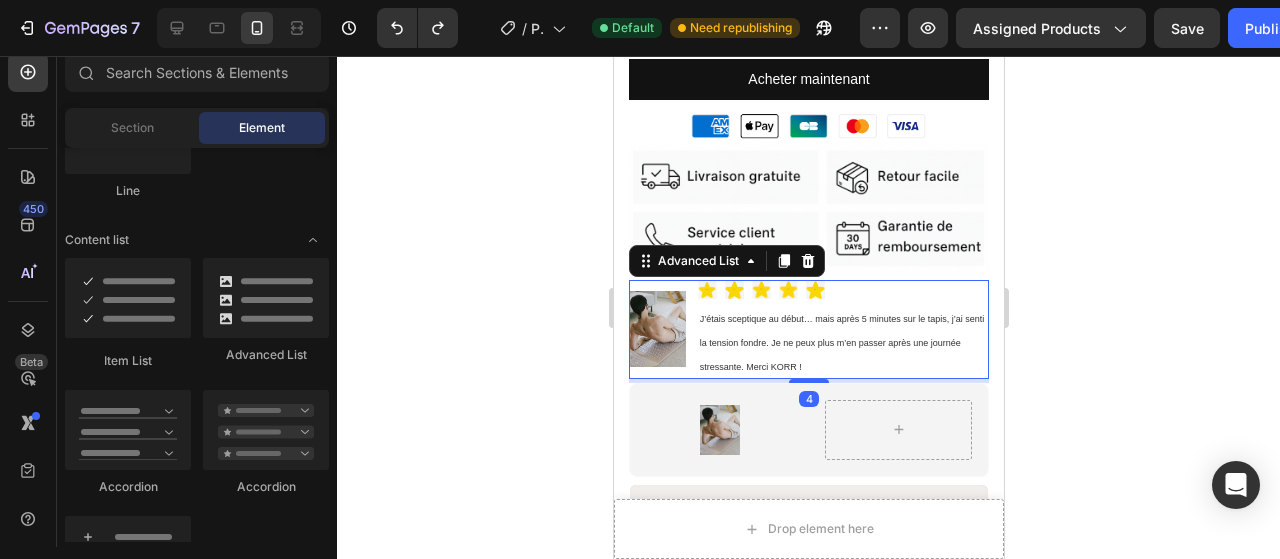 click on "Image     Icon     Icon     Icon     Icon     Icon Icon List Hoz J’étais sceptique au début… mais après 5 minutes sur le tapis, j’ai senti la tension fondre. Je ne peux plus m’en passer après une journée stressante. Merci KORR ! Text Block" at bounding box center (808, 329) 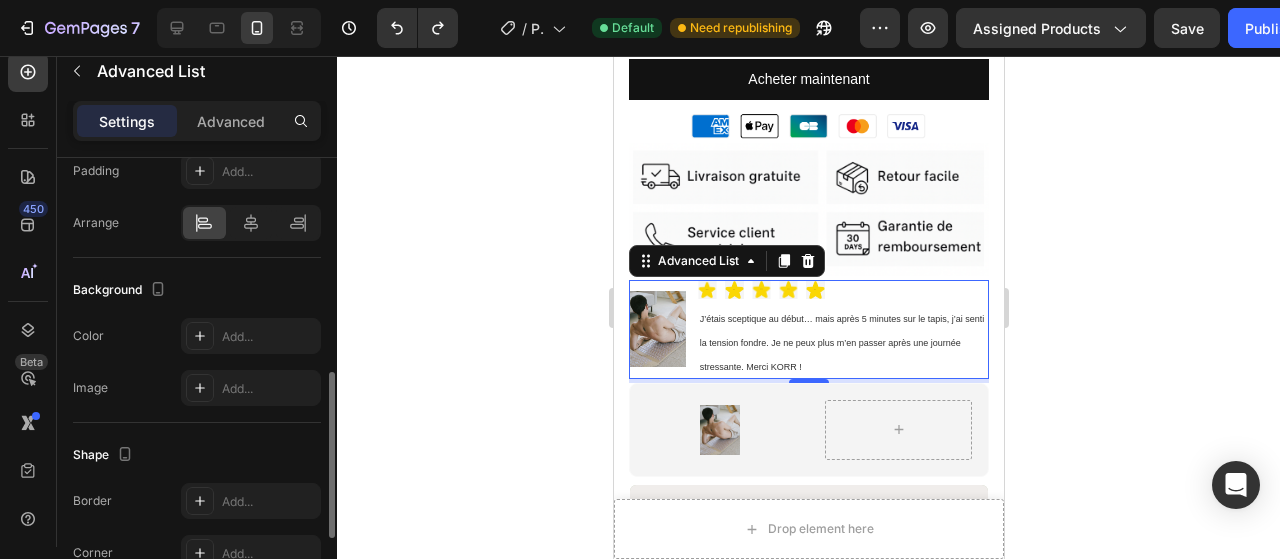 scroll, scrollTop: 507, scrollLeft: 0, axis: vertical 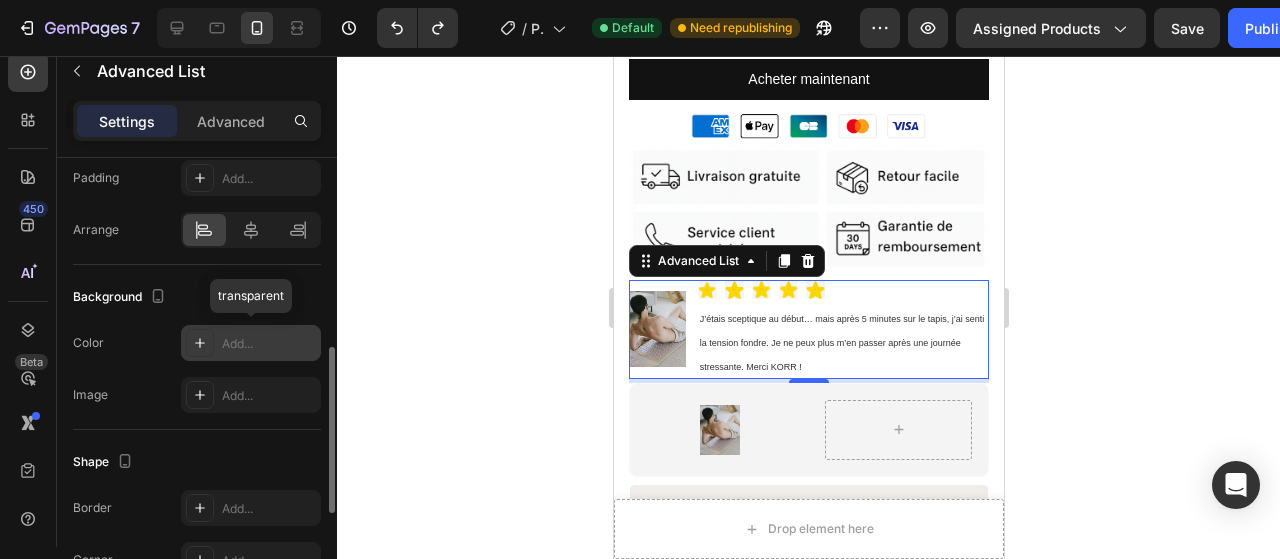 click at bounding box center (200, 343) 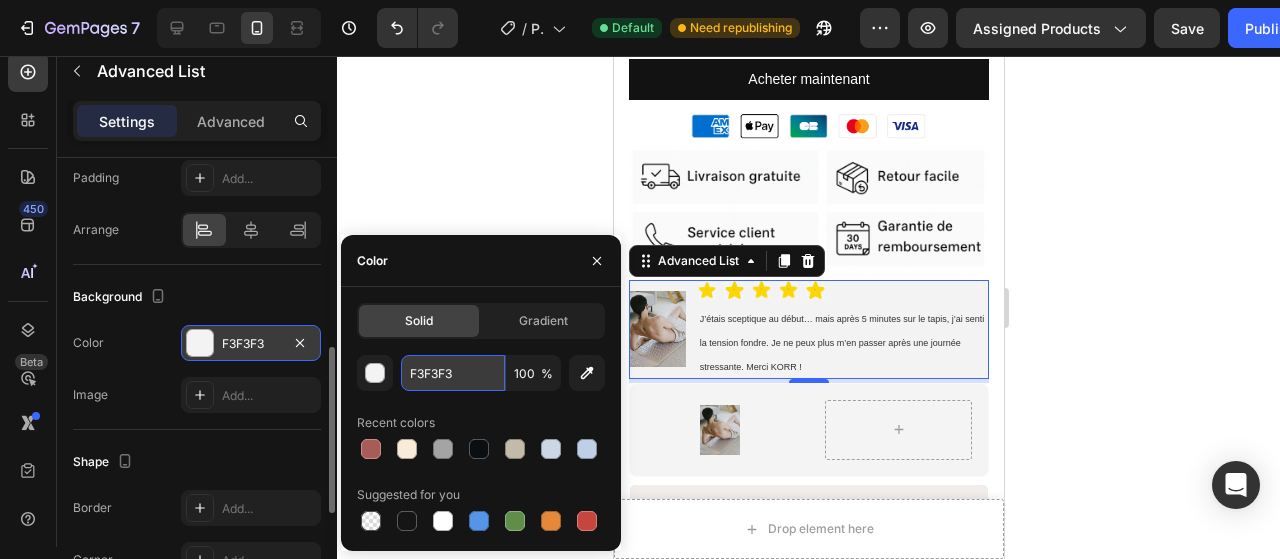 click on "F3F3F3" at bounding box center [453, 373] 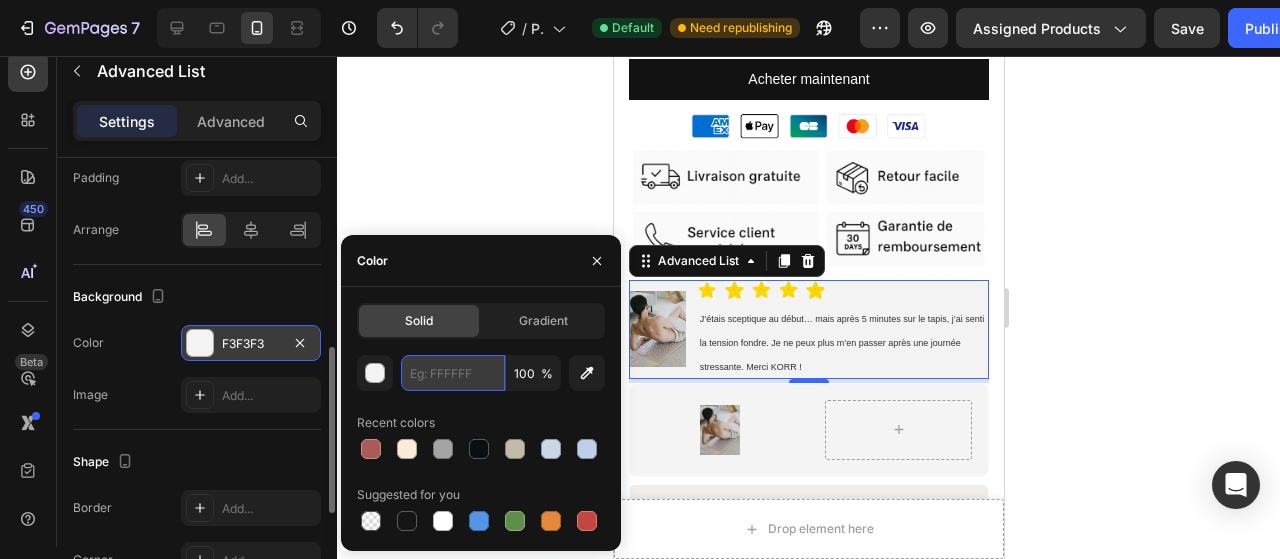 paste on "F4F4F4" 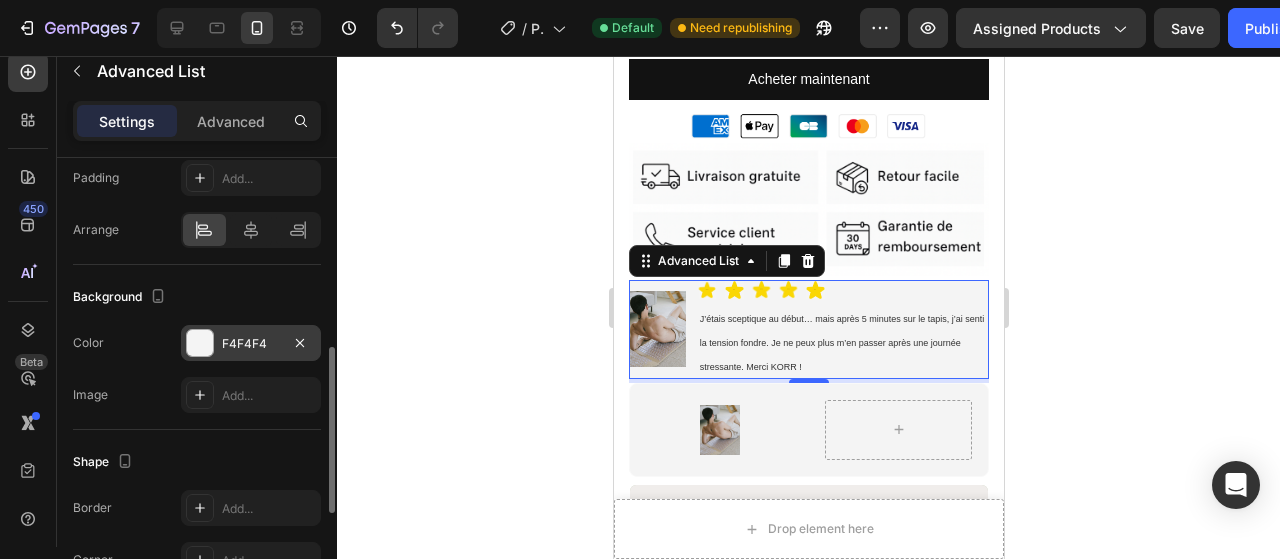 click 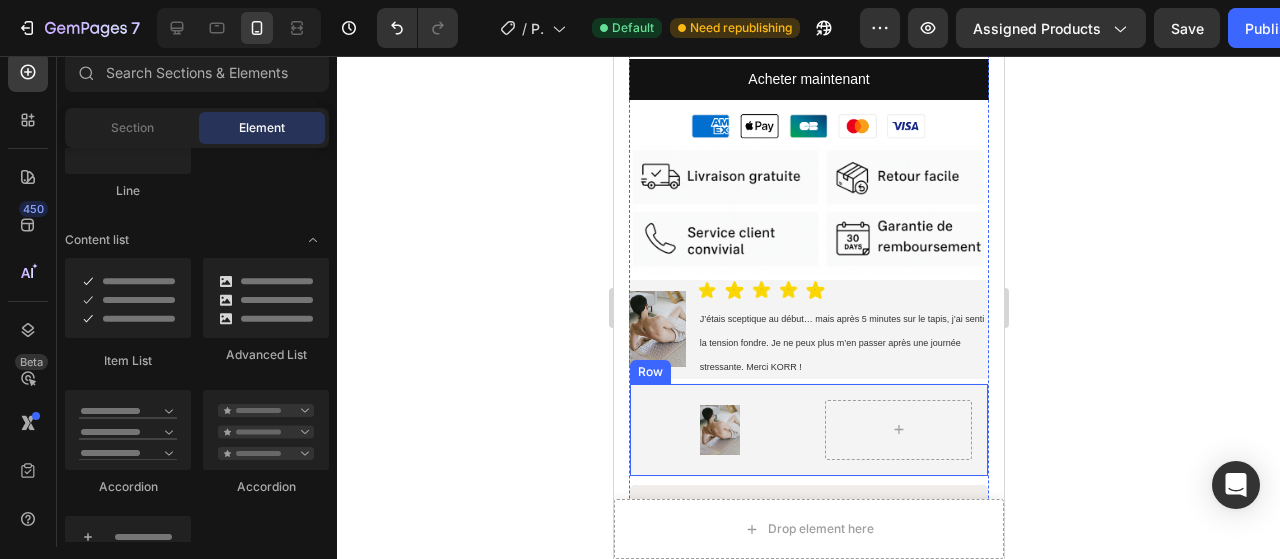 click on "Image
Row" at bounding box center (808, 430) 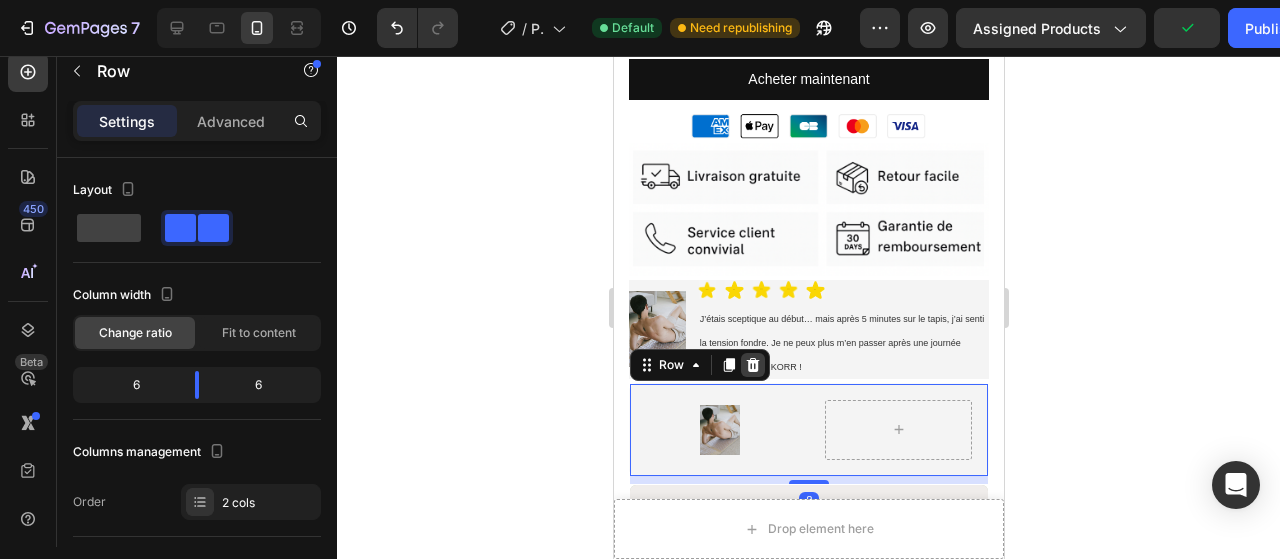 click 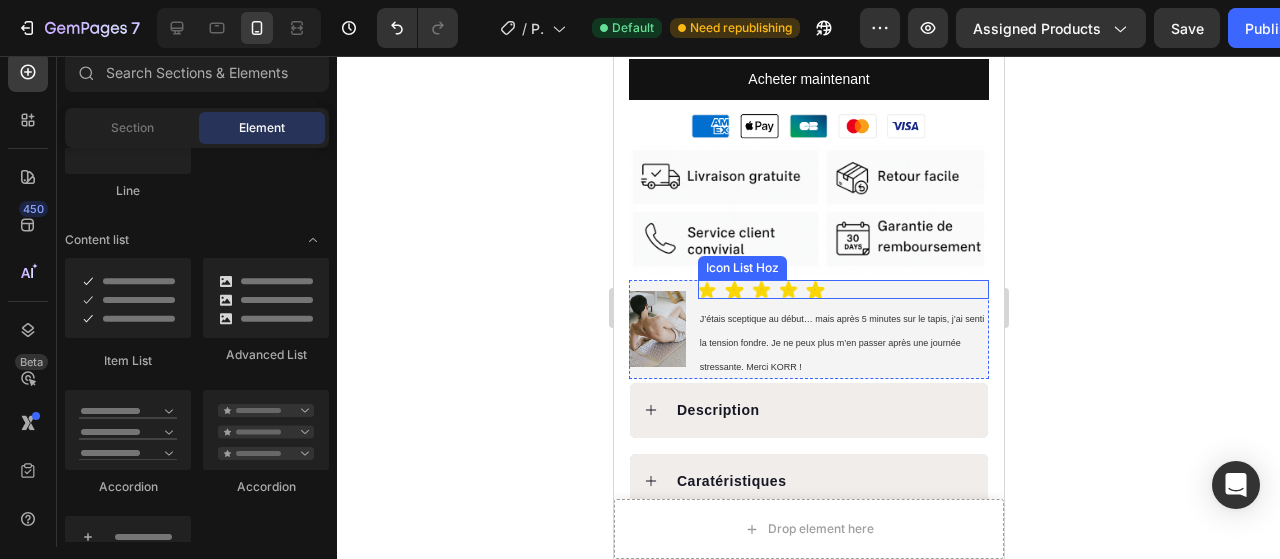click on "Icon     Icon     Icon     Icon     Icon" at bounding box center (842, 289) 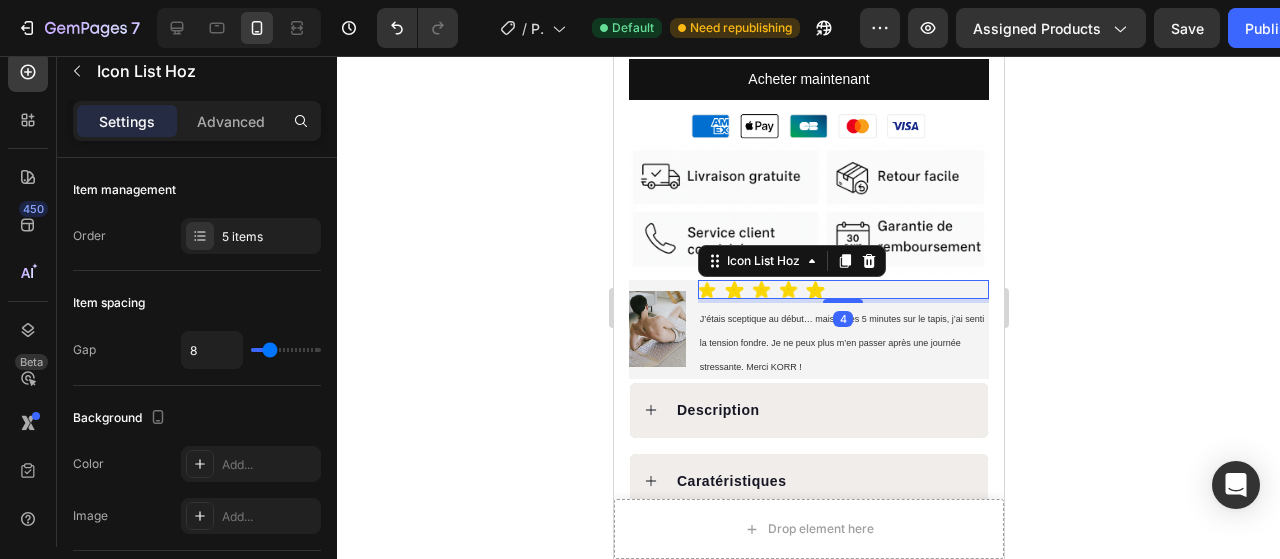 click 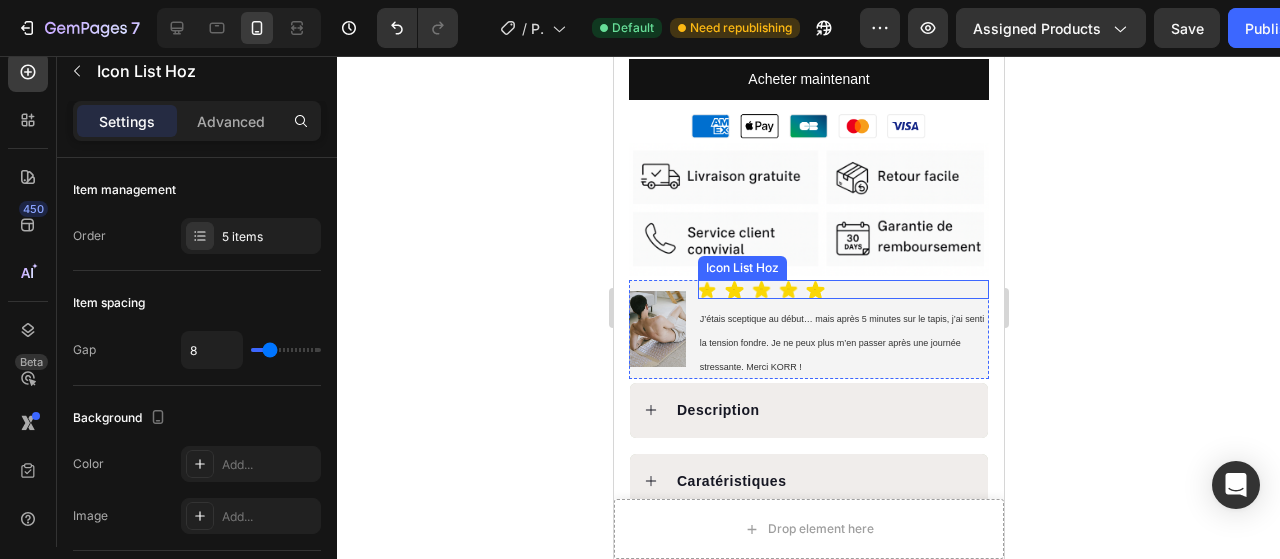 click on "Icon     Icon     Icon     Icon     Icon" at bounding box center [842, 289] 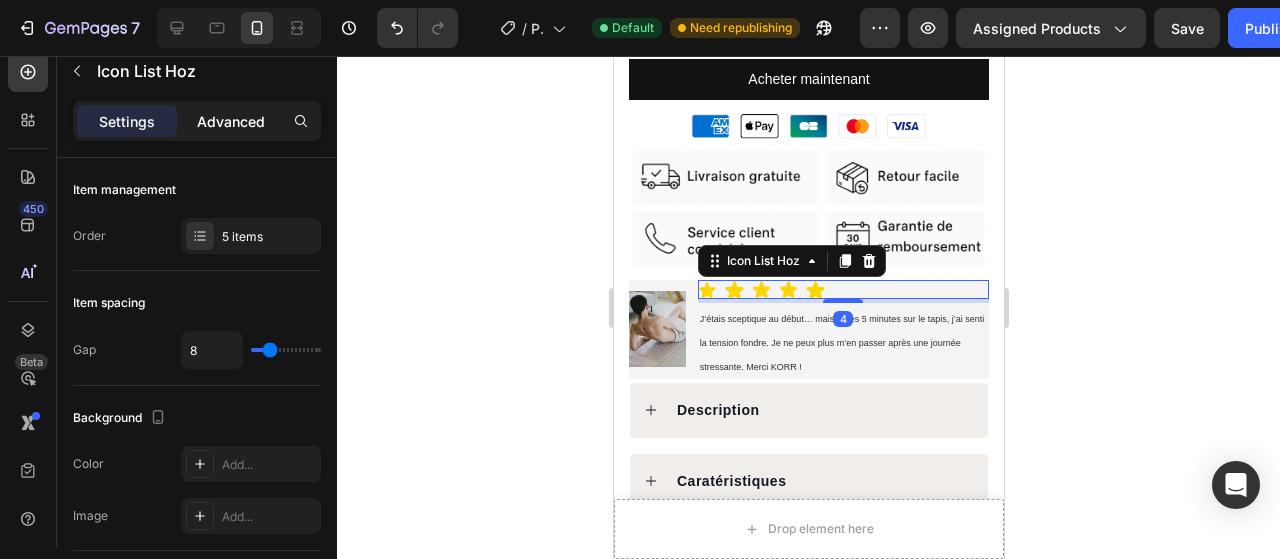 click on "Advanced" at bounding box center (231, 121) 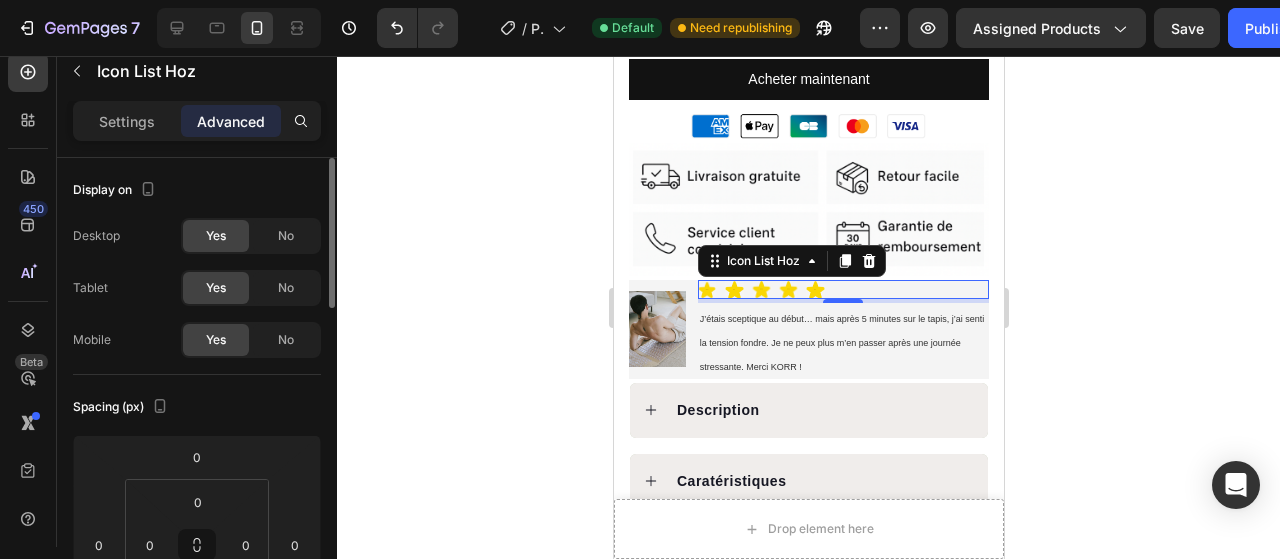 scroll, scrollTop: 120, scrollLeft: 0, axis: vertical 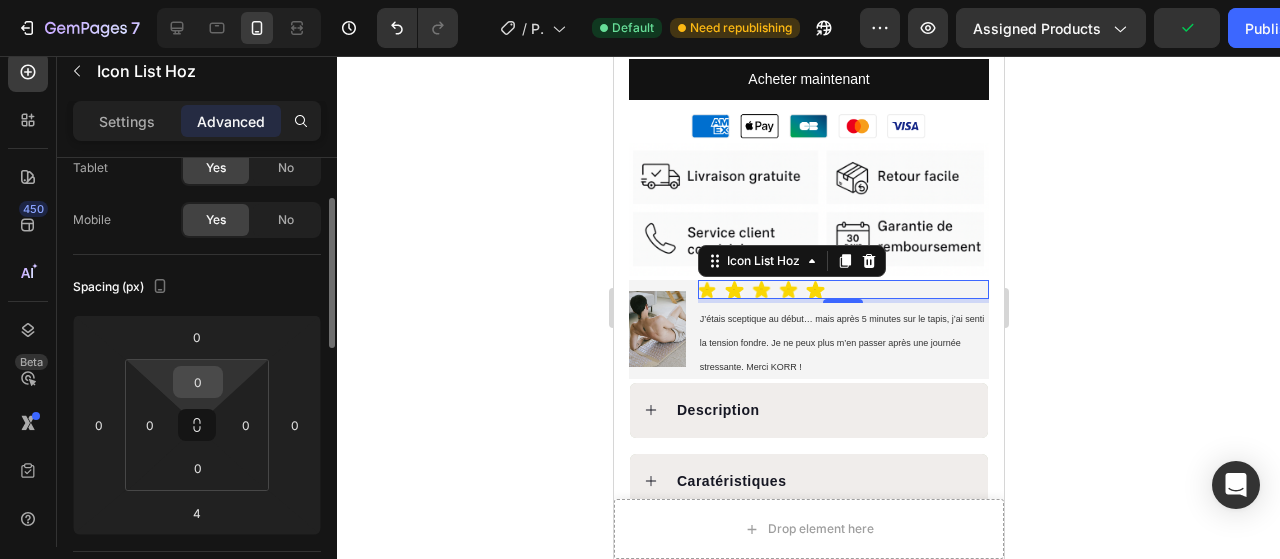 click on "0" at bounding box center (198, 382) 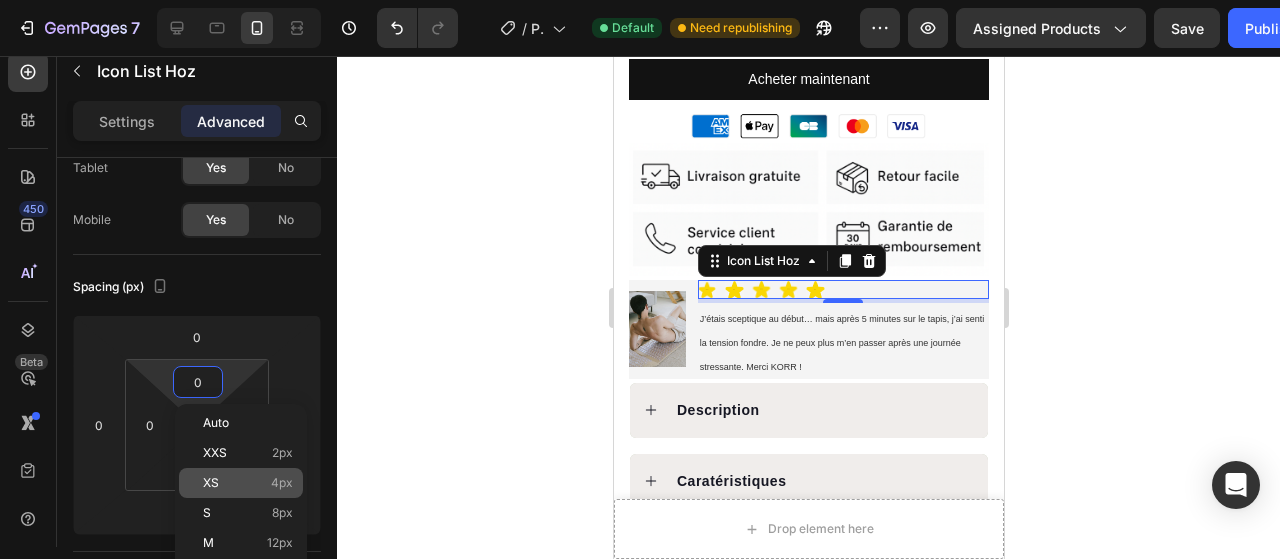 click on "4px" at bounding box center (282, 483) 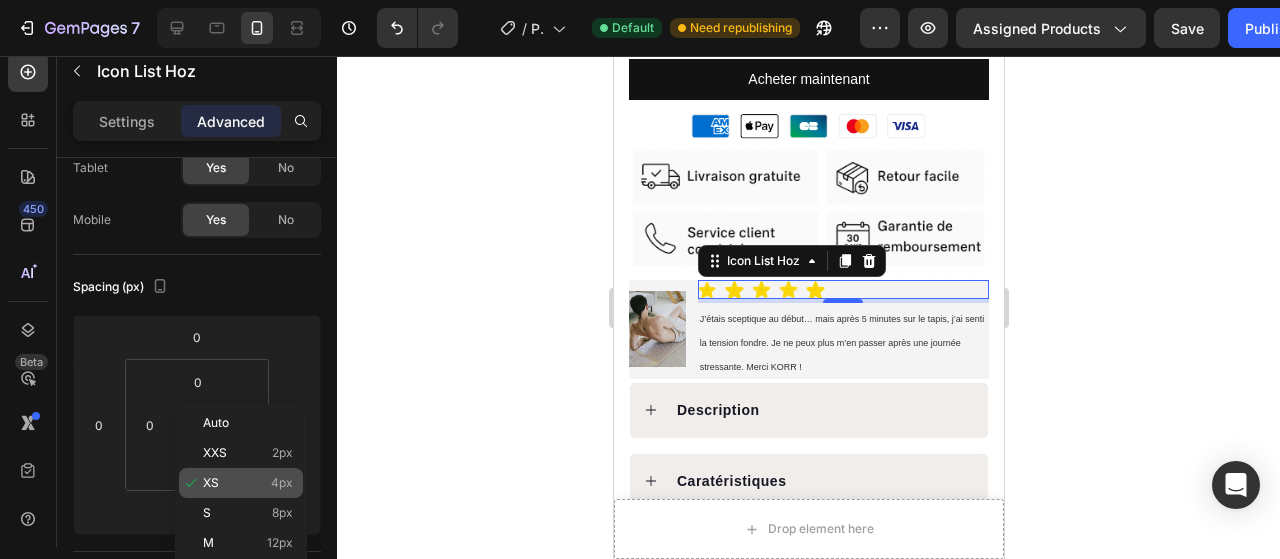 type on "4" 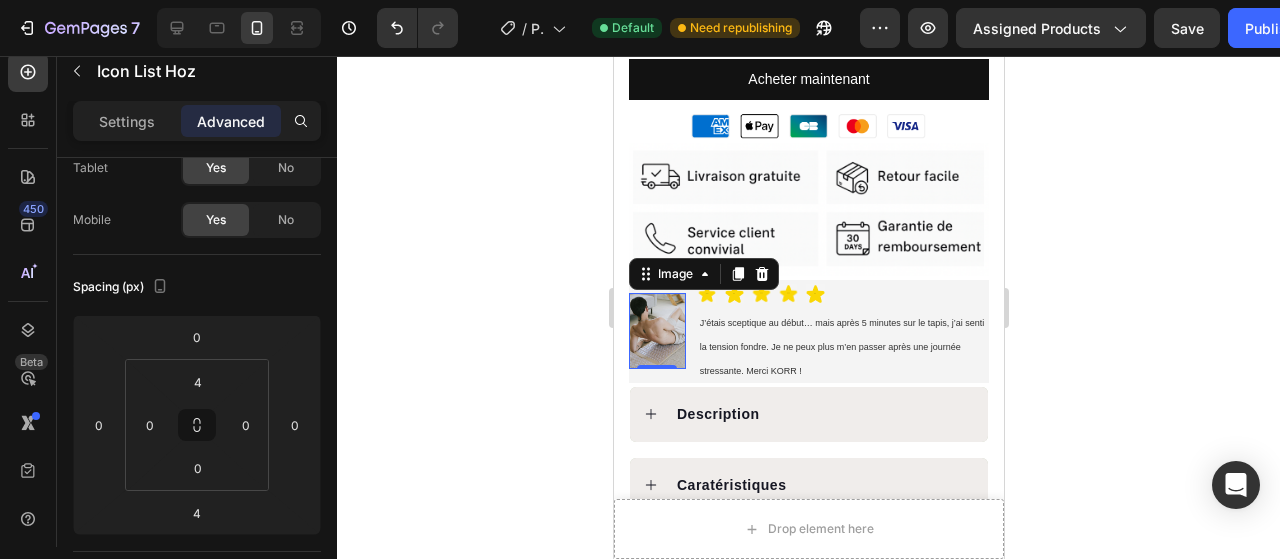 click at bounding box center (656, 331) 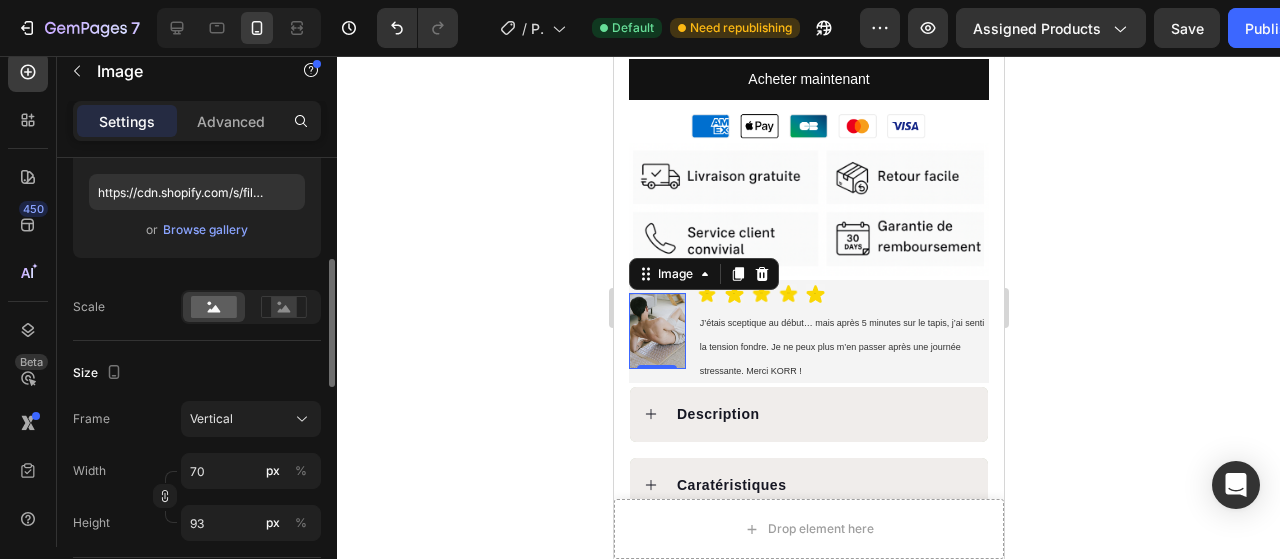 scroll, scrollTop: 350, scrollLeft: 0, axis: vertical 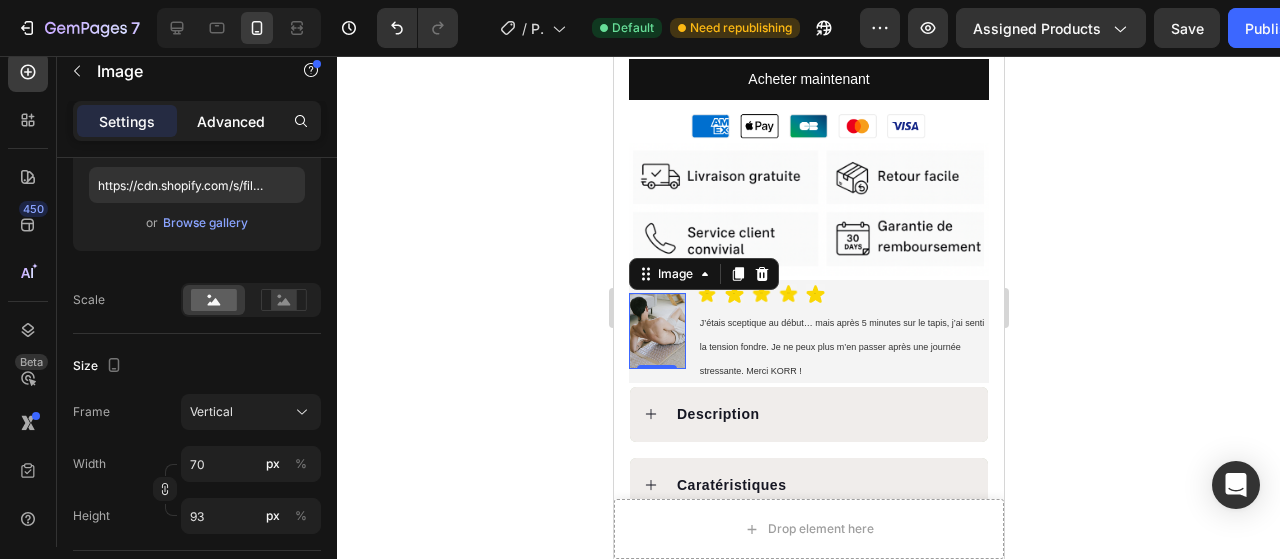click on "Advanced" at bounding box center [231, 121] 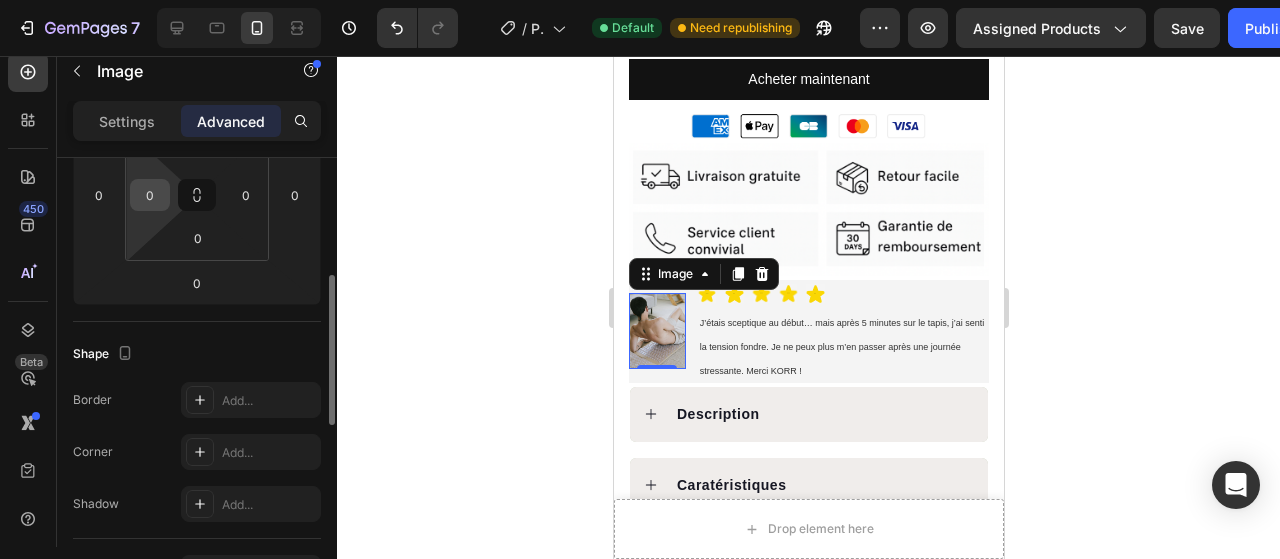 click on "0" at bounding box center [150, 195] 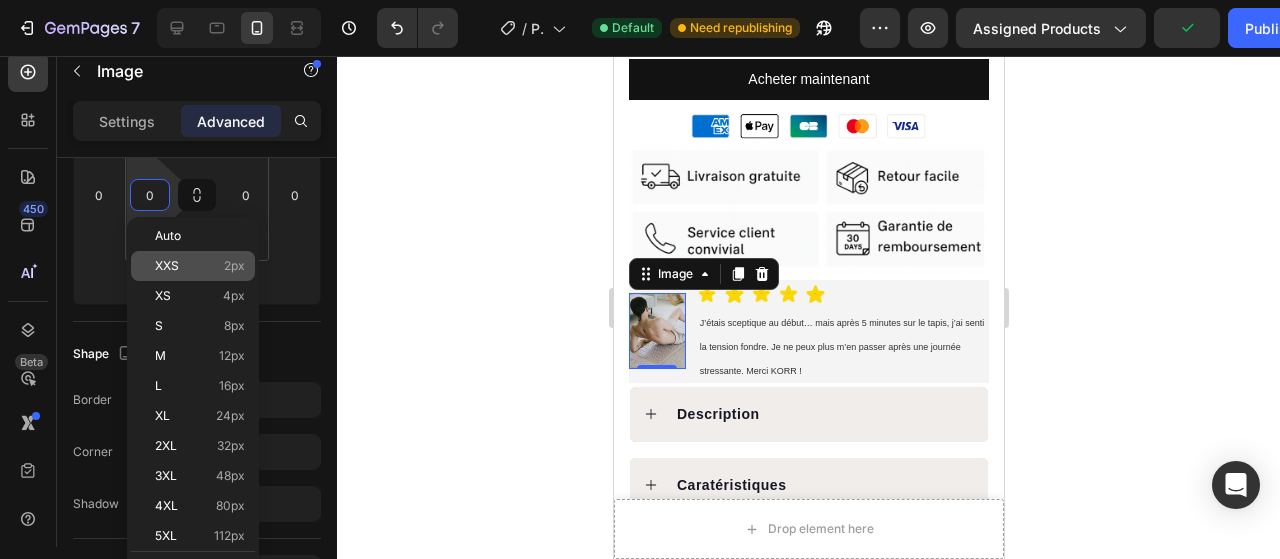 click on "XXS 2px" at bounding box center [200, 266] 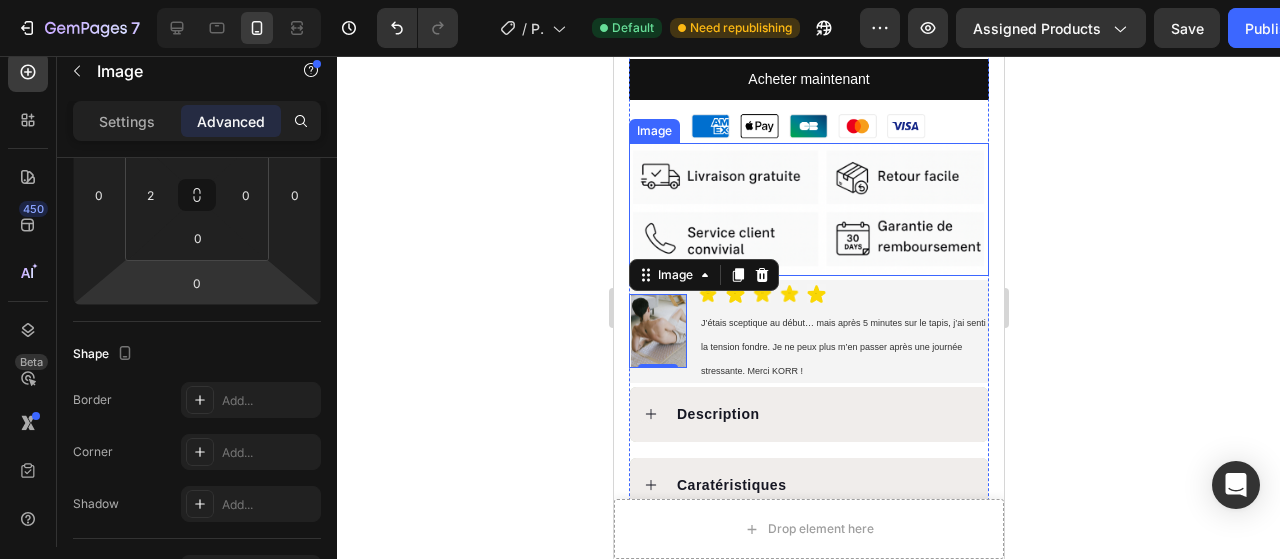 click 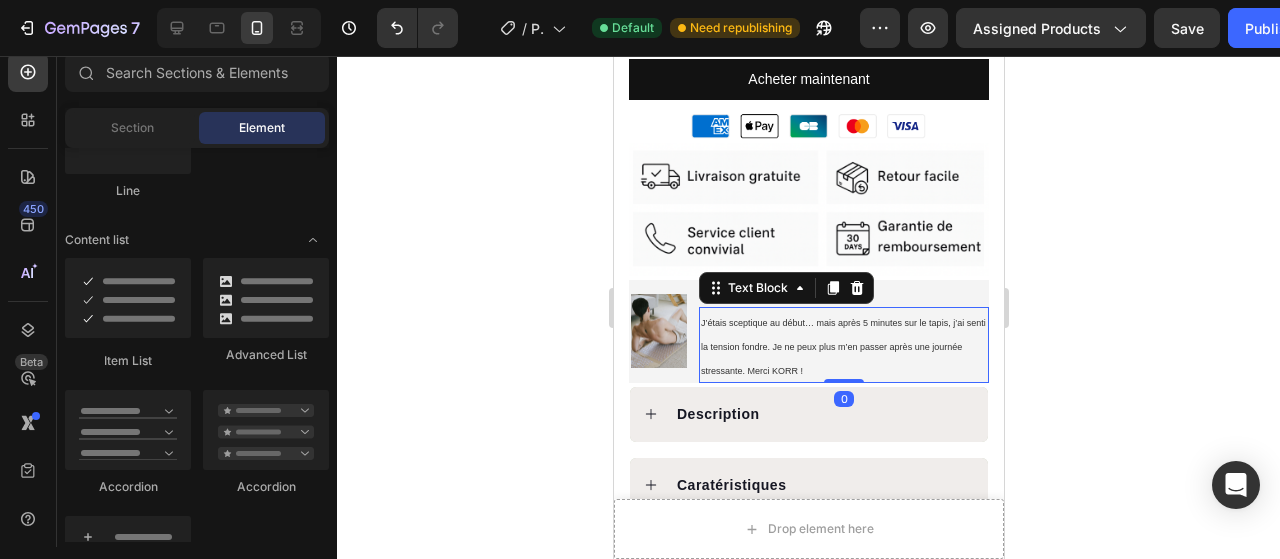 click on "J’étais sceptique au début… mais après 5 minutes sur le tapis, j’ai senti la tension fondre. Je ne peux plus m’en passer après une journée stressante. Merci KORR !" at bounding box center [843, 345] 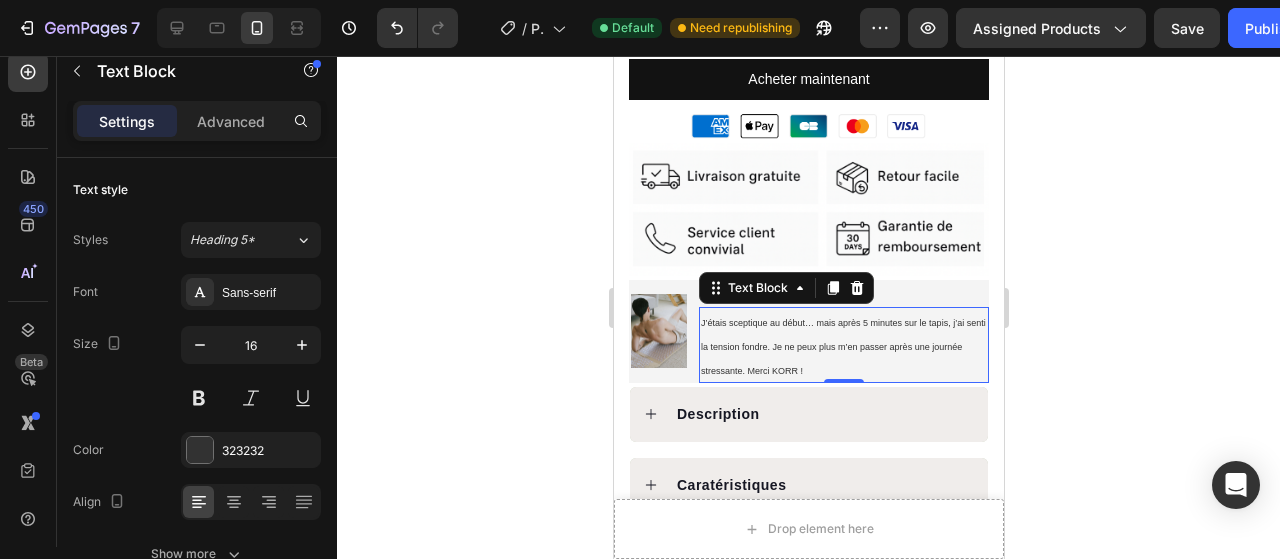 click 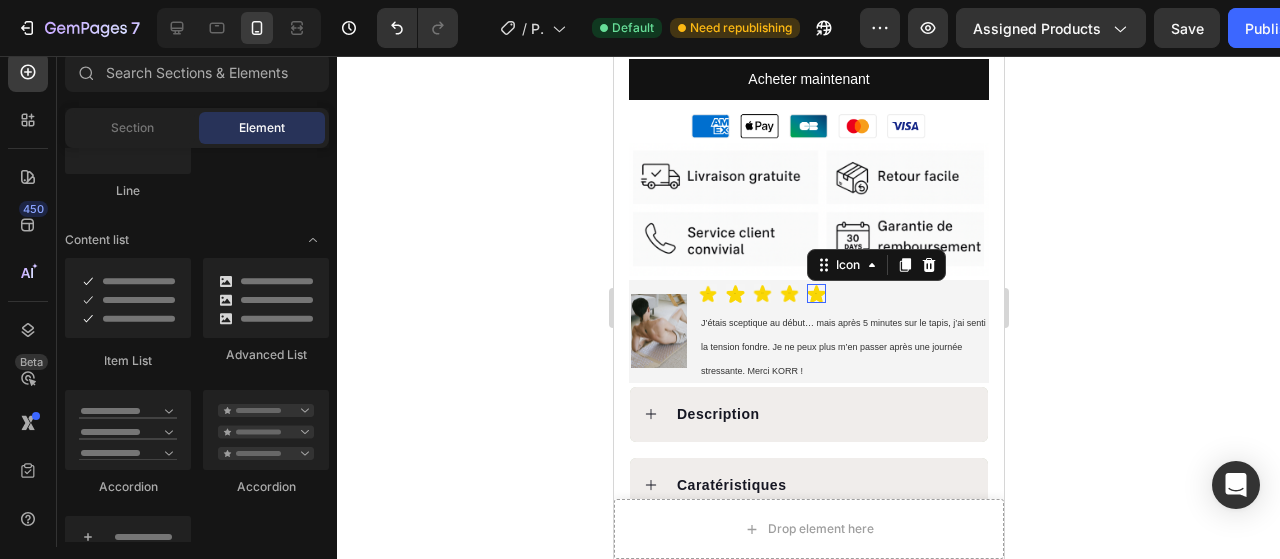 click 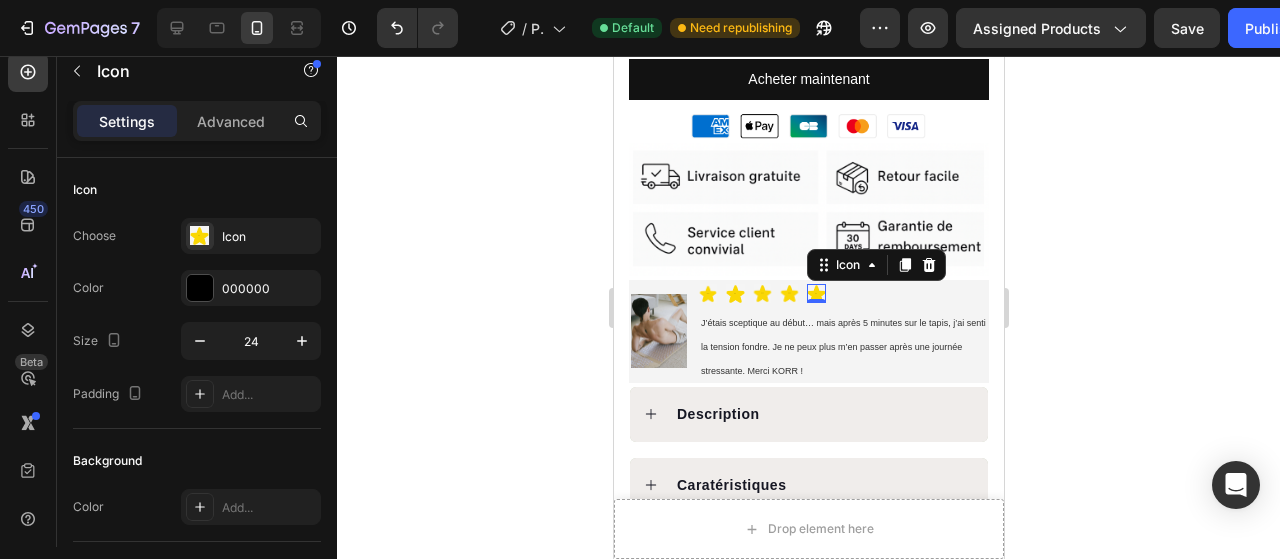 click 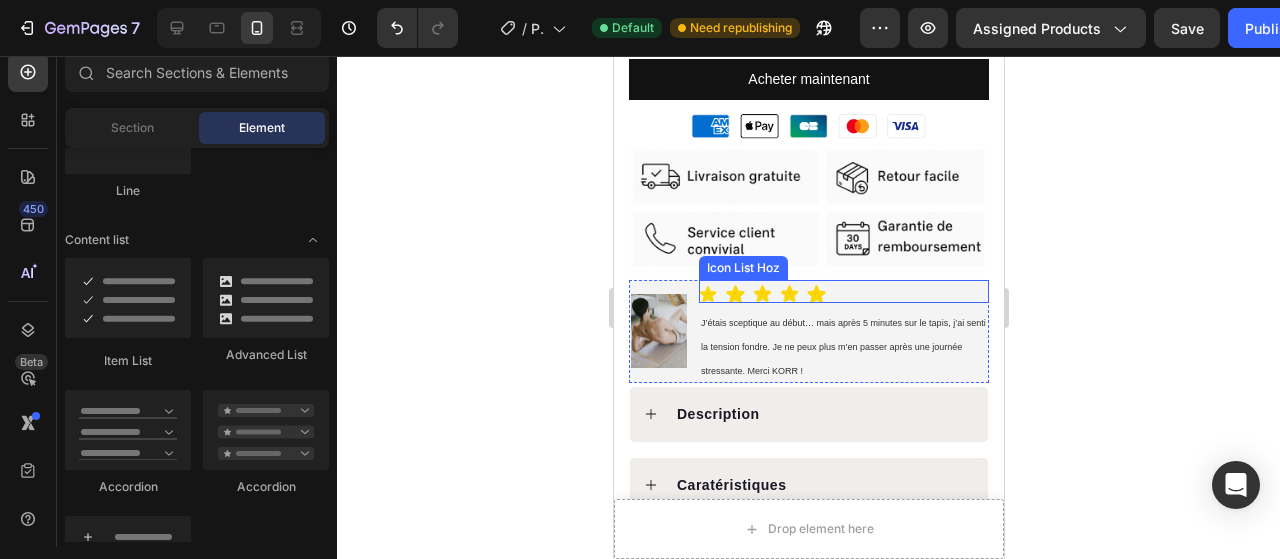 click on "Icon     Icon     Icon     Icon     Icon" at bounding box center [843, 293] 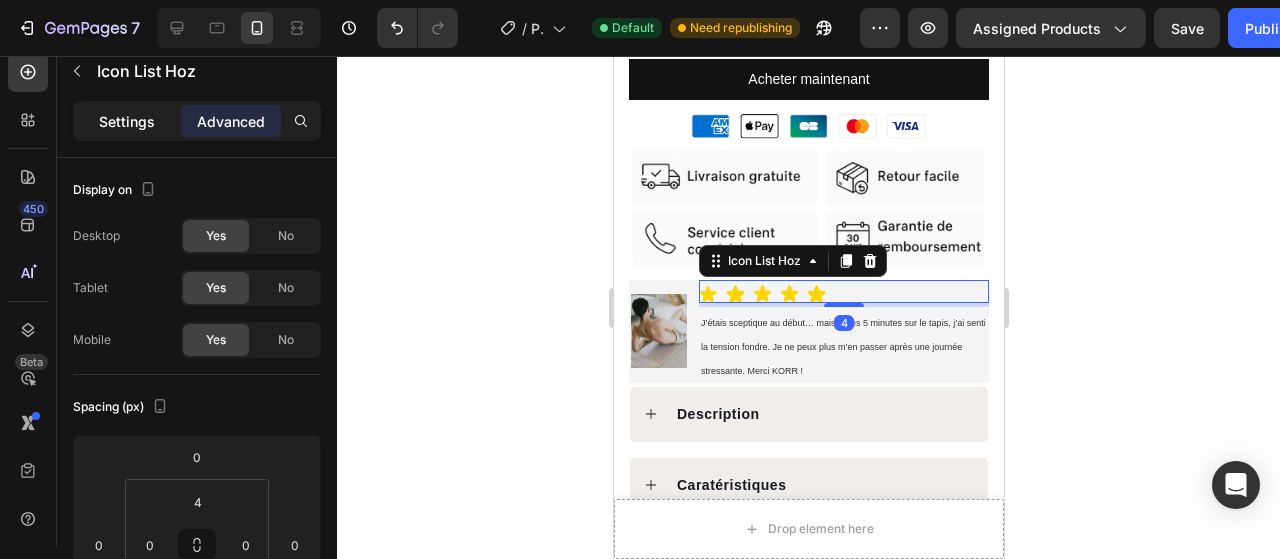 click on "Settings" at bounding box center (127, 121) 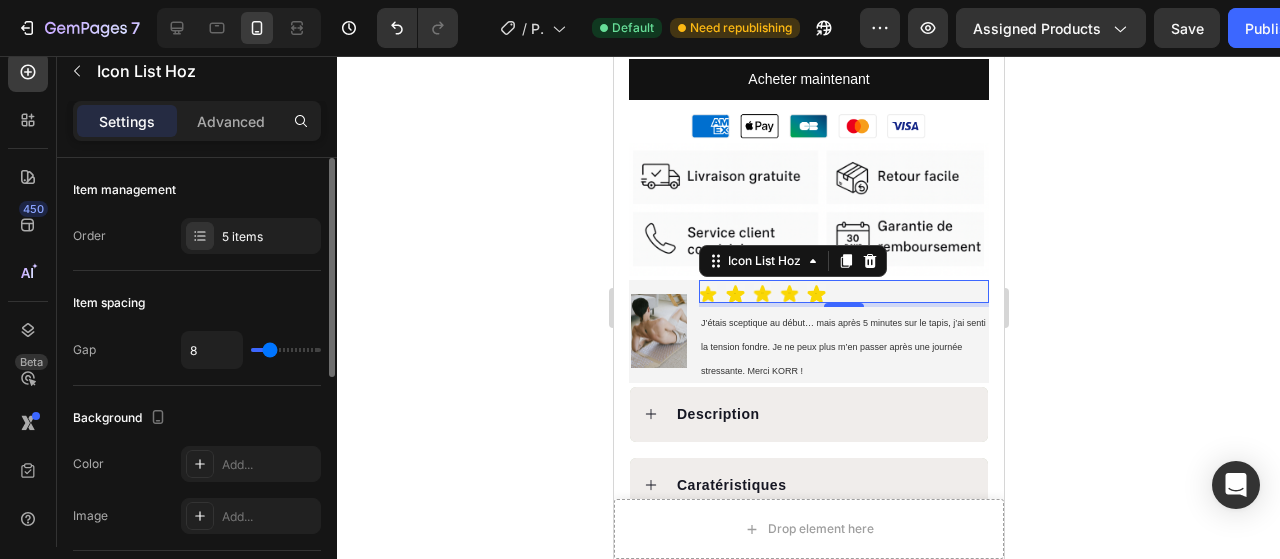 scroll, scrollTop: 0, scrollLeft: 0, axis: both 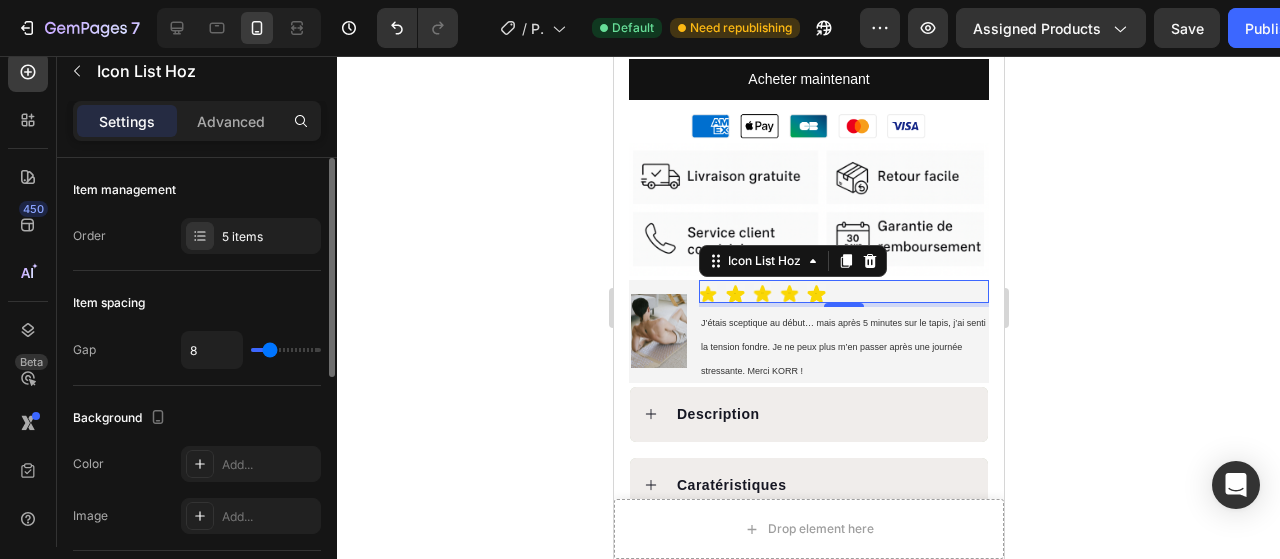 type on "20" 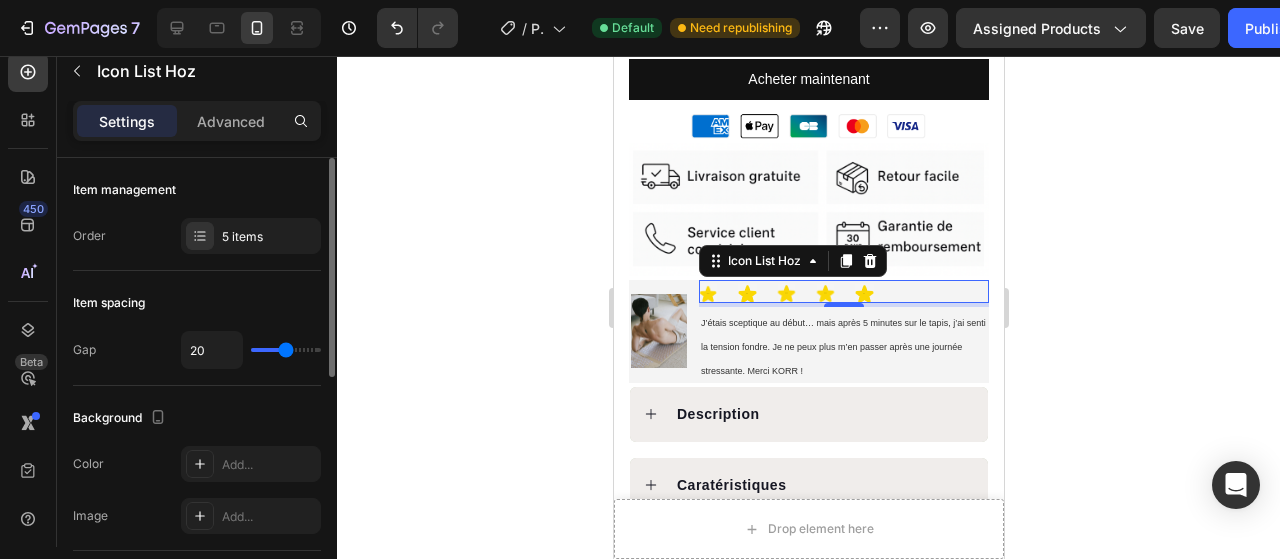 type on "26" 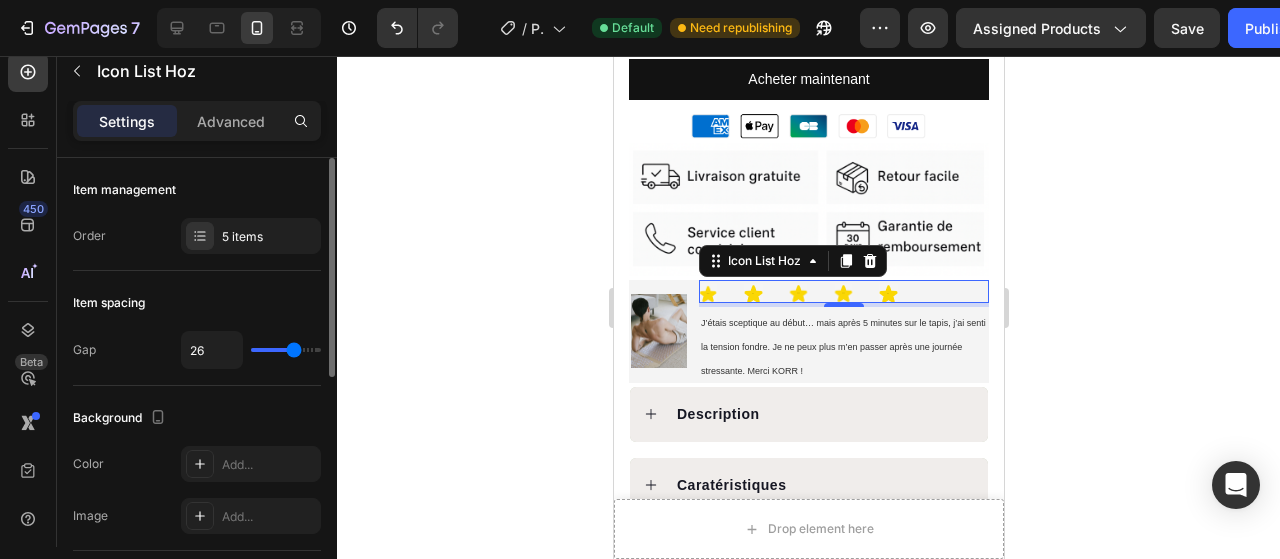 type on "25" 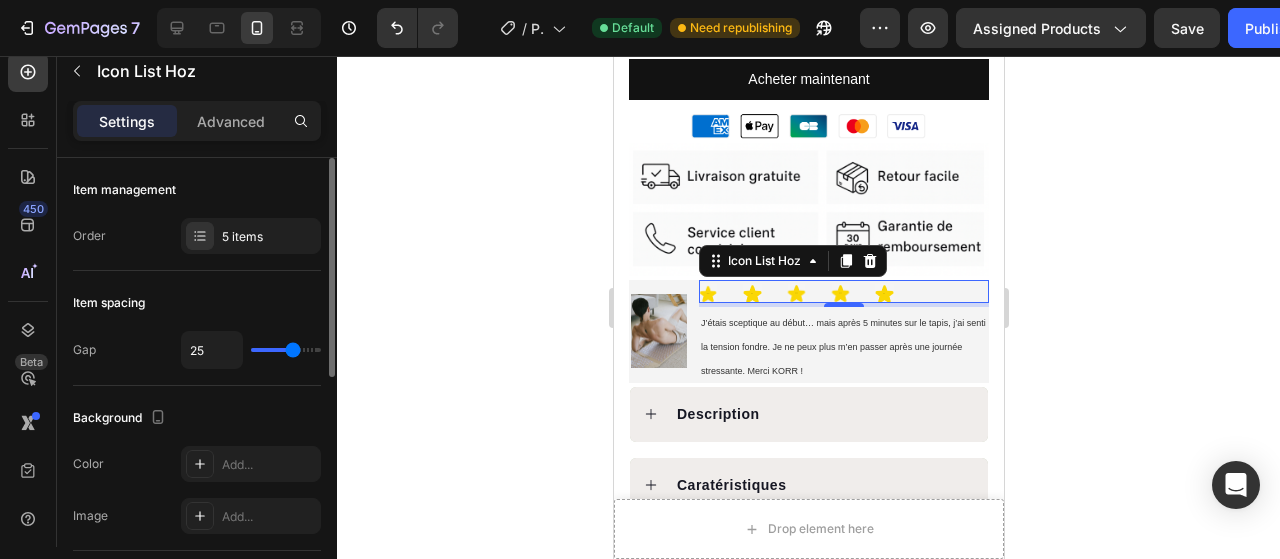 type on "24" 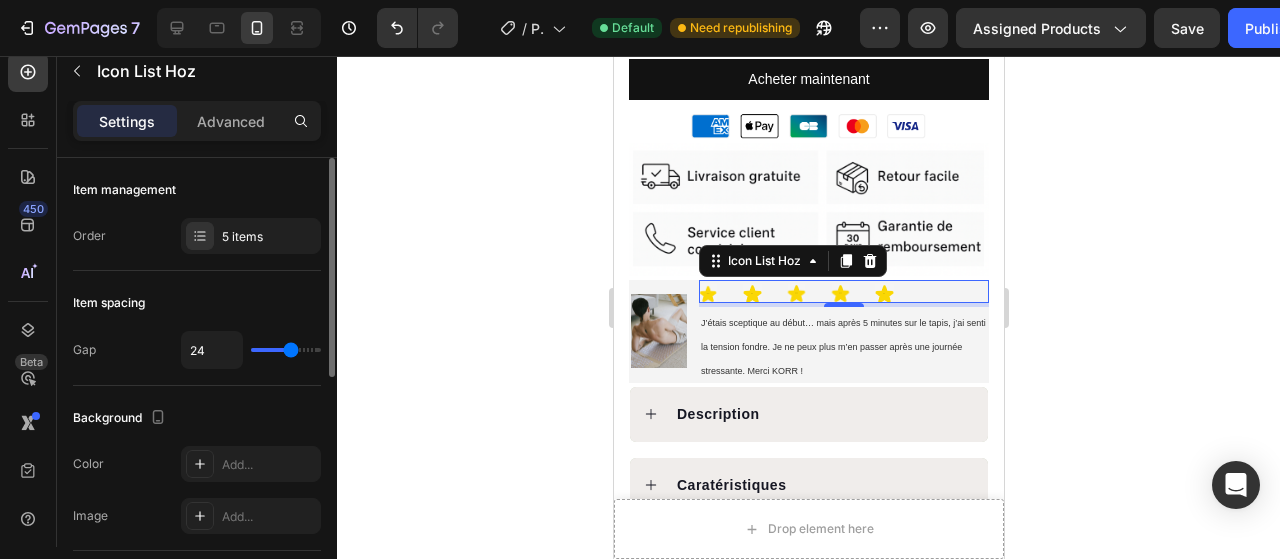 type on "9" 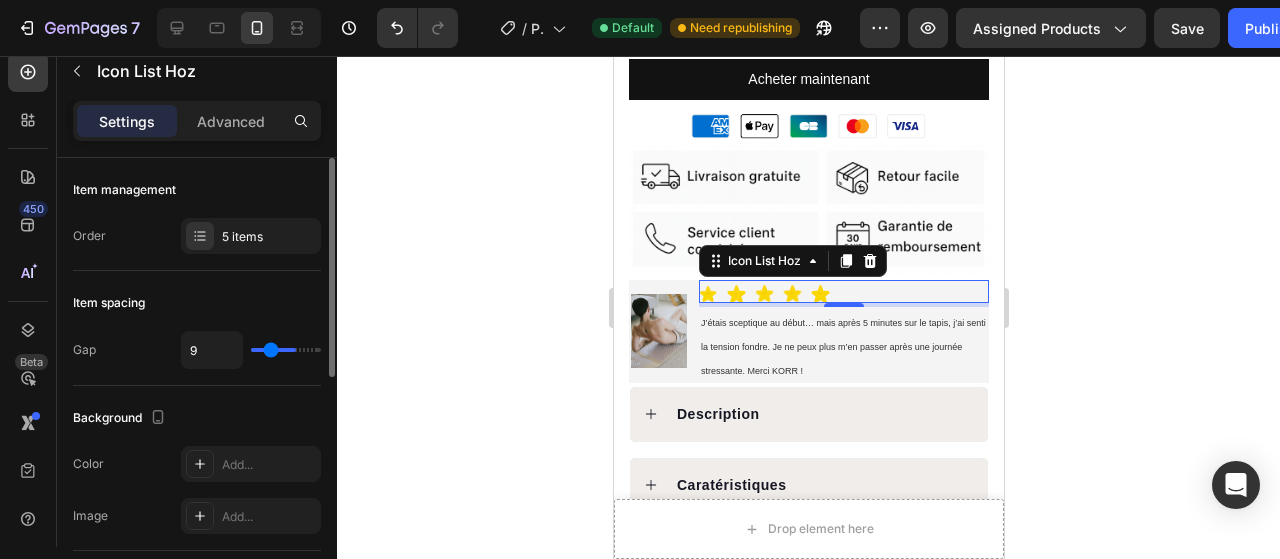 type on "5" 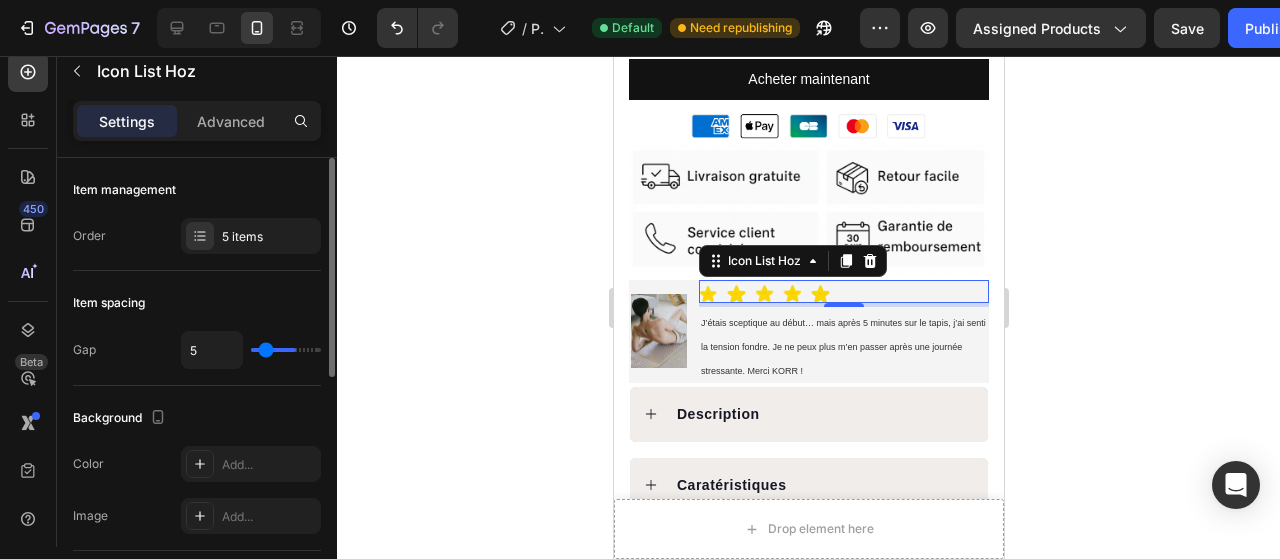 type on "4" 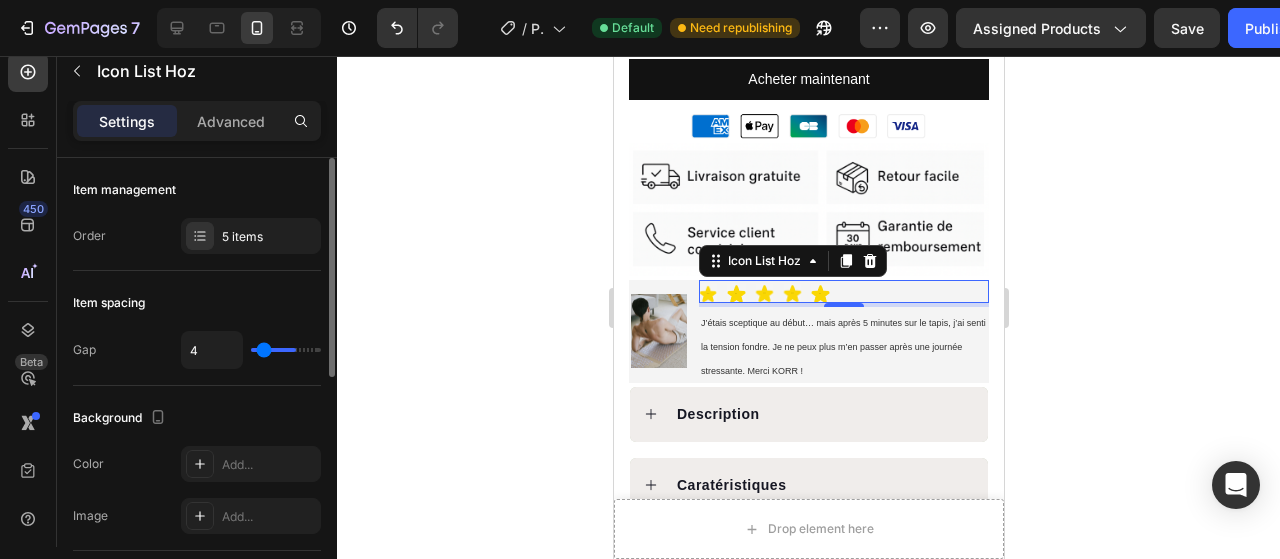 type on "1" 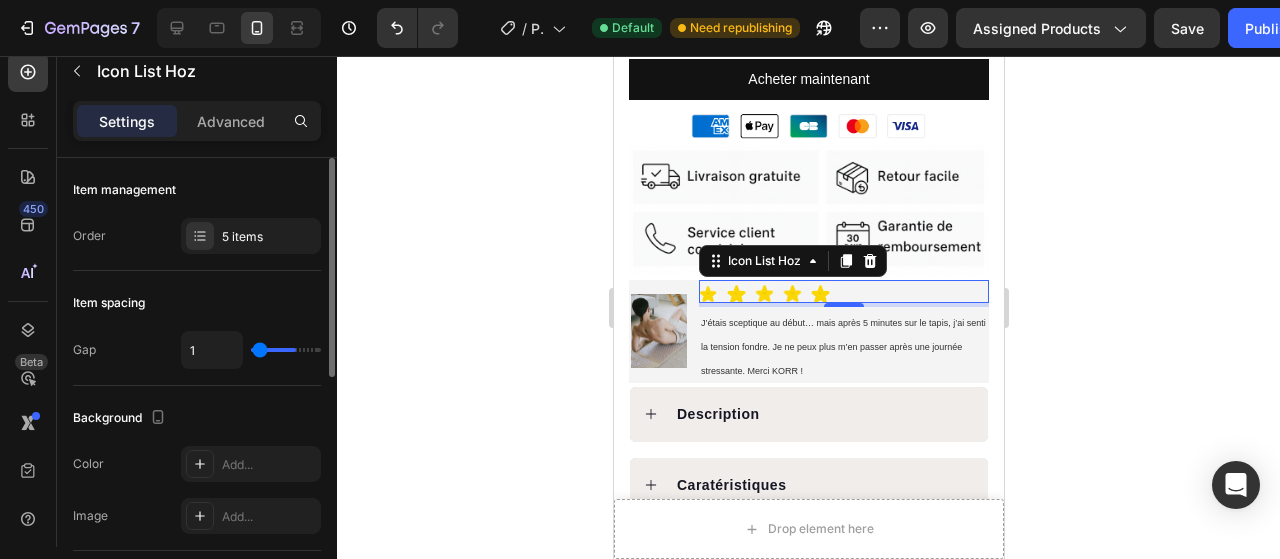 type on "0" 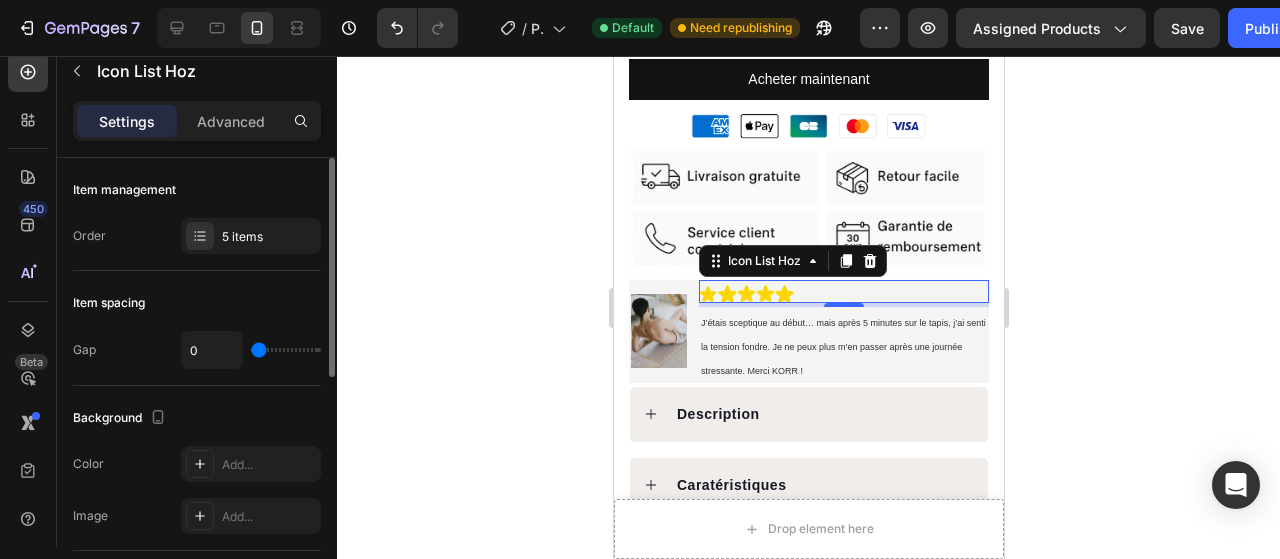 type on "1" 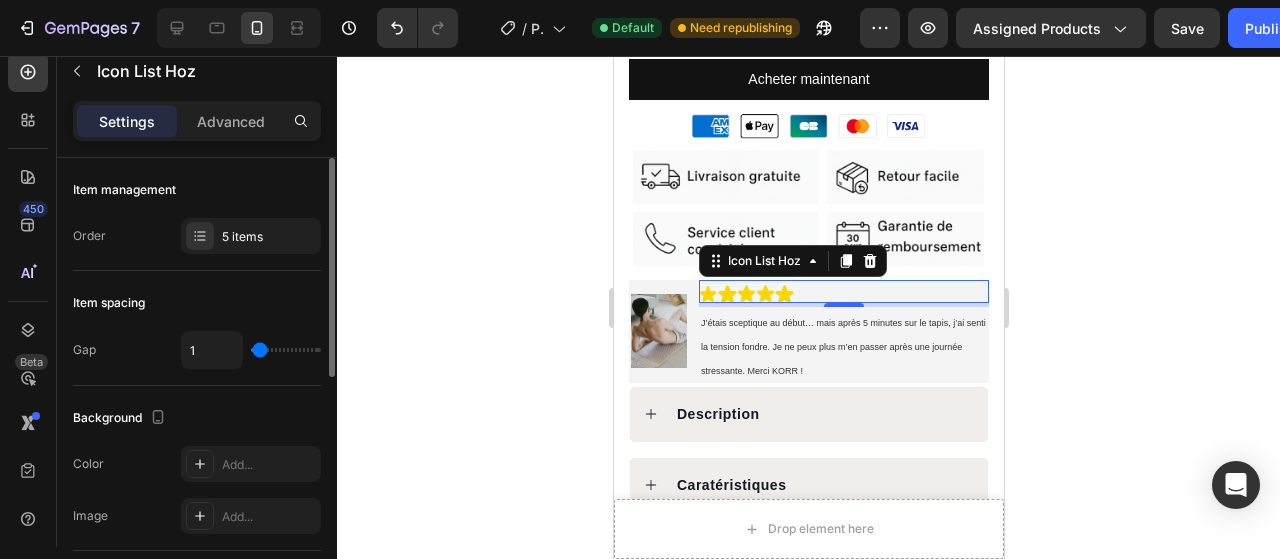 type on "2" 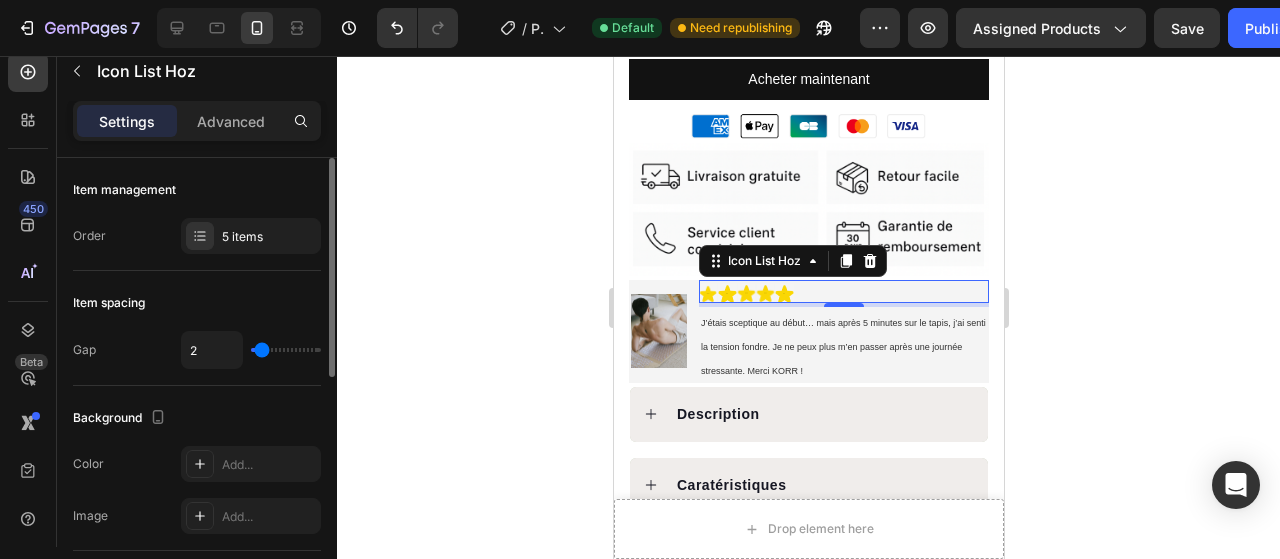 type on "3" 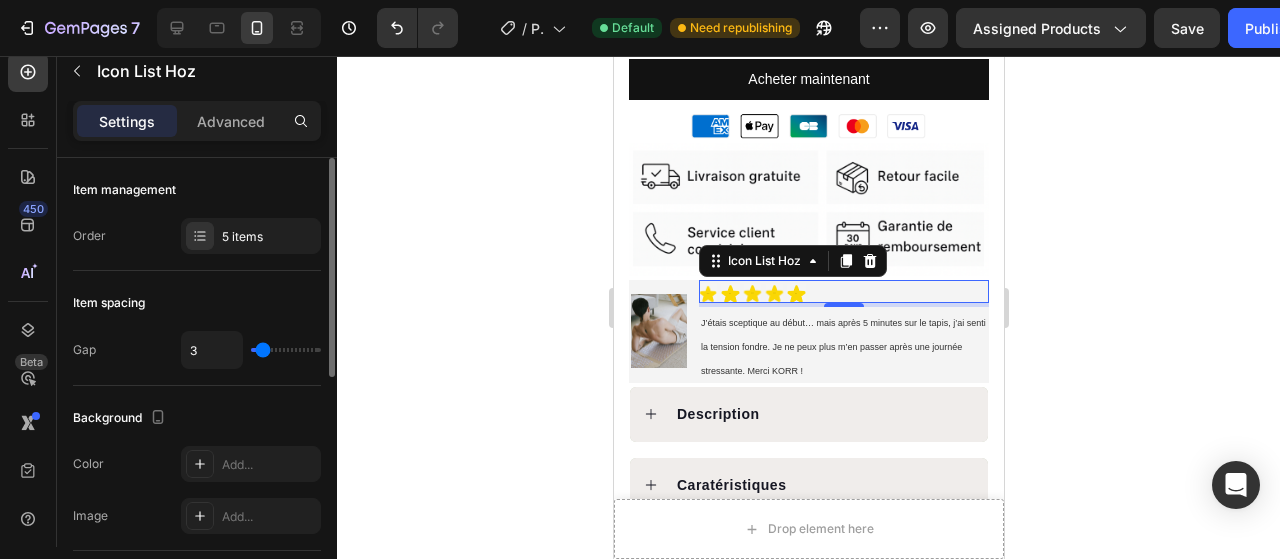 type on "4" 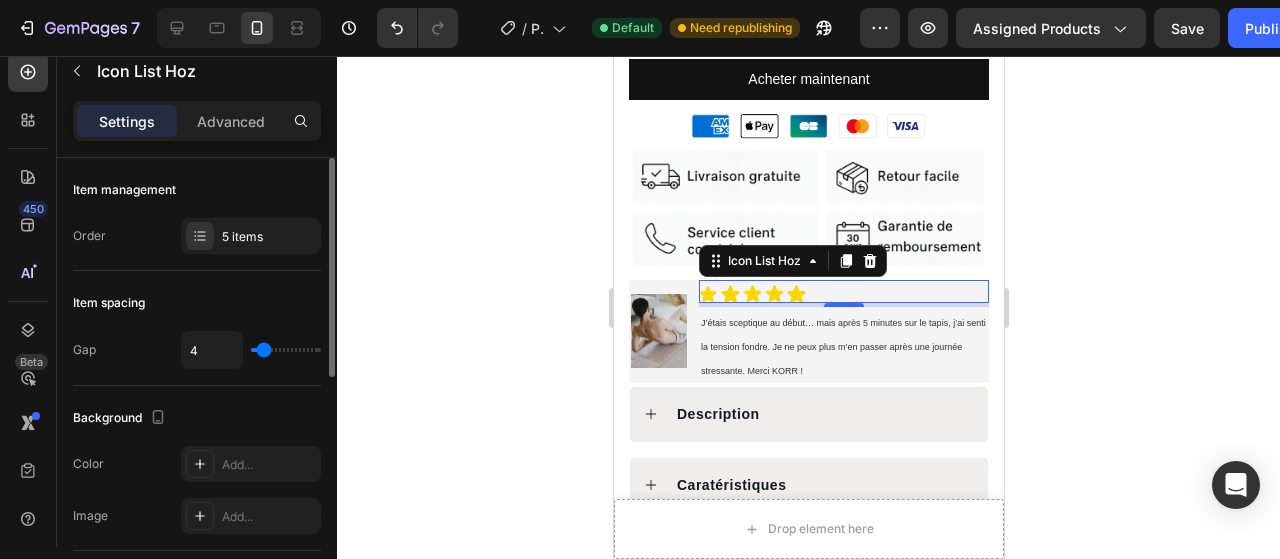 type on "5" 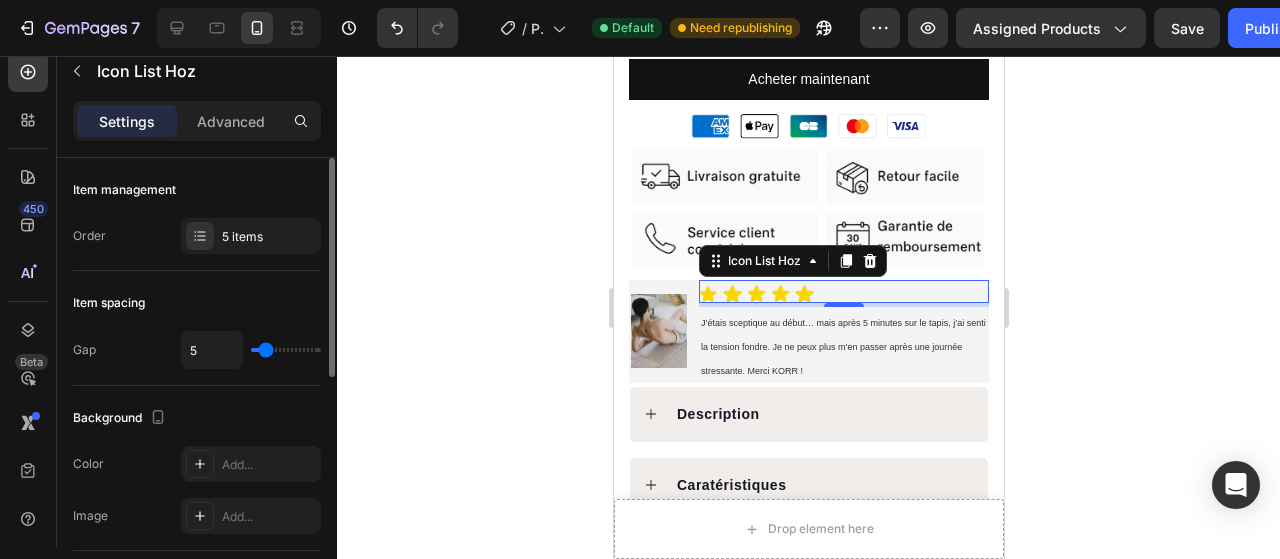 type on "3" 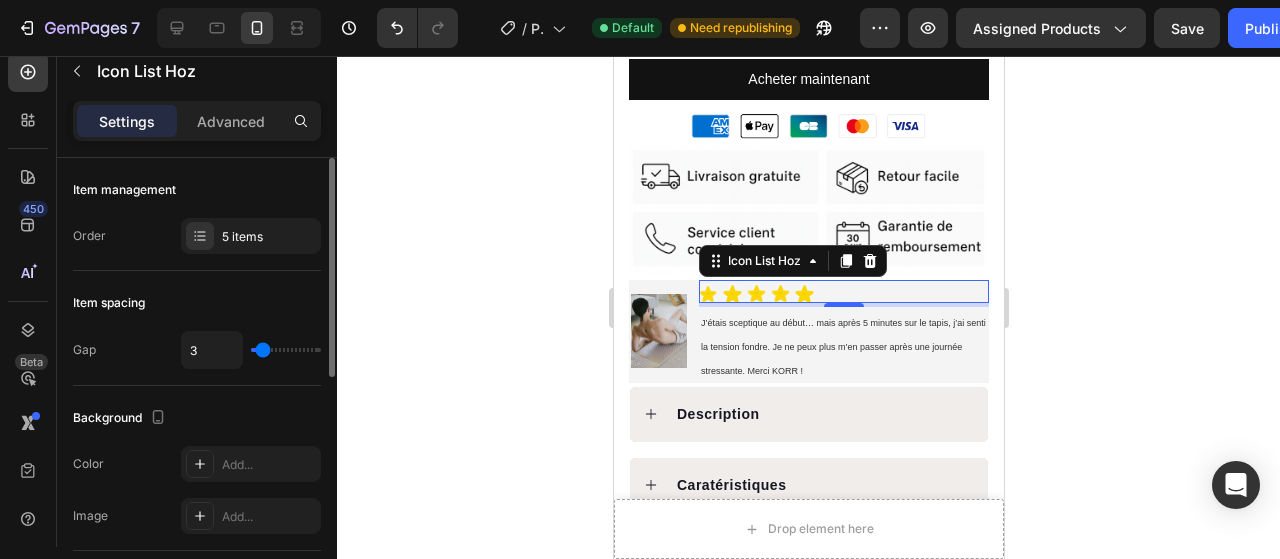 drag, startPoint x: 262, startPoint y: 347, endPoint x: 263, endPoint y: 364, distance: 17.029387 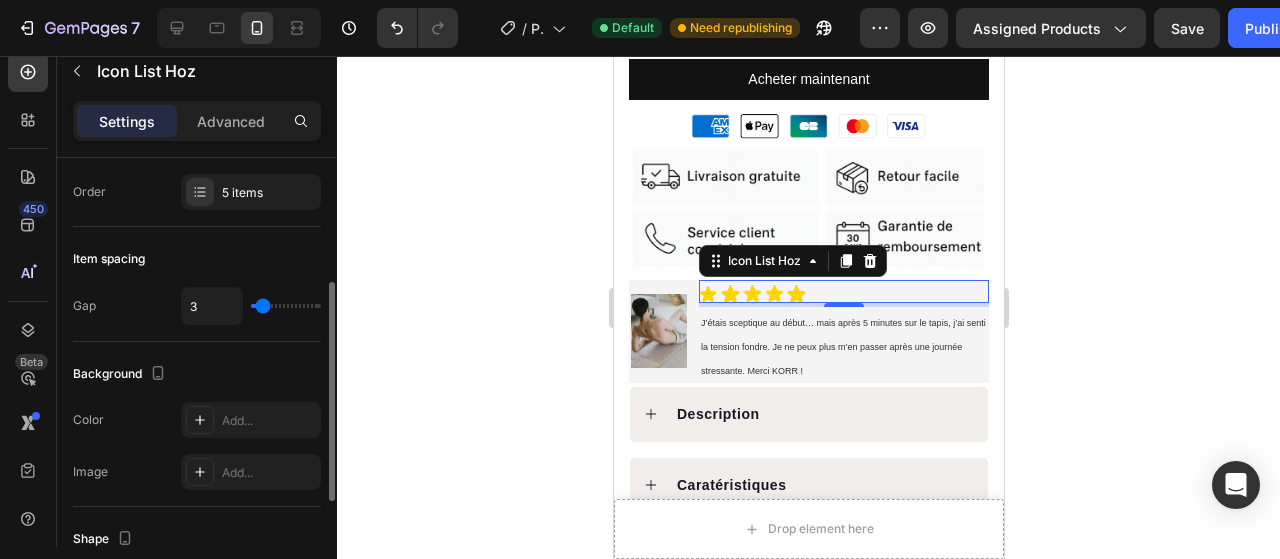 scroll, scrollTop: 0, scrollLeft: 0, axis: both 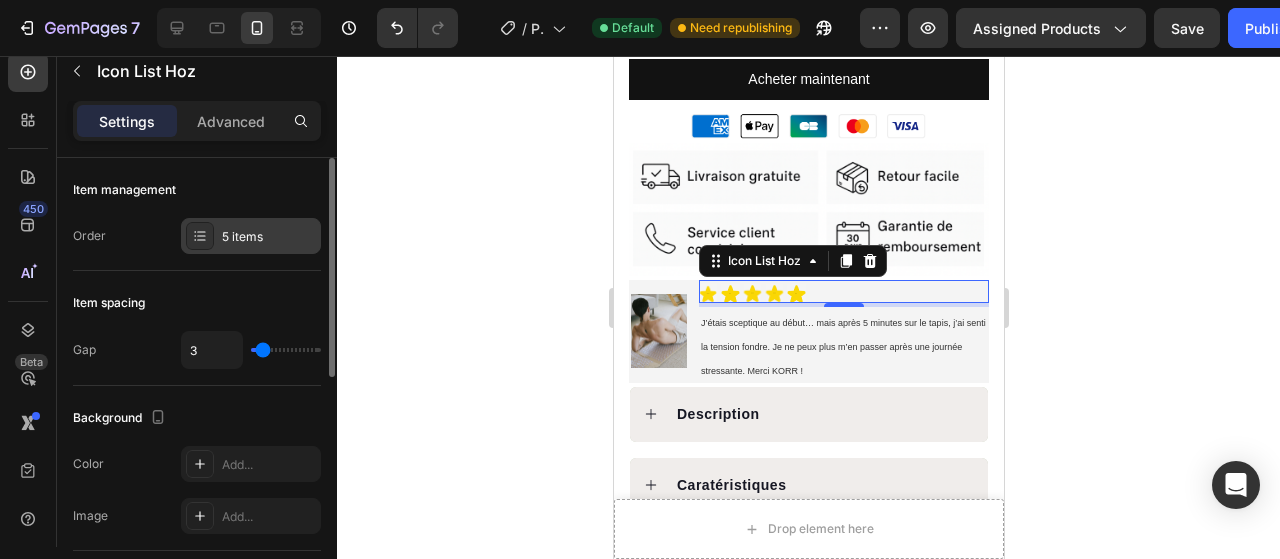click on "5 items" at bounding box center (251, 236) 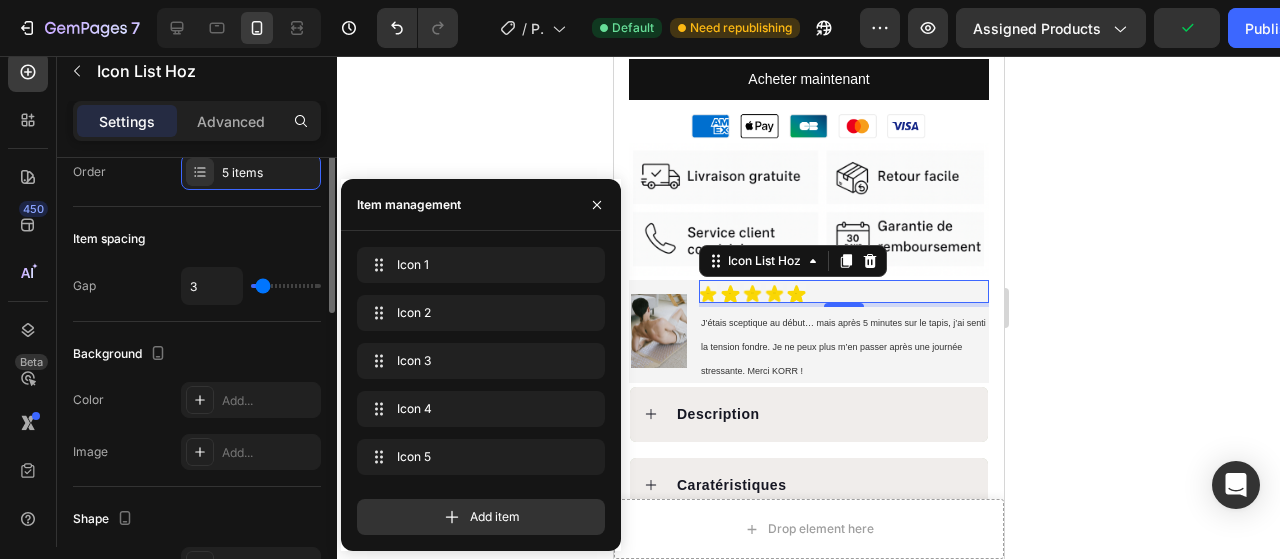 scroll, scrollTop: 0, scrollLeft: 0, axis: both 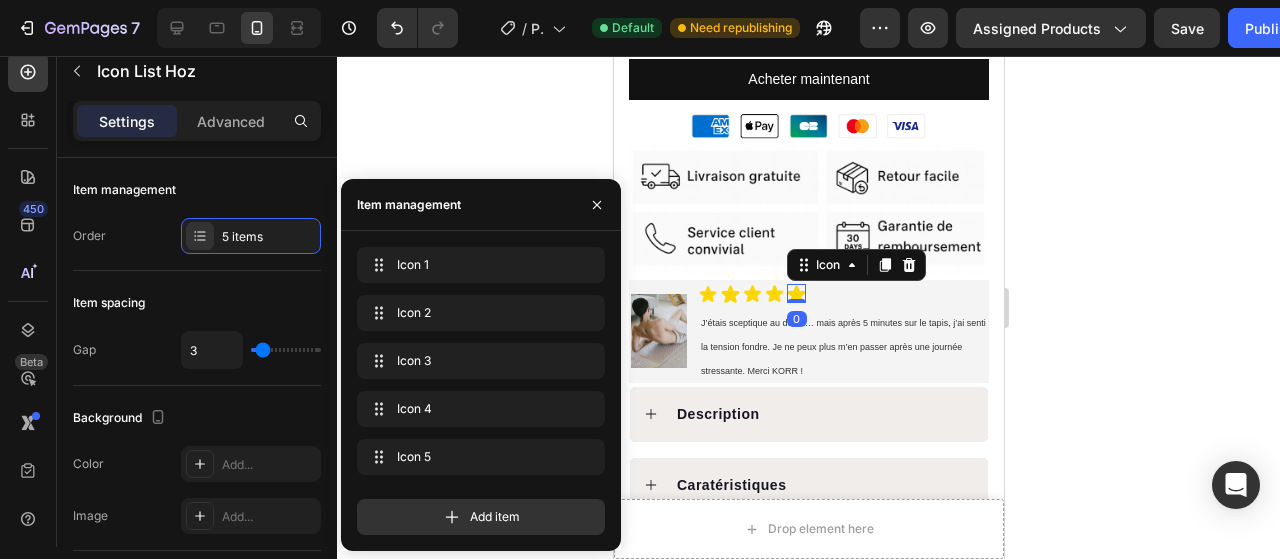 click 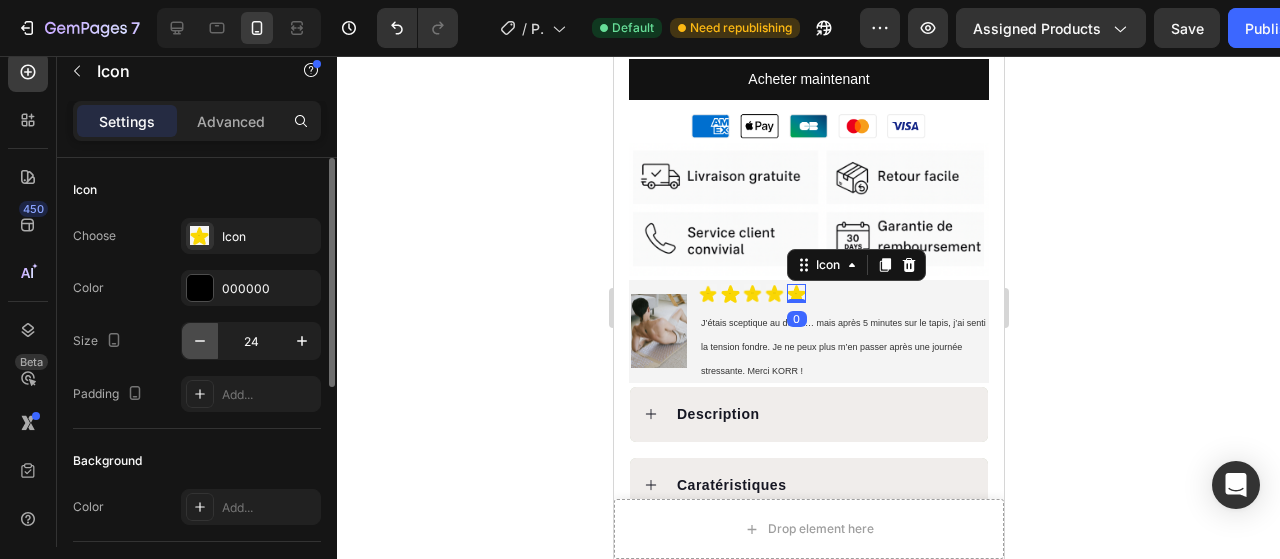 click at bounding box center [200, 341] 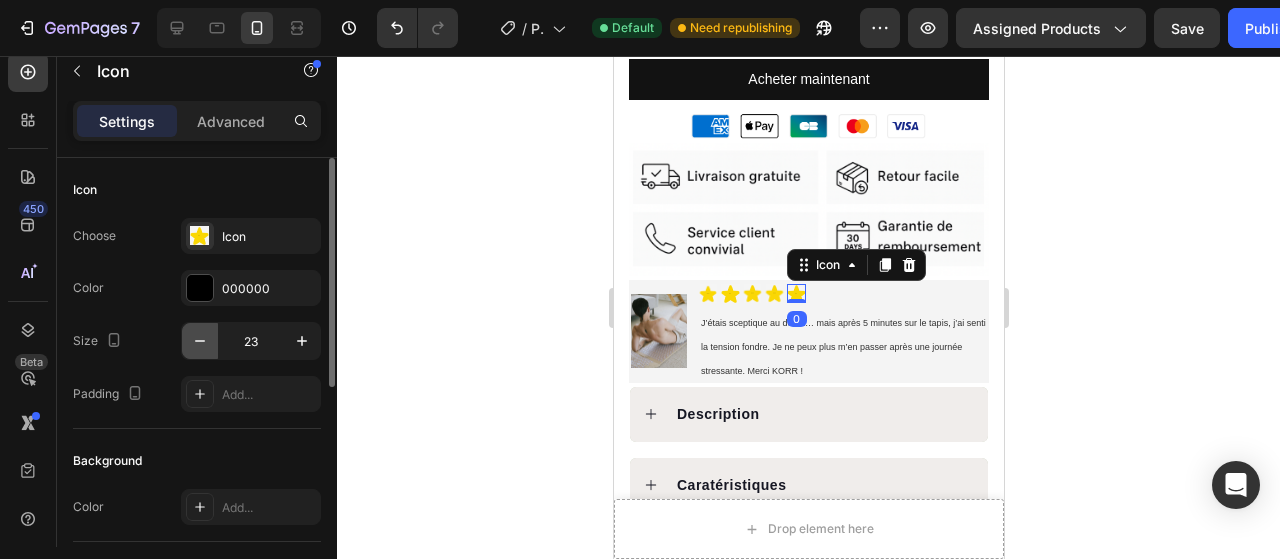 click at bounding box center (200, 341) 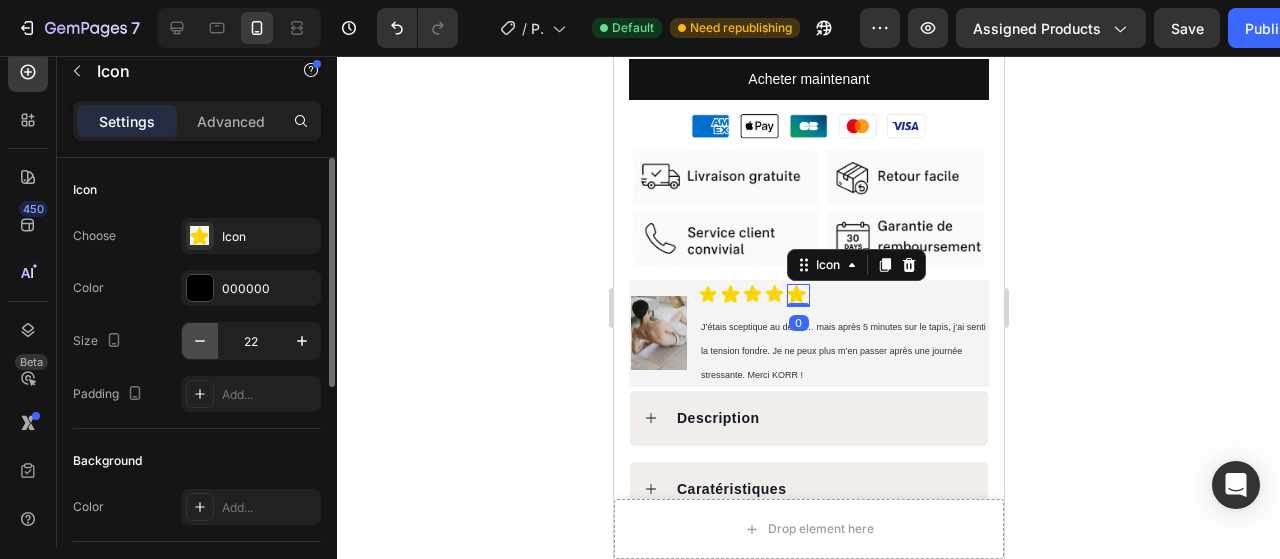 click at bounding box center [200, 341] 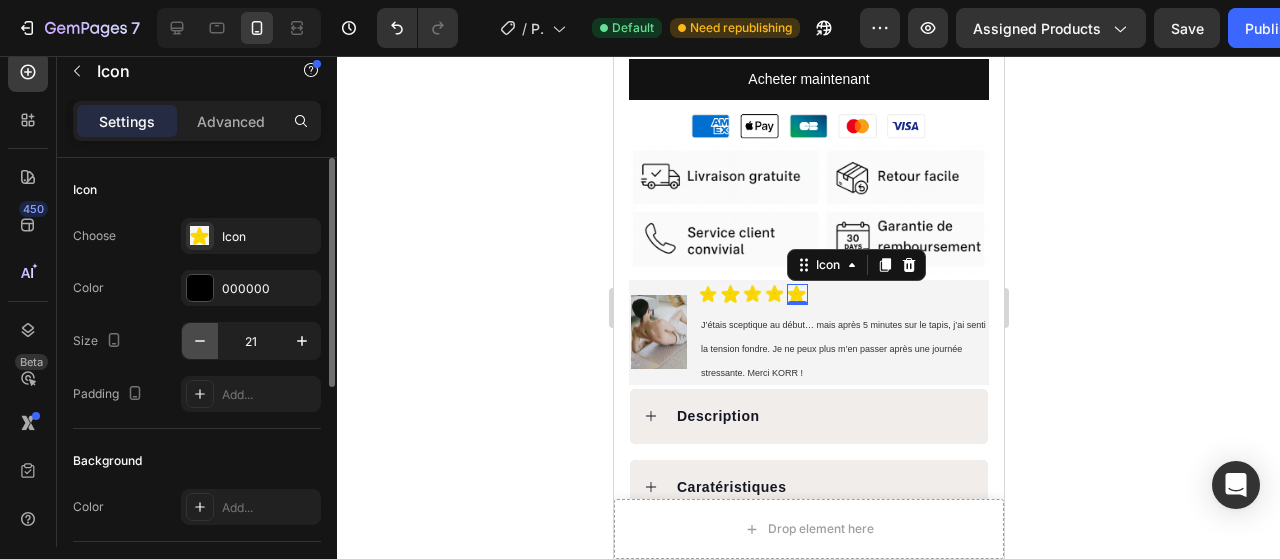 click at bounding box center (200, 341) 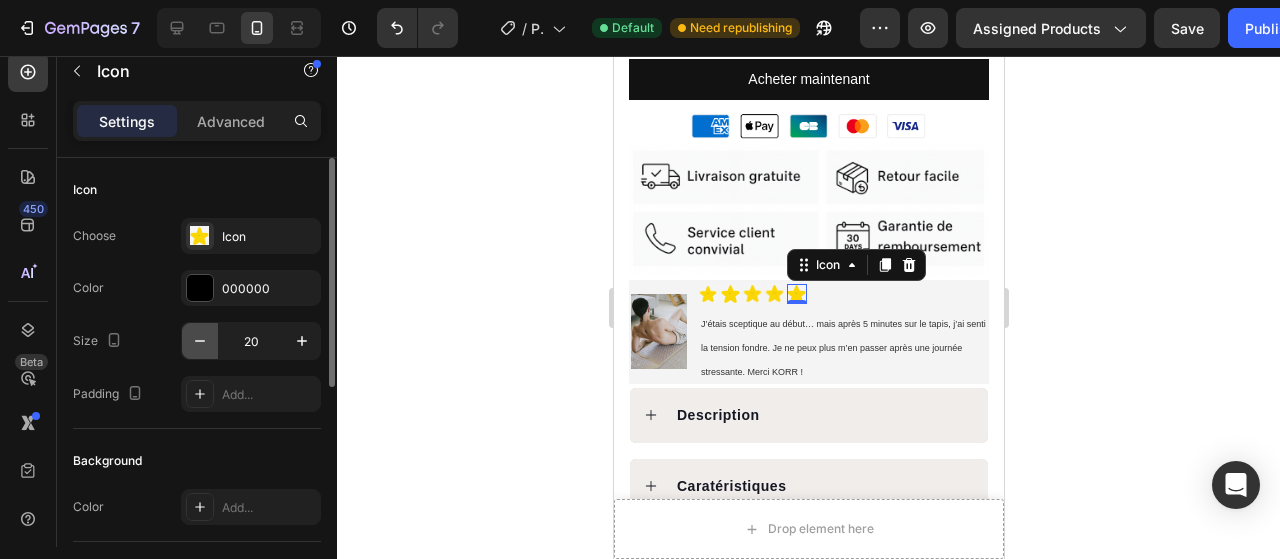 click at bounding box center [200, 341] 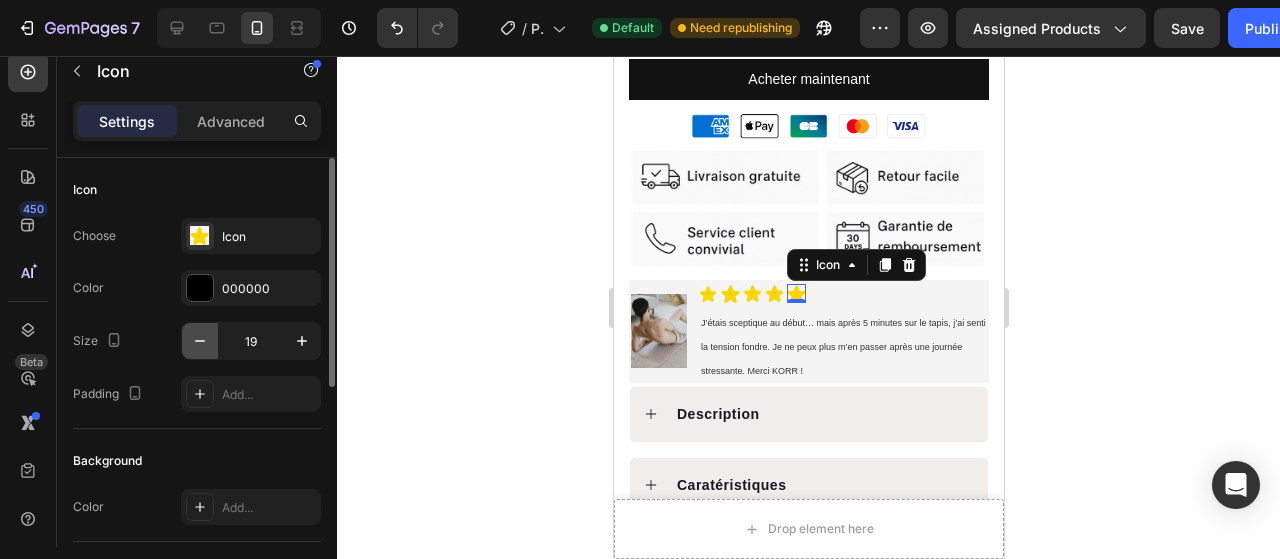 click at bounding box center (200, 341) 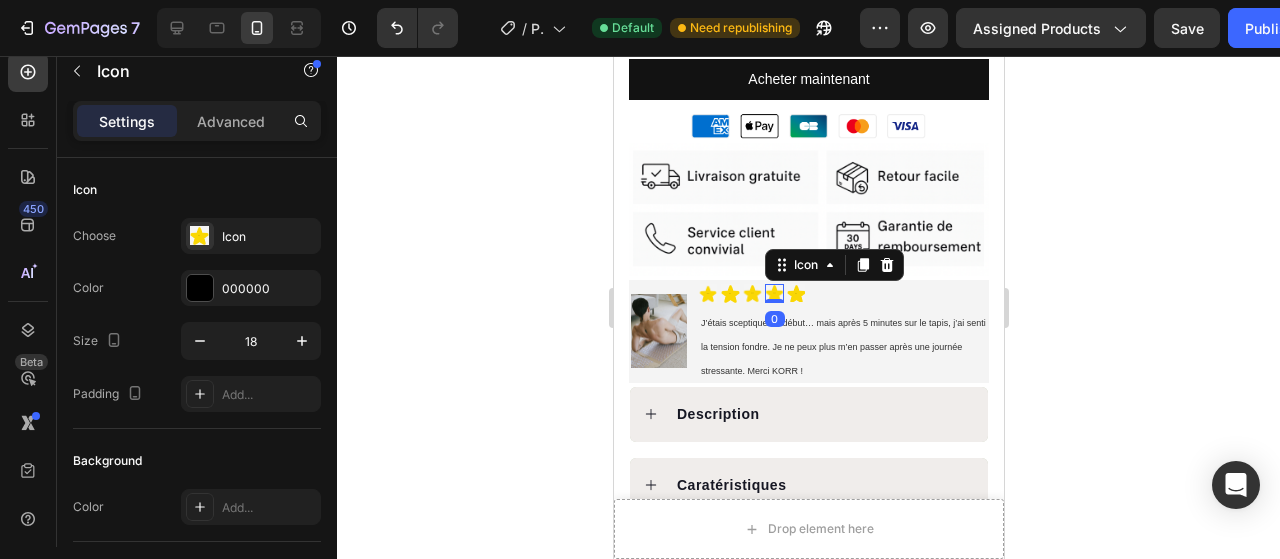 click 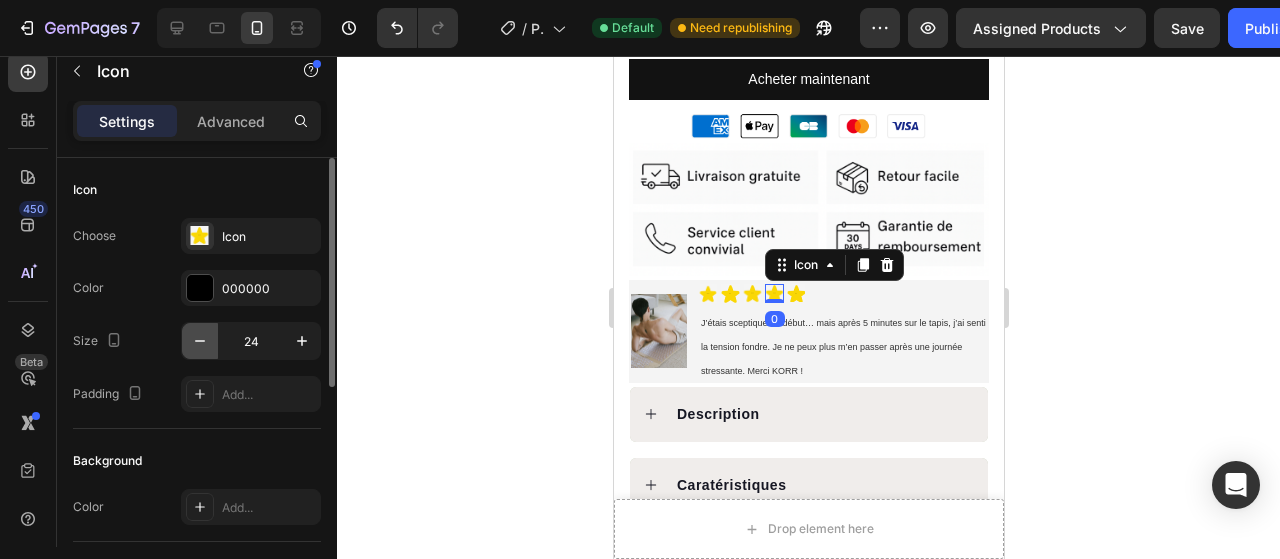 click 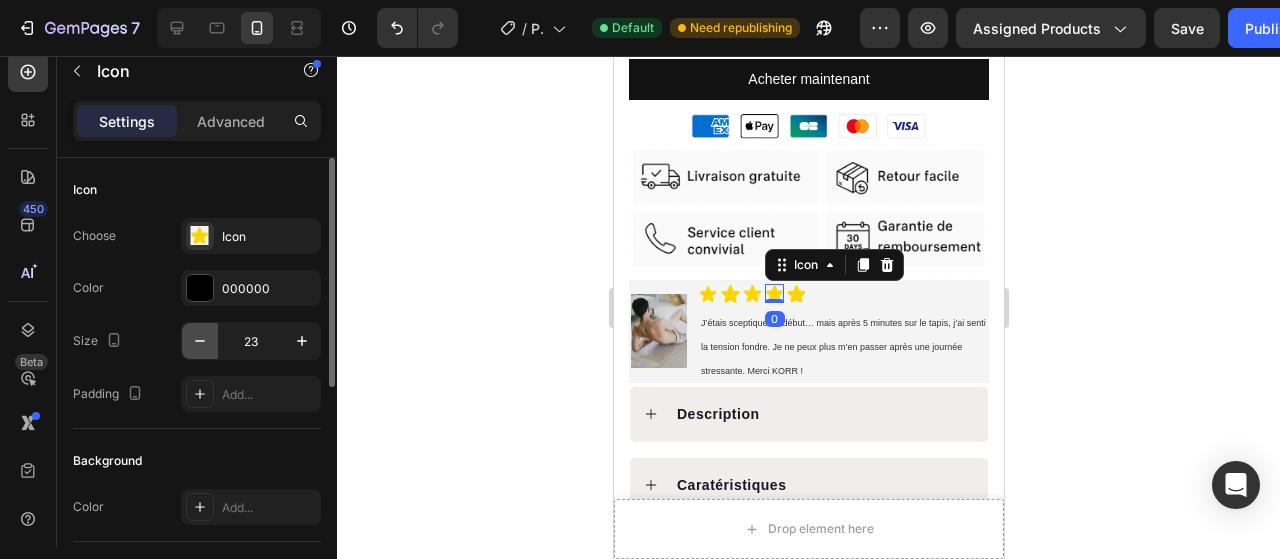 click 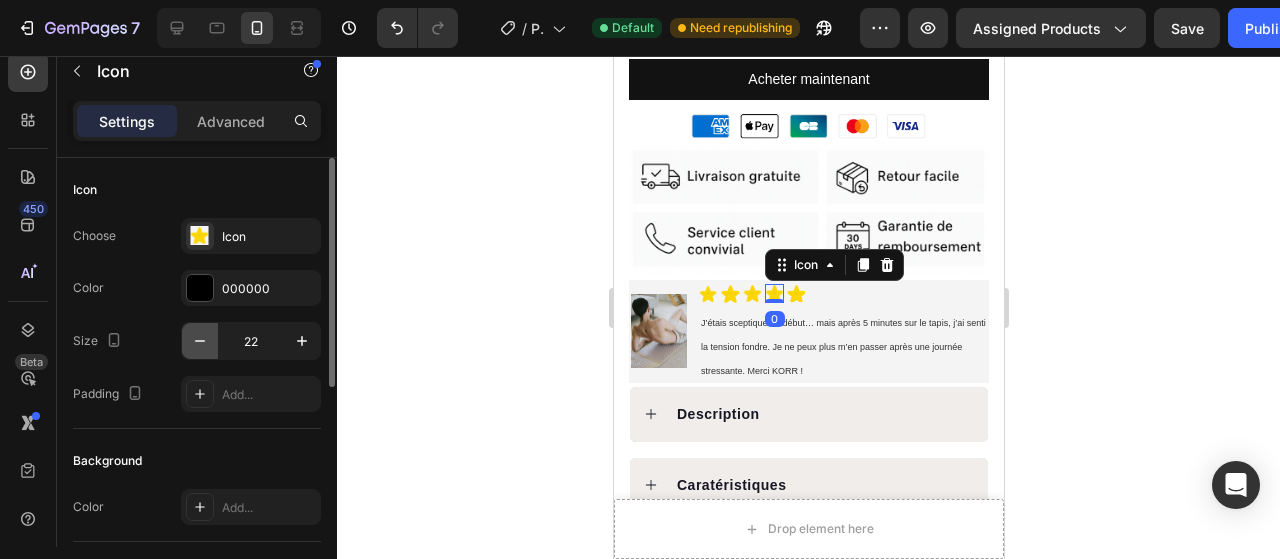 click 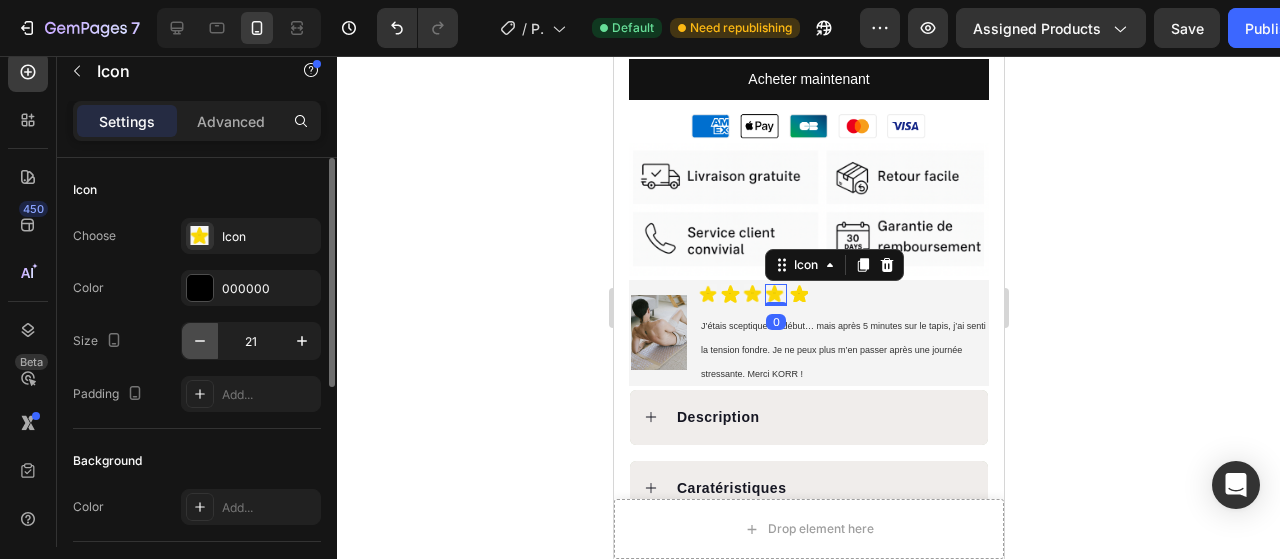 click 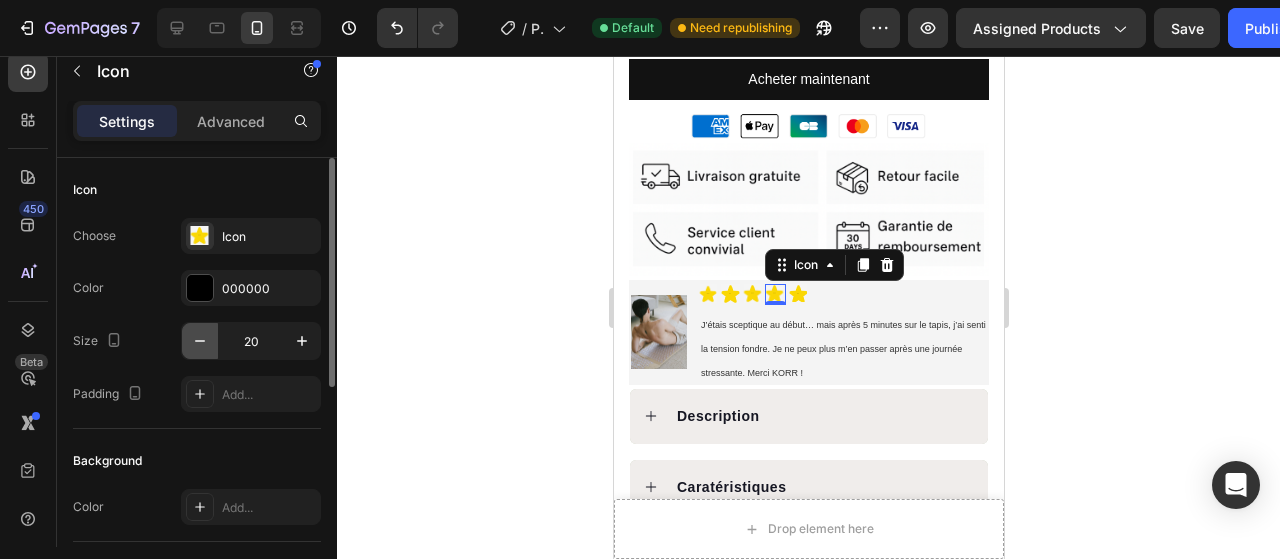 click 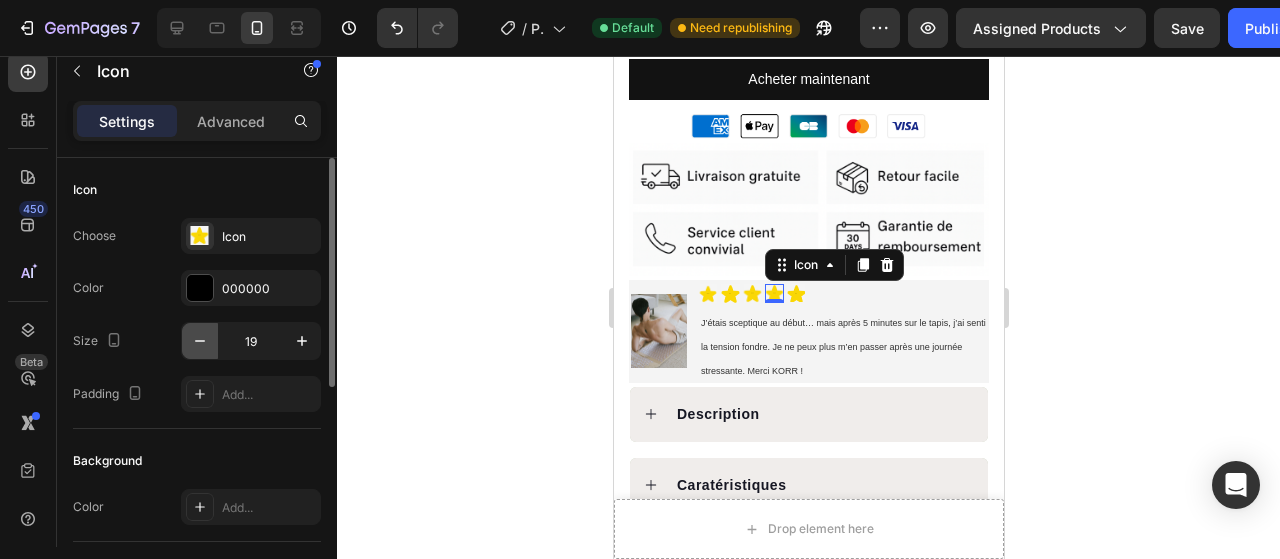 click 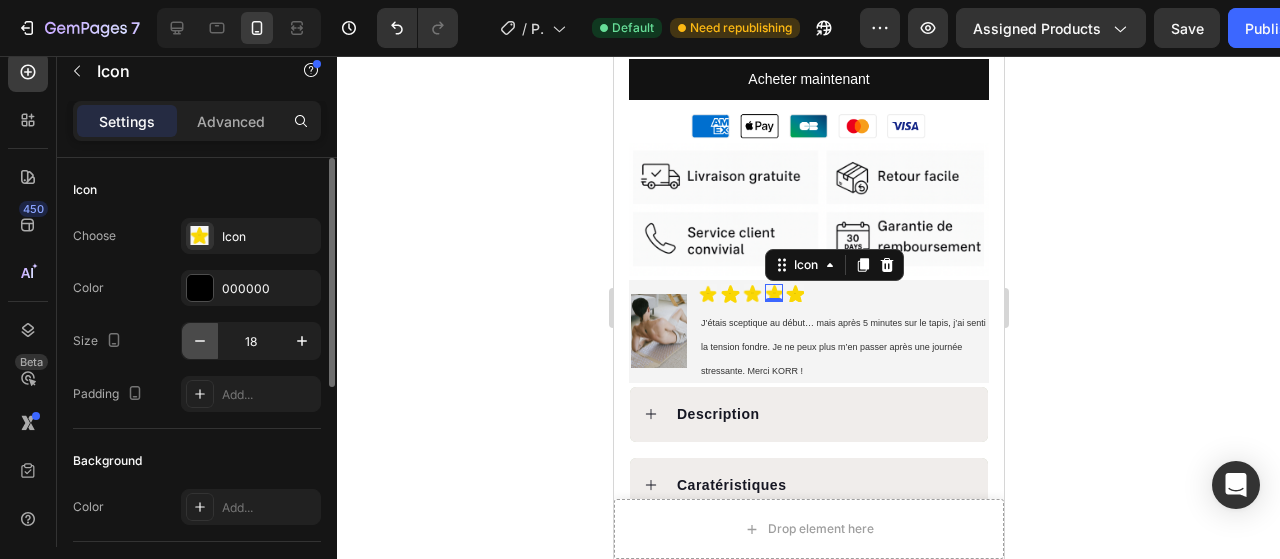 click 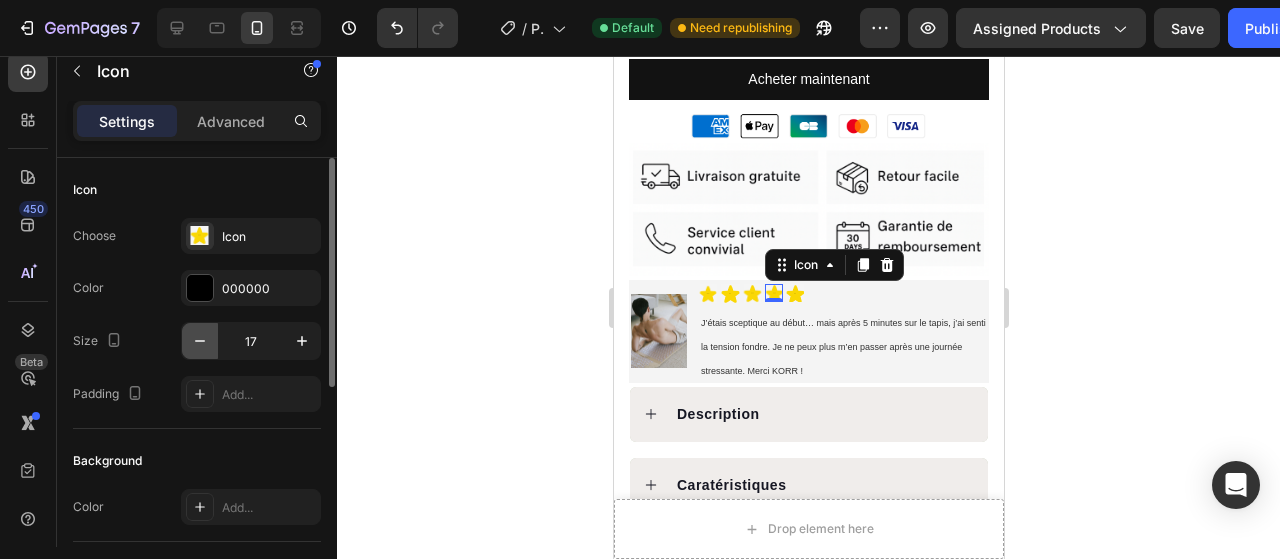 click 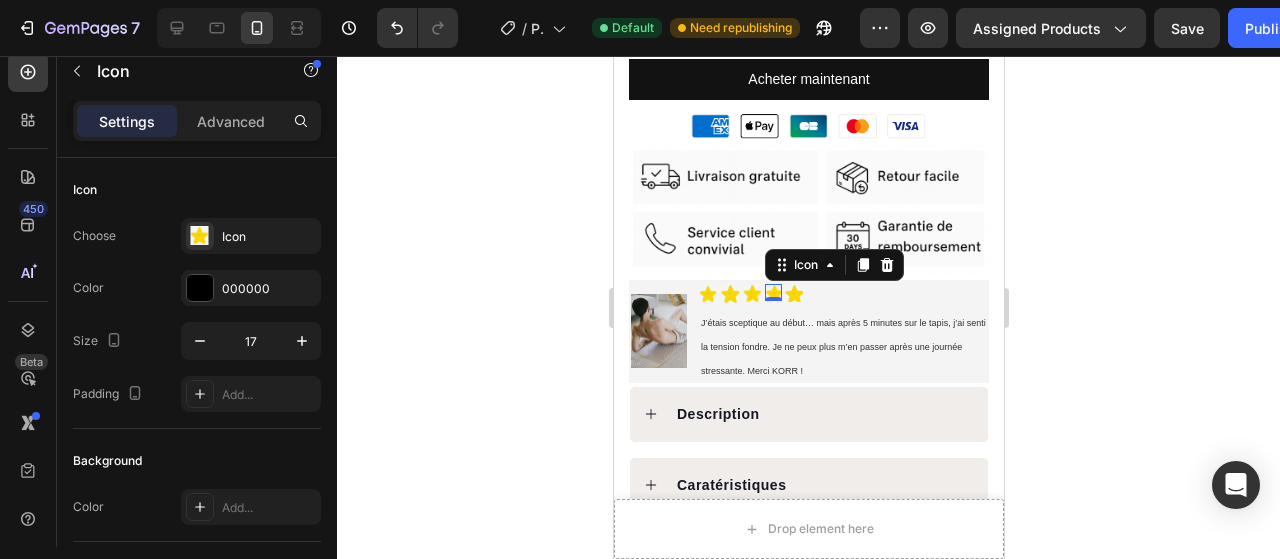 type on "16" 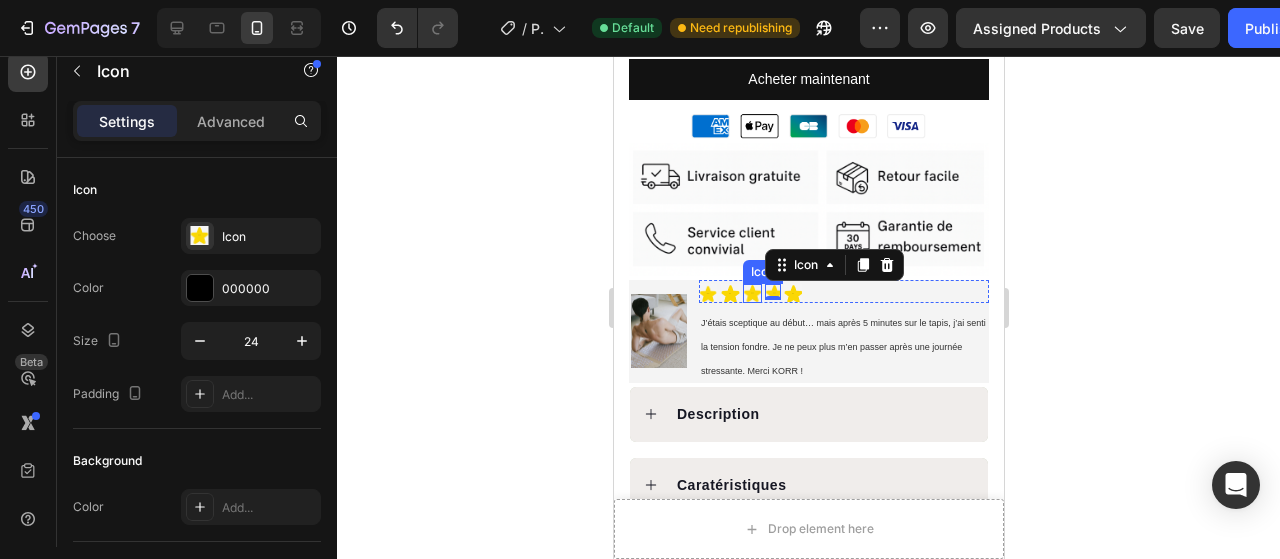 click 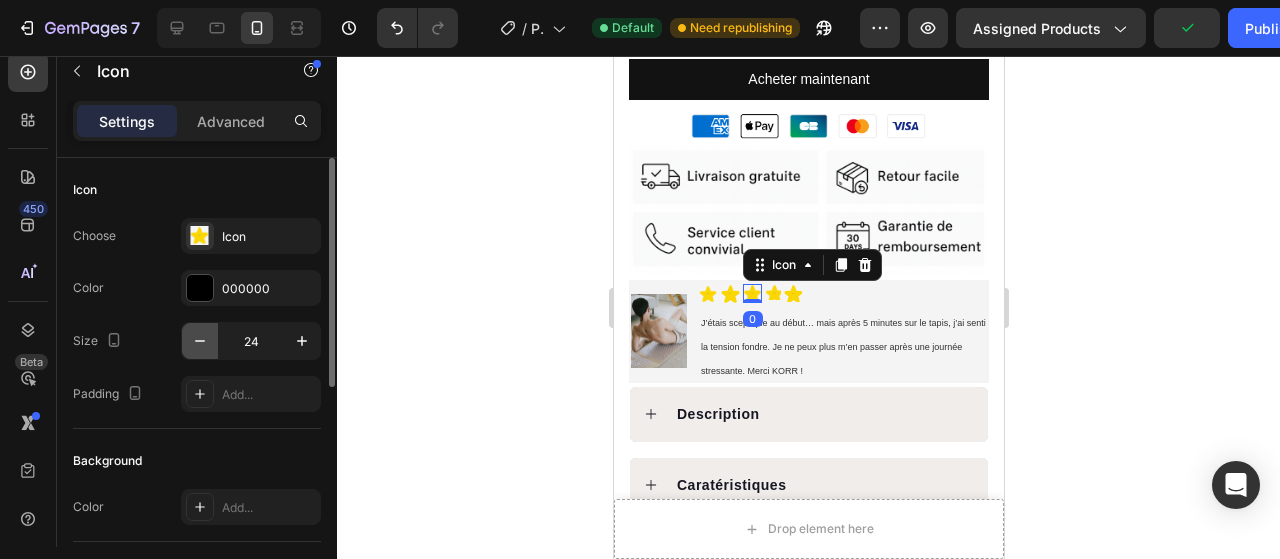 click 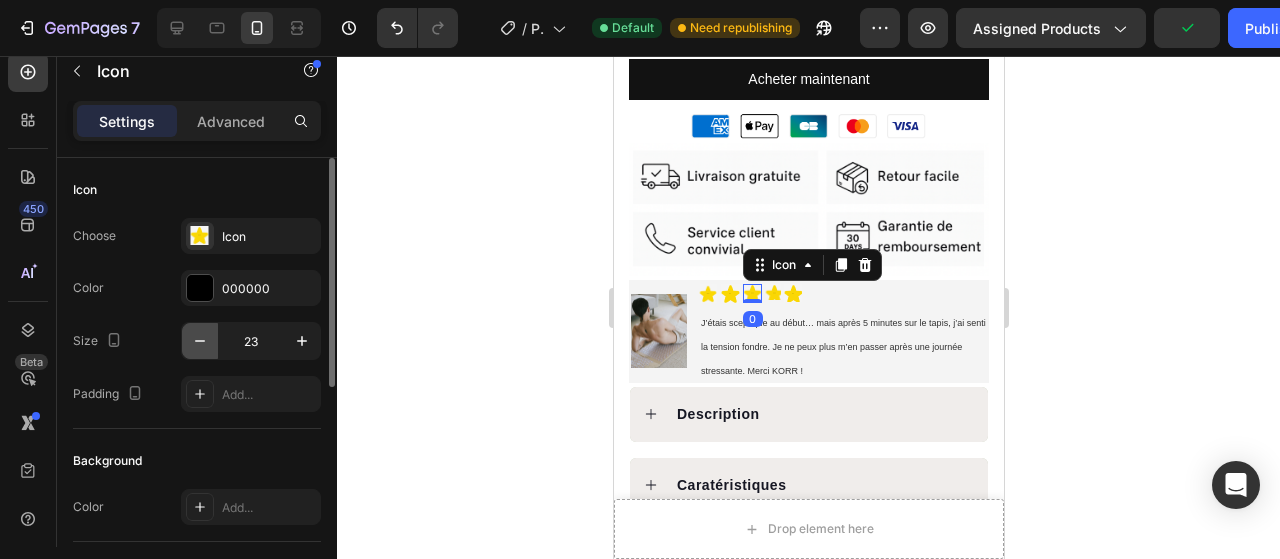 click 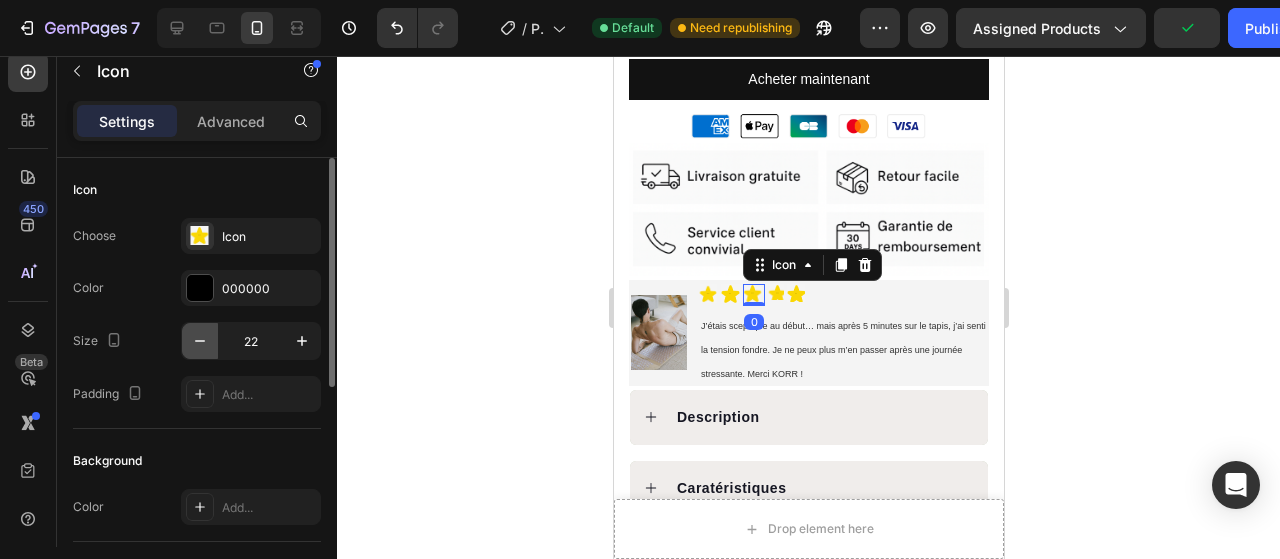 click 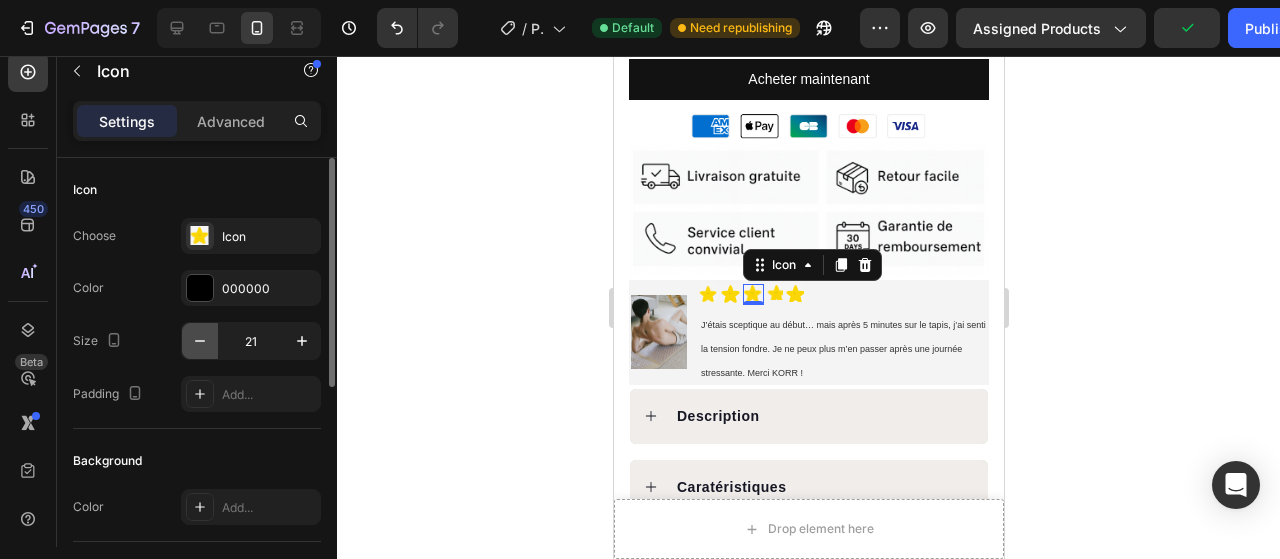 click 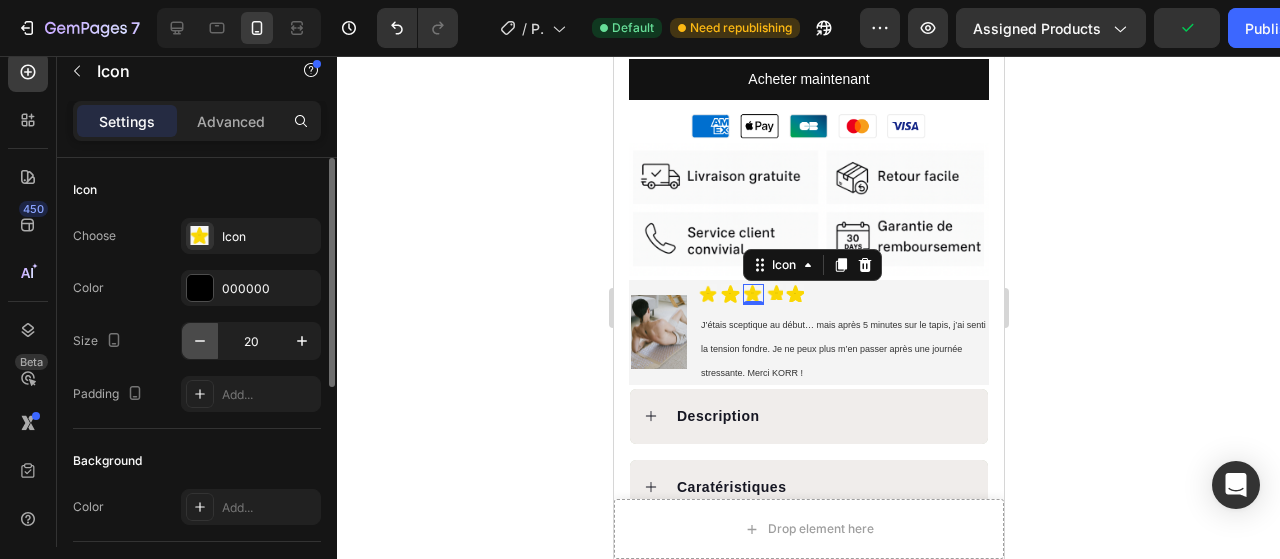 click 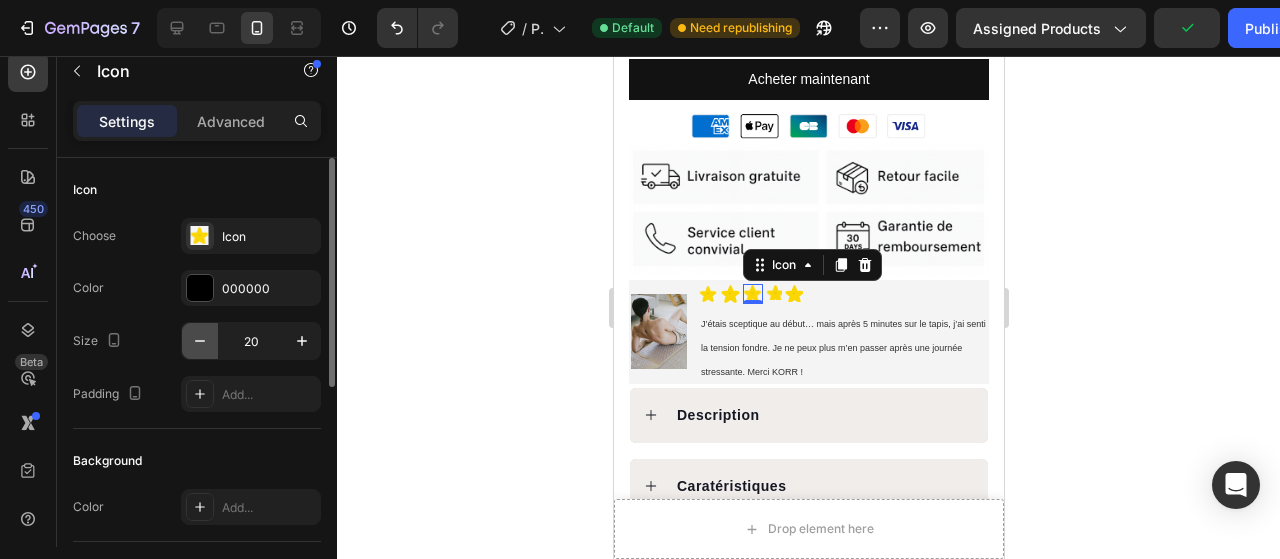 click 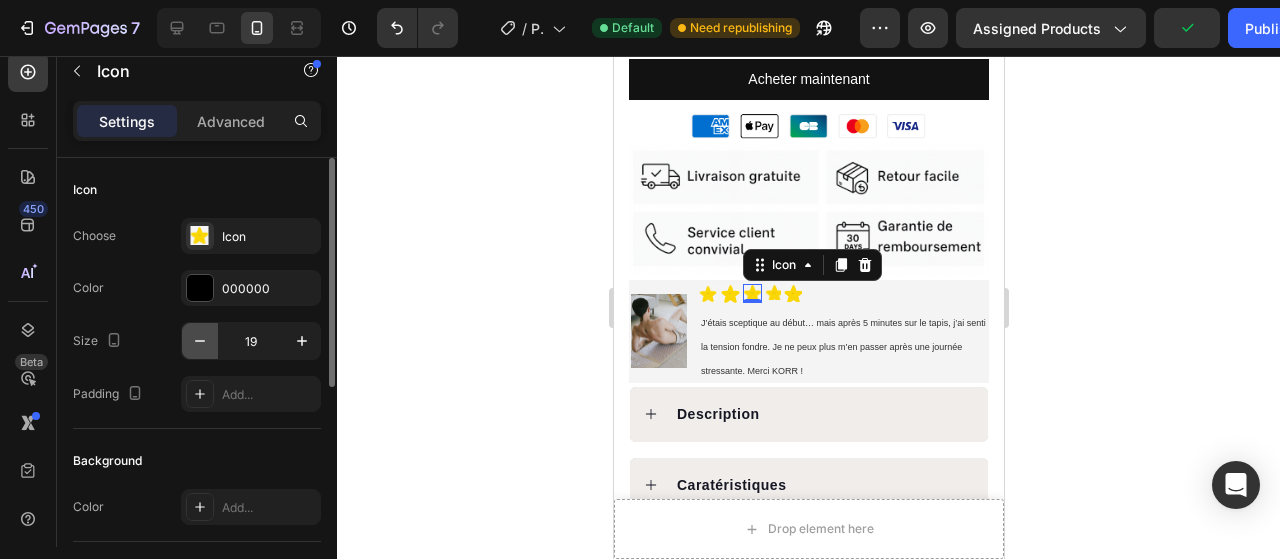 click 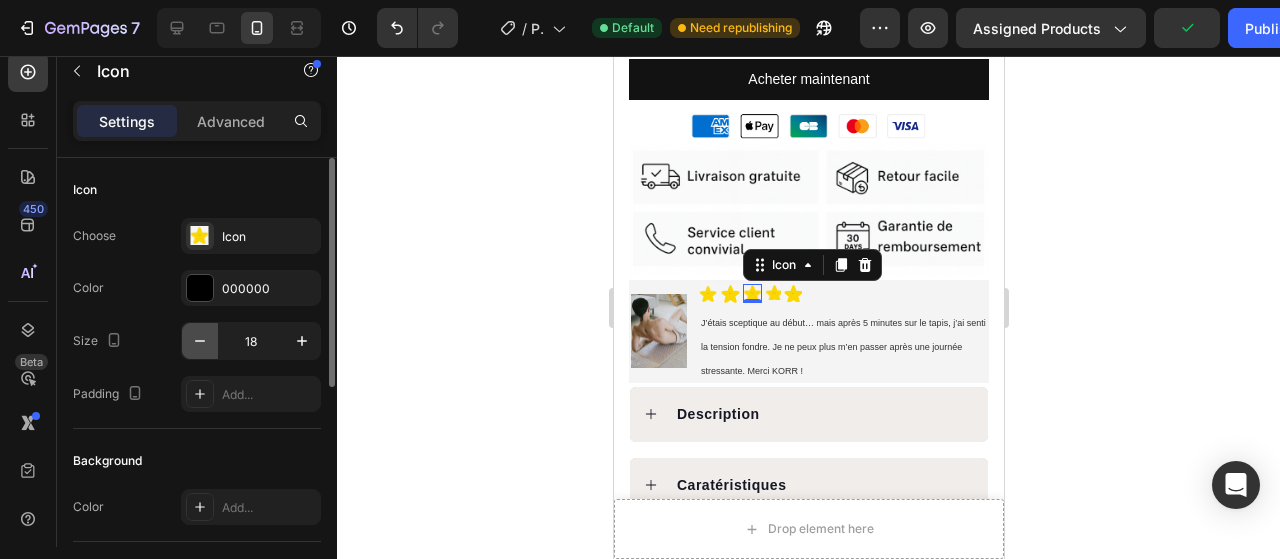 click 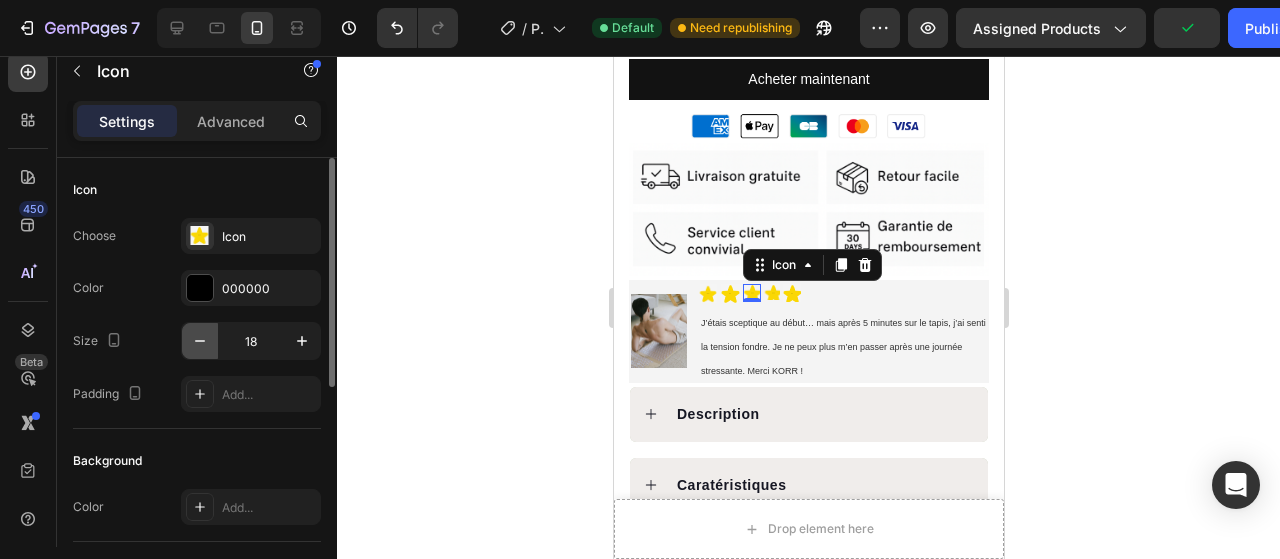 type on "17" 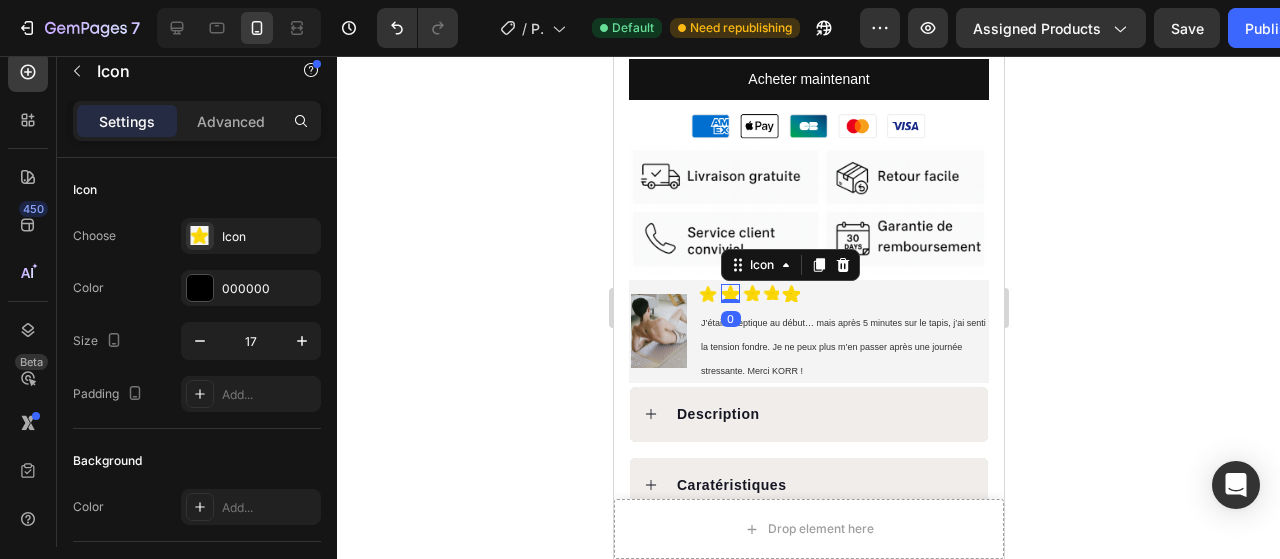 click 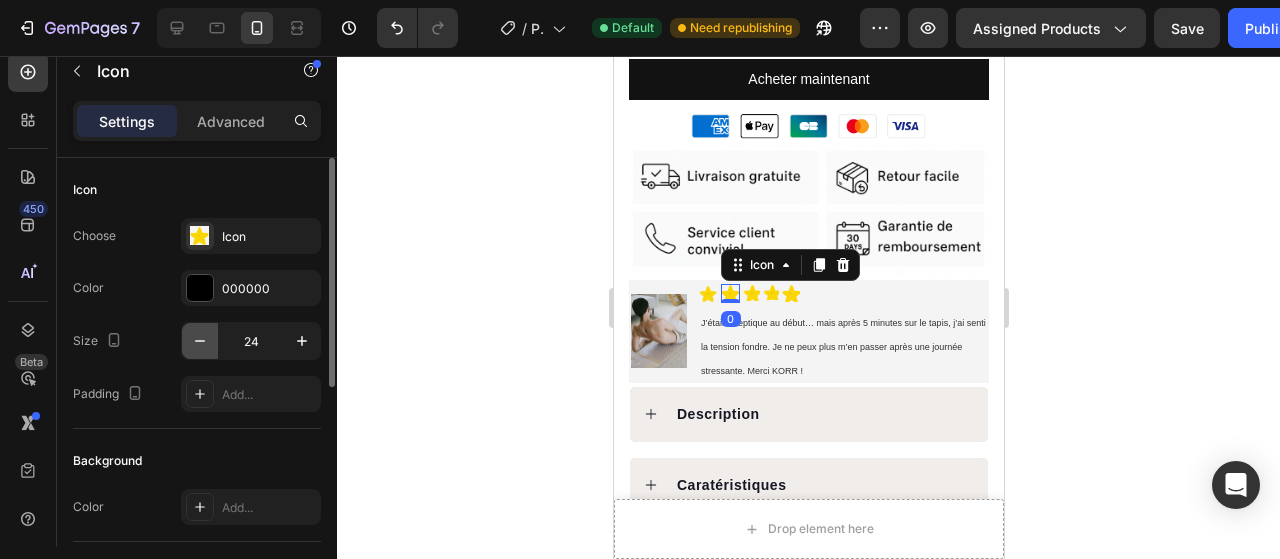 click 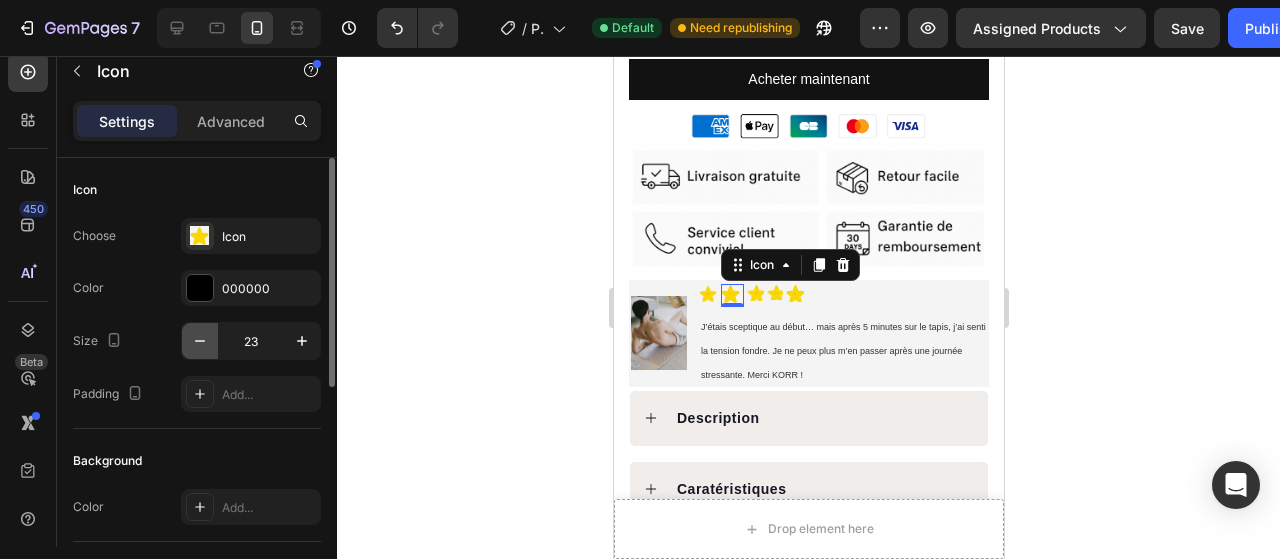 click 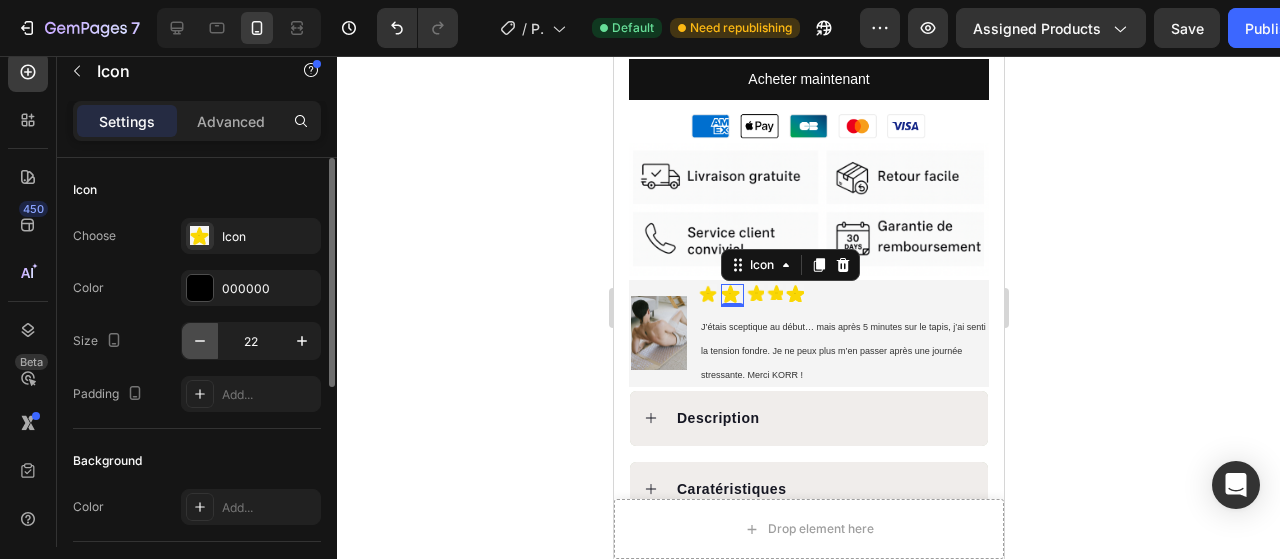 click 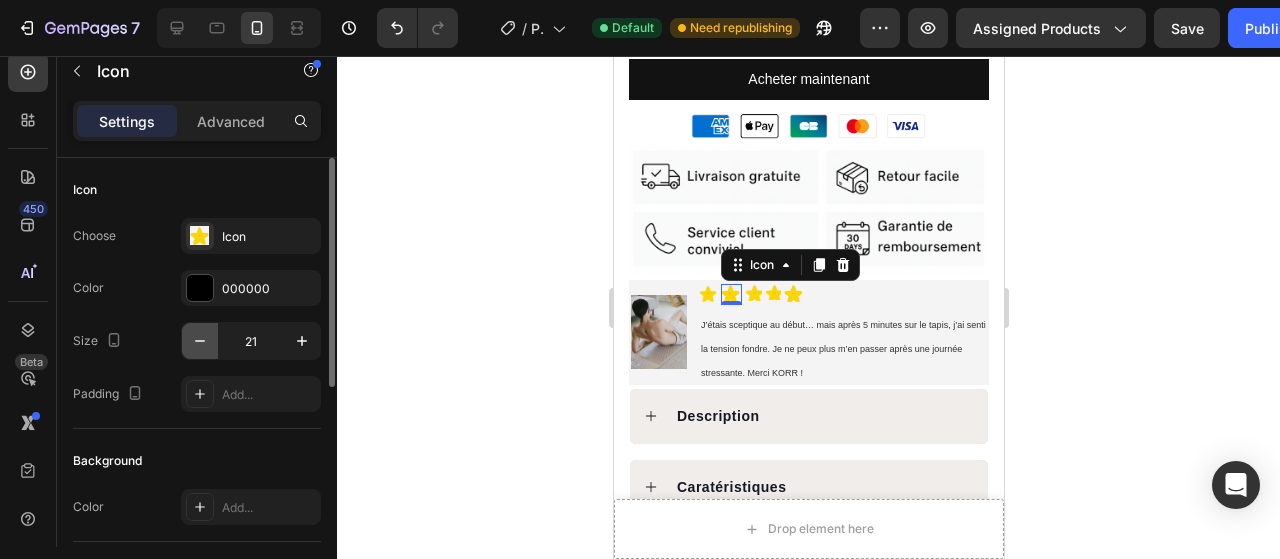 click 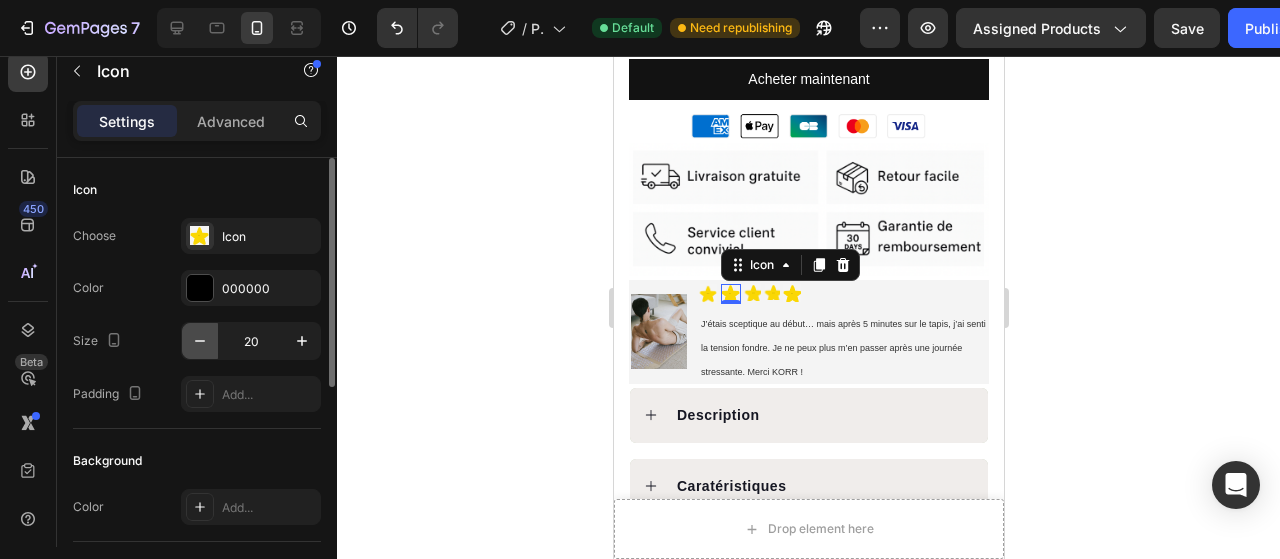 click 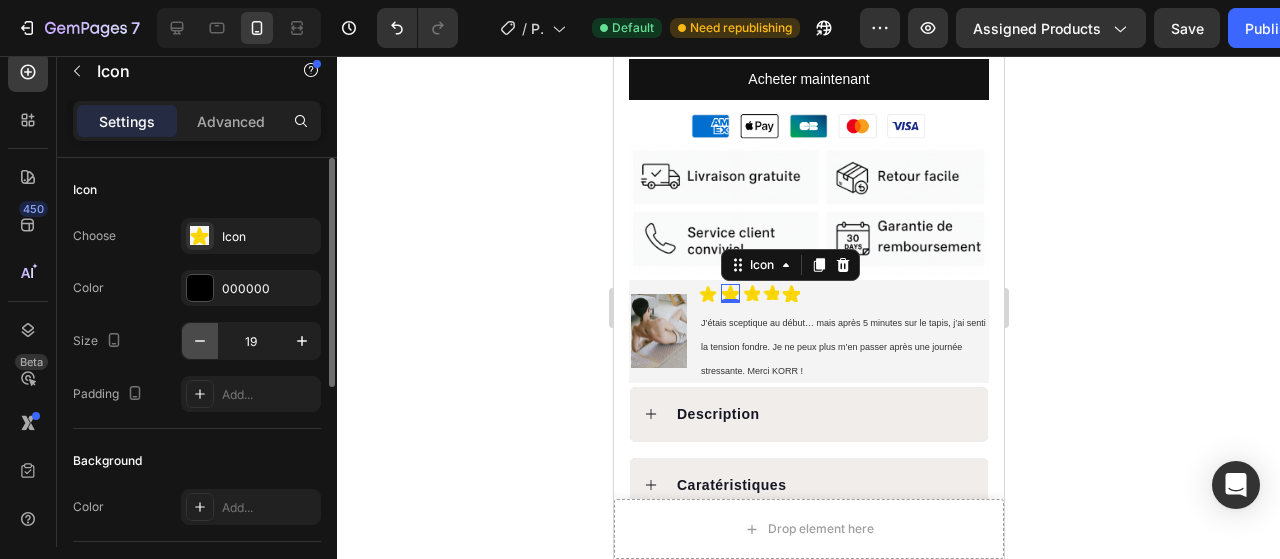 click 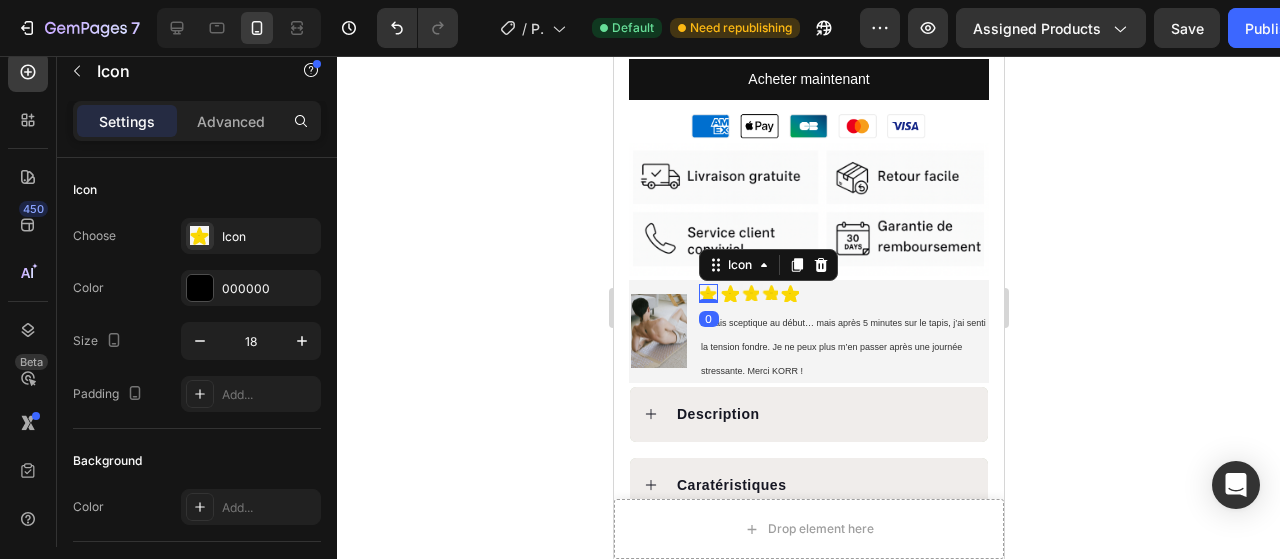 click 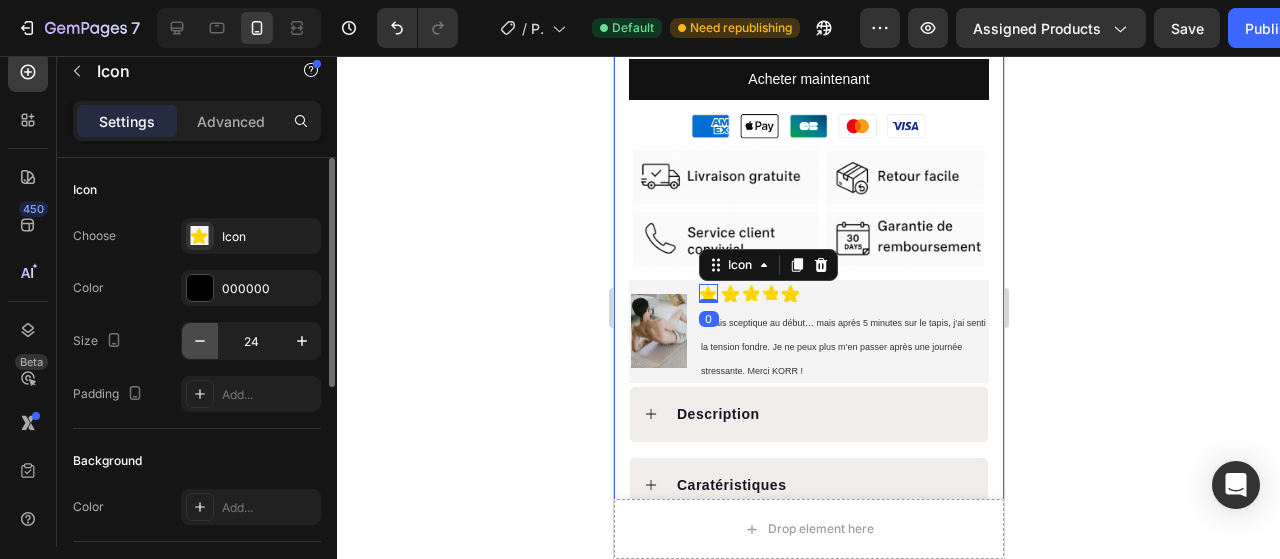 click 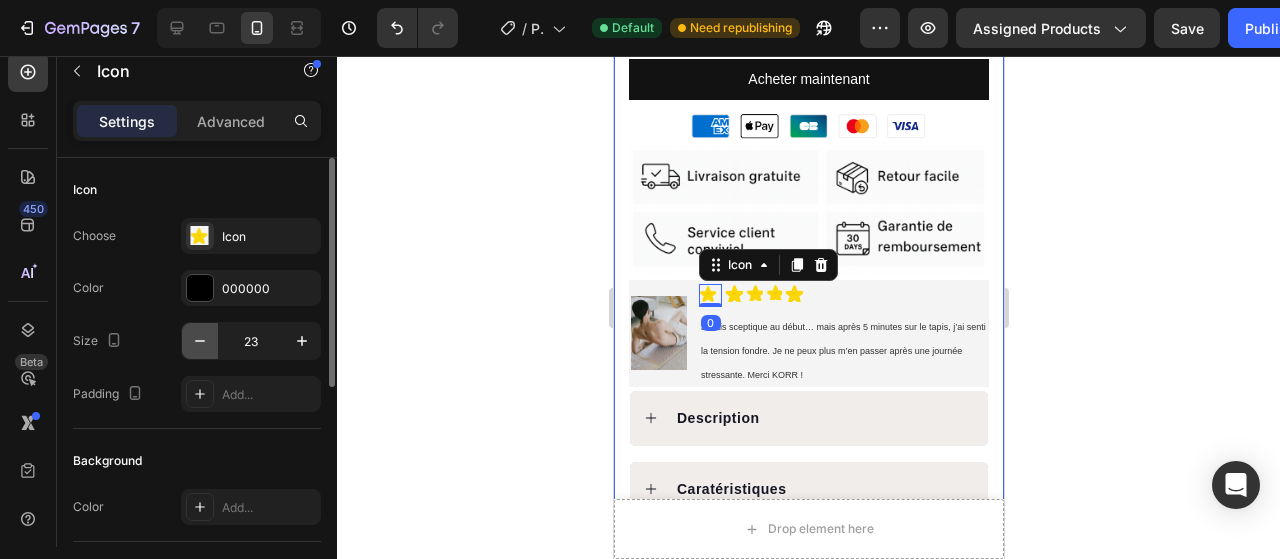 click 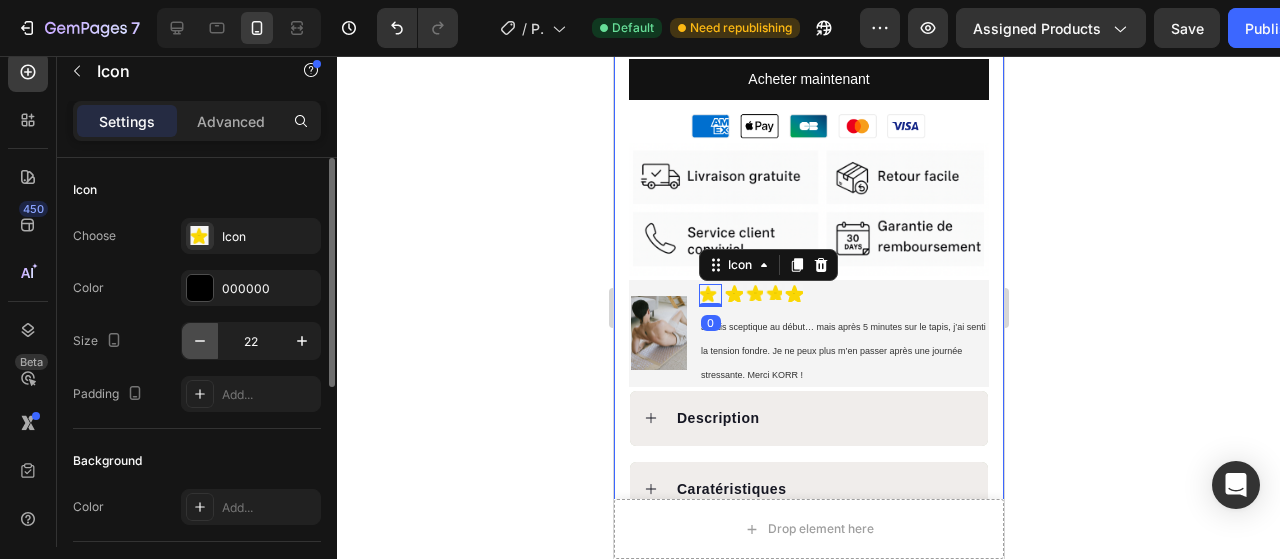 click 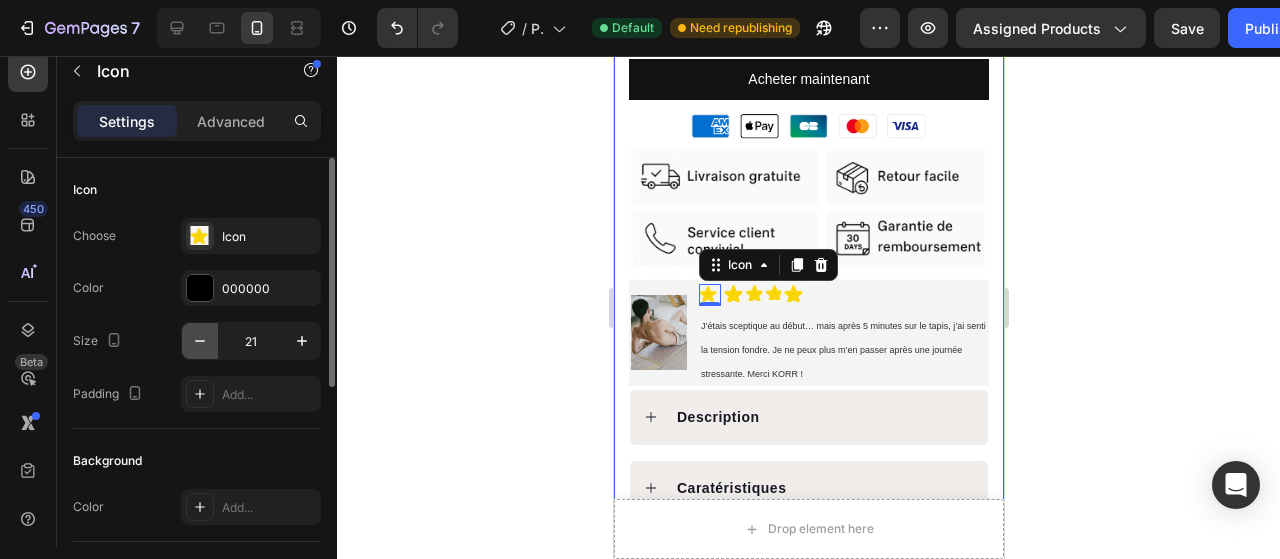click 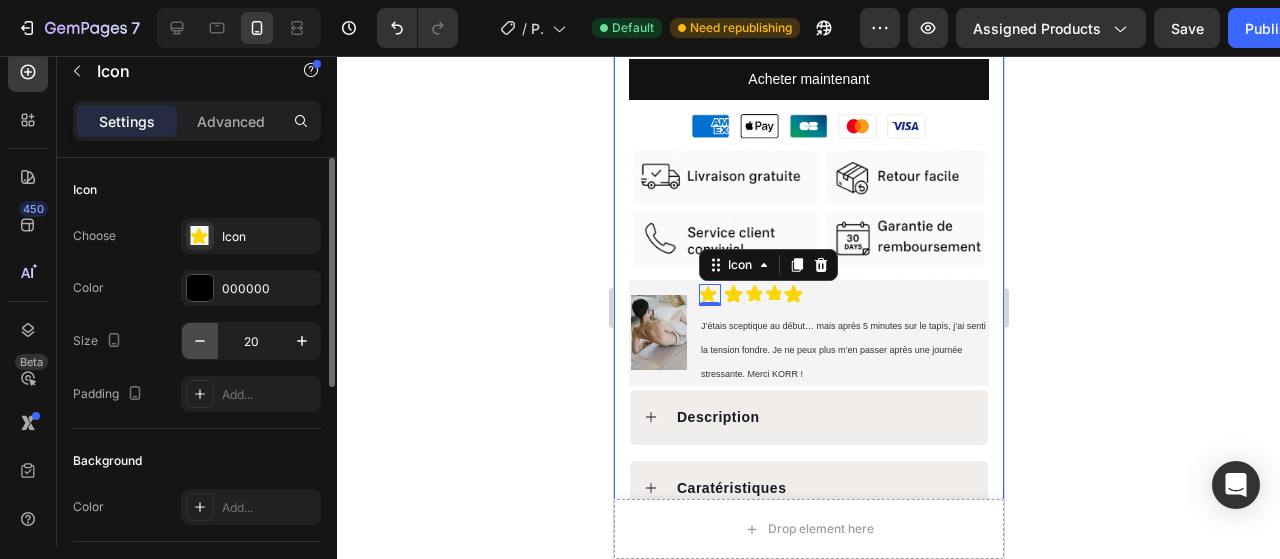 click 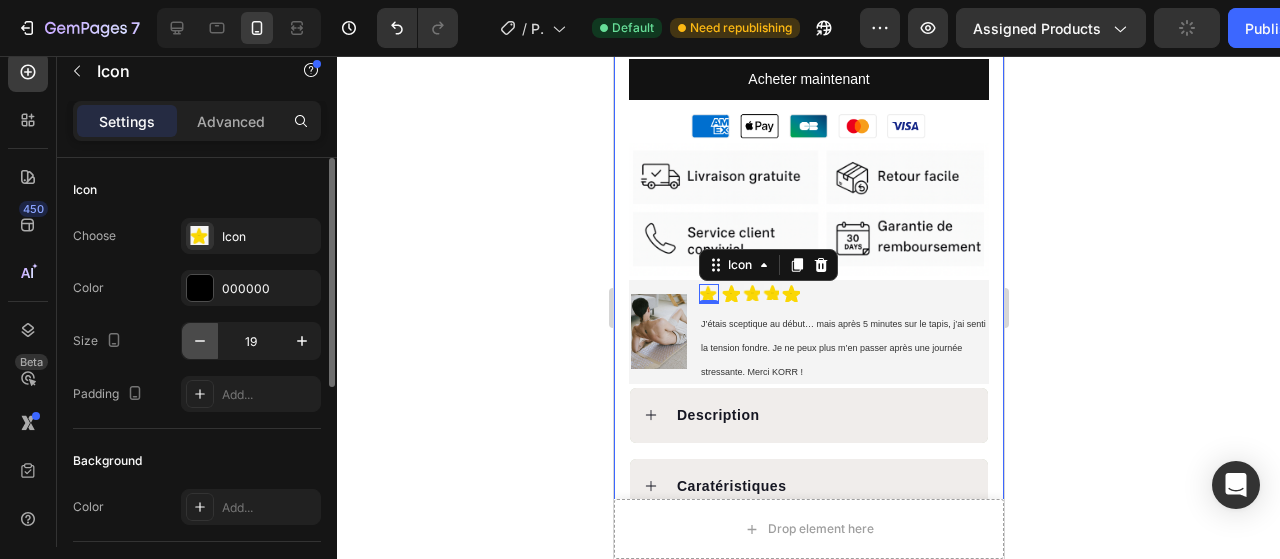 click 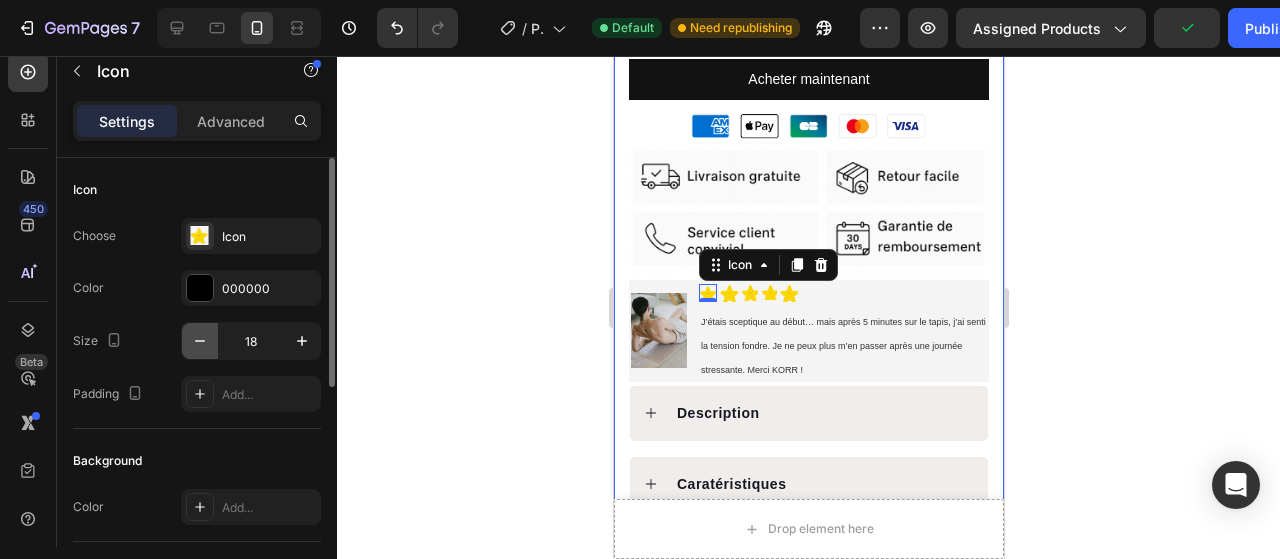 click 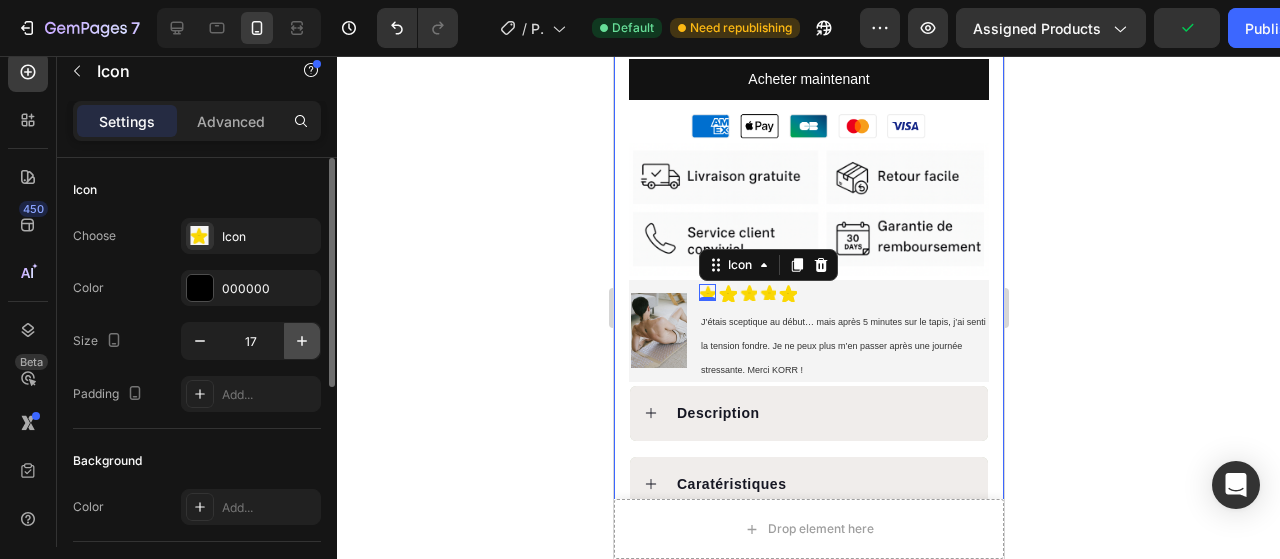 click at bounding box center (302, 341) 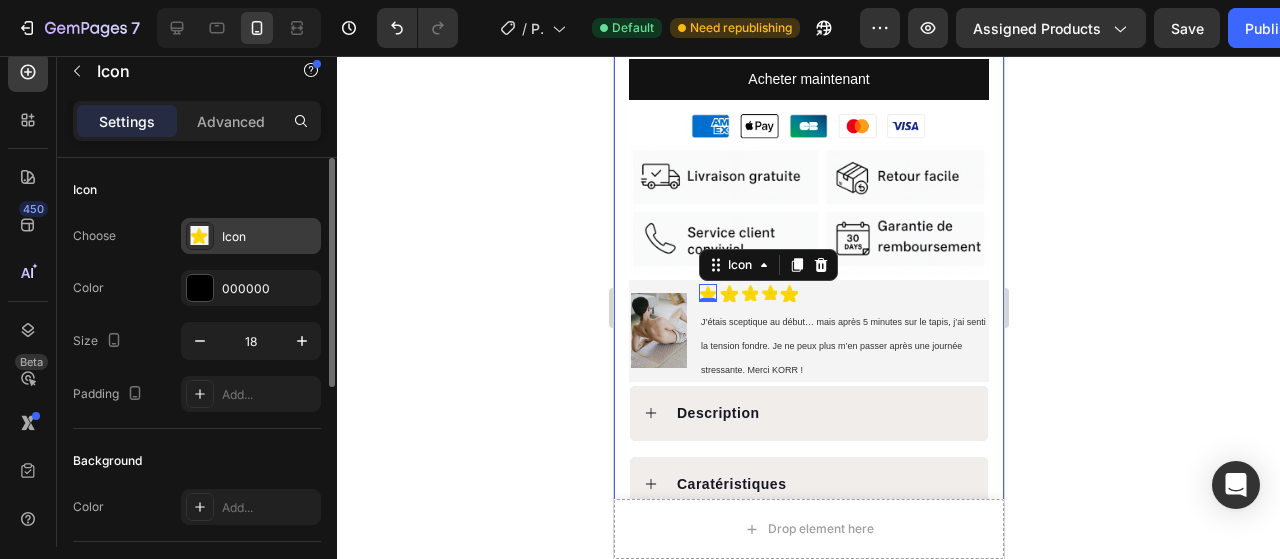 click on "Icon" at bounding box center [269, 237] 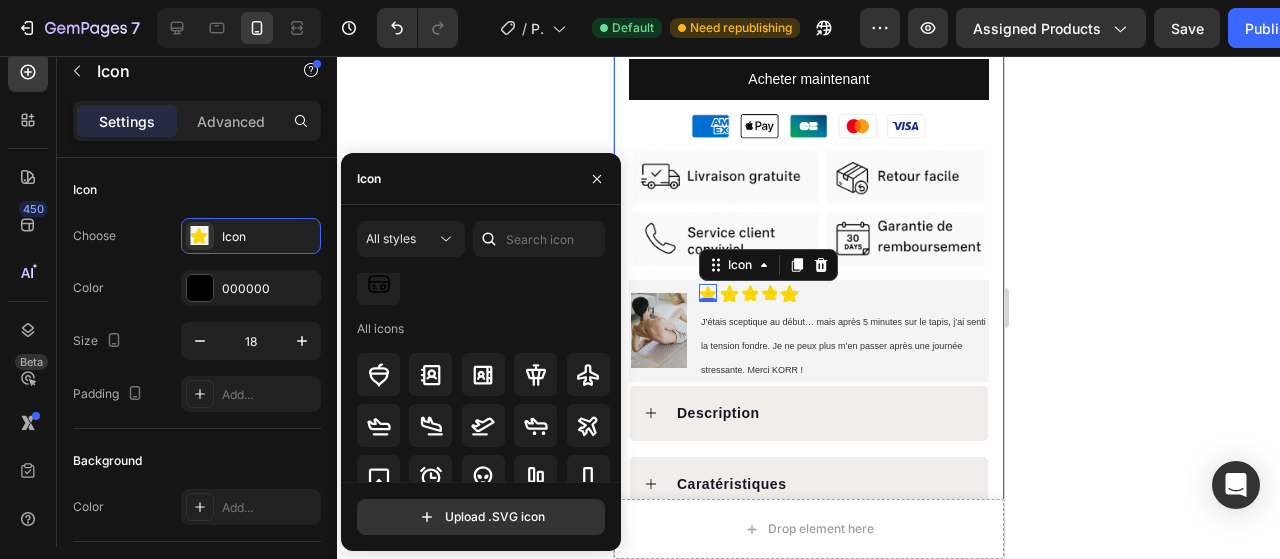 scroll, scrollTop: 0, scrollLeft: 0, axis: both 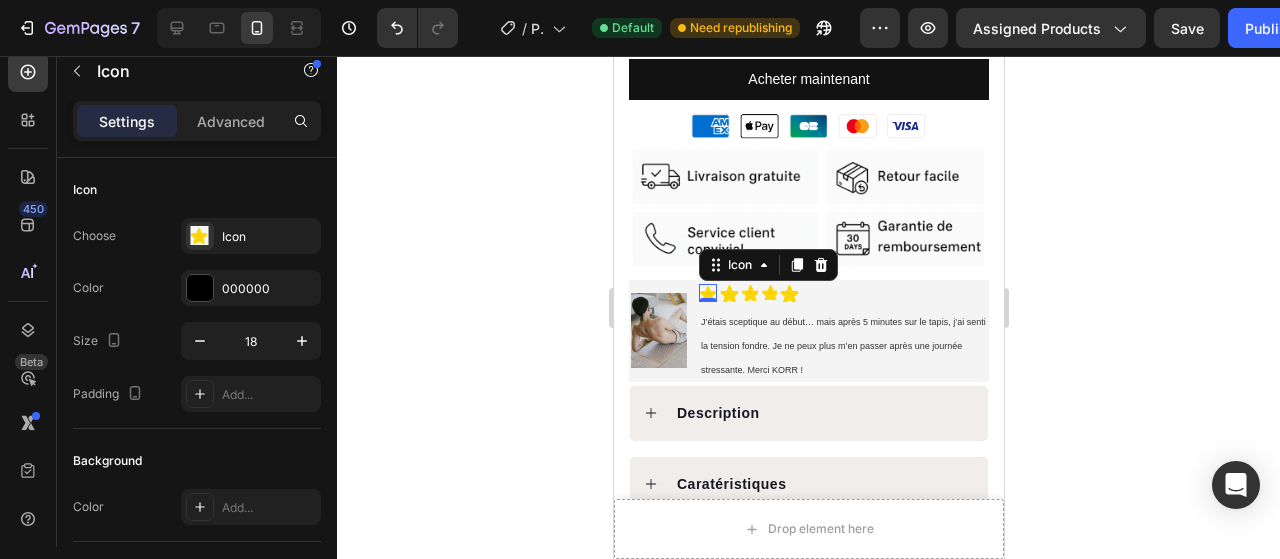 click 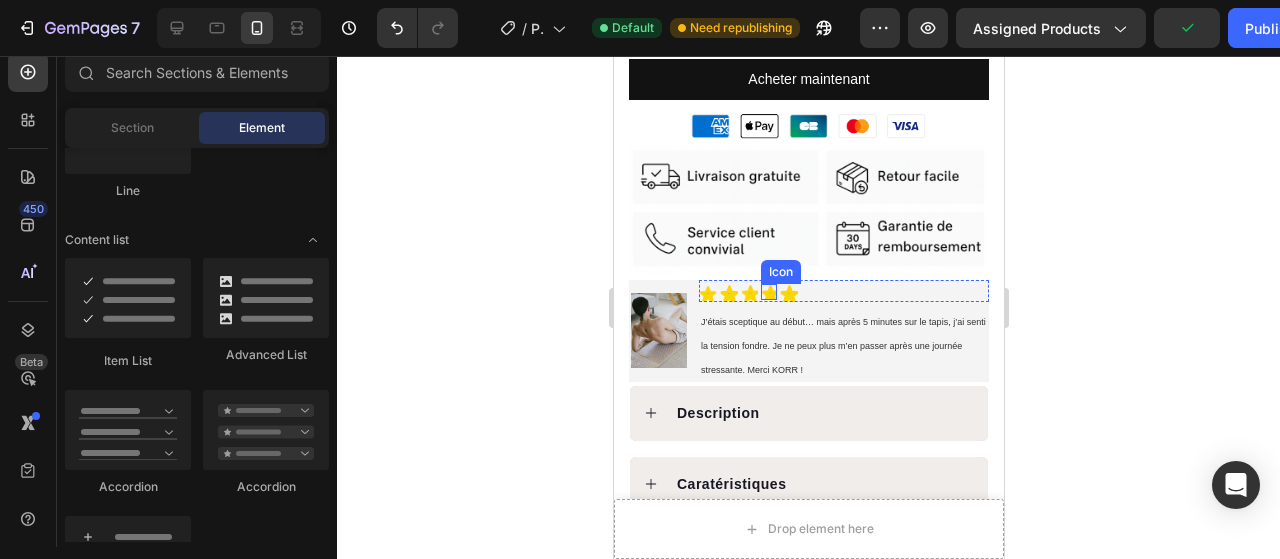 click 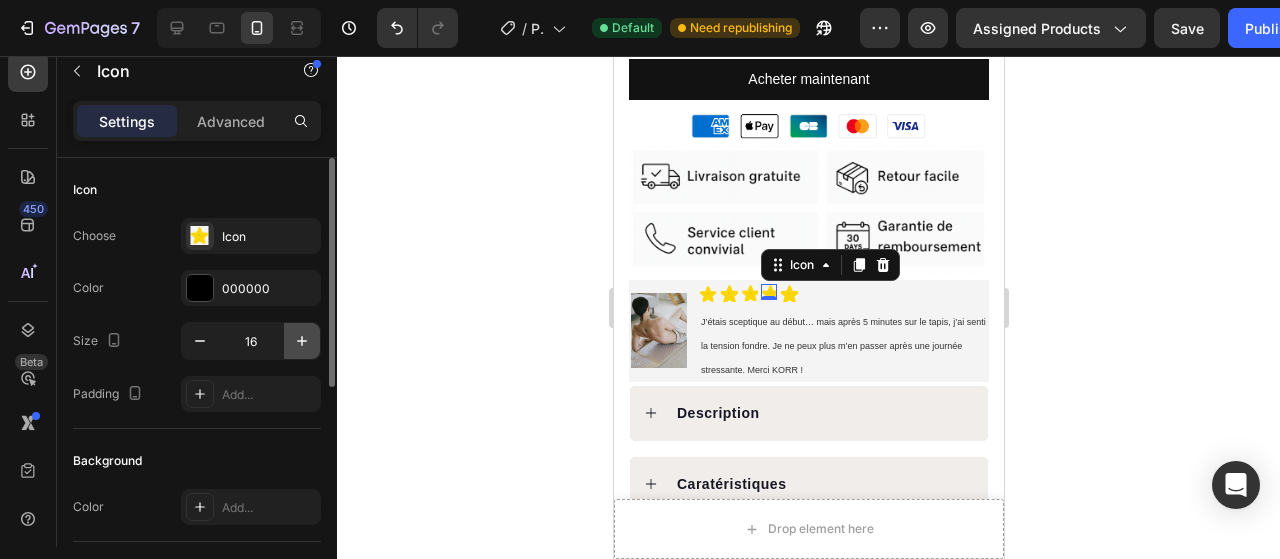 click at bounding box center (302, 341) 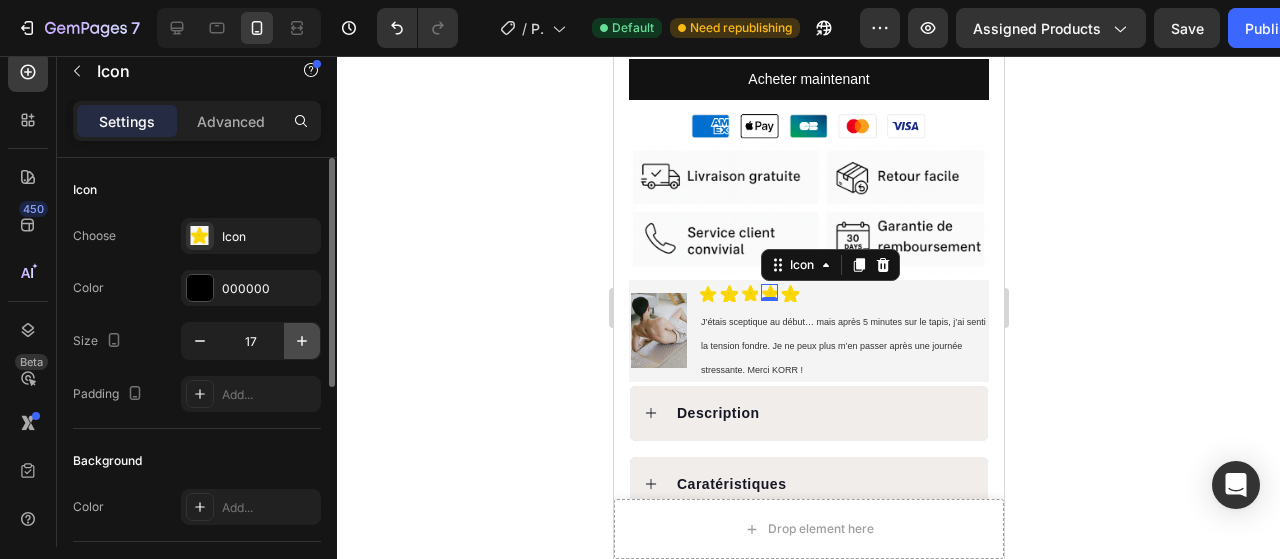 click at bounding box center (302, 341) 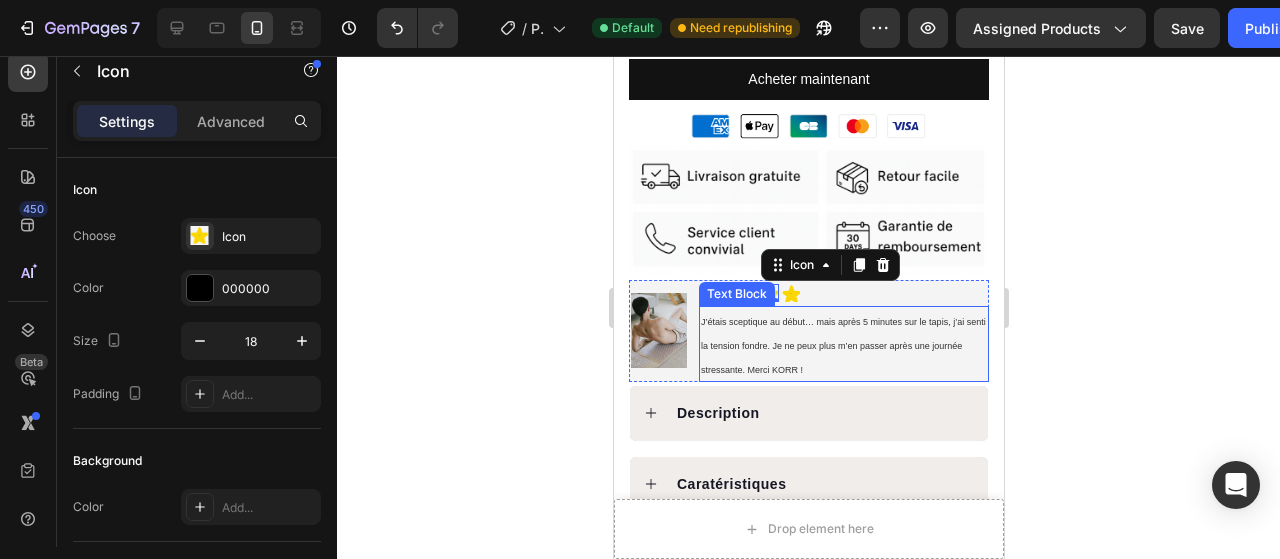 click 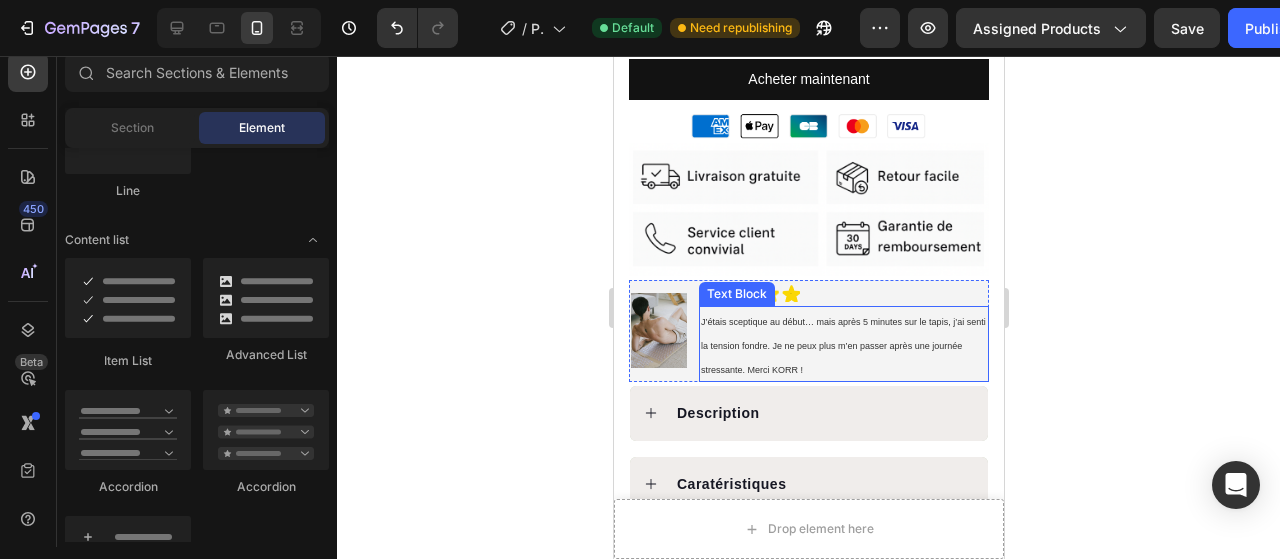 click 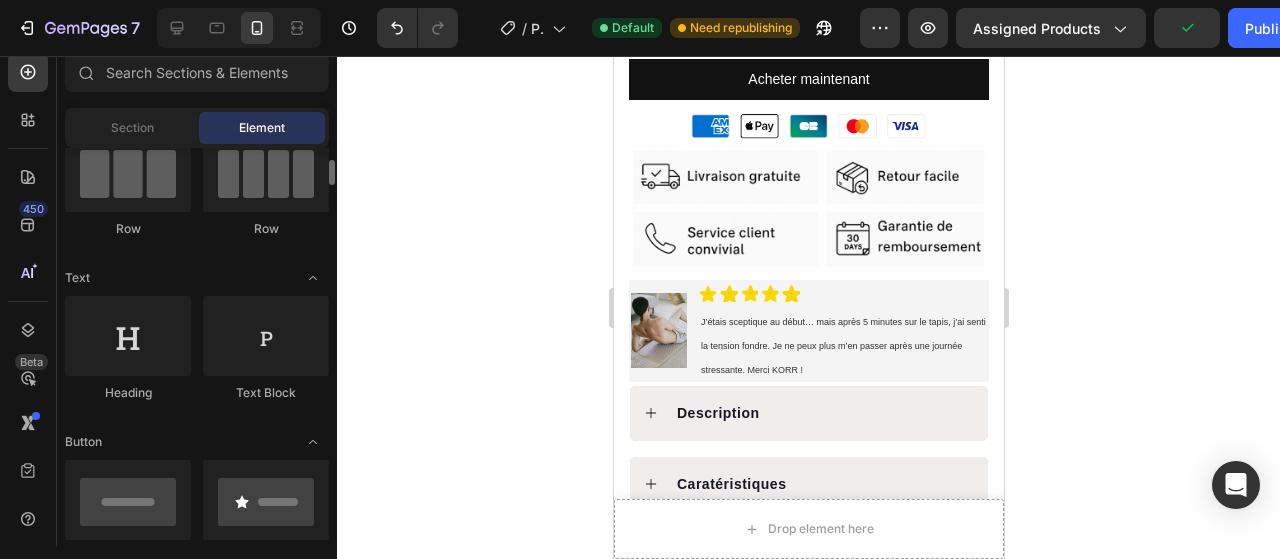 scroll, scrollTop: 187, scrollLeft: 0, axis: vertical 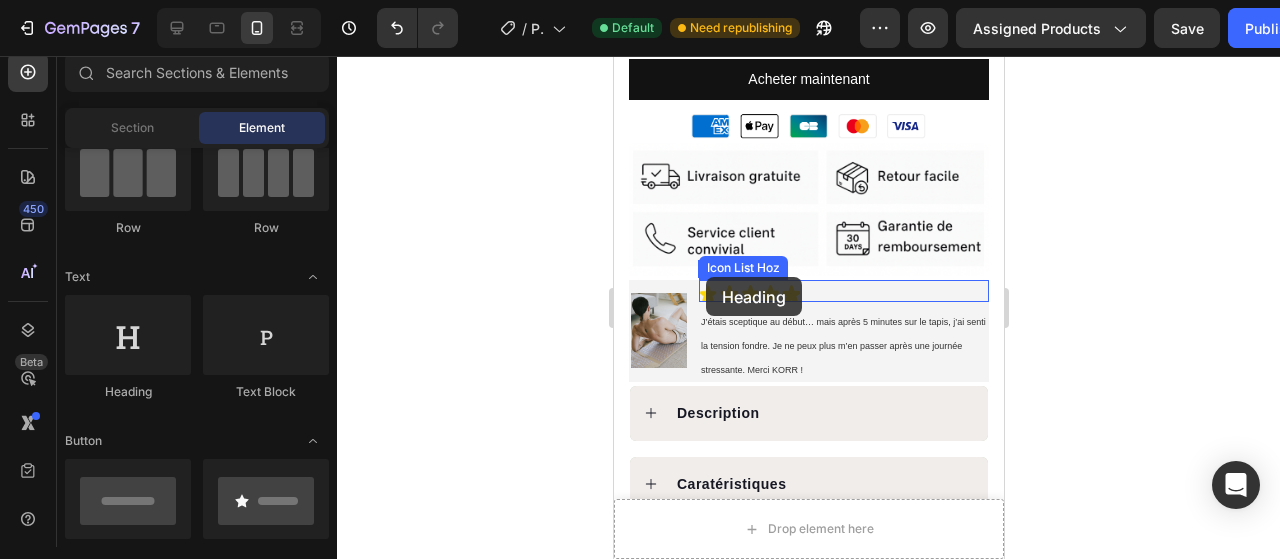 drag, startPoint x: 785, startPoint y: 394, endPoint x: 705, endPoint y: 277, distance: 141.73567 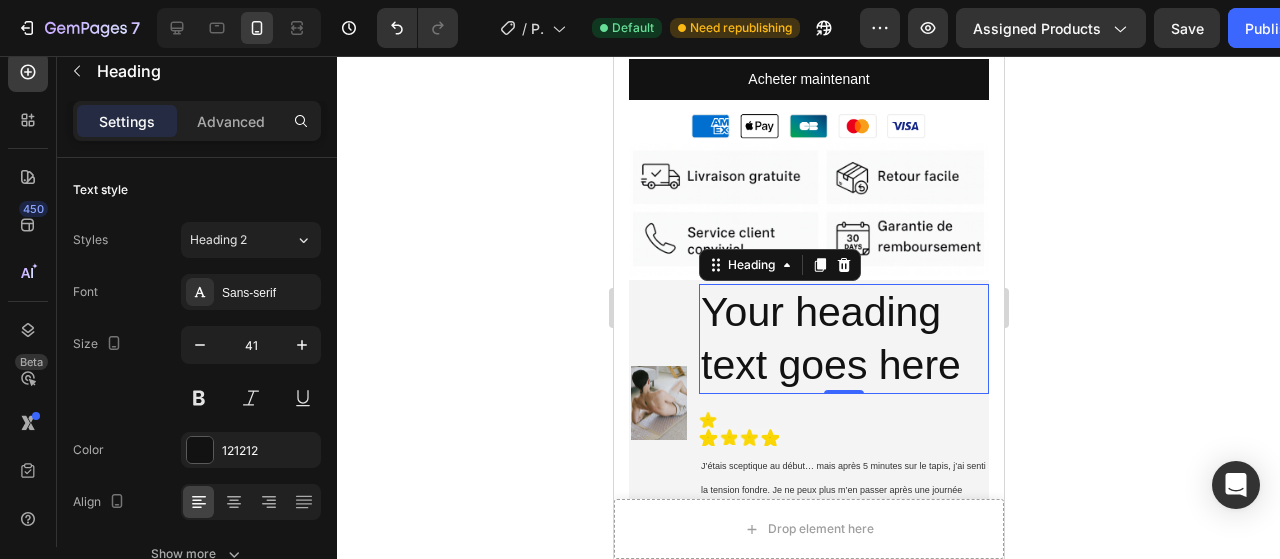 click on "Your heading text goes here" at bounding box center (843, 339) 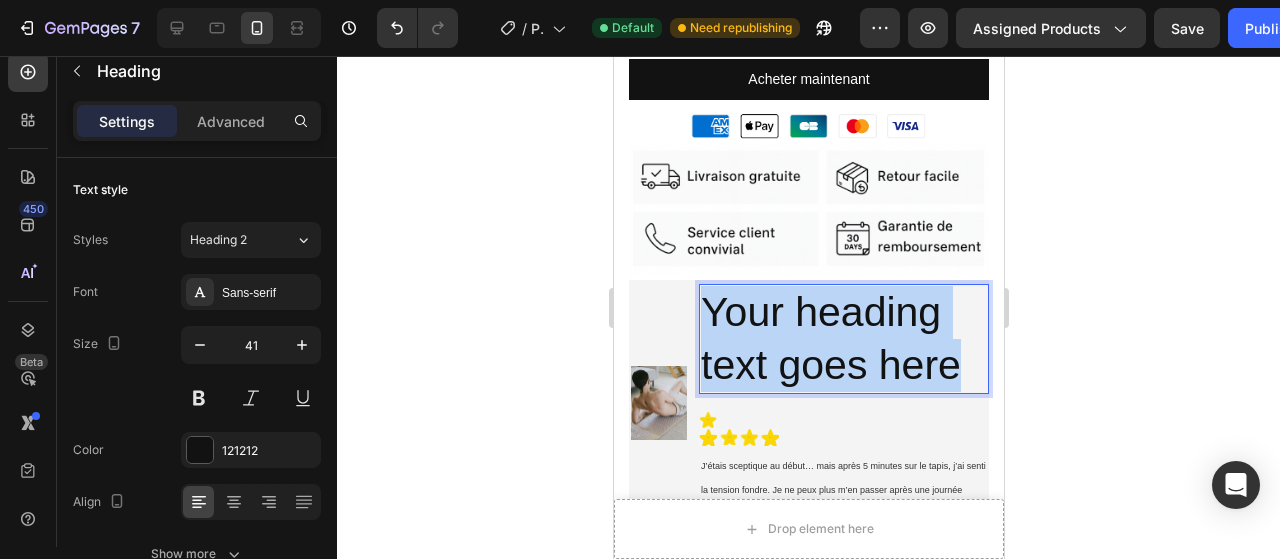 drag, startPoint x: 705, startPoint y: 276, endPoint x: 950, endPoint y: 334, distance: 251.77173 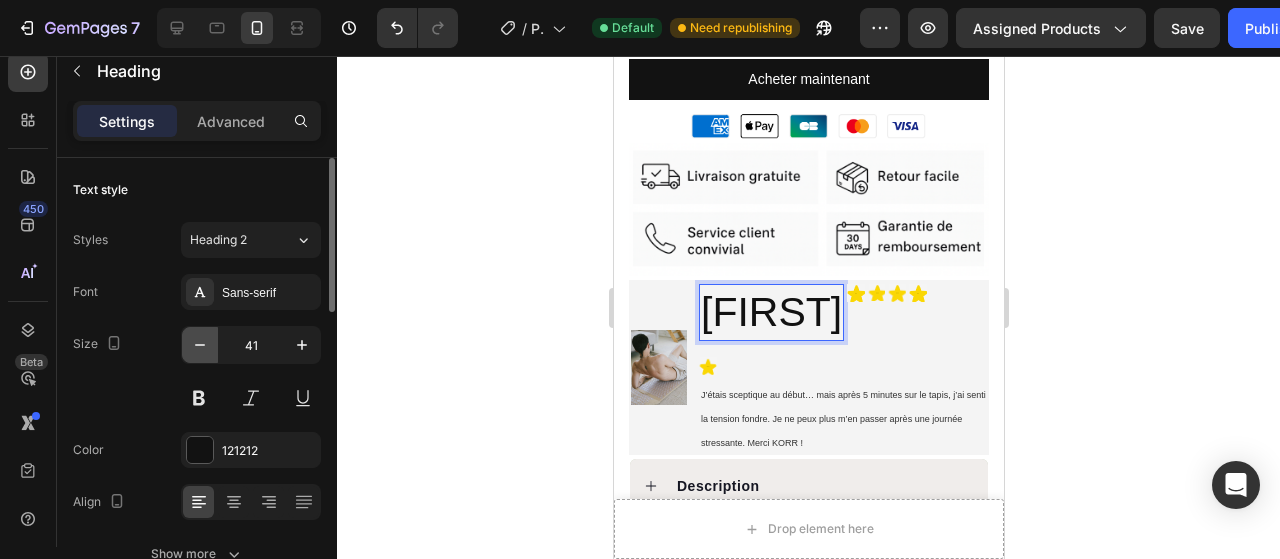 click at bounding box center [200, 345] 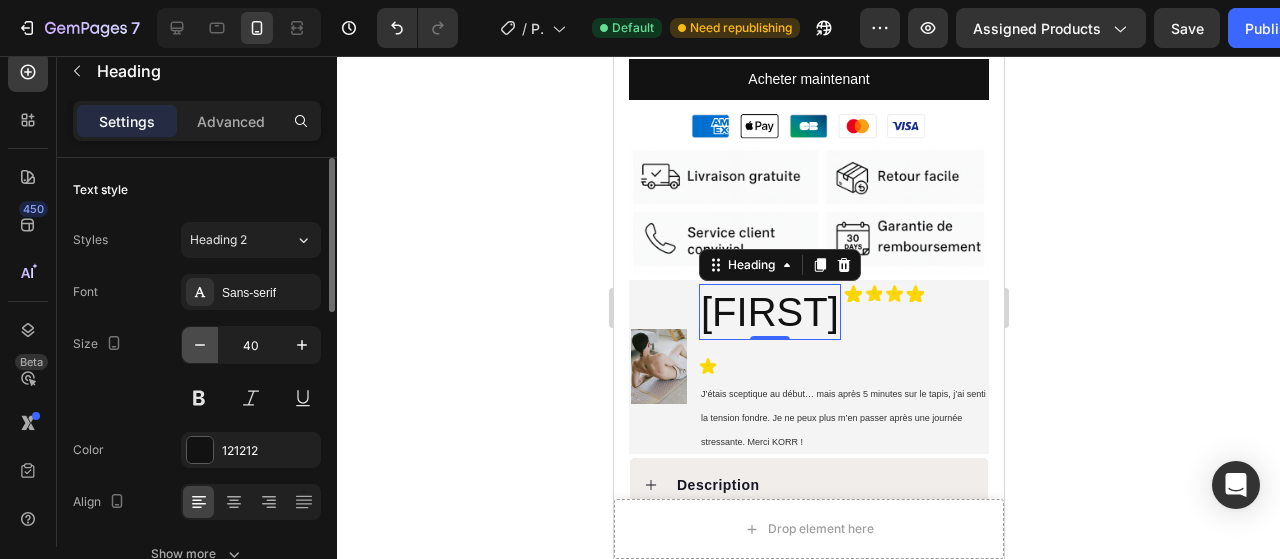 click at bounding box center (200, 345) 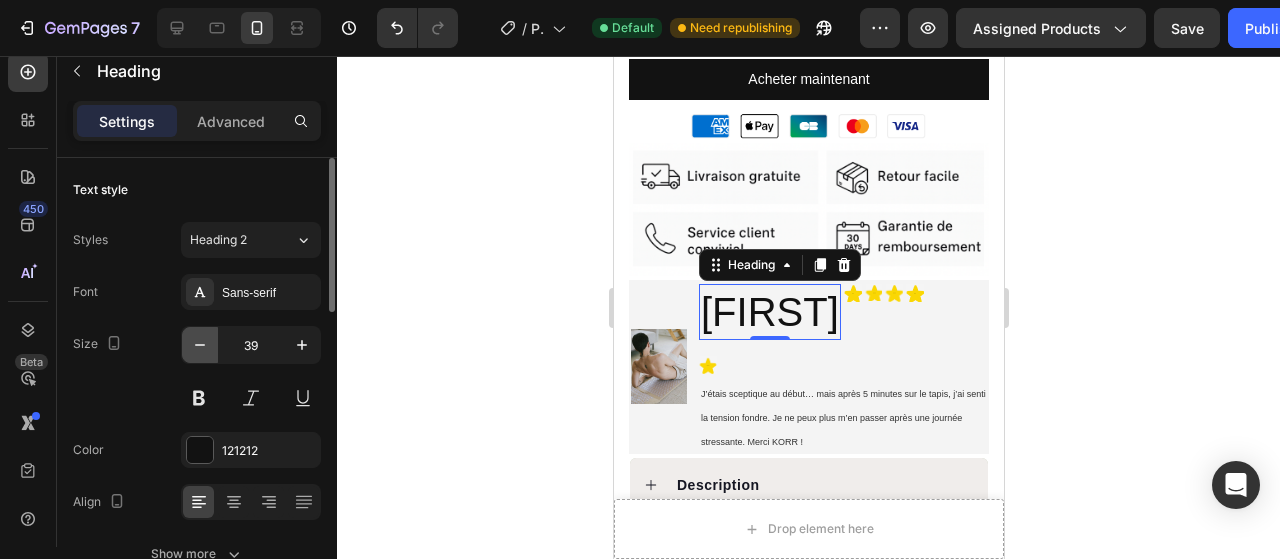 click at bounding box center [200, 345] 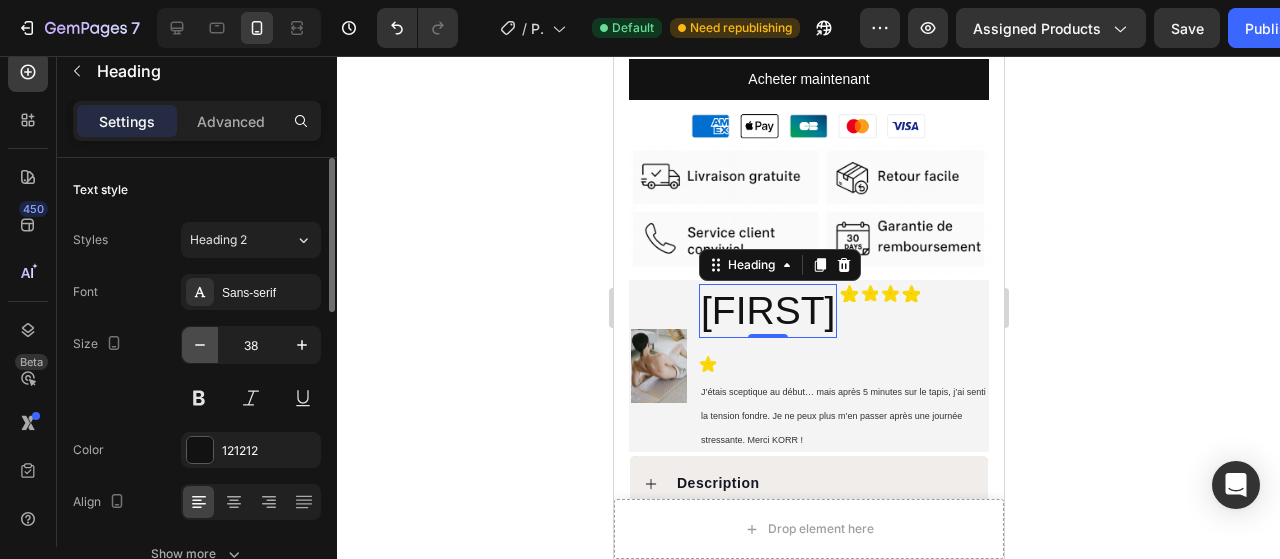 click at bounding box center (200, 345) 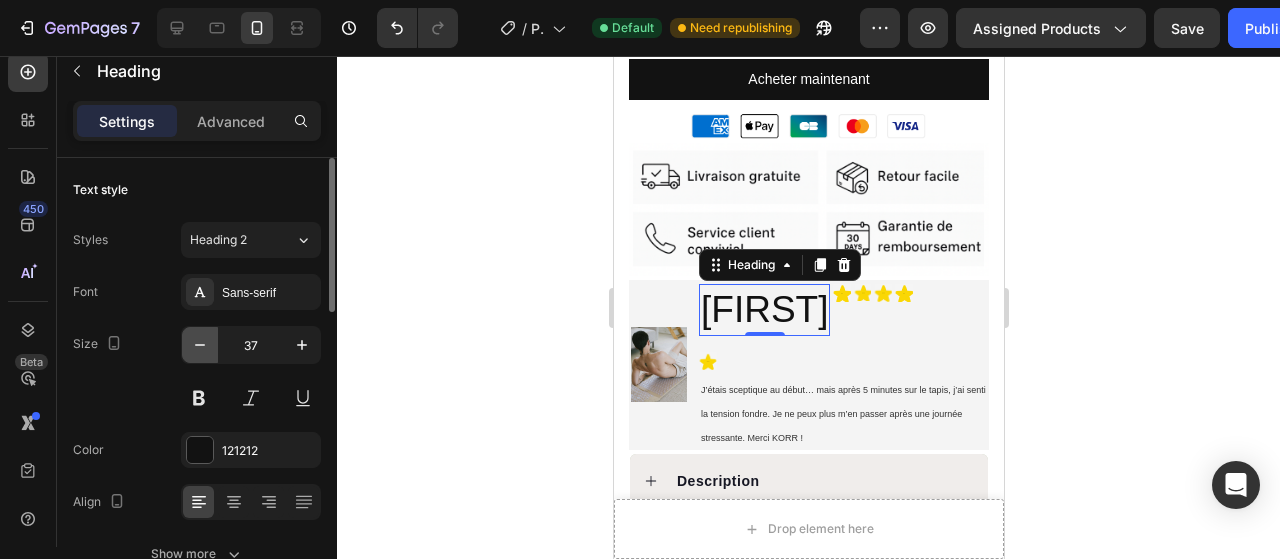 click at bounding box center (200, 345) 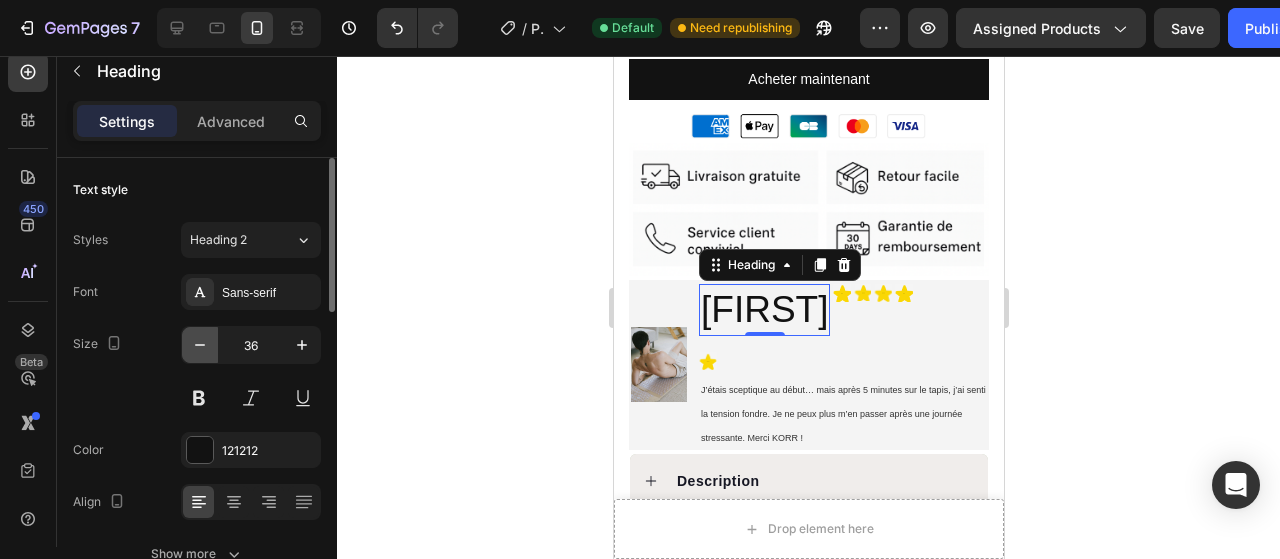 click at bounding box center [200, 345] 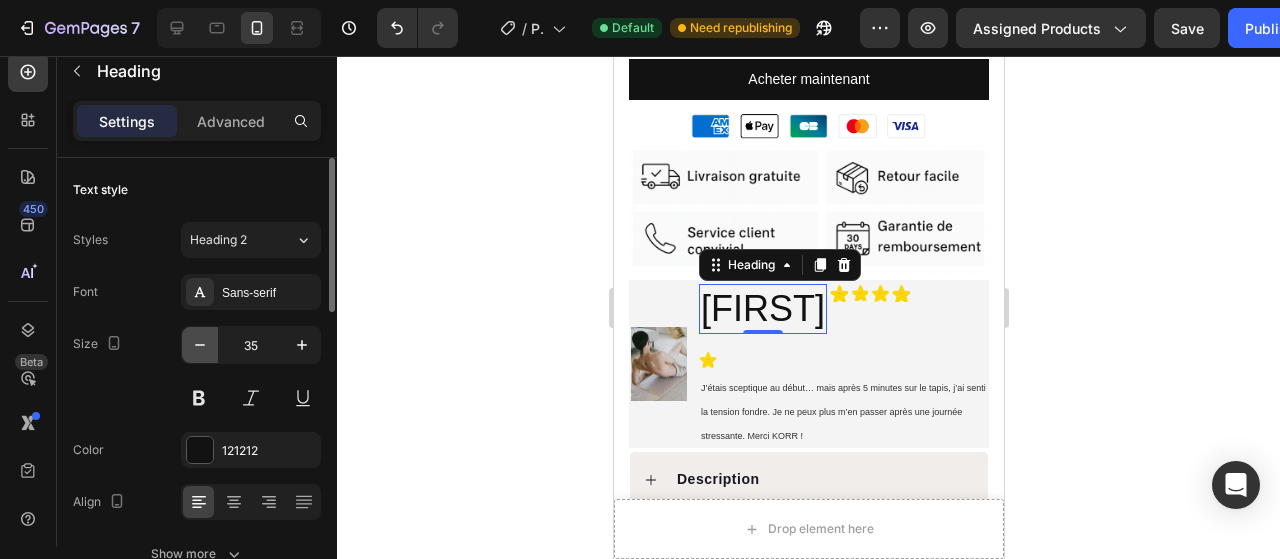 click at bounding box center (200, 345) 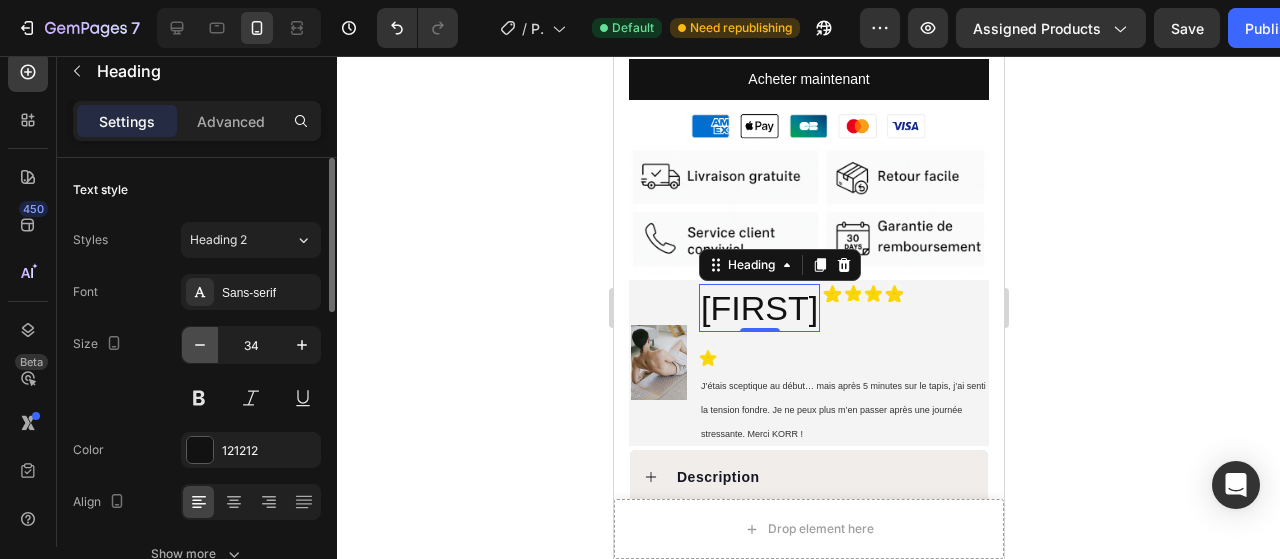 click at bounding box center [200, 345] 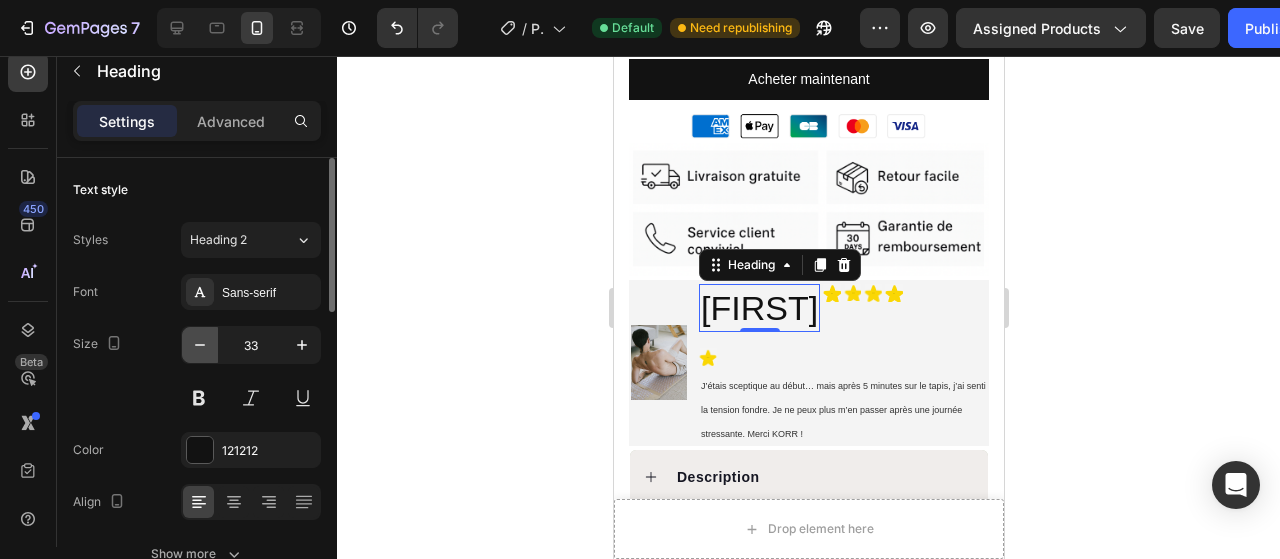 click at bounding box center (200, 345) 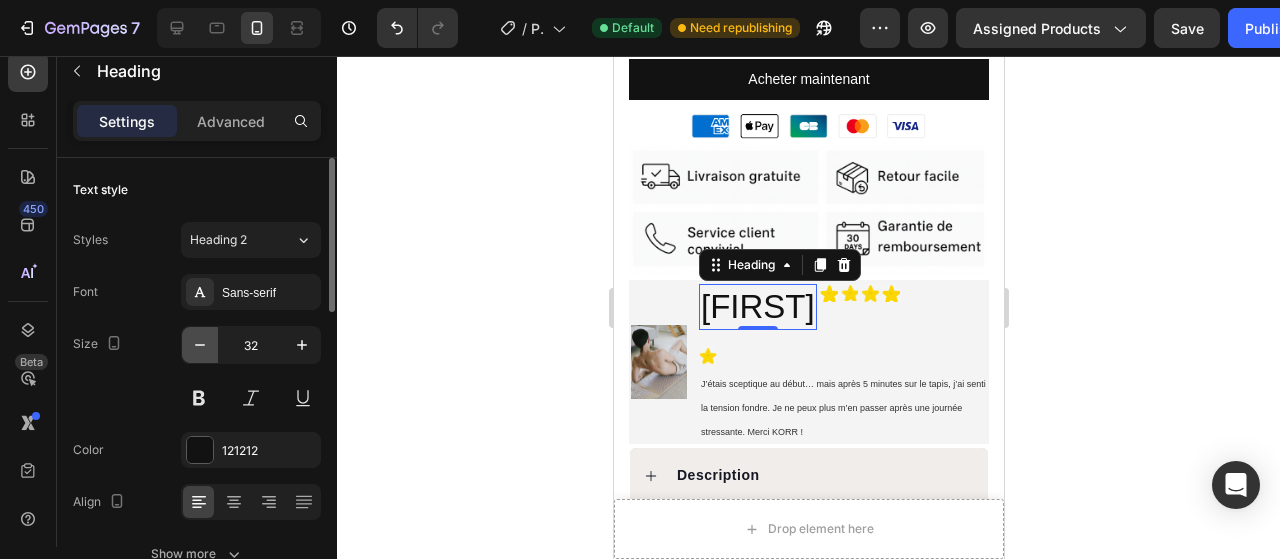 click at bounding box center [200, 345] 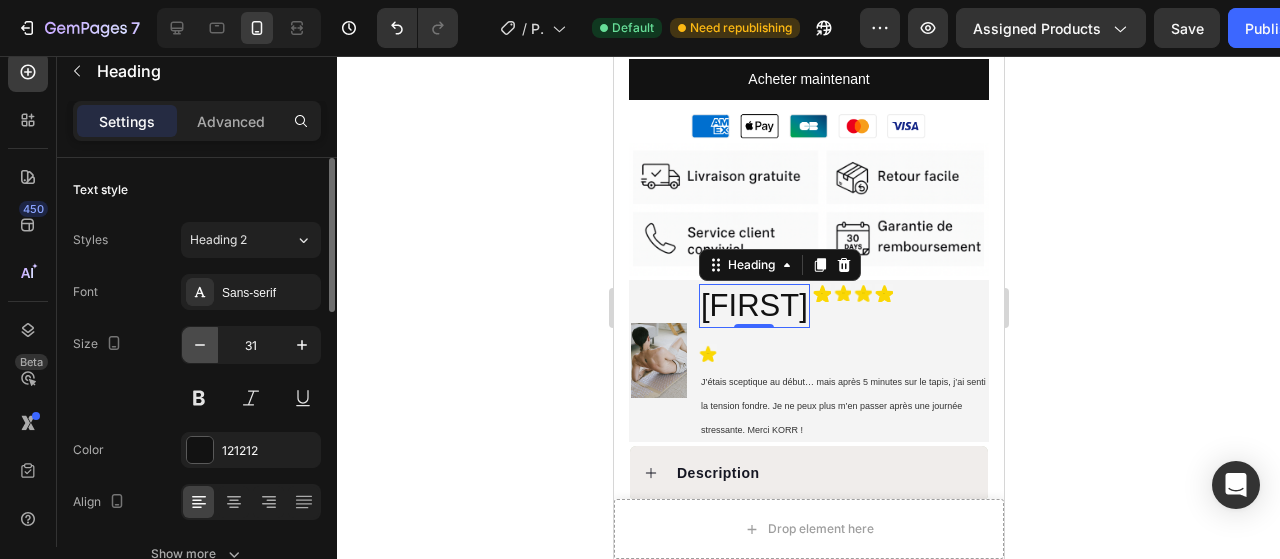 click at bounding box center [200, 345] 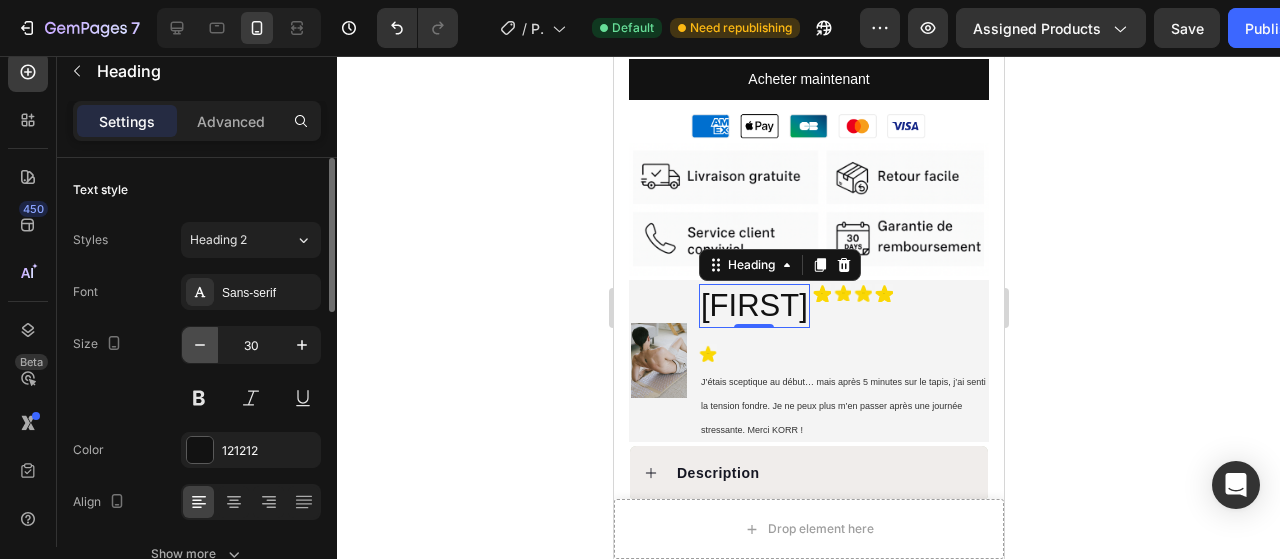 click at bounding box center [200, 345] 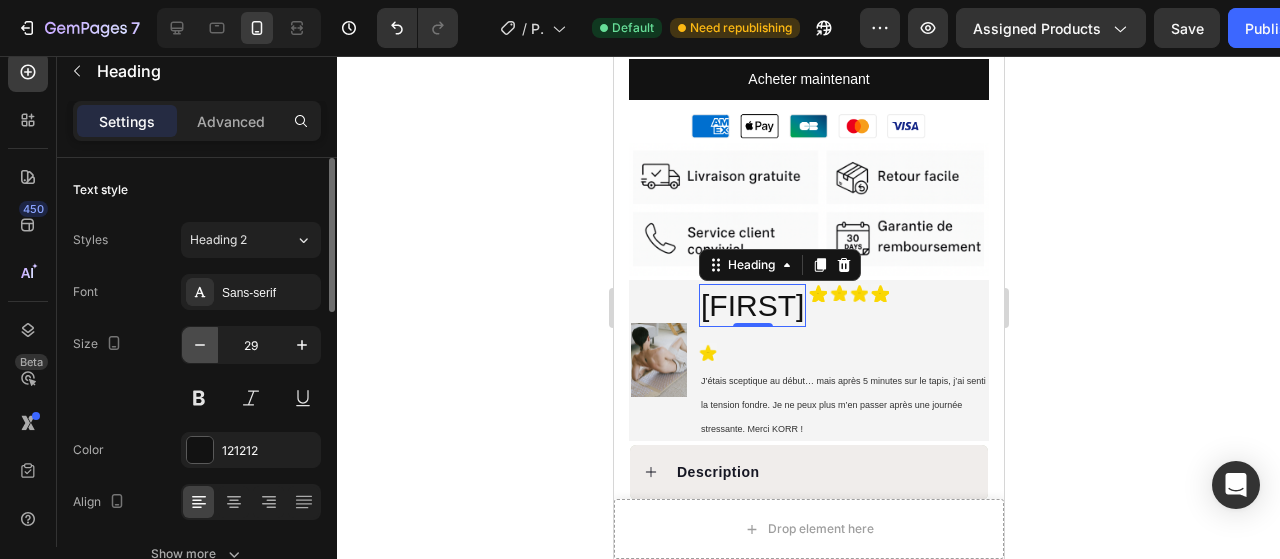 click at bounding box center [200, 345] 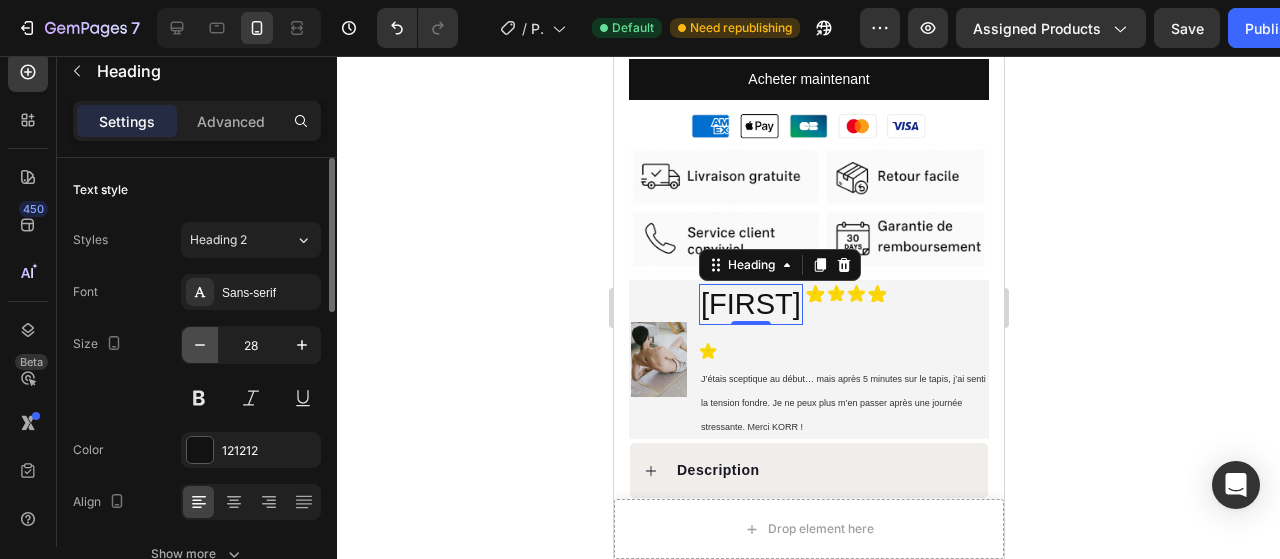 click at bounding box center [200, 345] 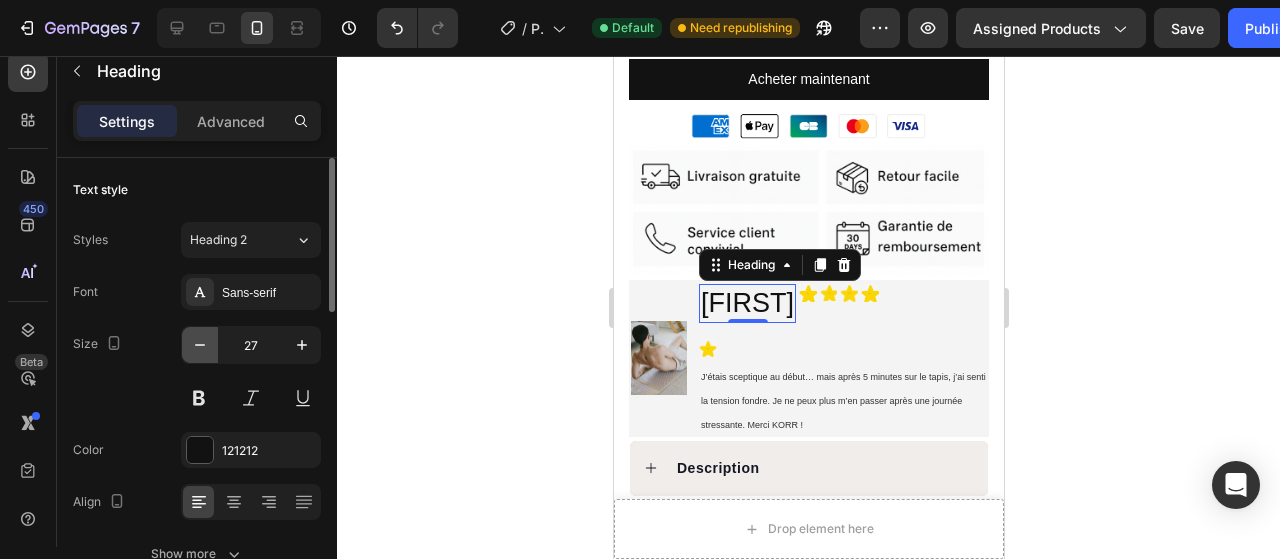 click at bounding box center (200, 345) 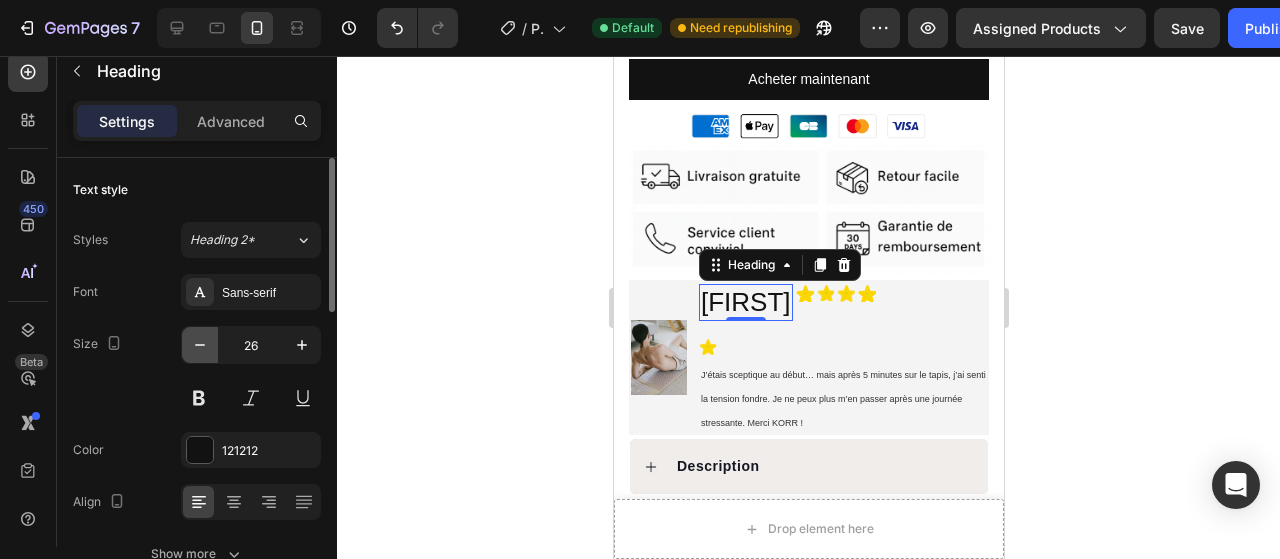 click at bounding box center (200, 345) 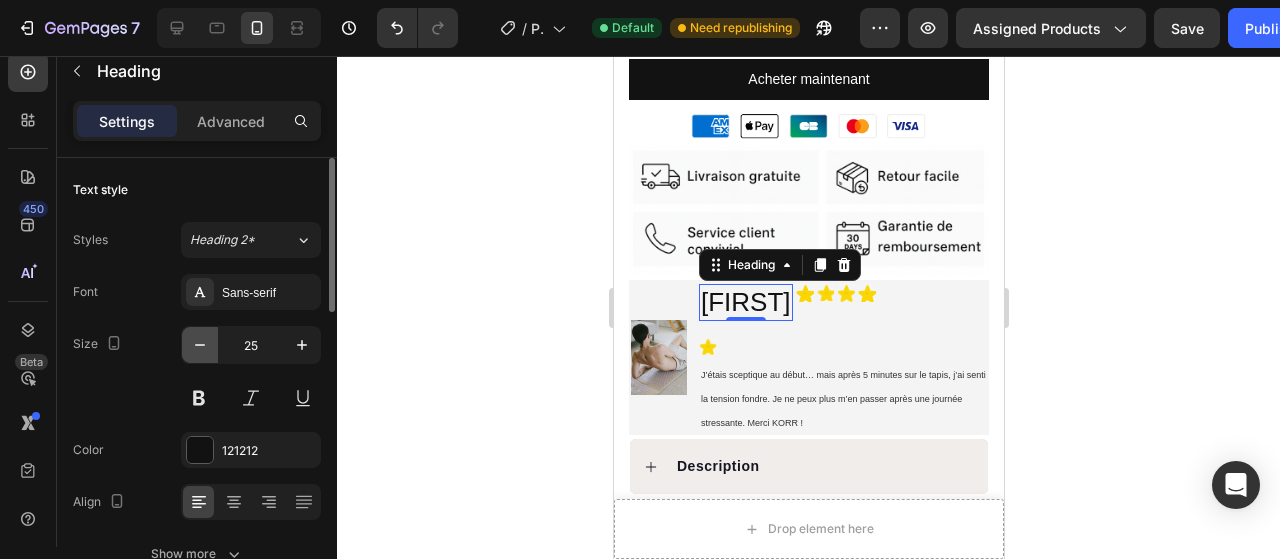click at bounding box center (200, 345) 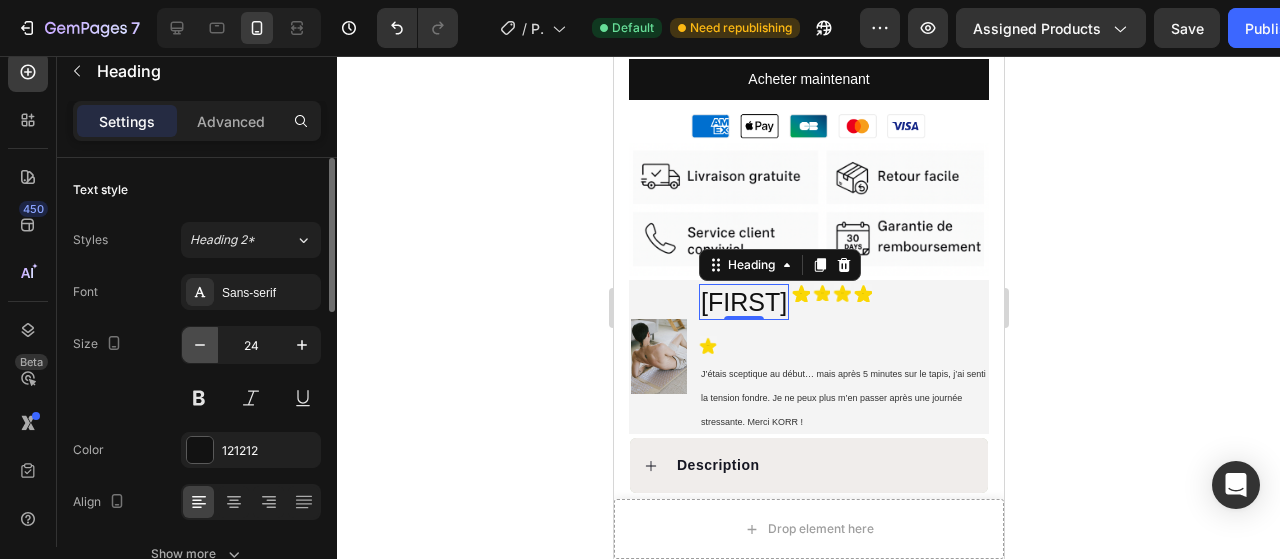click at bounding box center (200, 345) 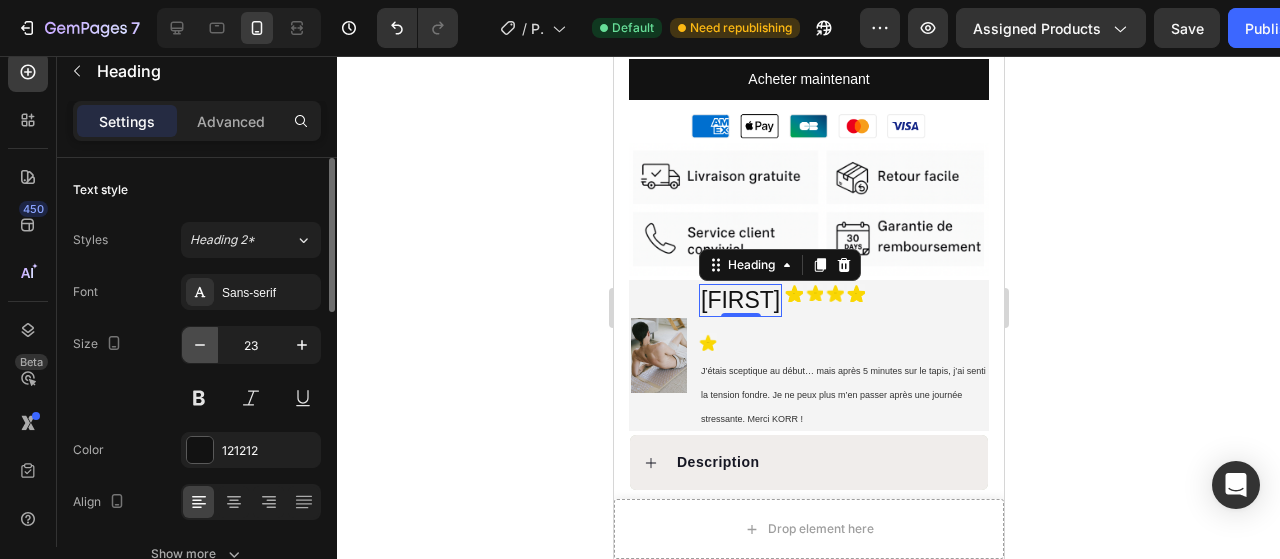 click at bounding box center [200, 345] 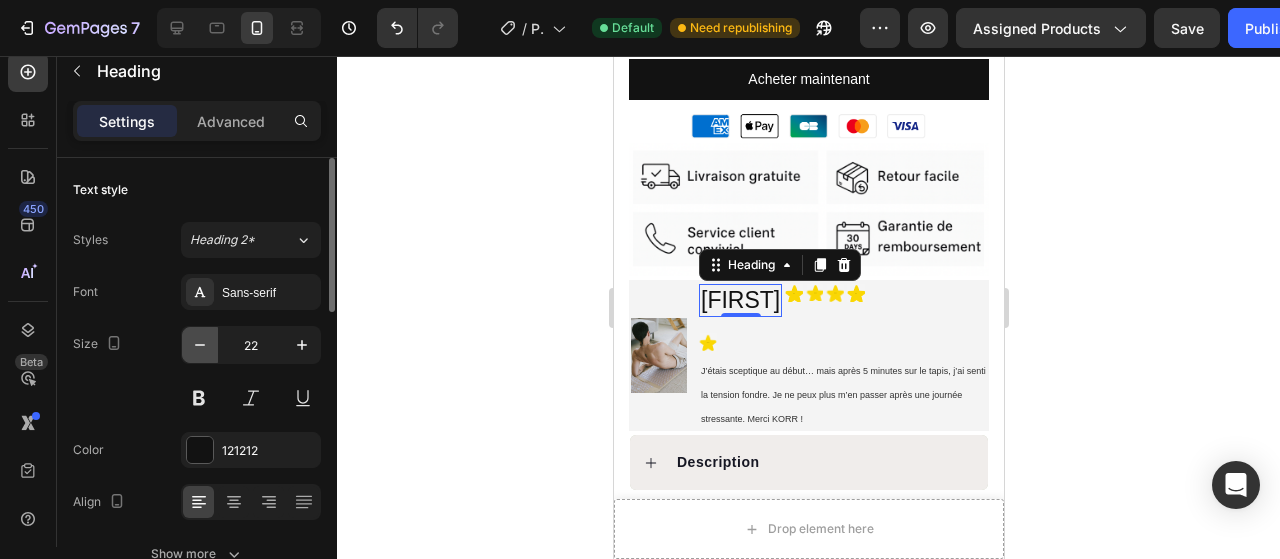 click at bounding box center [200, 345] 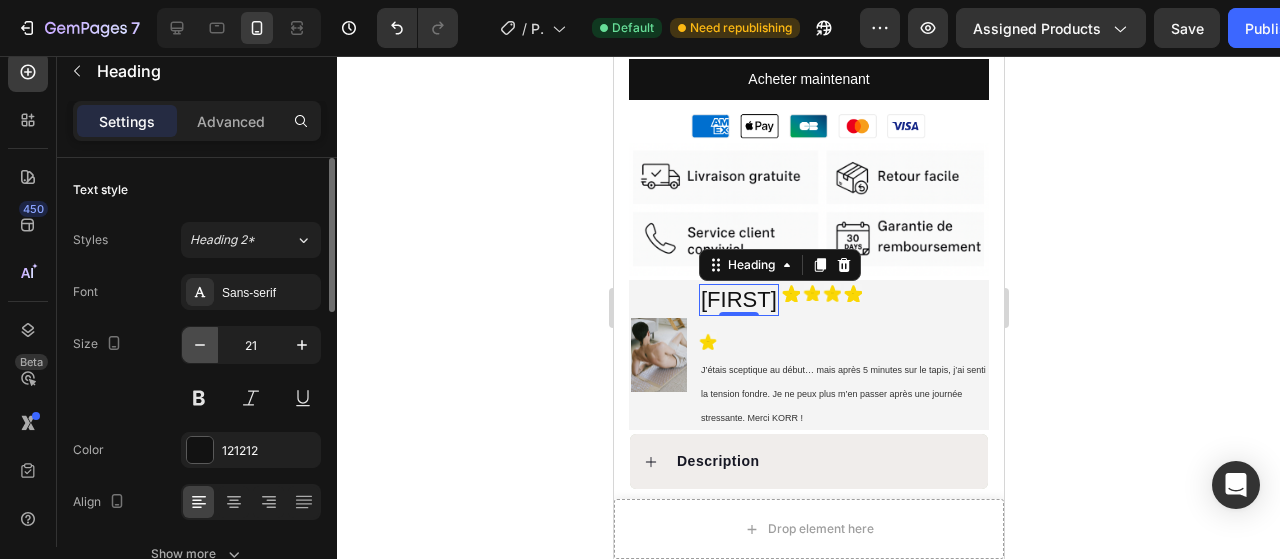 click at bounding box center (200, 345) 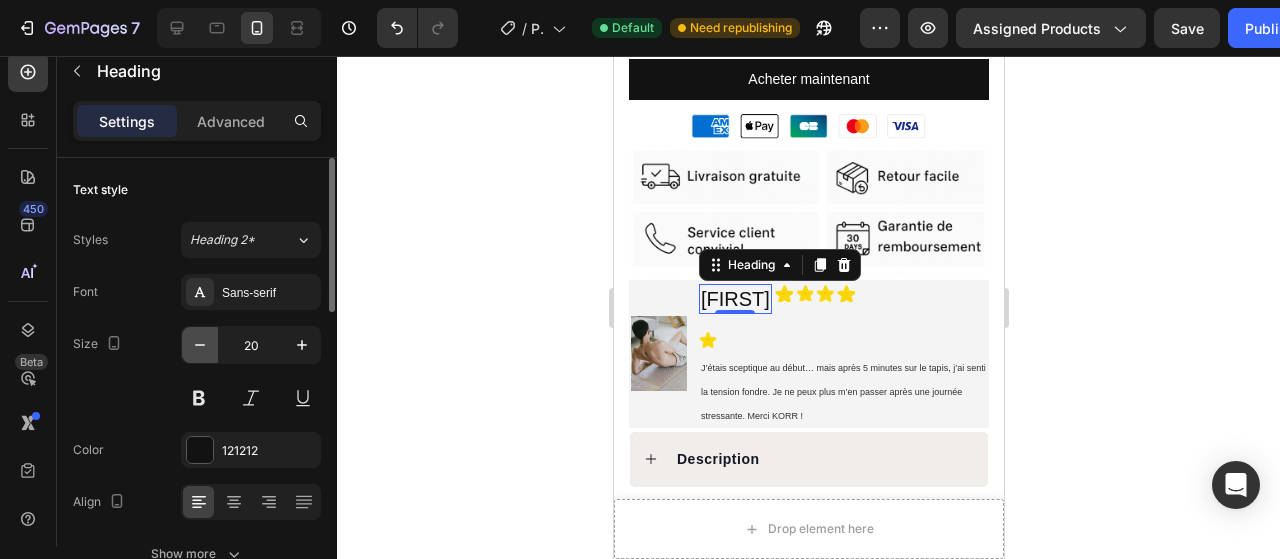 click at bounding box center (200, 345) 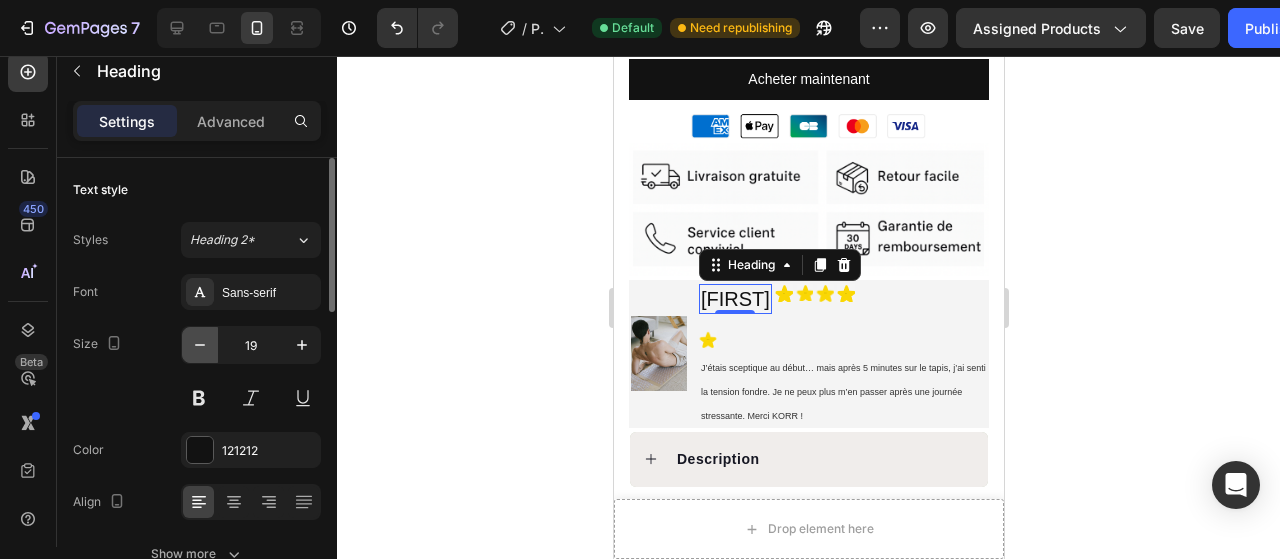 click at bounding box center [200, 345] 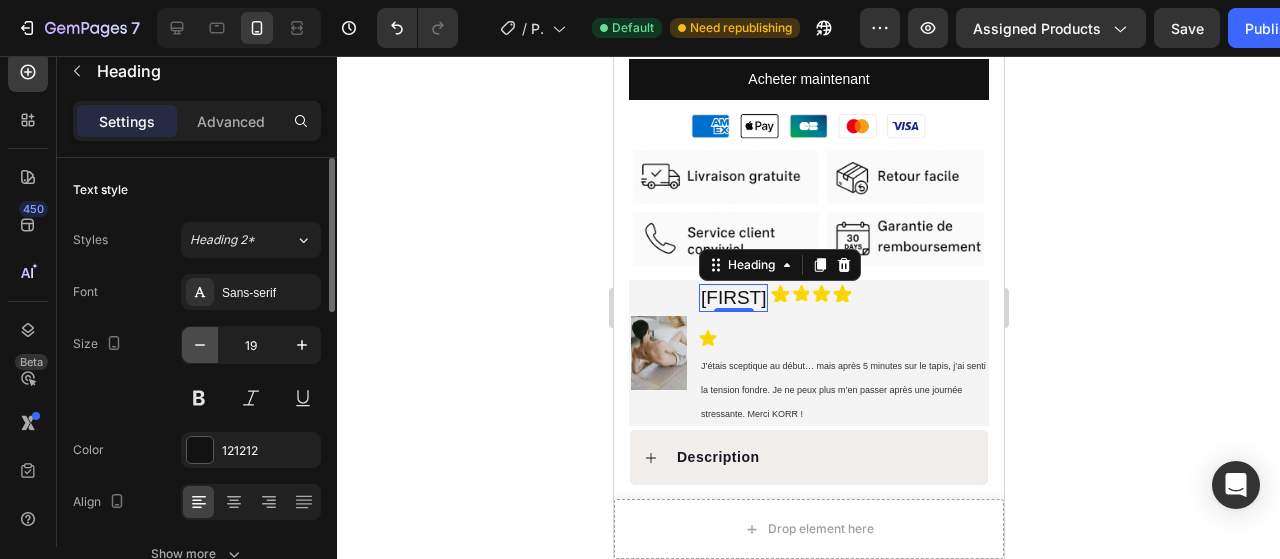 click at bounding box center (200, 345) 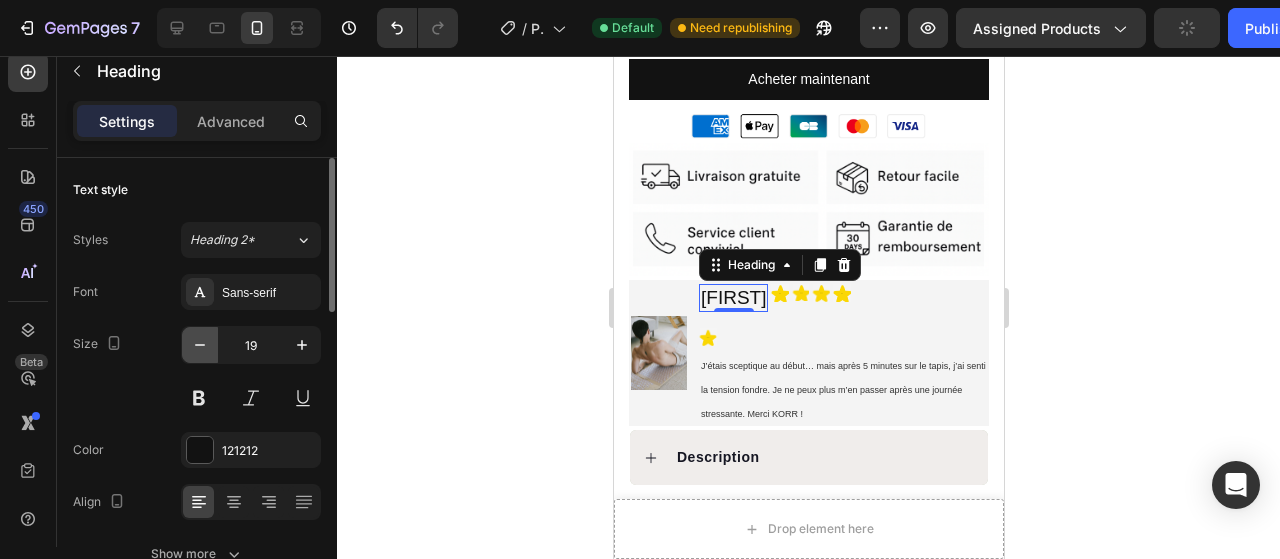 click at bounding box center [200, 345] 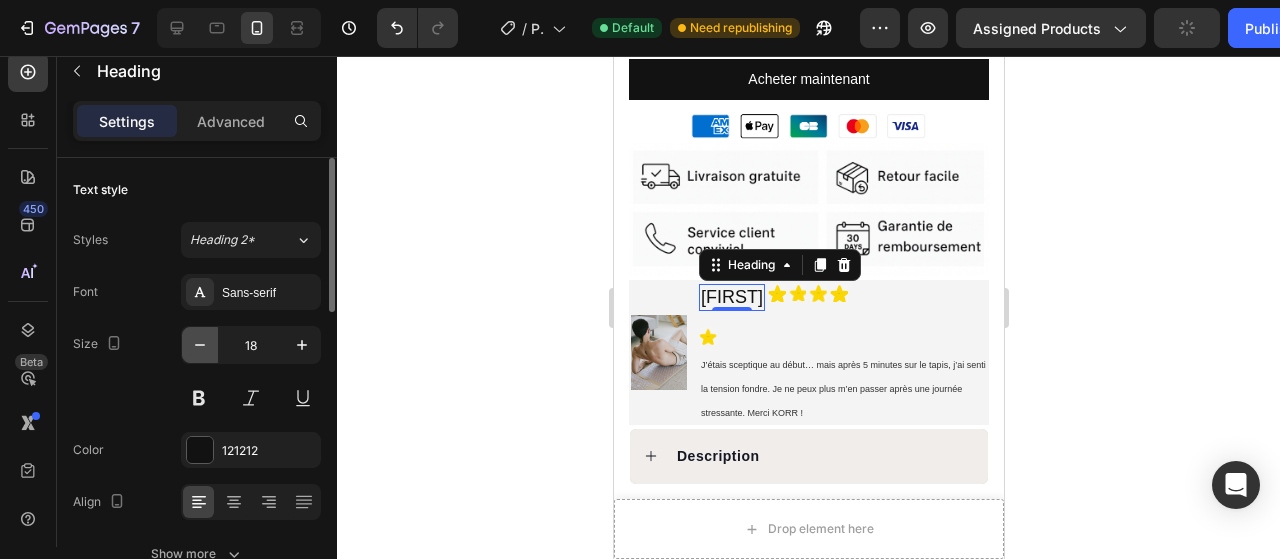 click at bounding box center [200, 345] 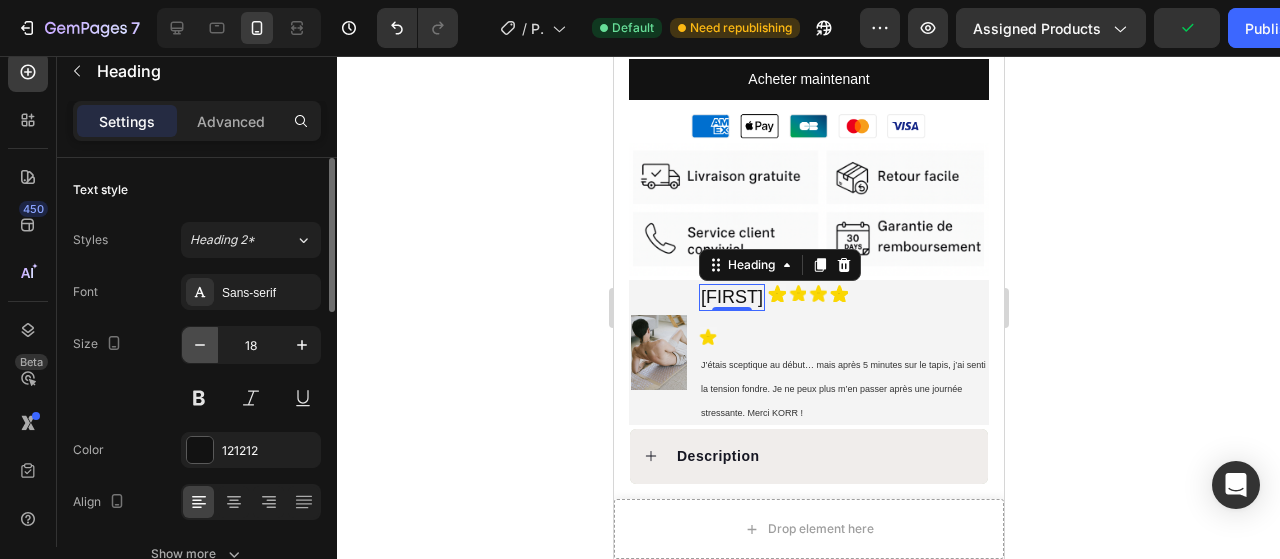 click at bounding box center (200, 345) 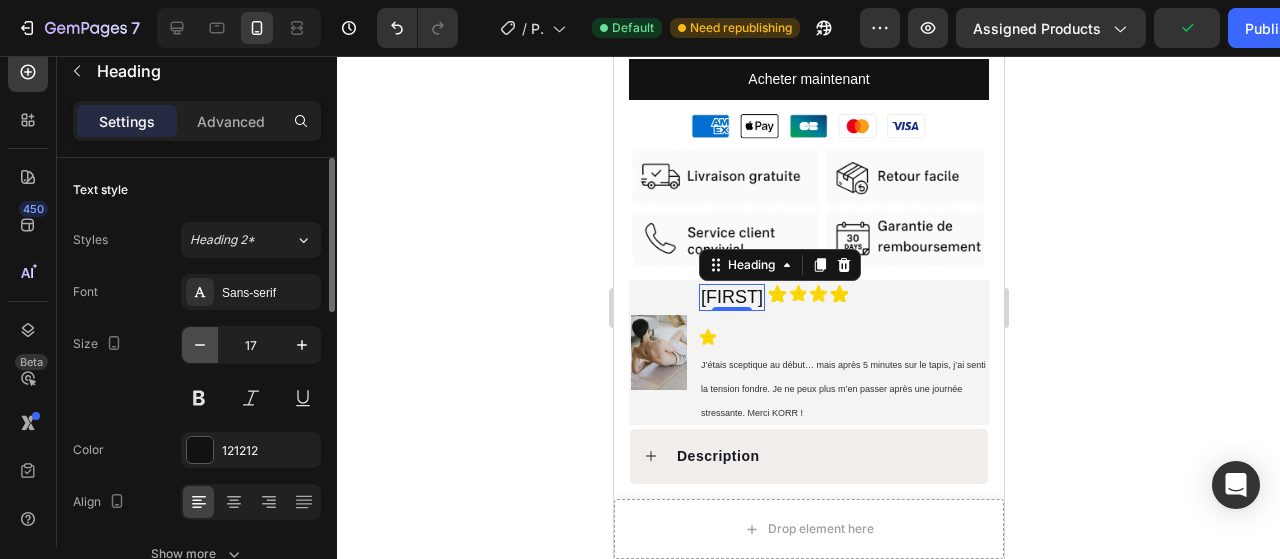 click at bounding box center (200, 345) 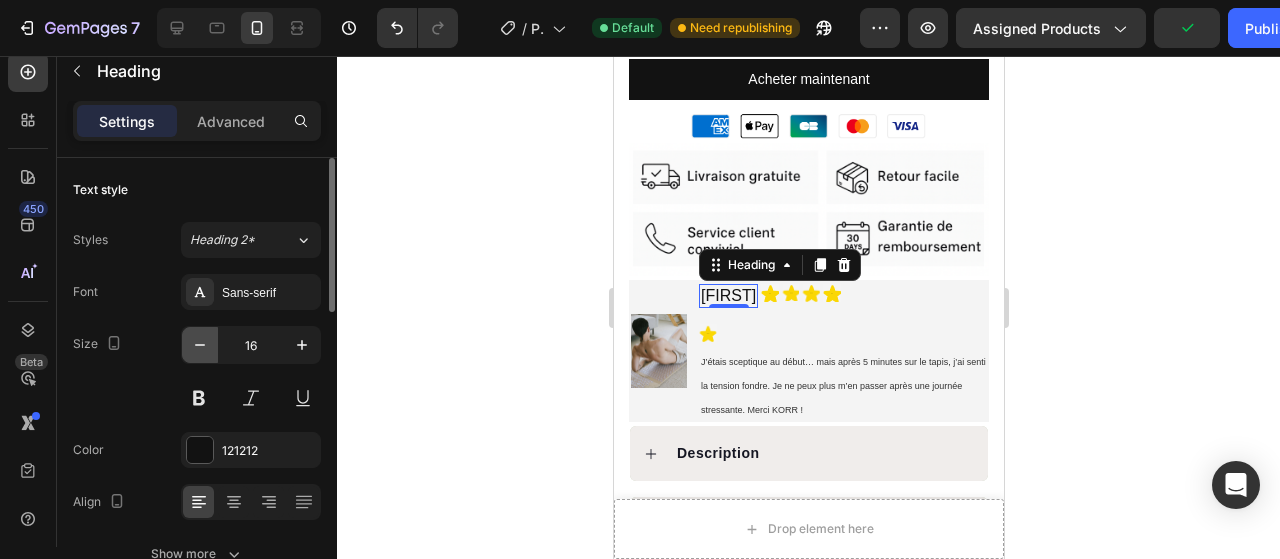 click at bounding box center [200, 345] 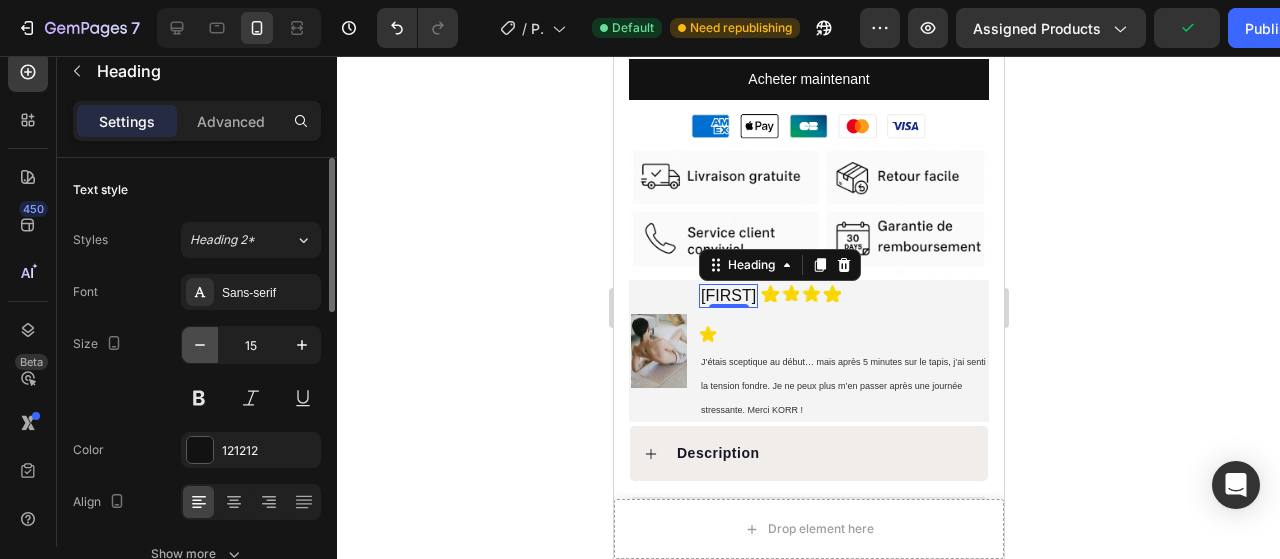 click at bounding box center (200, 345) 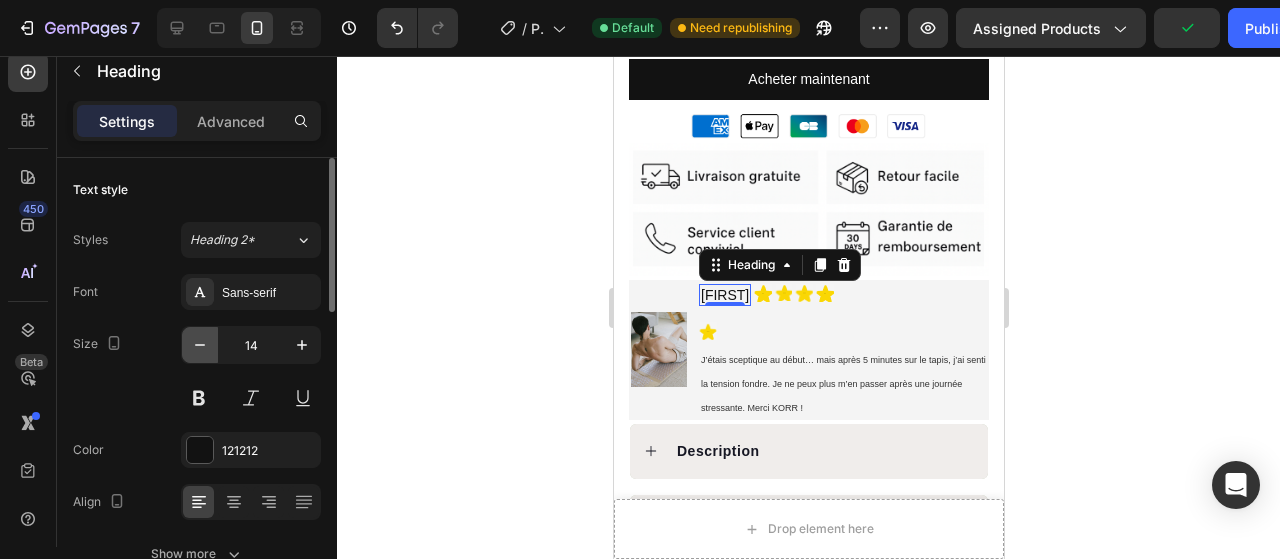 click at bounding box center [200, 345] 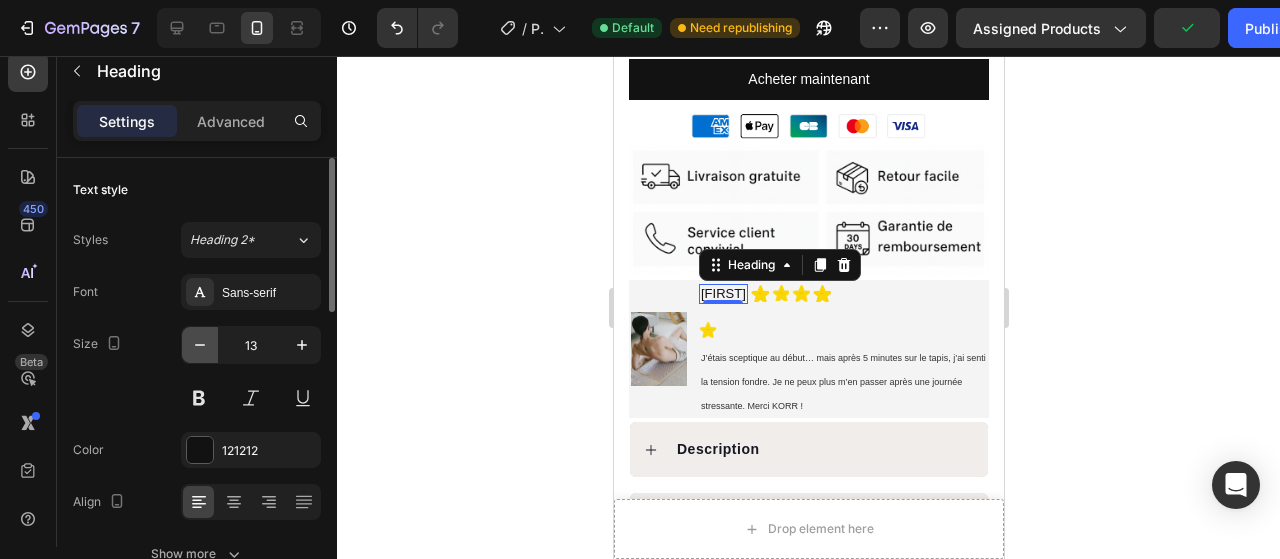 click at bounding box center [200, 345] 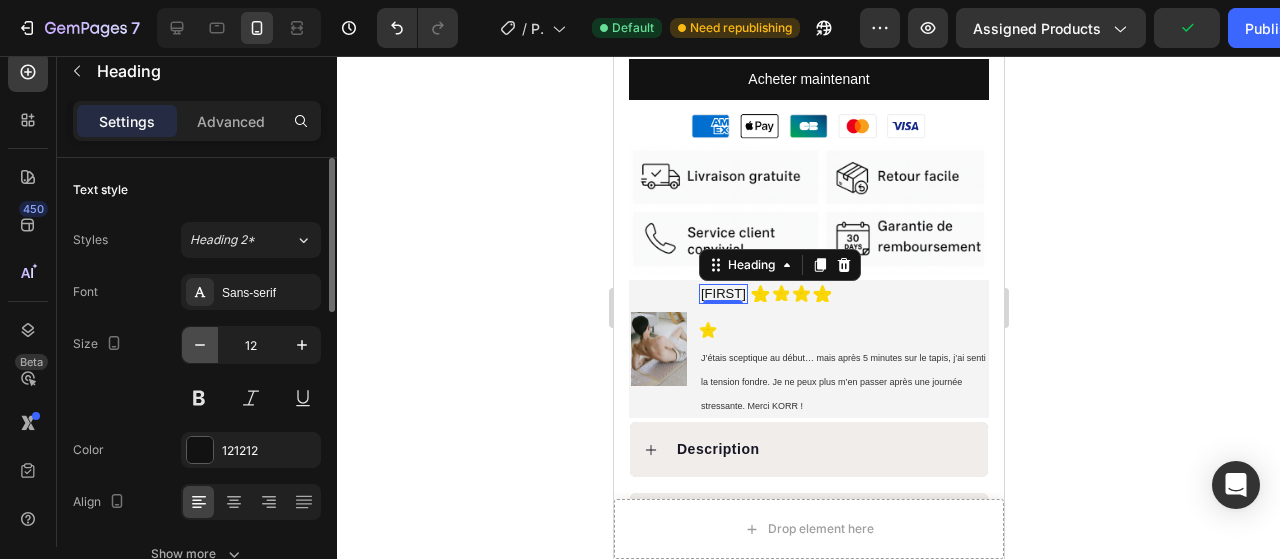 click at bounding box center (200, 345) 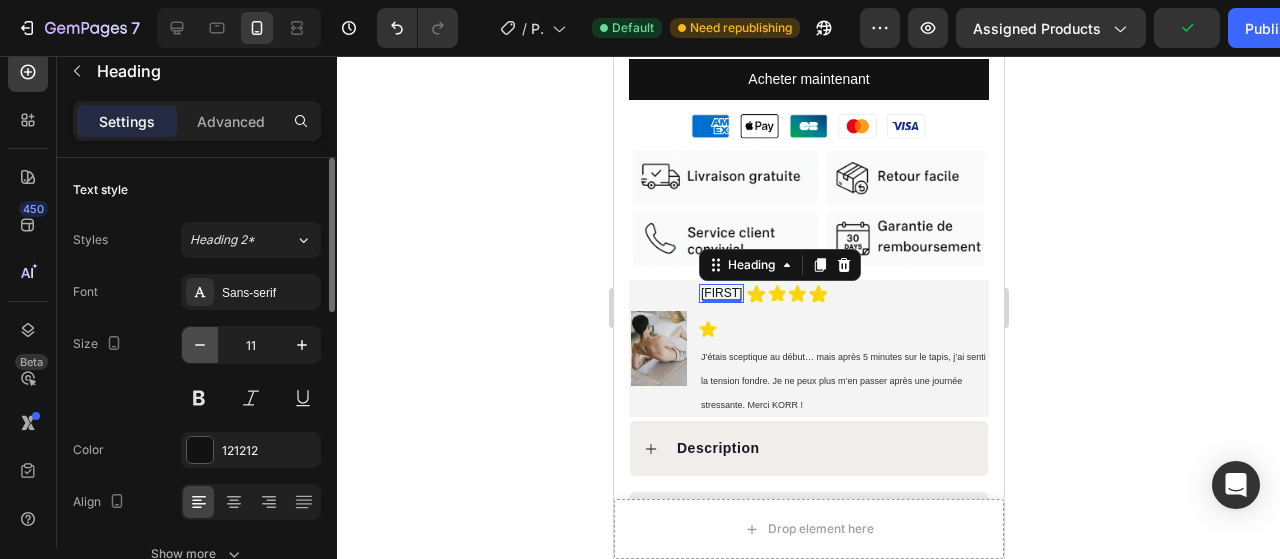 click at bounding box center (200, 345) 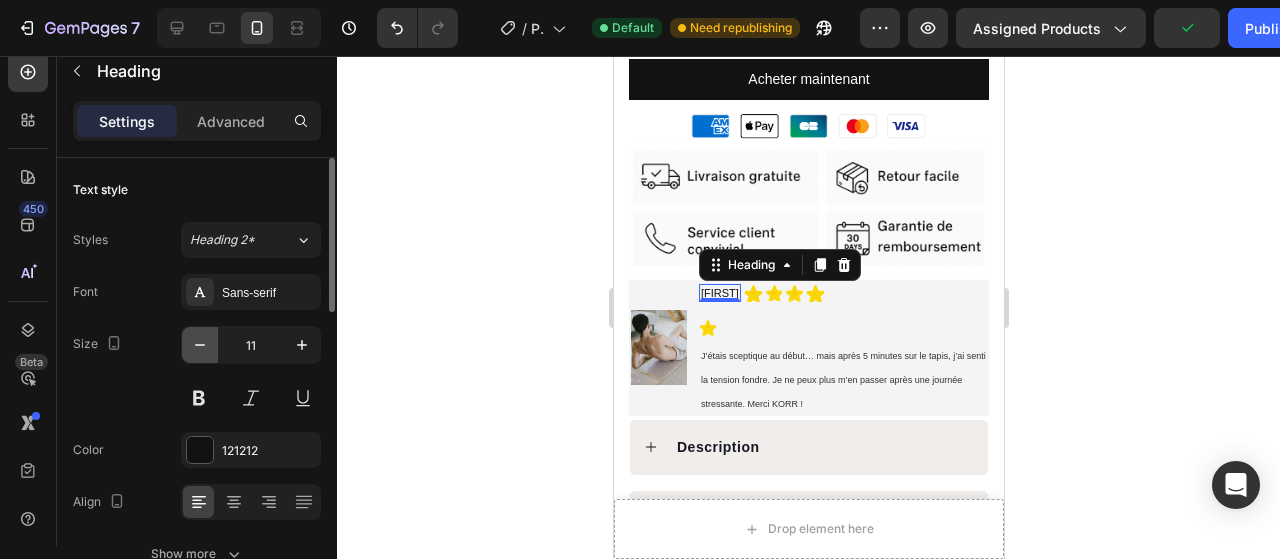 type on "10" 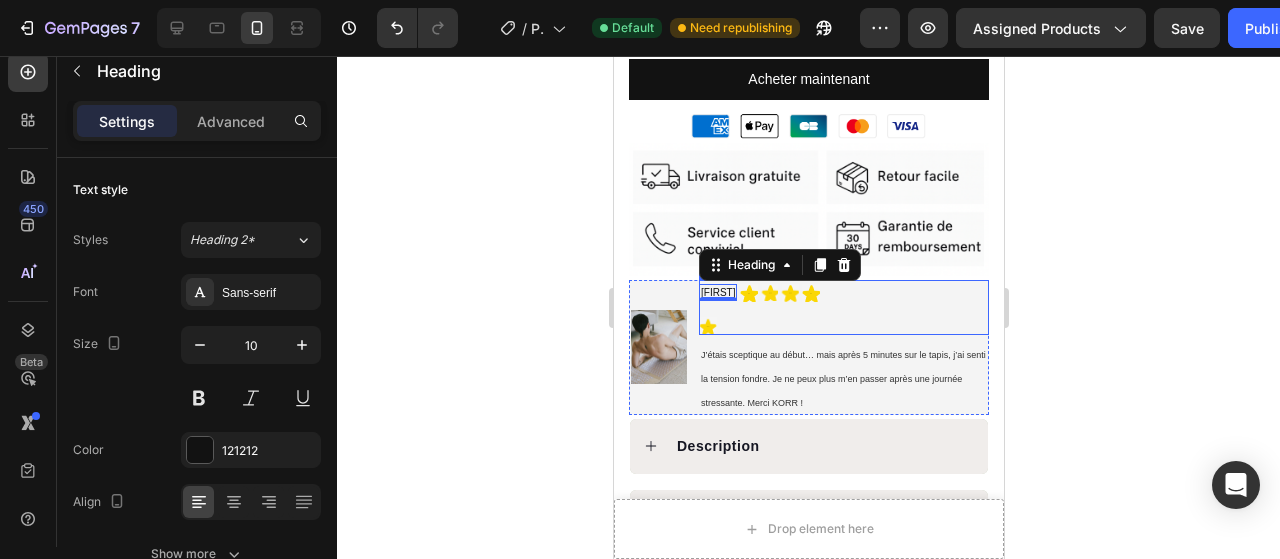 click on "[FIRST] Heading   0     Icon Row     Icon     Icon     Icon     Icon" at bounding box center (843, 309) 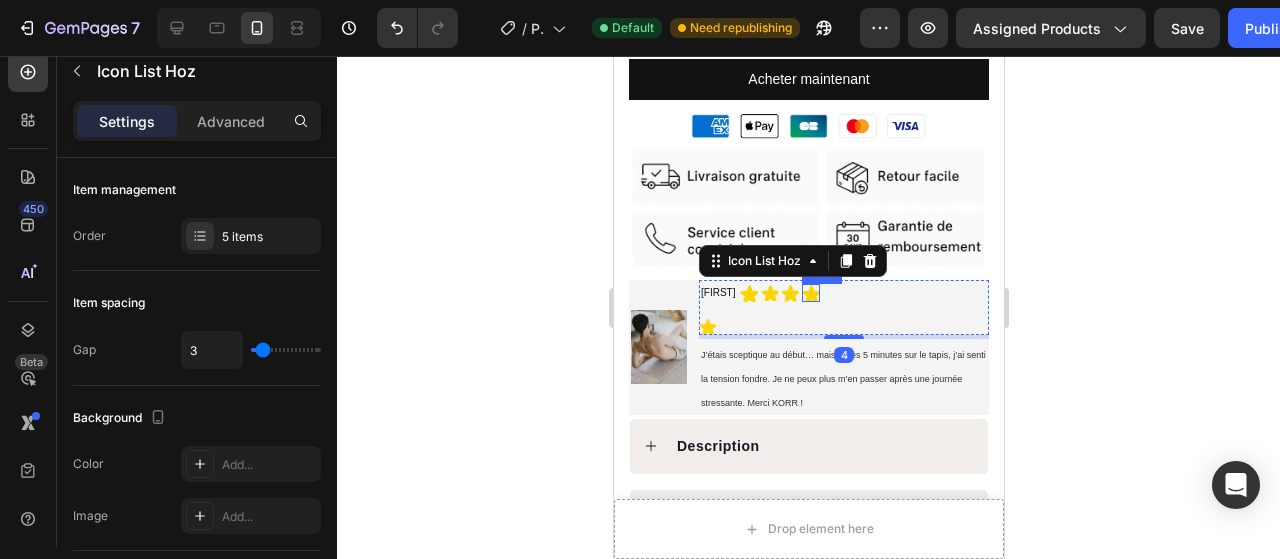 click 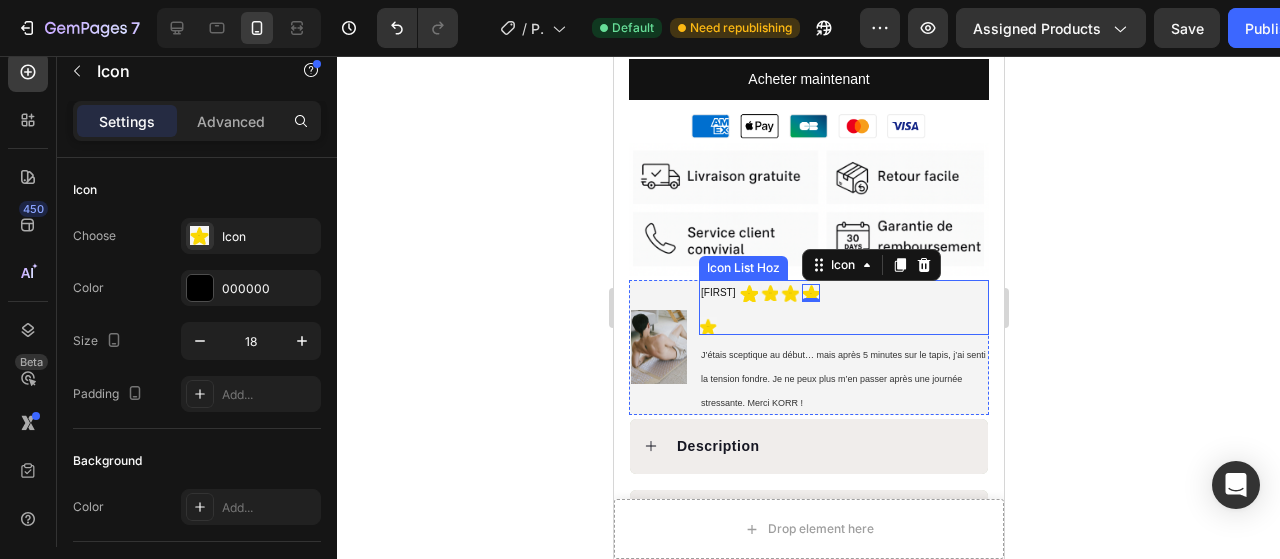 click on "[FIRST] [LAST]     Icon Row     Icon     Icon     Icon     Icon   0" at bounding box center (843, 309) 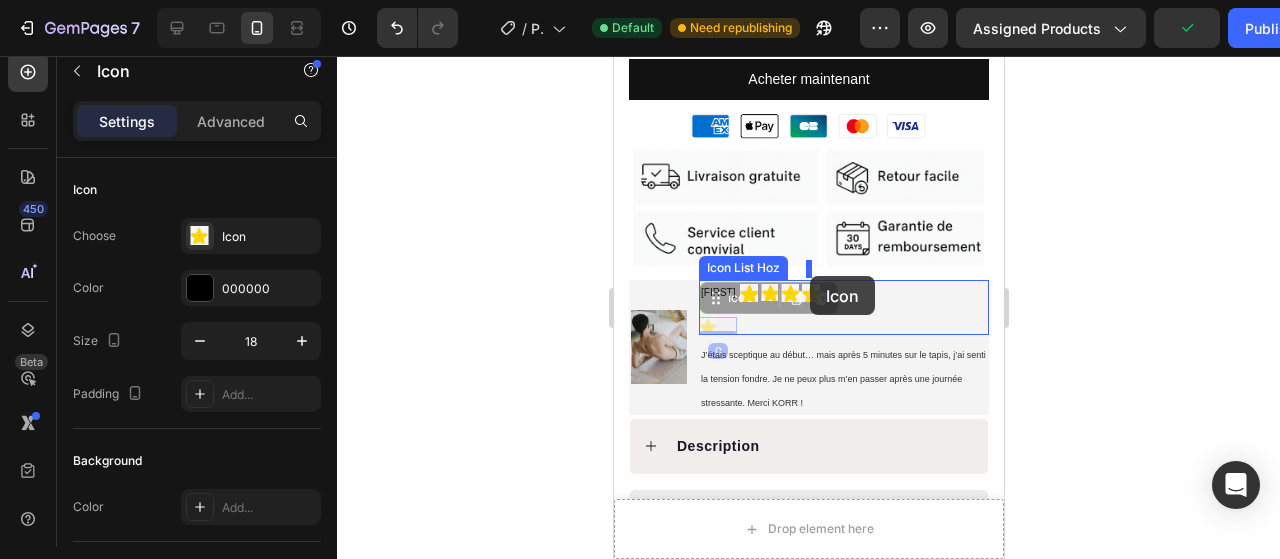 drag, startPoint x: 712, startPoint y: 305, endPoint x: 809, endPoint y: 276, distance: 101.24229 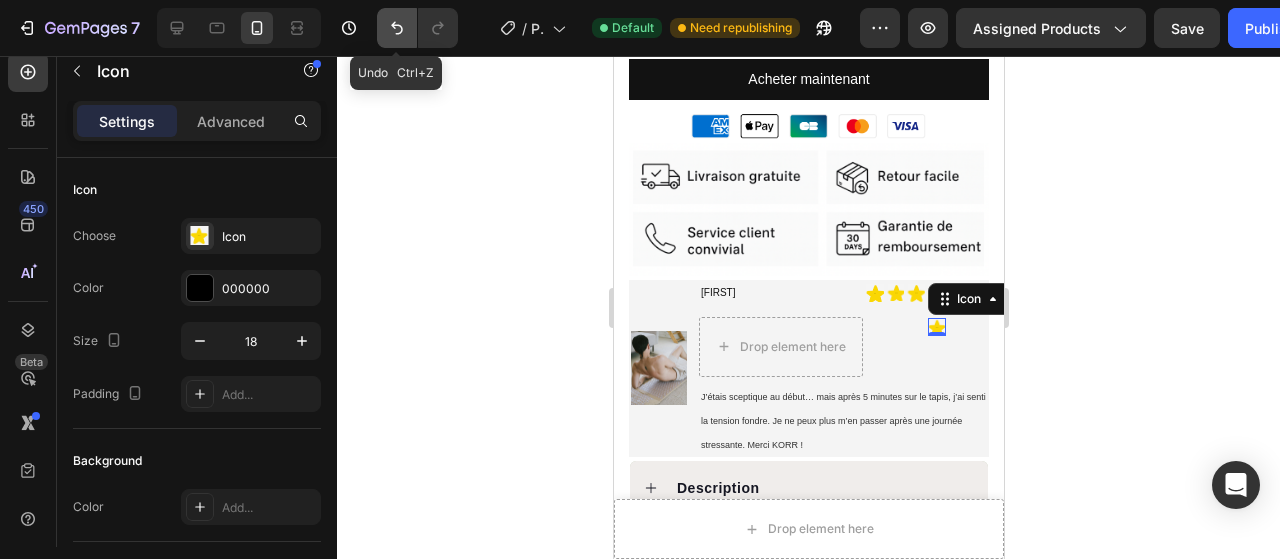 click 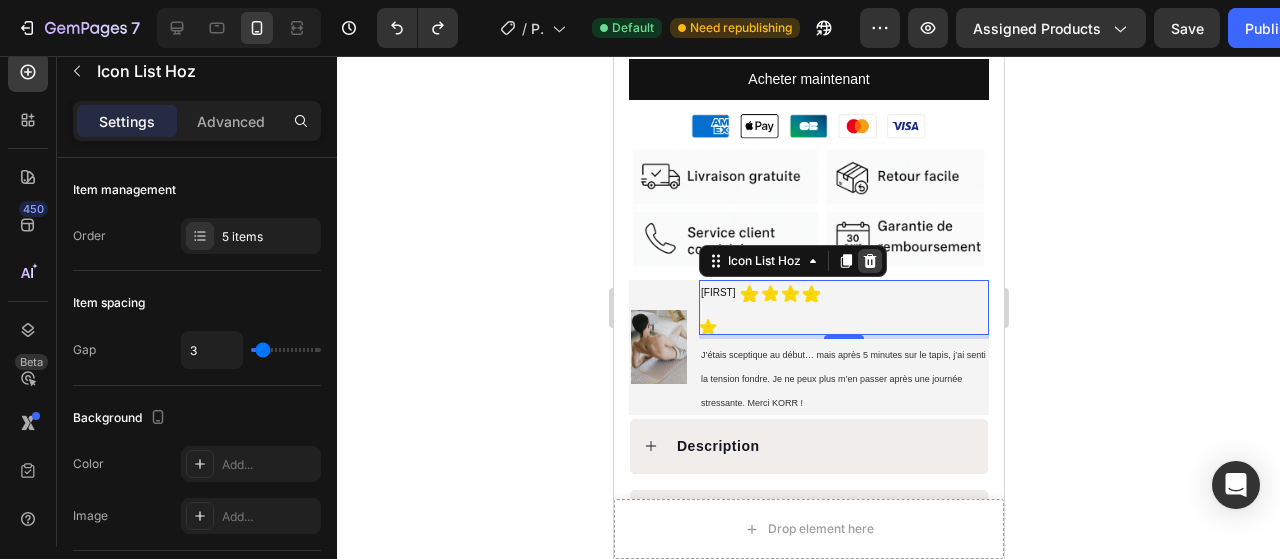 click 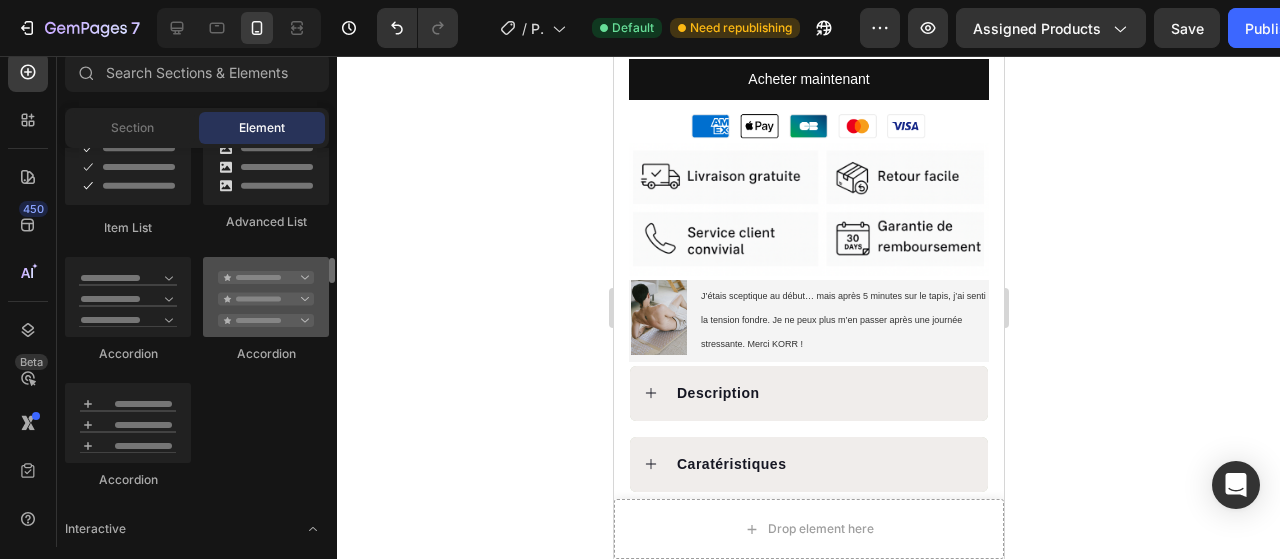 scroll, scrollTop: 1642, scrollLeft: 0, axis: vertical 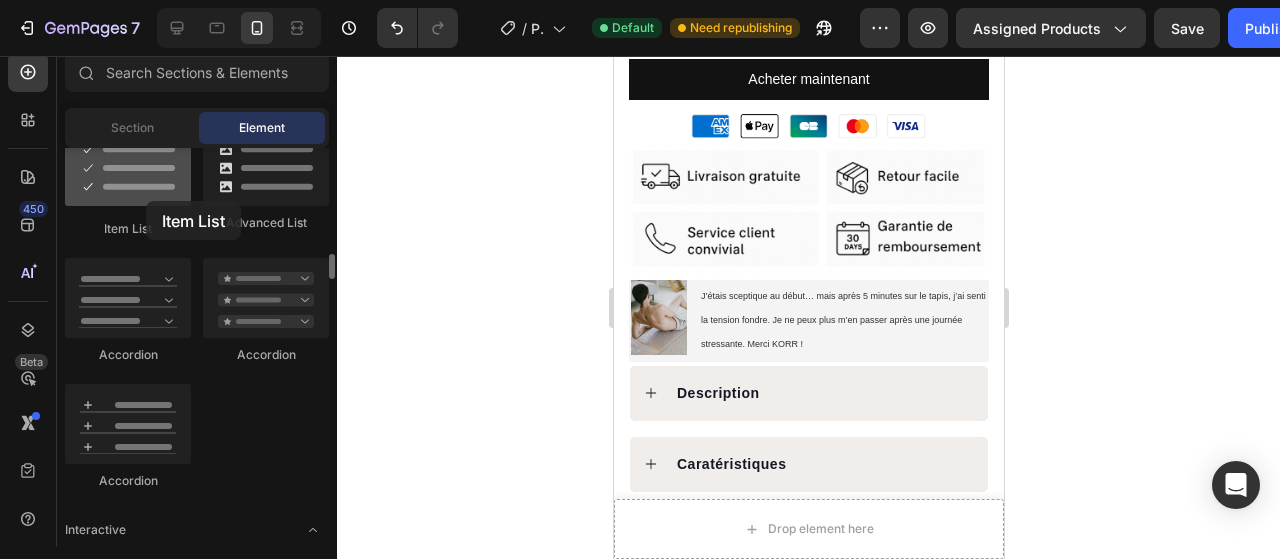 click at bounding box center [128, 166] 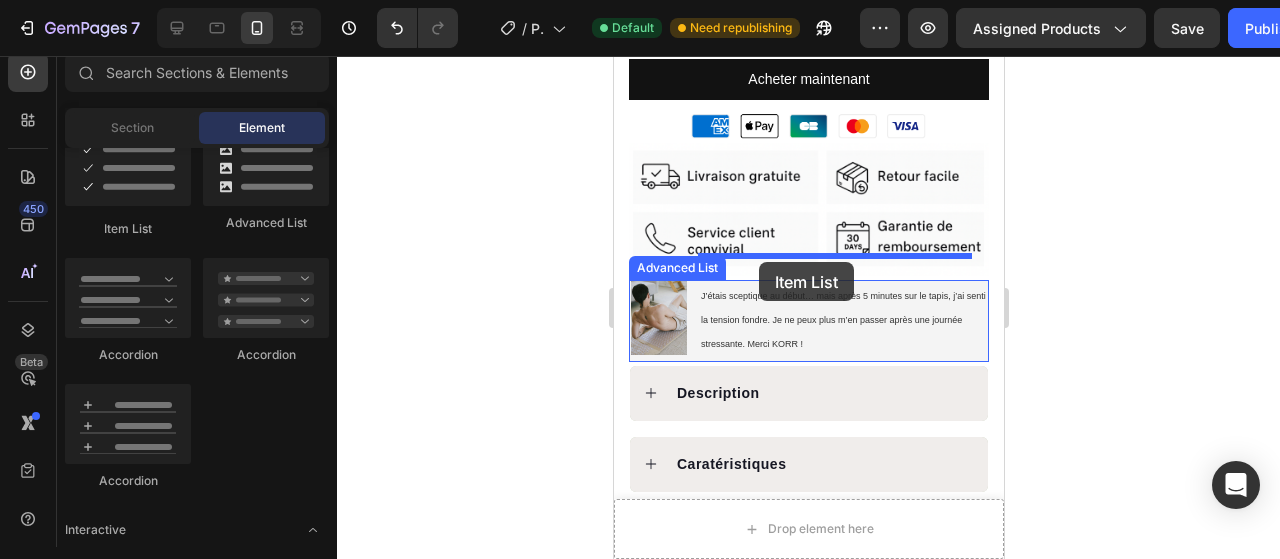 drag, startPoint x: 742, startPoint y: 249, endPoint x: 758, endPoint y: 262, distance: 20.615528 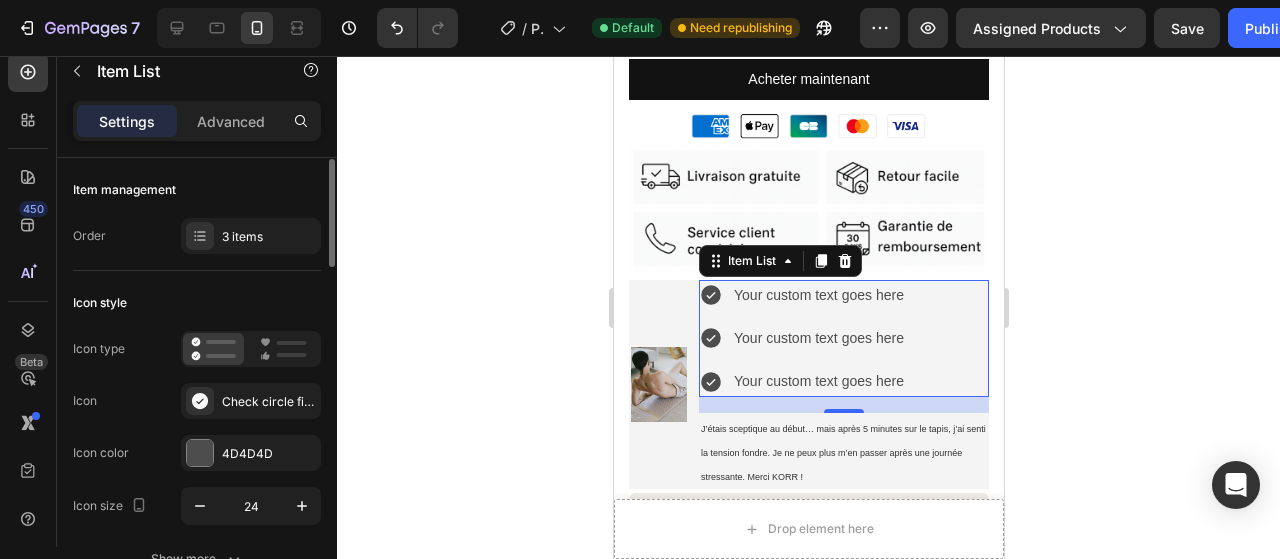 scroll, scrollTop: 2, scrollLeft: 0, axis: vertical 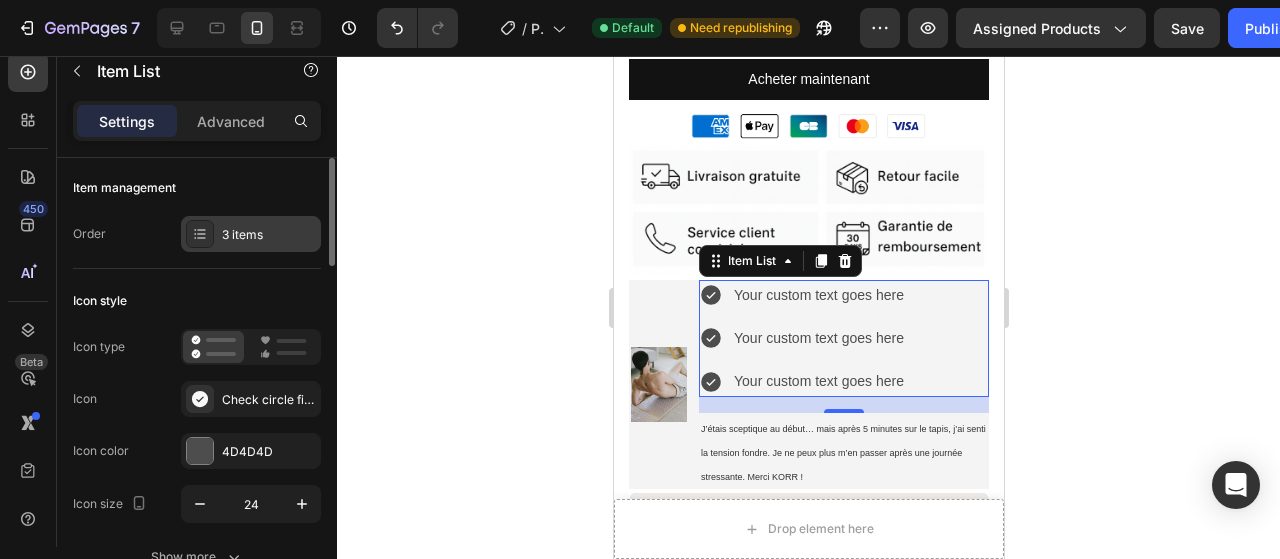 click on "3 items" at bounding box center [269, 235] 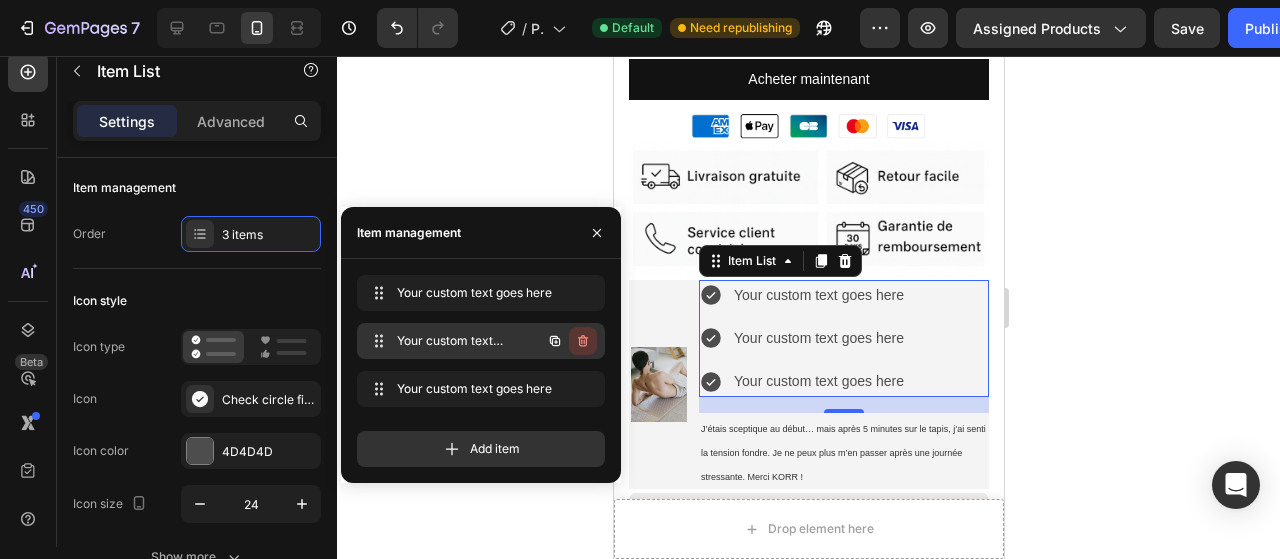 click 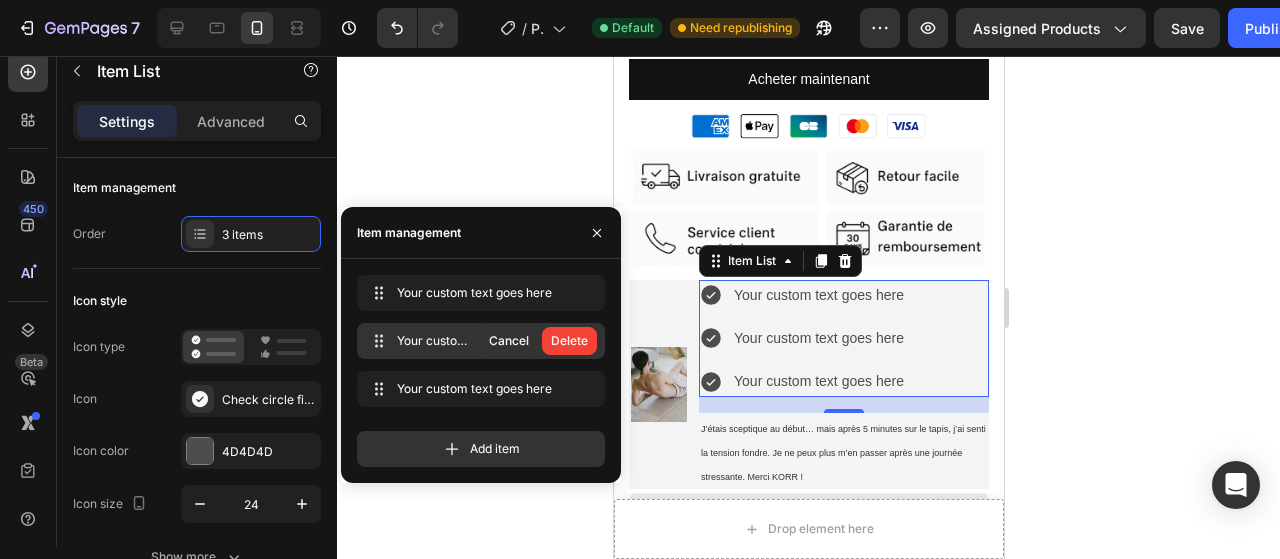 click on "Delete" at bounding box center [569, 341] 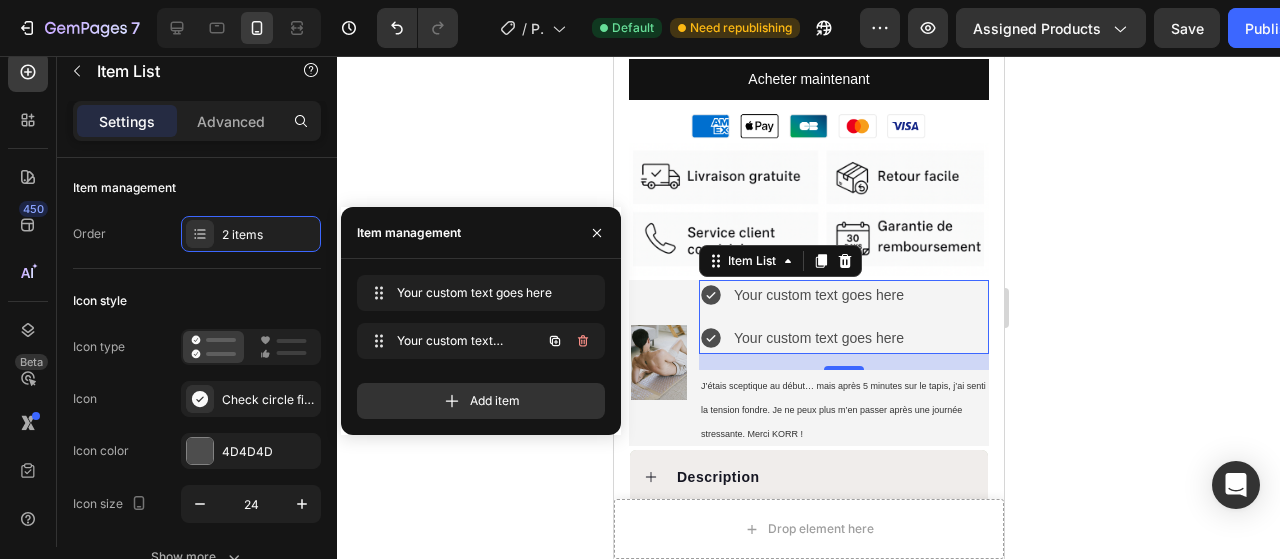click 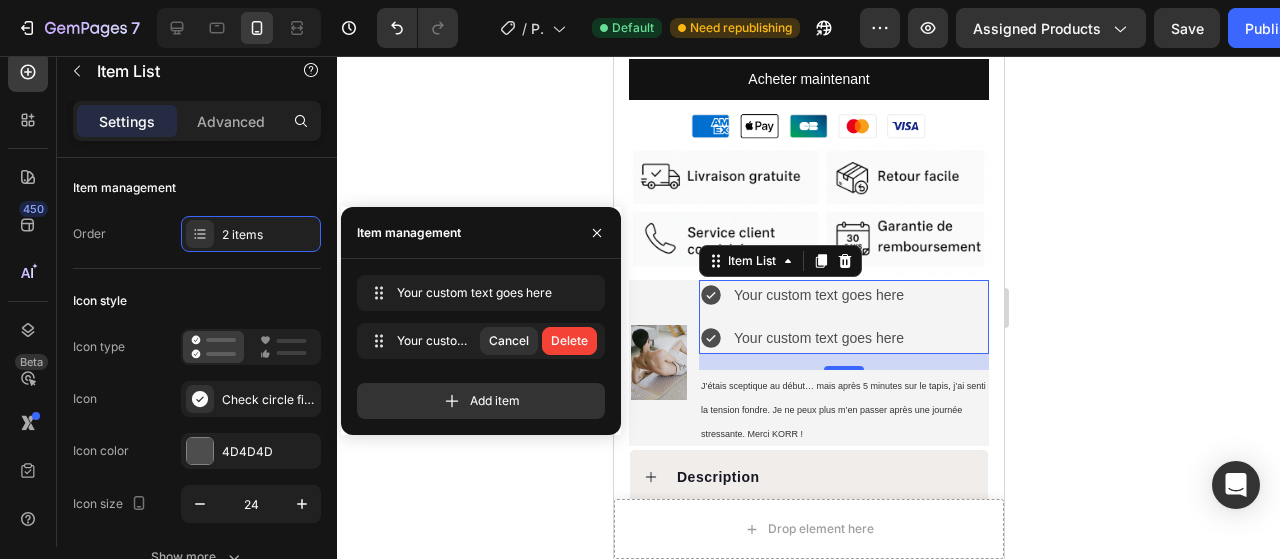 click on "Delete" at bounding box center [569, 341] 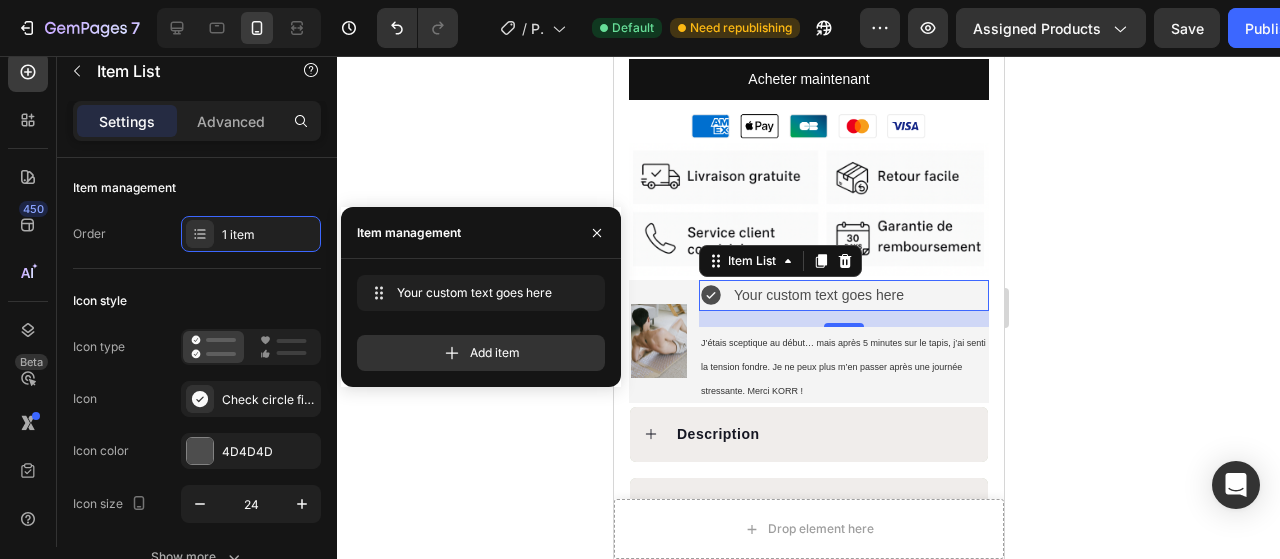 click 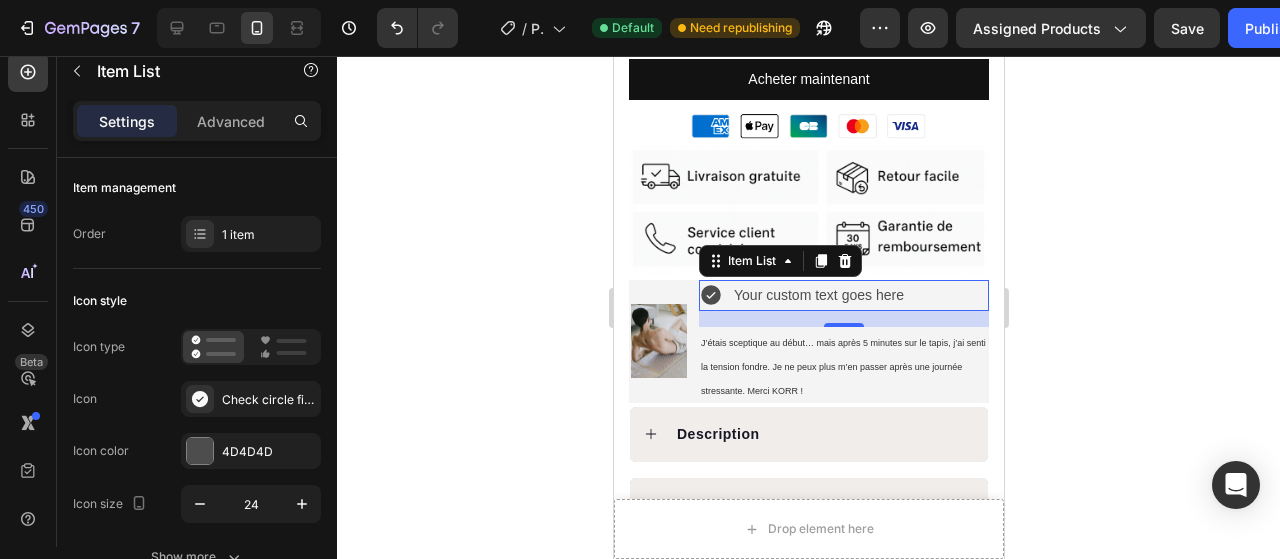 click 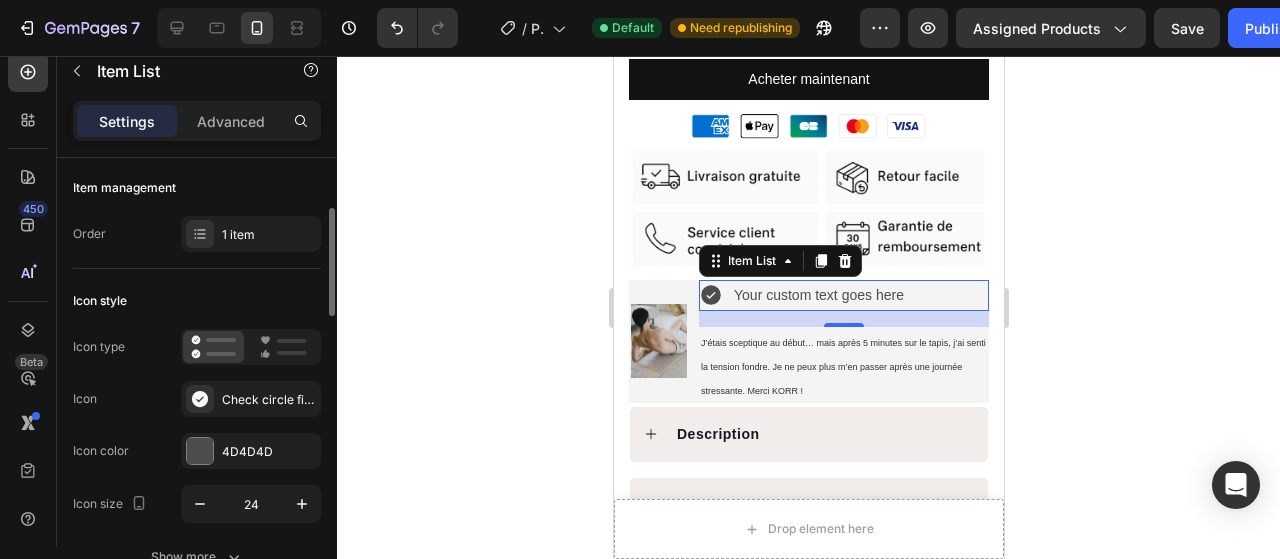 scroll, scrollTop: 74, scrollLeft: 0, axis: vertical 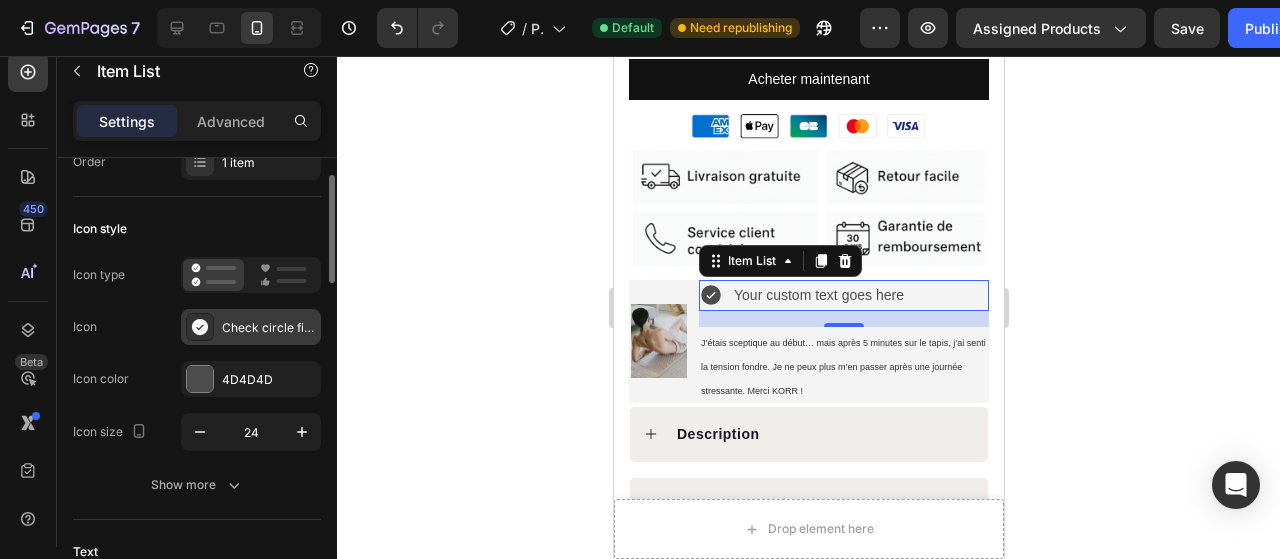click on "Check circle filled" at bounding box center [269, 328] 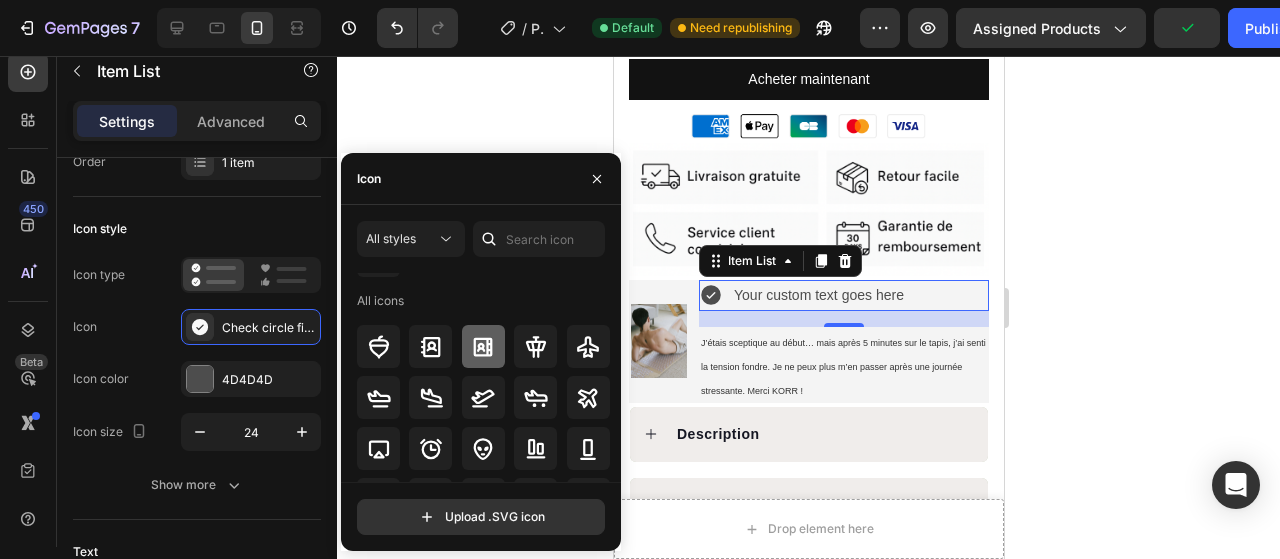 scroll, scrollTop: 84, scrollLeft: 0, axis: vertical 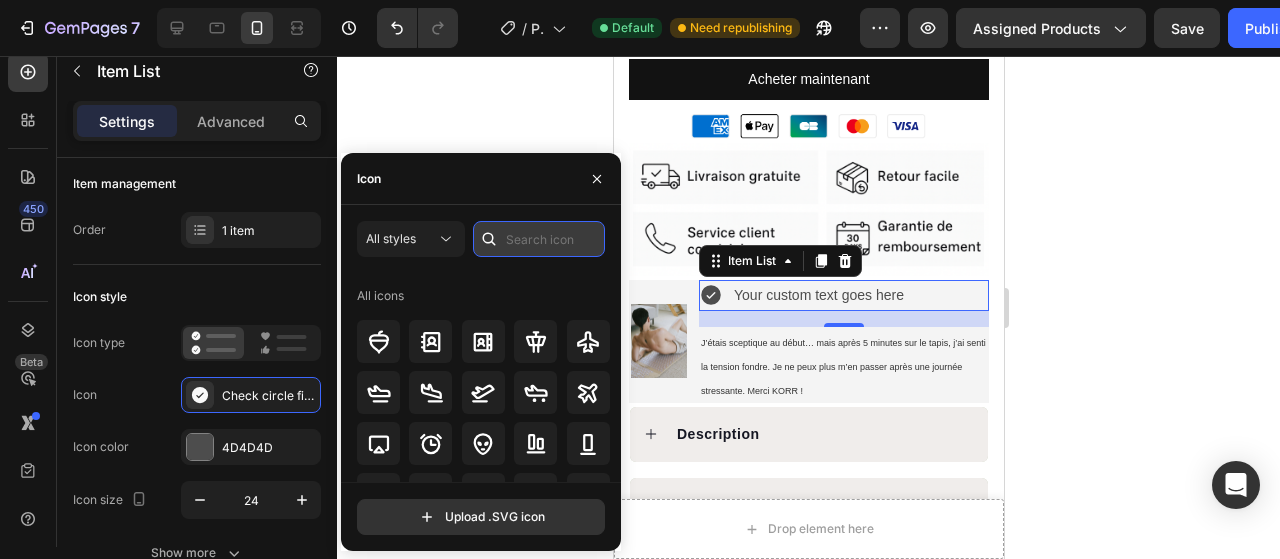 click at bounding box center (539, 239) 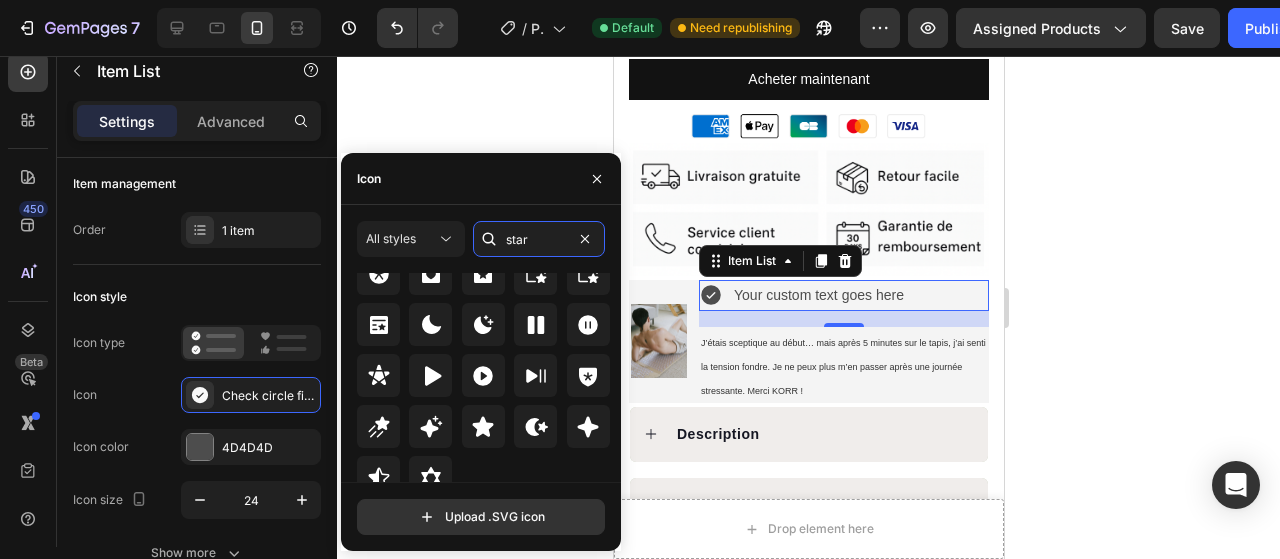 scroll, scrollTop: 674, scrollLeft: 0, axis: vertical 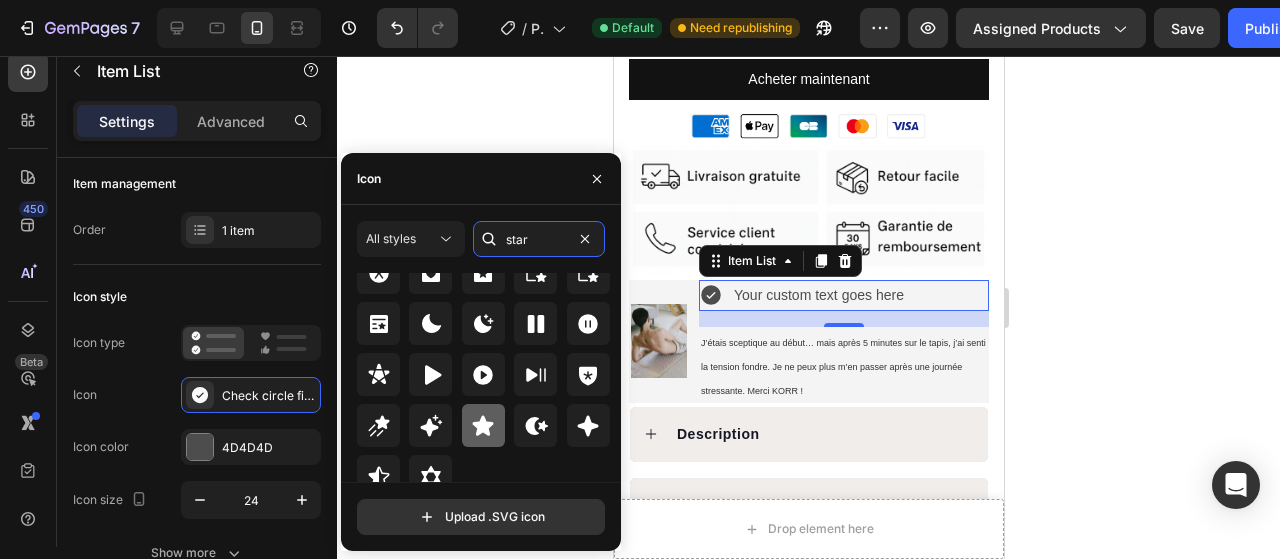 type on "star" 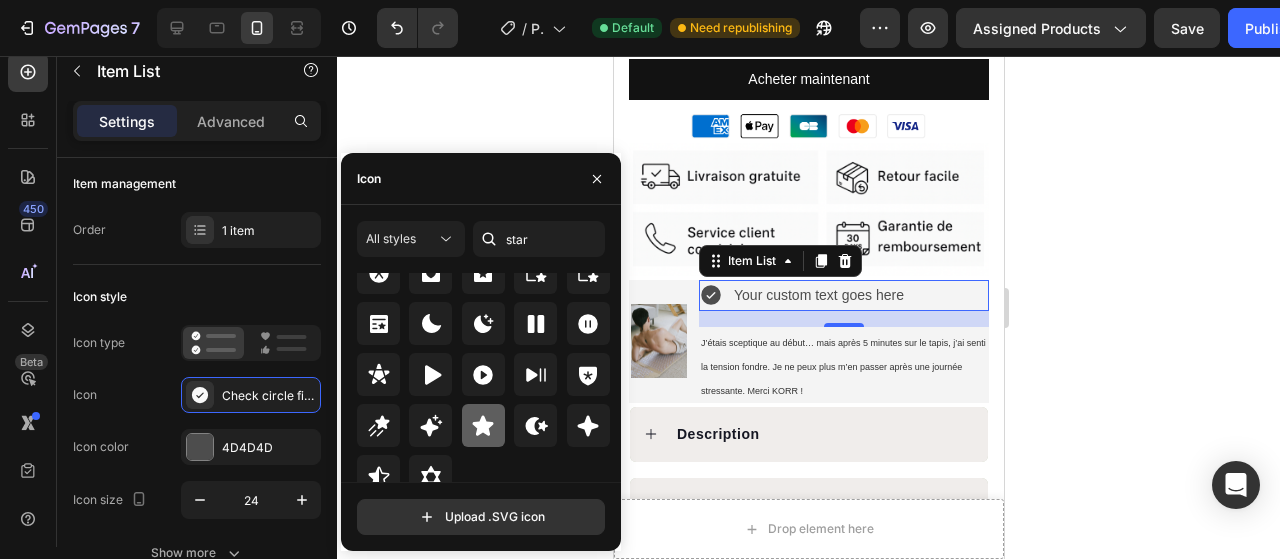 click 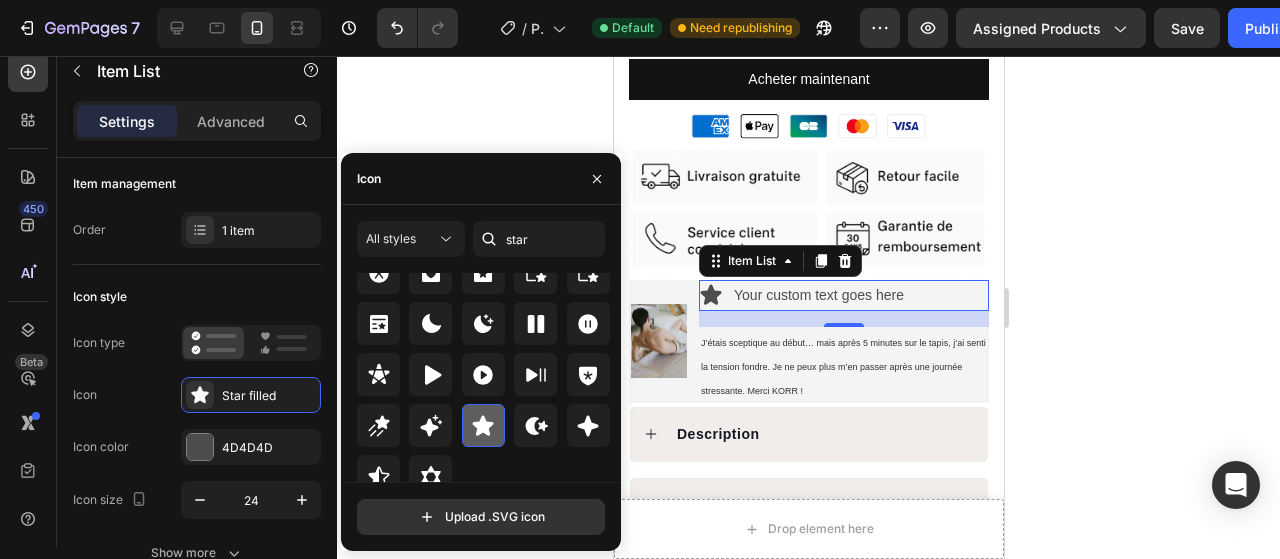 click 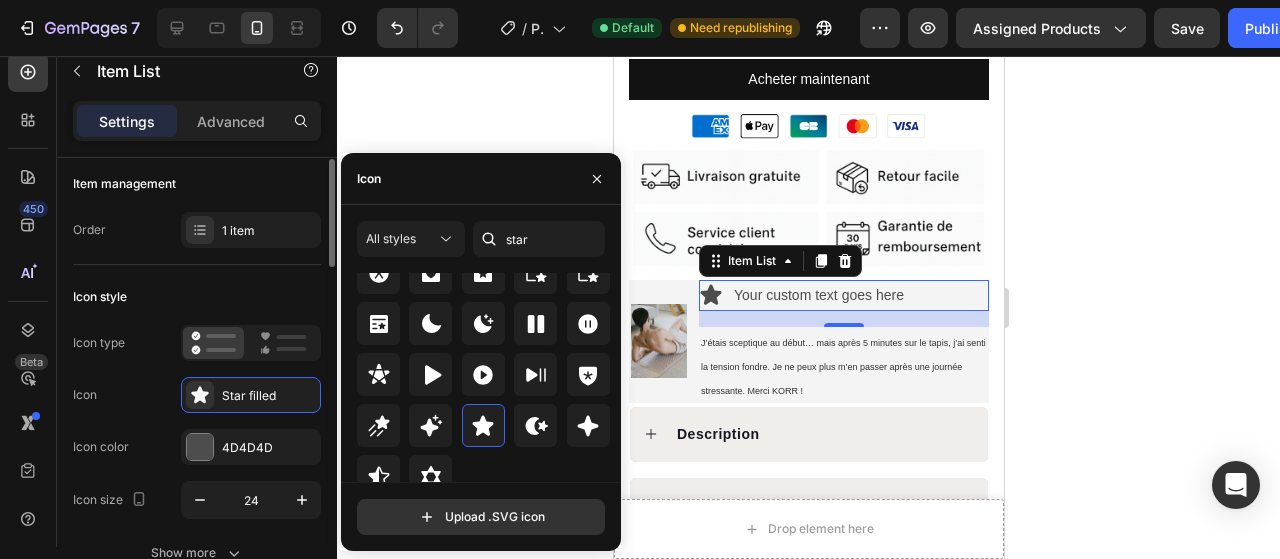 click on "Icon style" at bounding box center [197, 297] 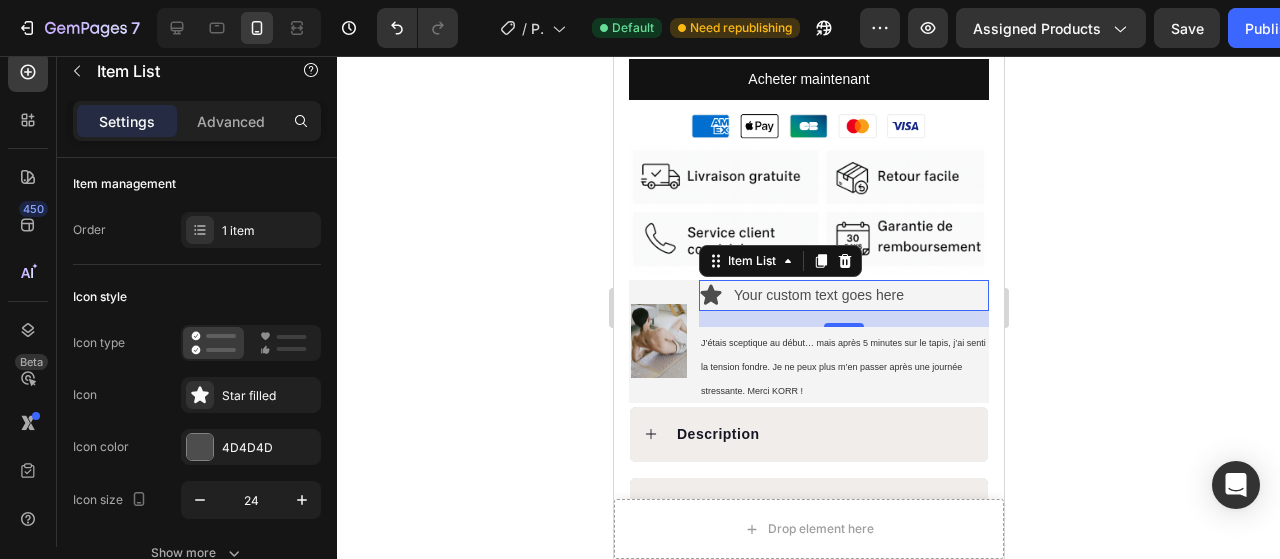 click 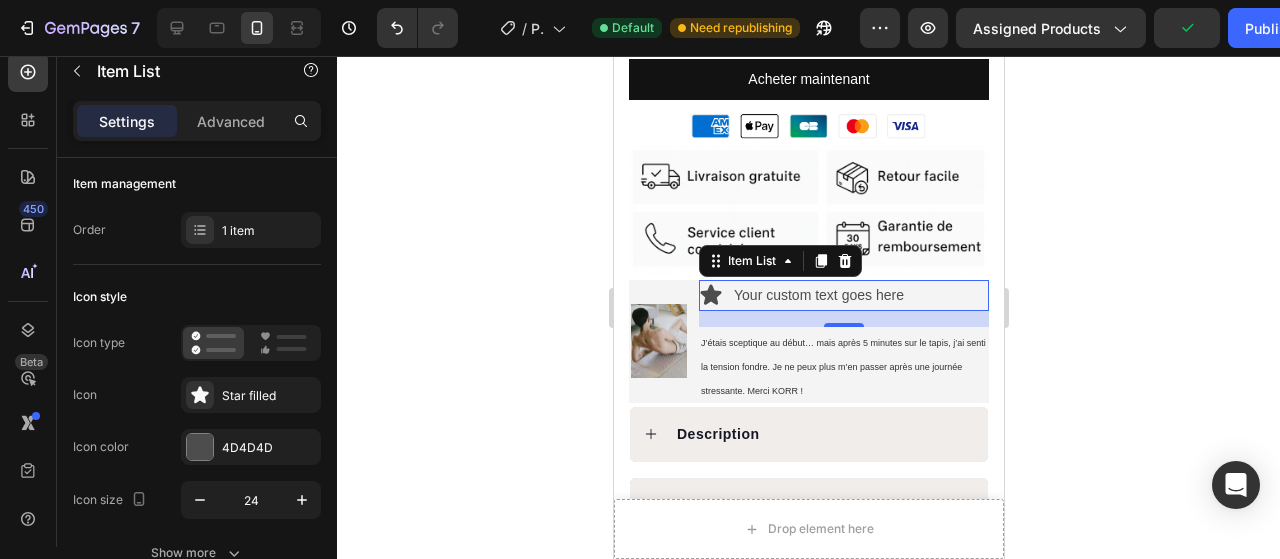 click 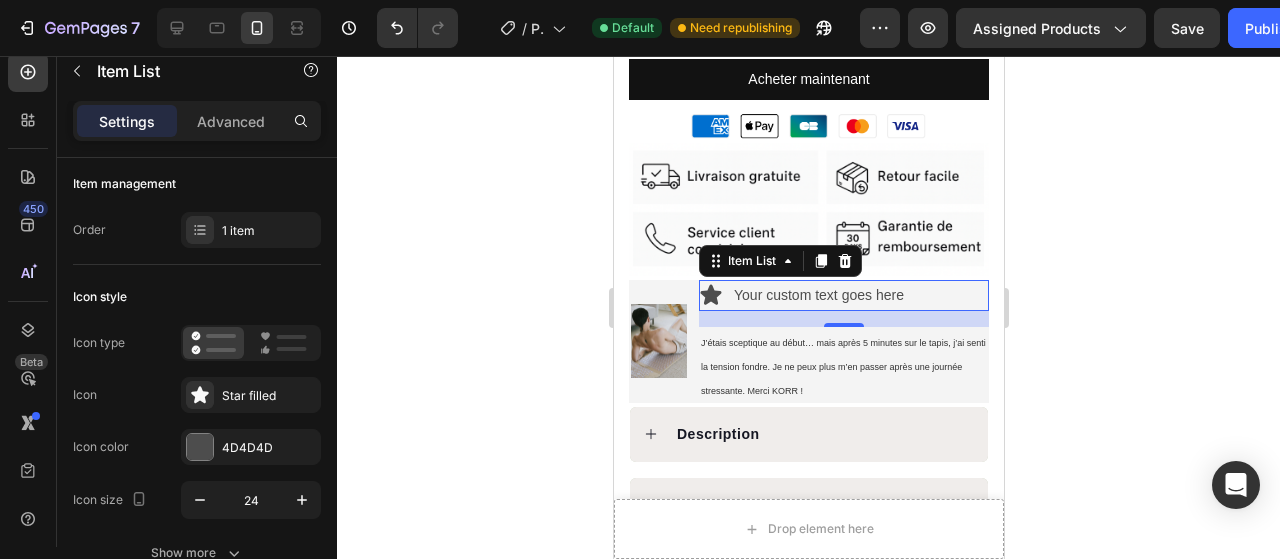 click on "Your custom text goes here" at bounding box center [843, 295] 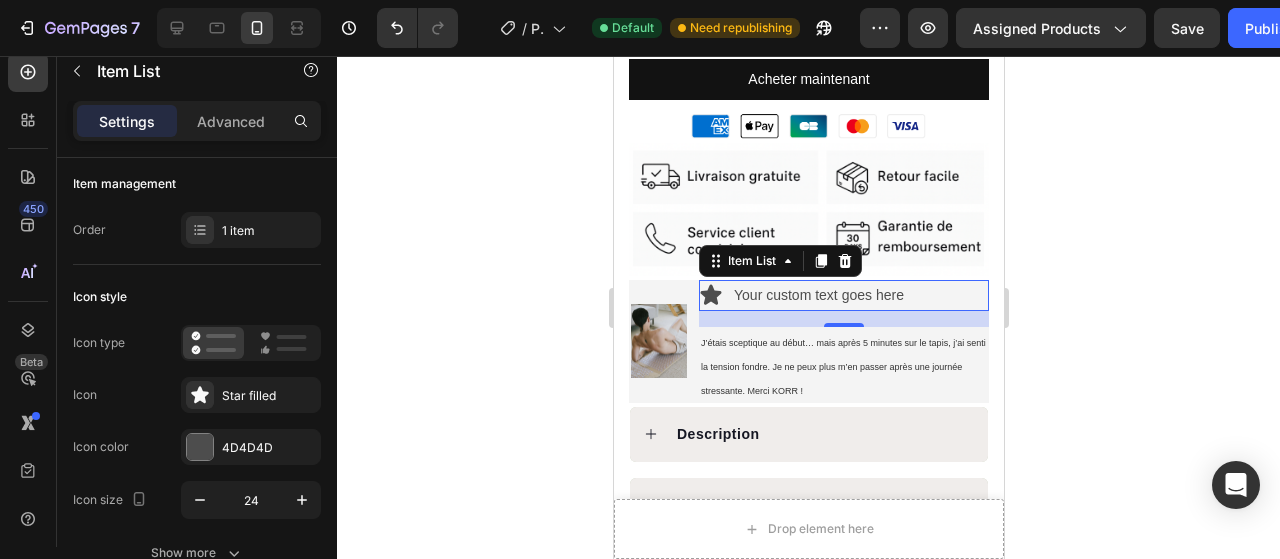 click 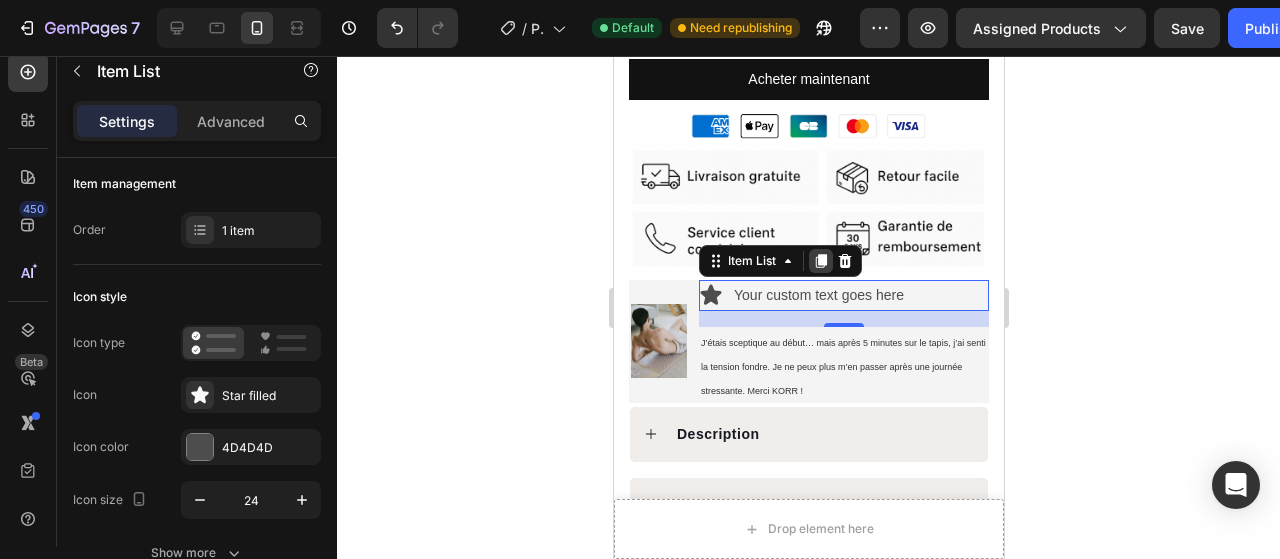 click 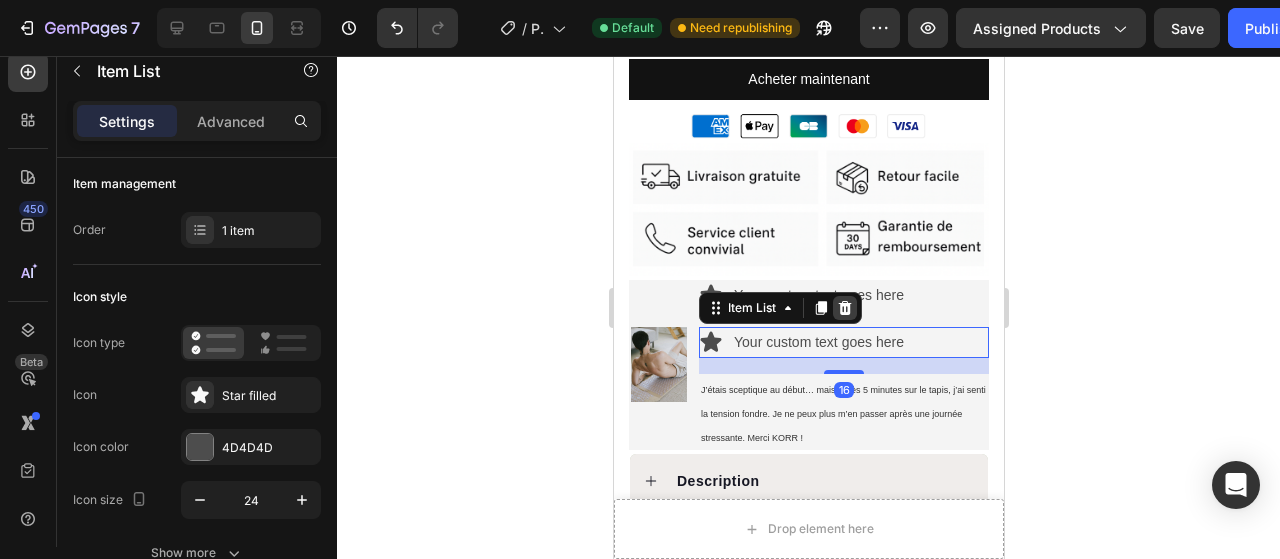 click 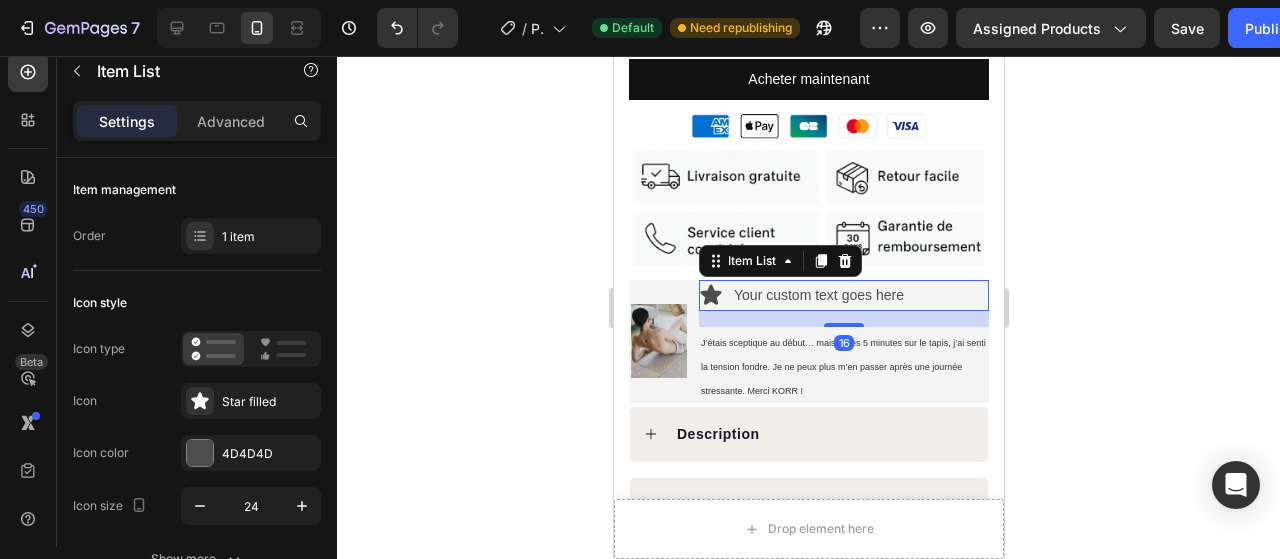 click on "Your custom text goes here" at bounding box center [843, 295] 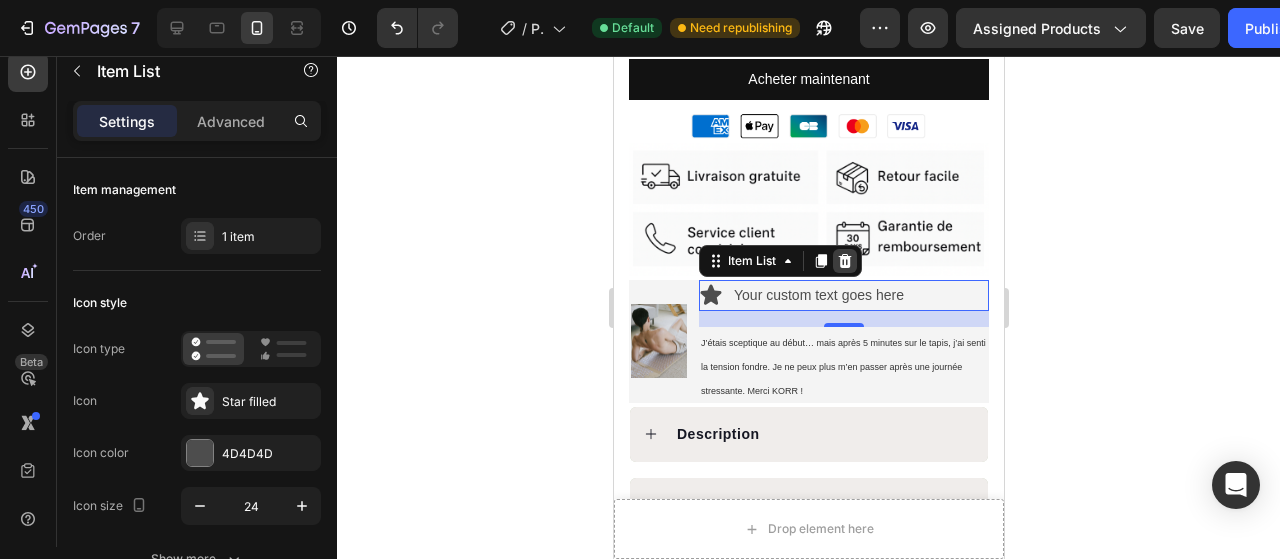 click 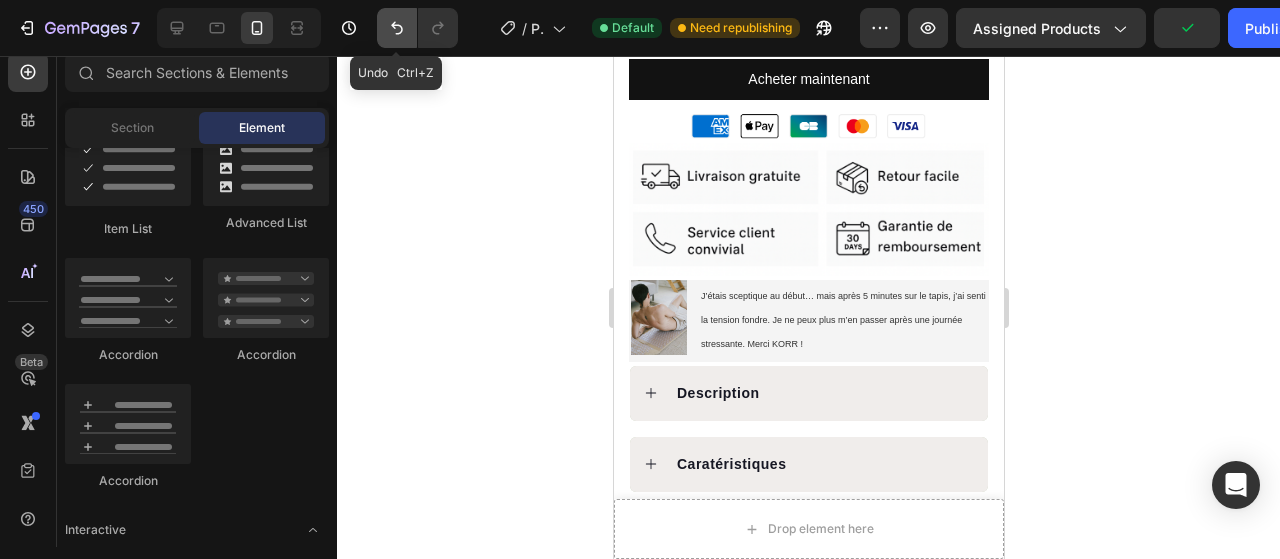 click 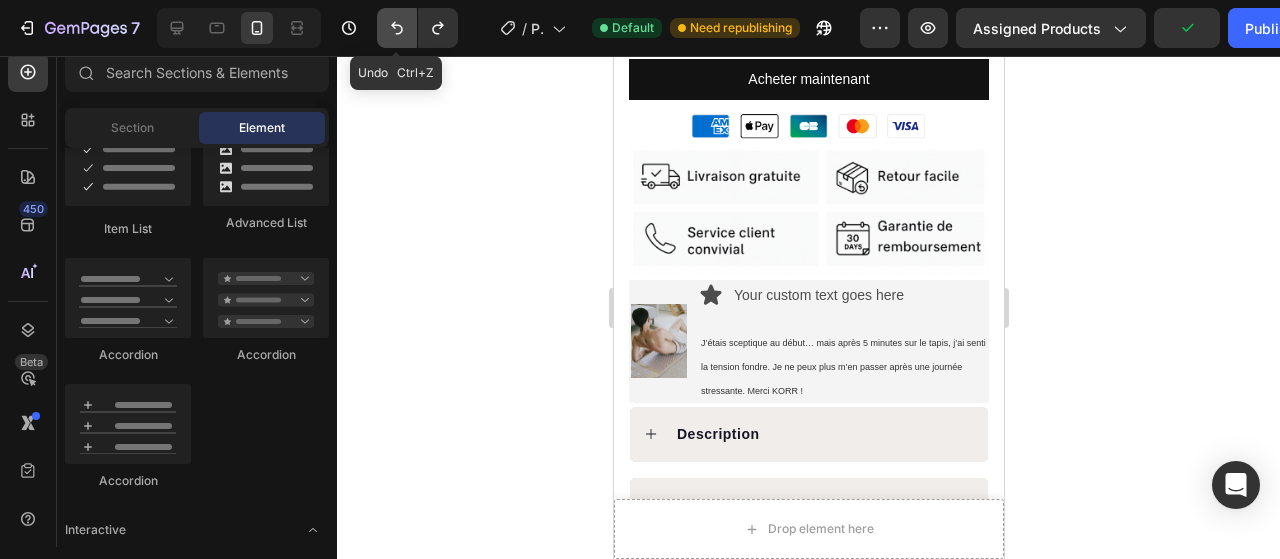click 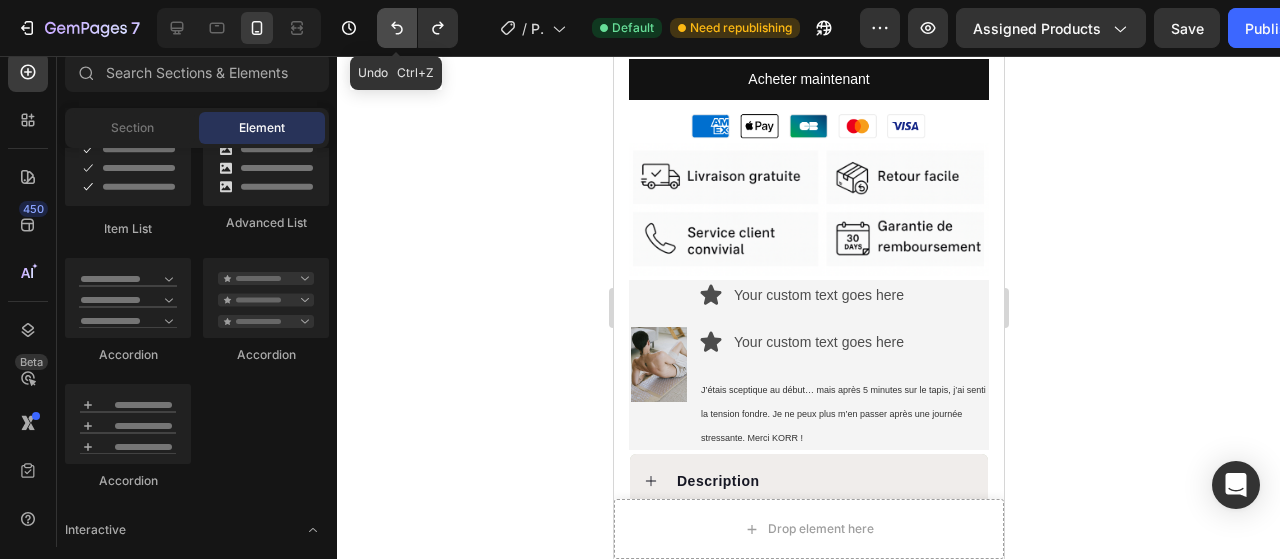 click 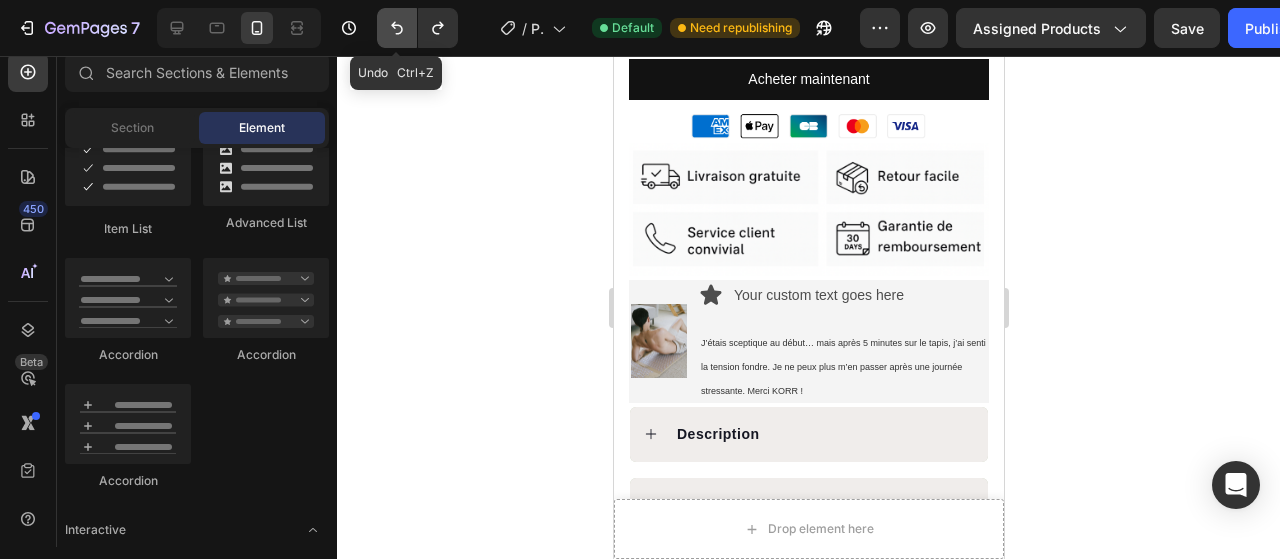 click 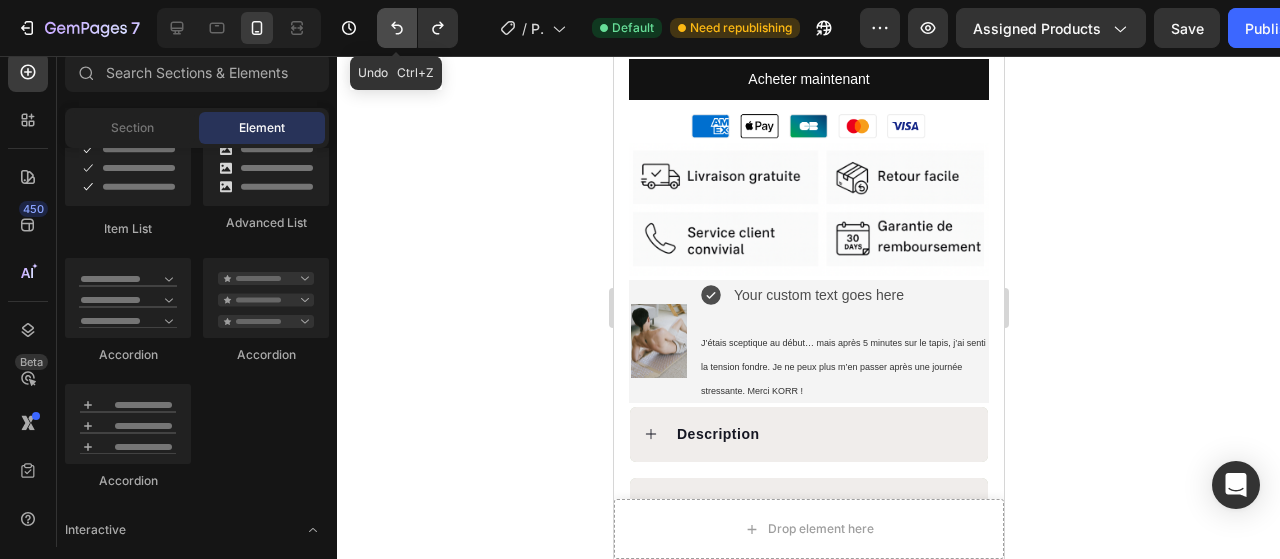click 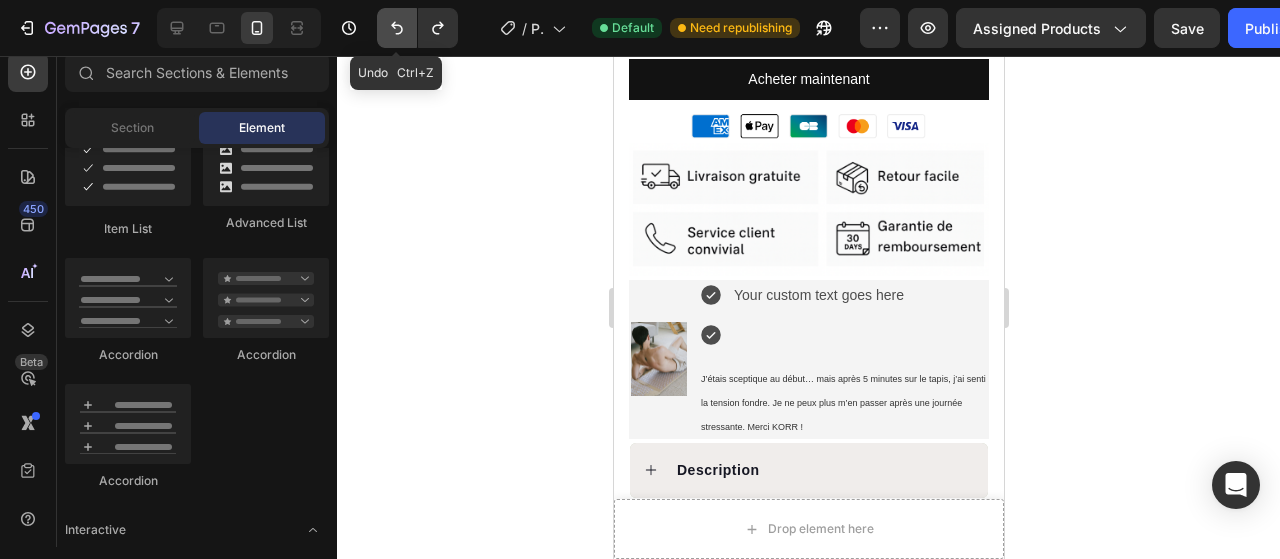 click 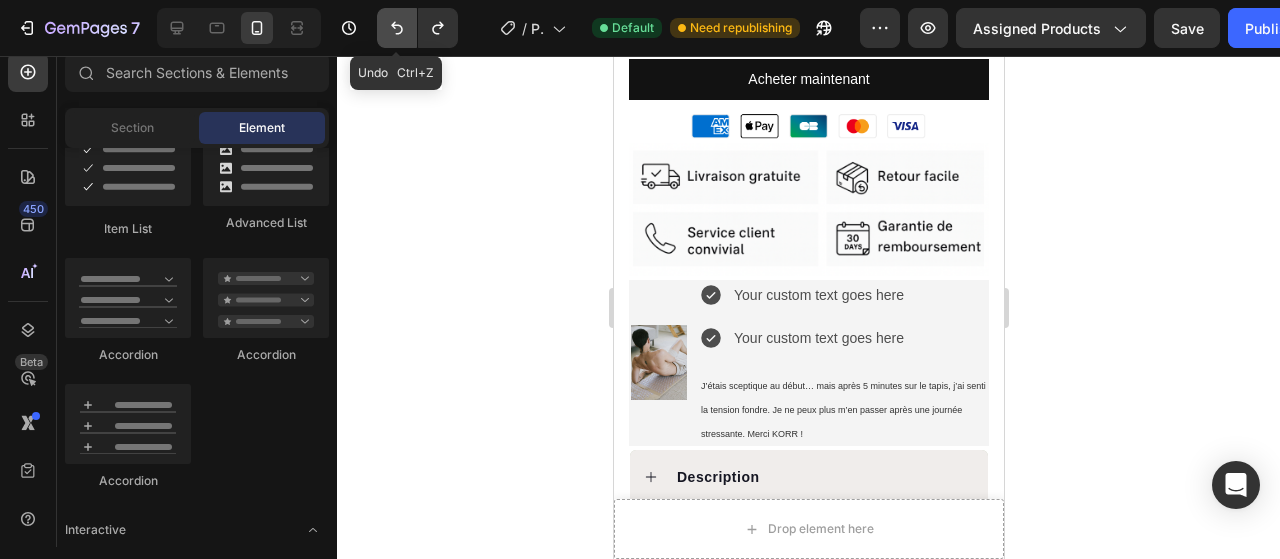 click 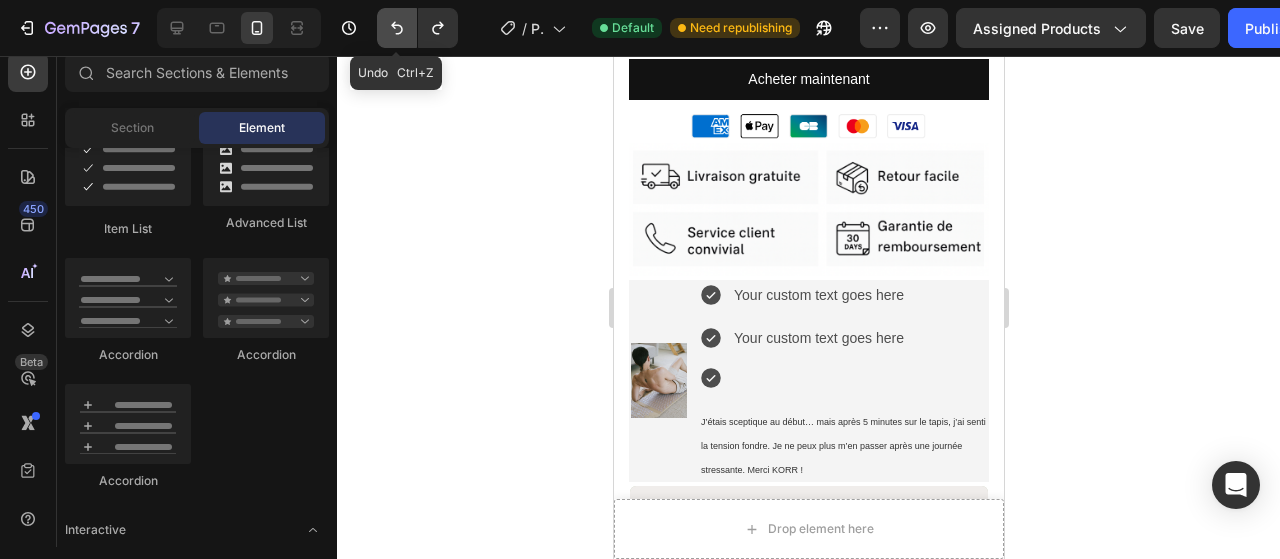 click 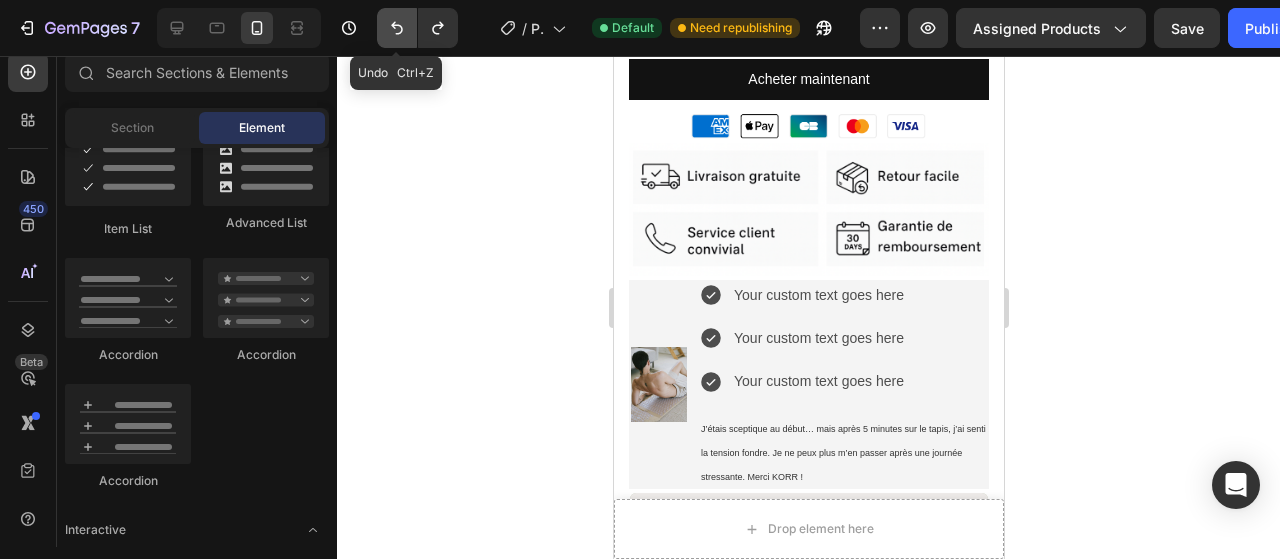 click 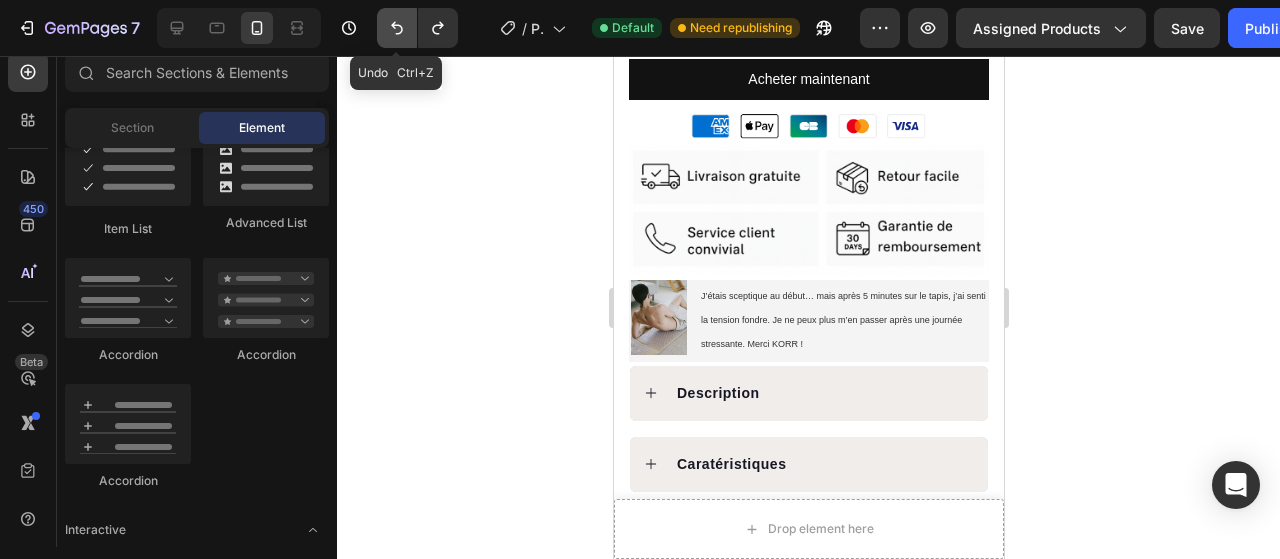 click 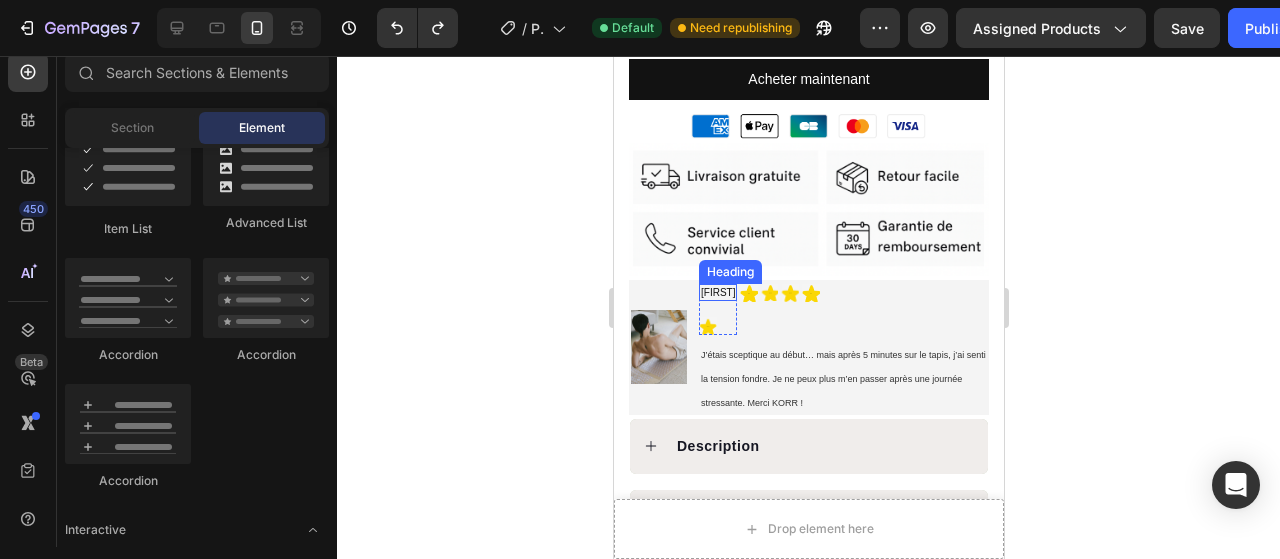 click on "[FIRST]" at bounding box center (717, 292) 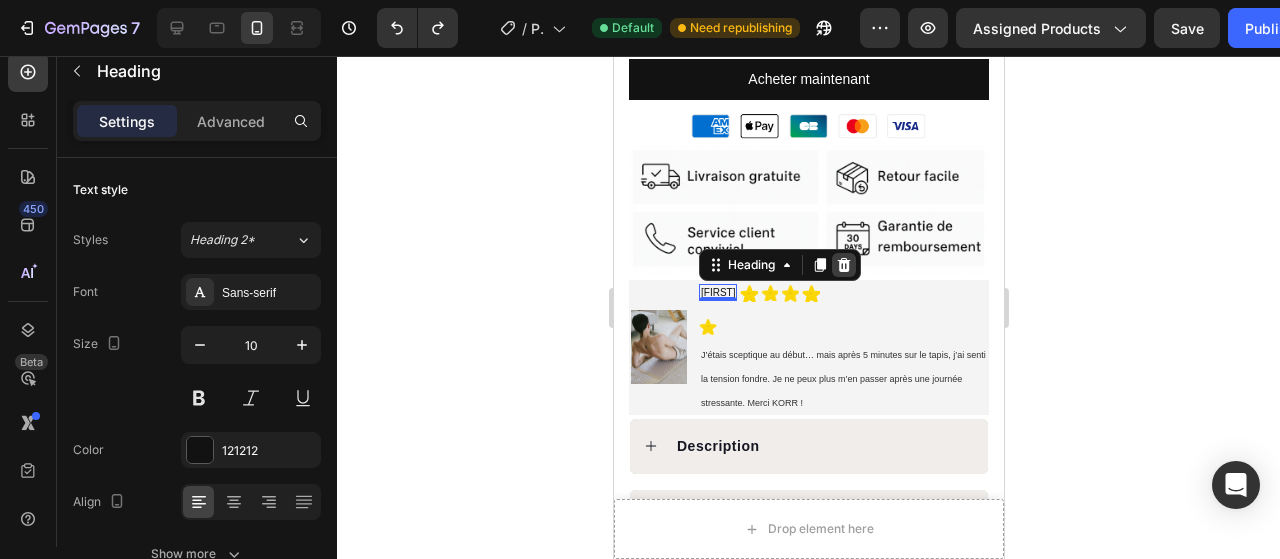 click 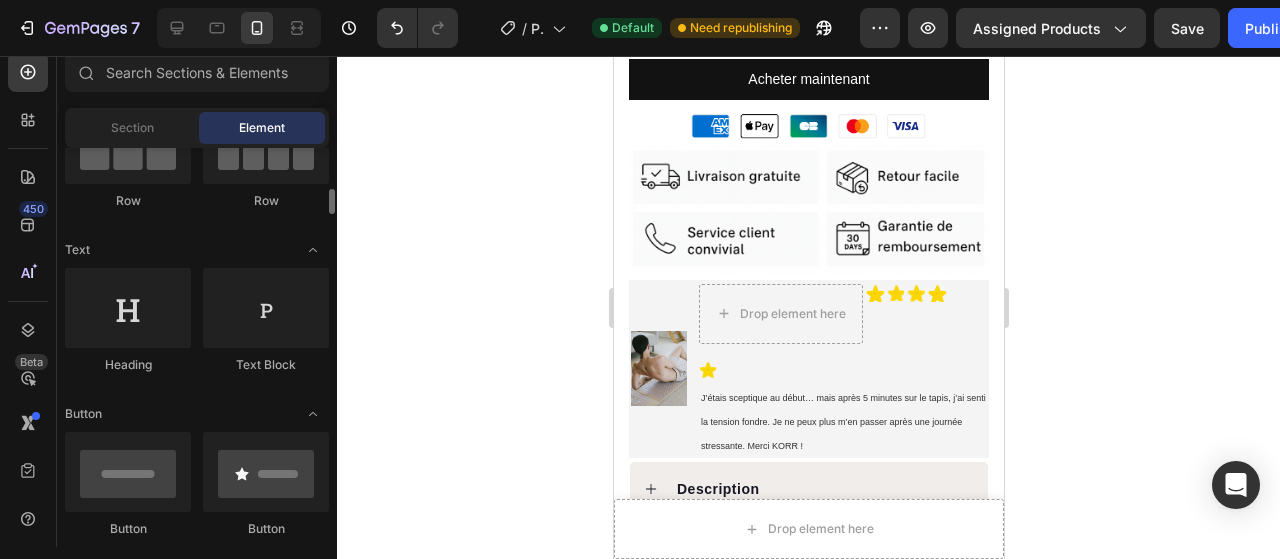 scroll, scrollTop: 250, scrollLeft: 0, axis: vertical 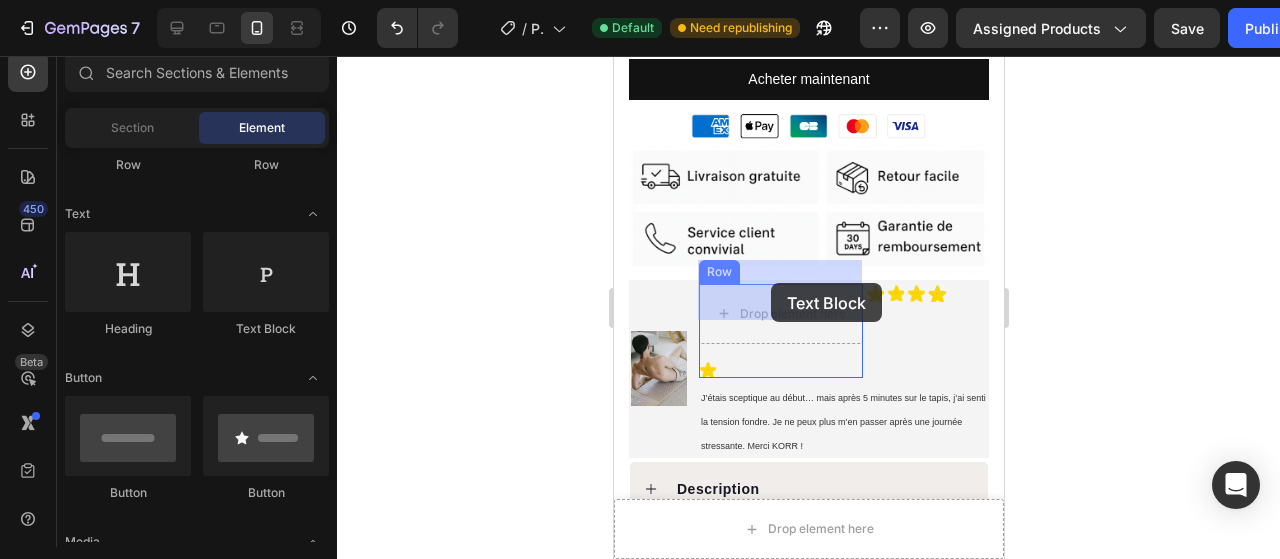 drag, startPoint x: 875, startPoint y: 330, endPoint x: 770, endPoint y: 283, distance: 115.03912 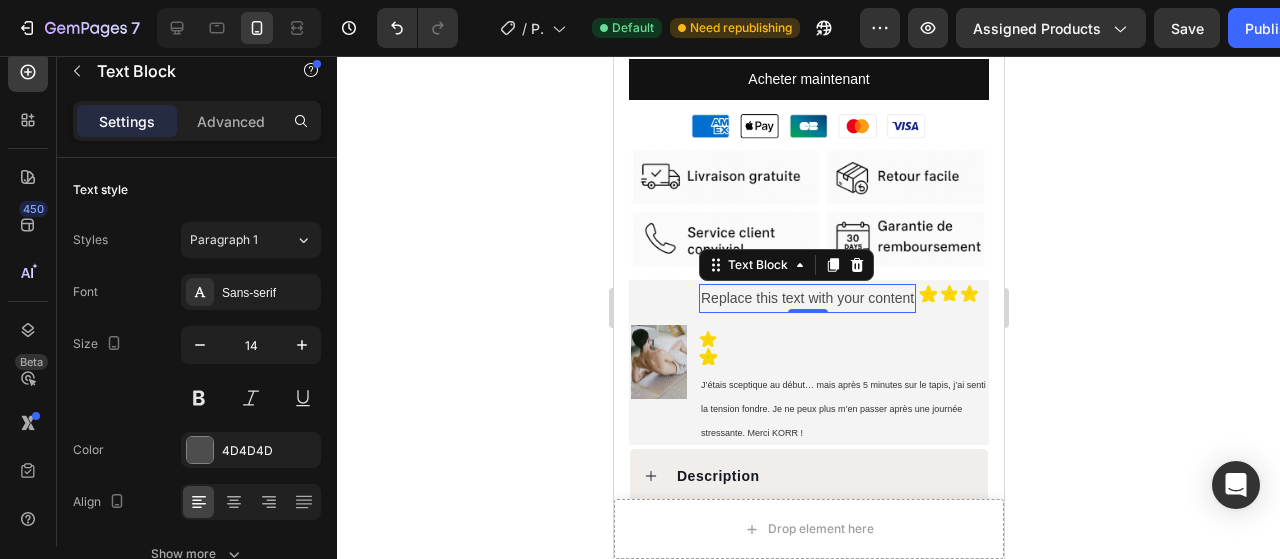 click on "Replace this text with your content" at bounding box center [806, 298] 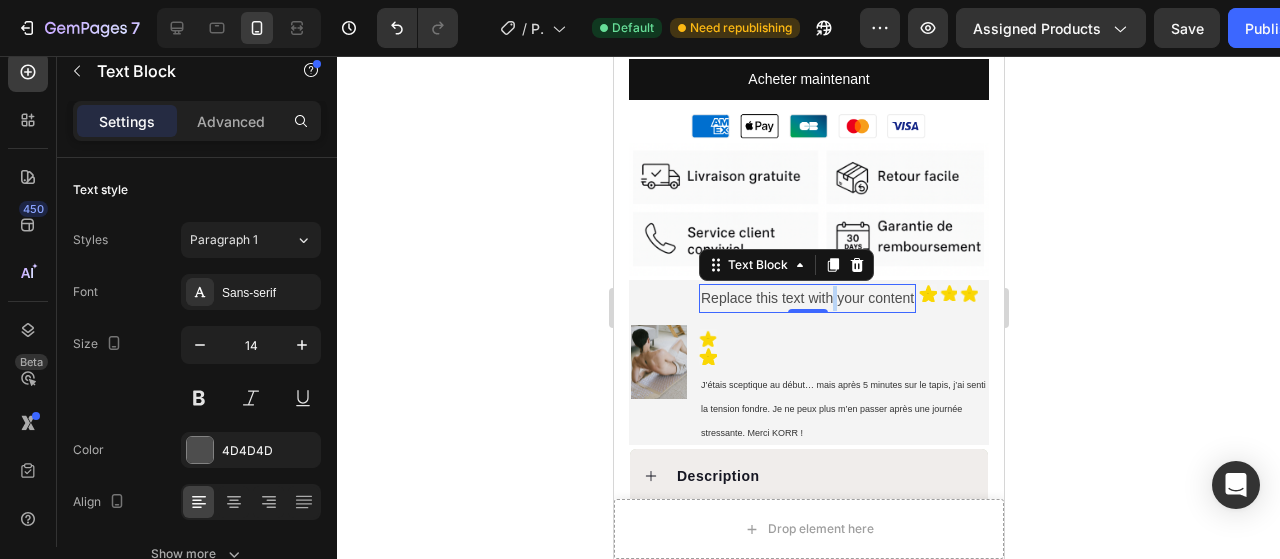 click on "Replace this text with your content" at bounding box center [806, 298] 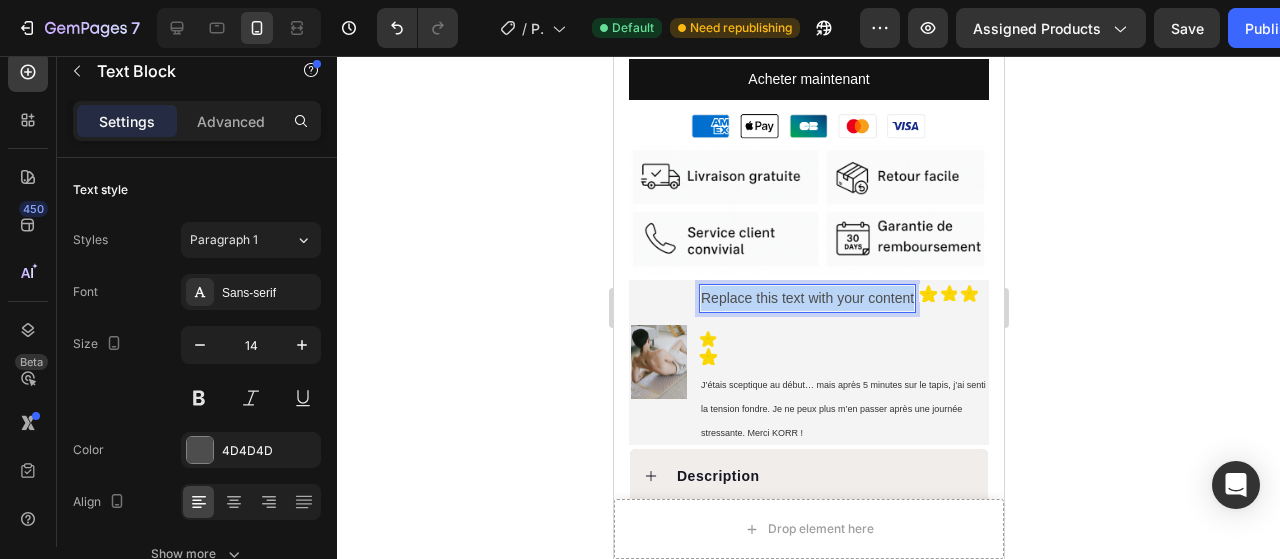 click on "Replace this text with your content" at bounding box center [806, 298] 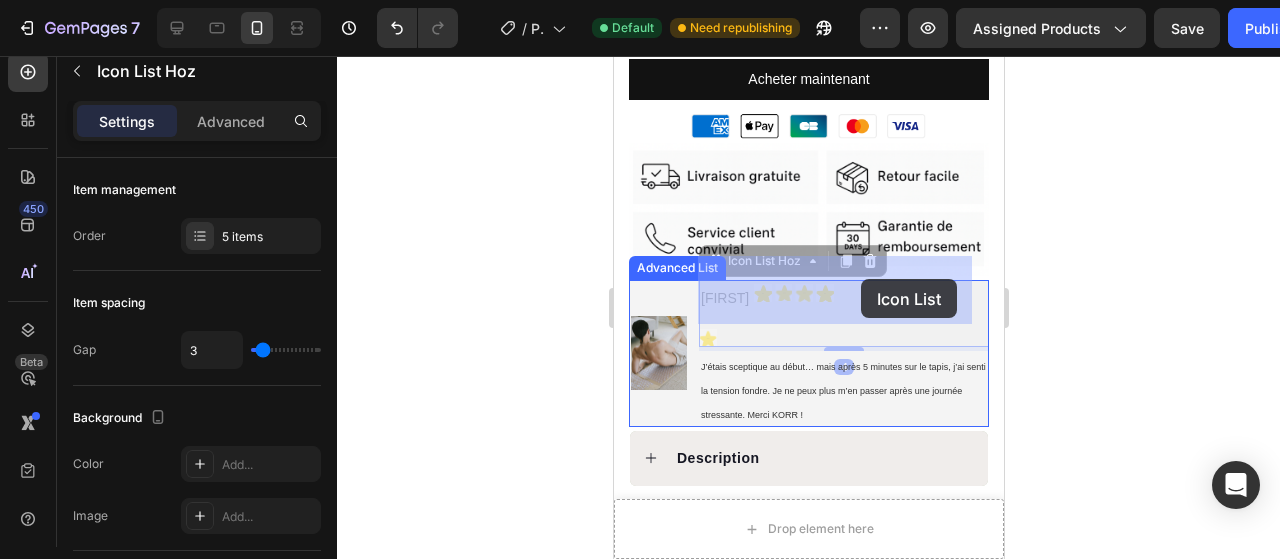 drag, startPoint x: 773, startPoint y: 313, endPoint x: 860, endPoint y: 278, distance: 93.77633 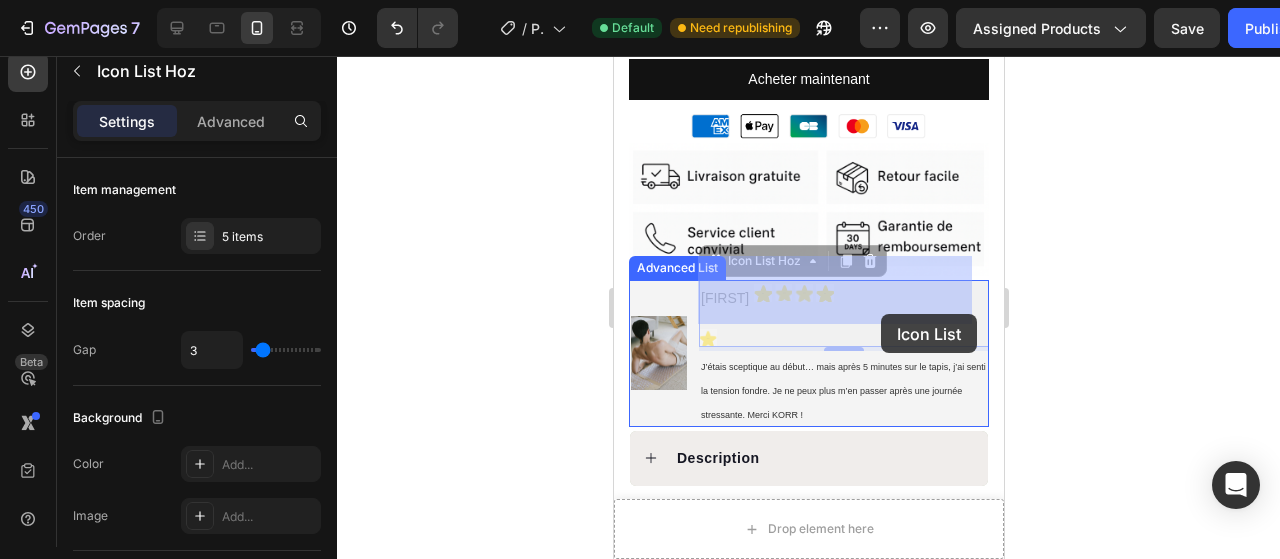 drag, startPoint x: 797, startPoint y: 301, endPoint x: 880, endPoint y: 314, distance: 84.0119 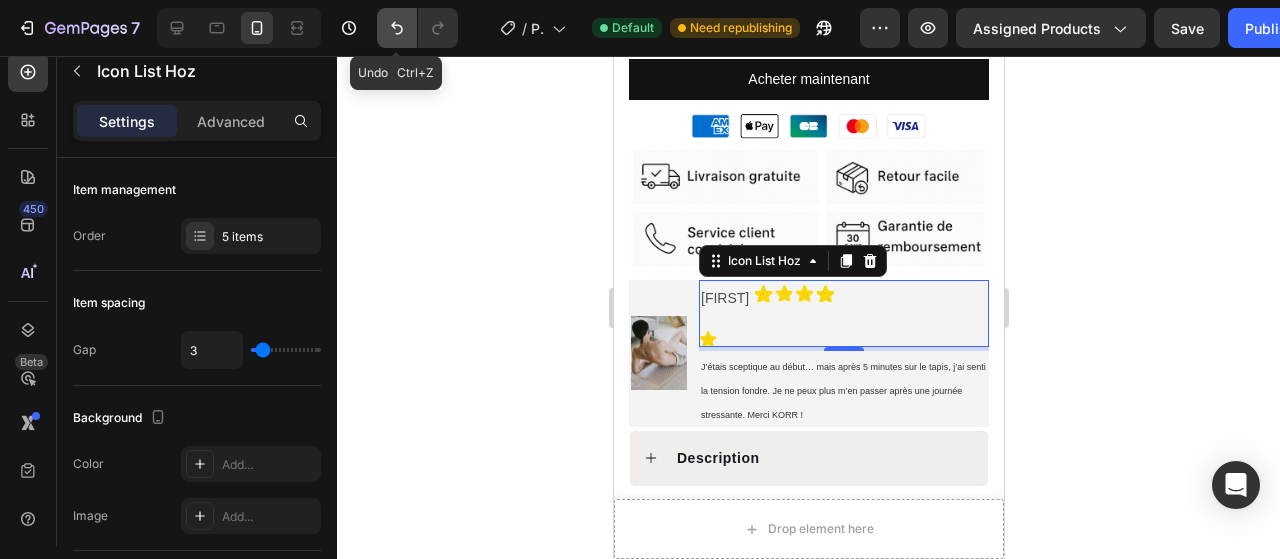 click 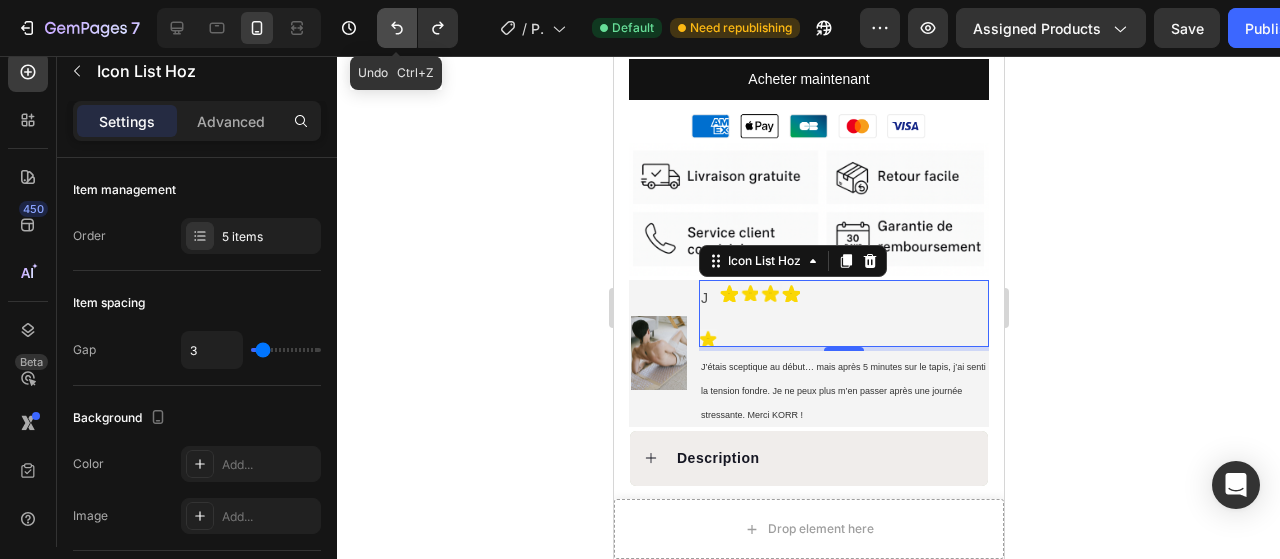 click 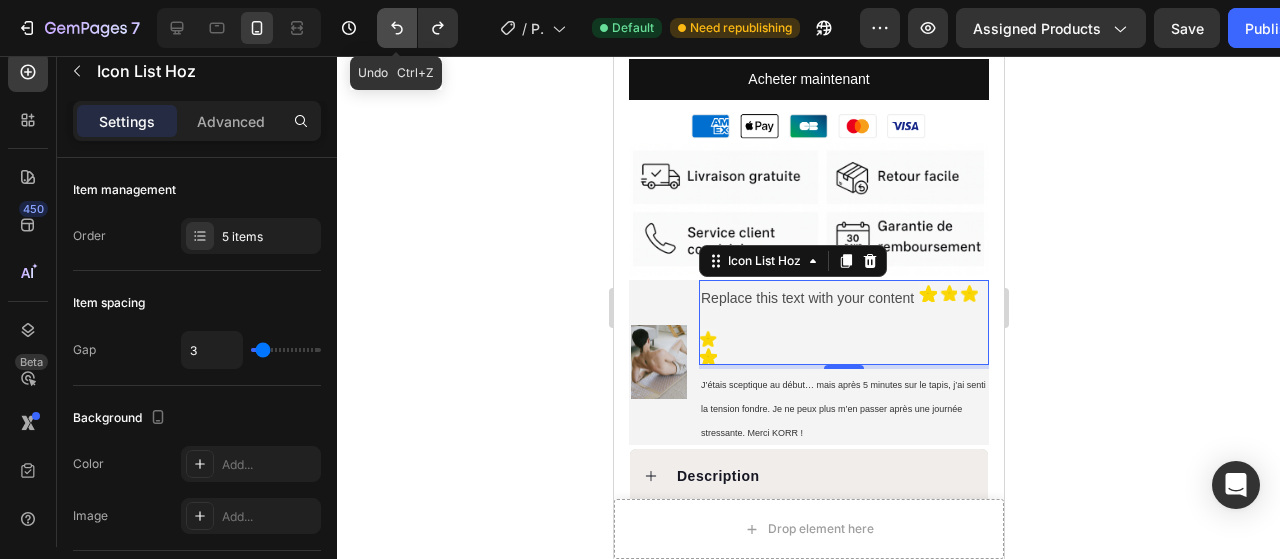 click 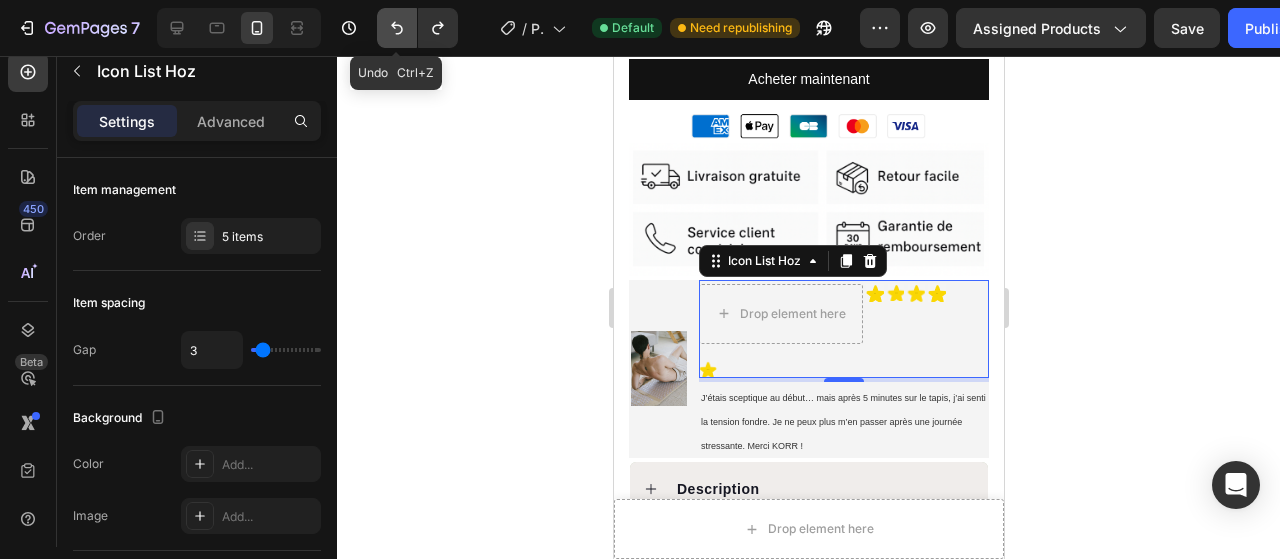 click 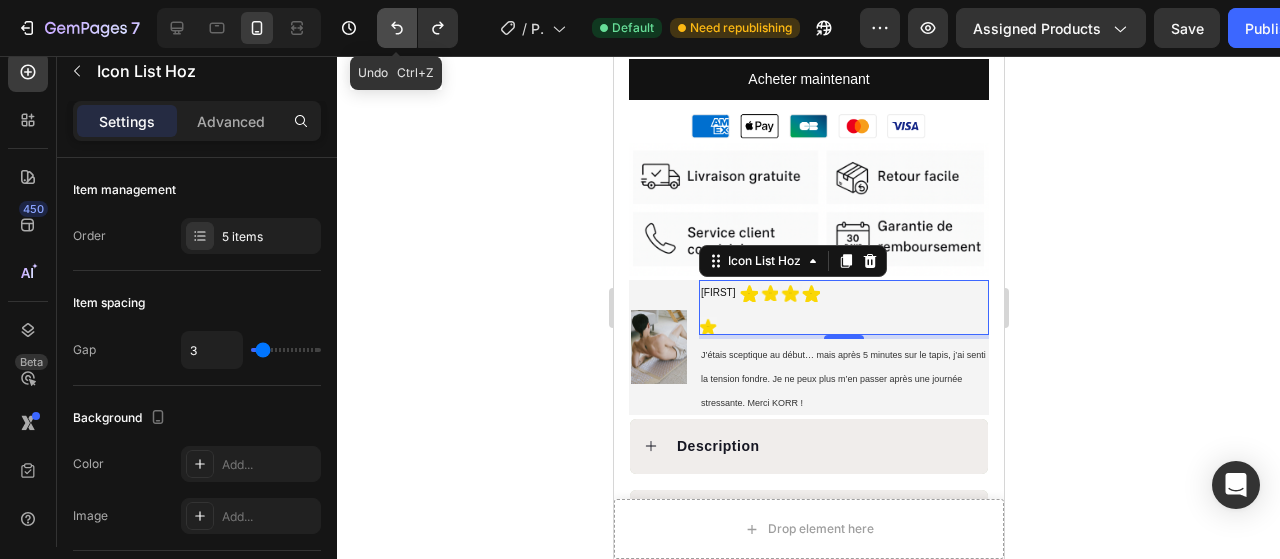 click 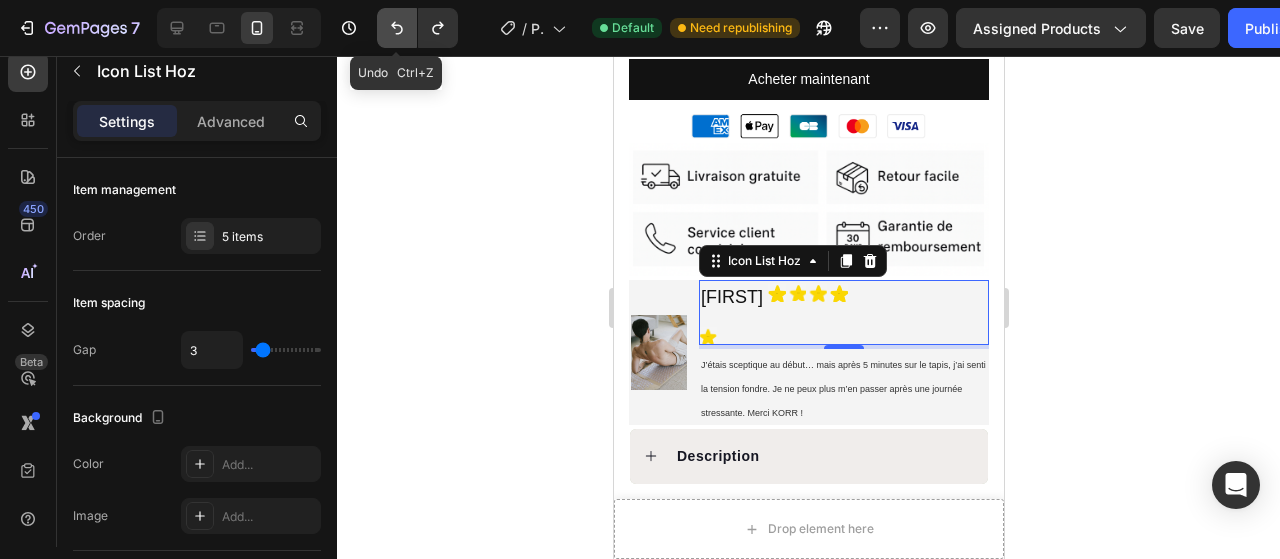click 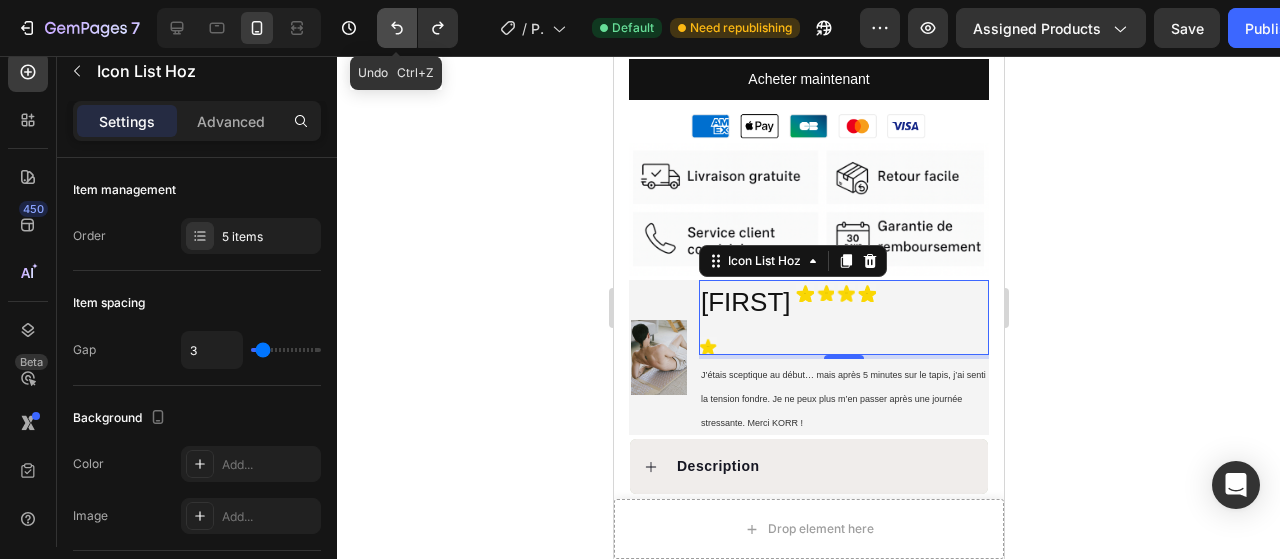 click 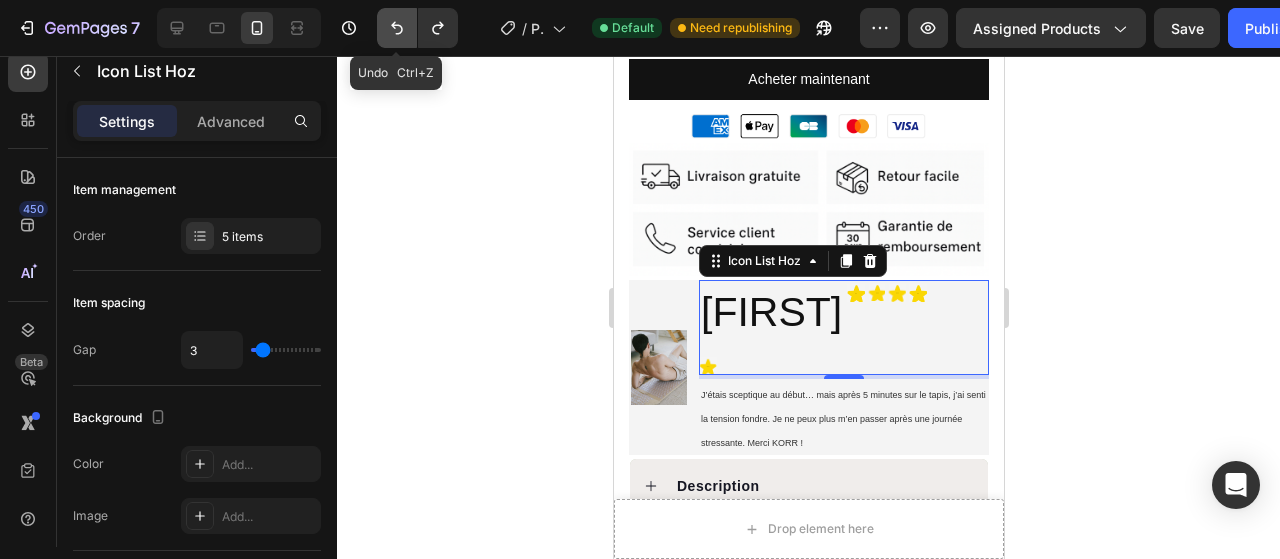 click 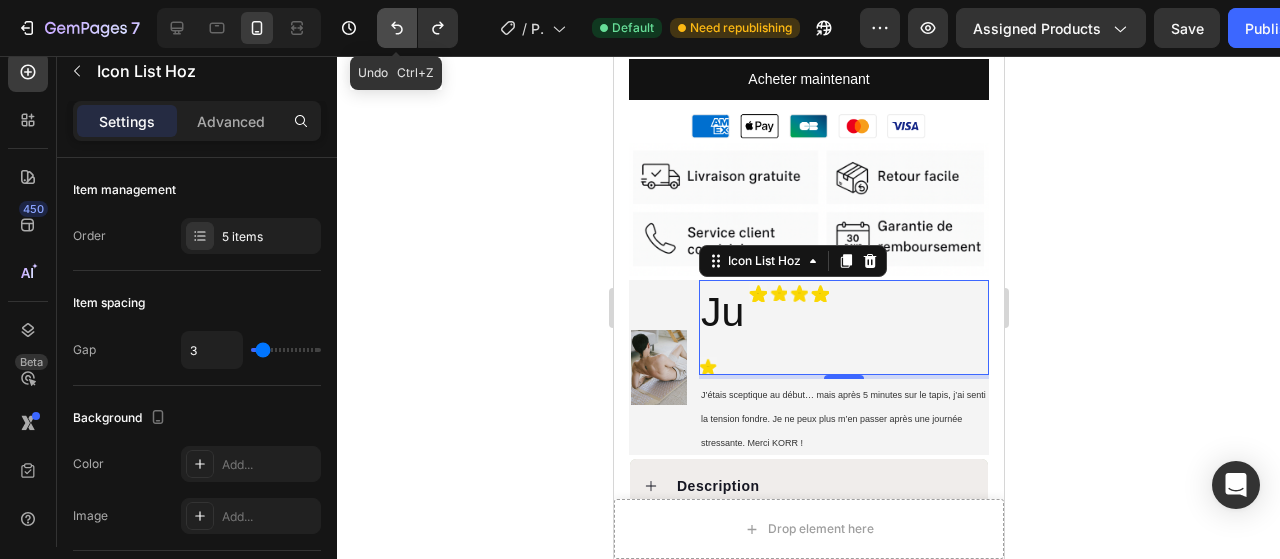 click 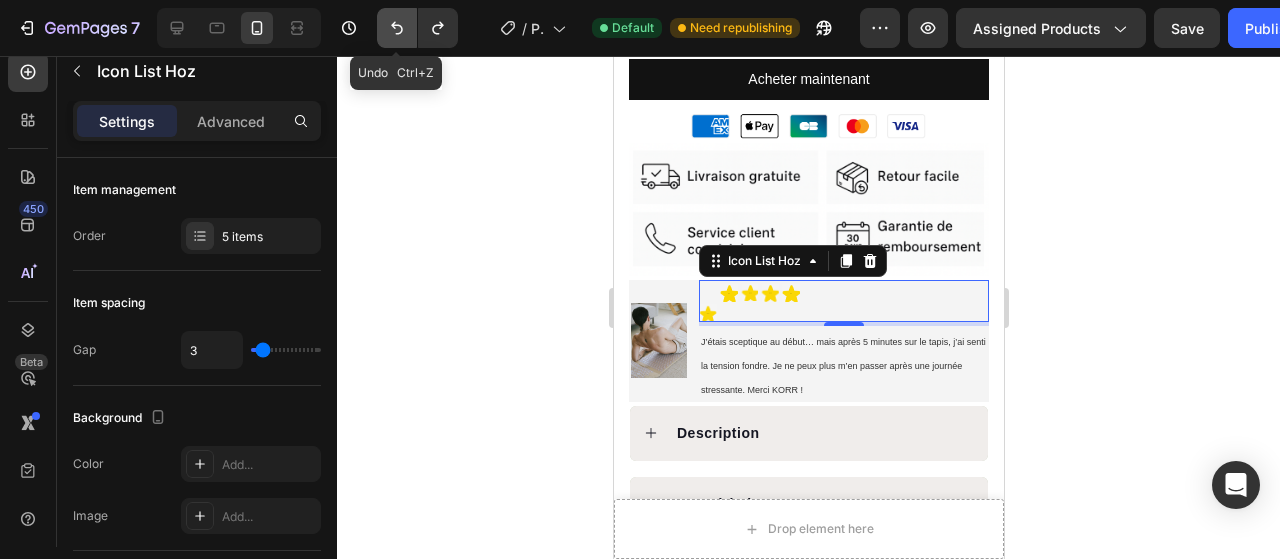 click 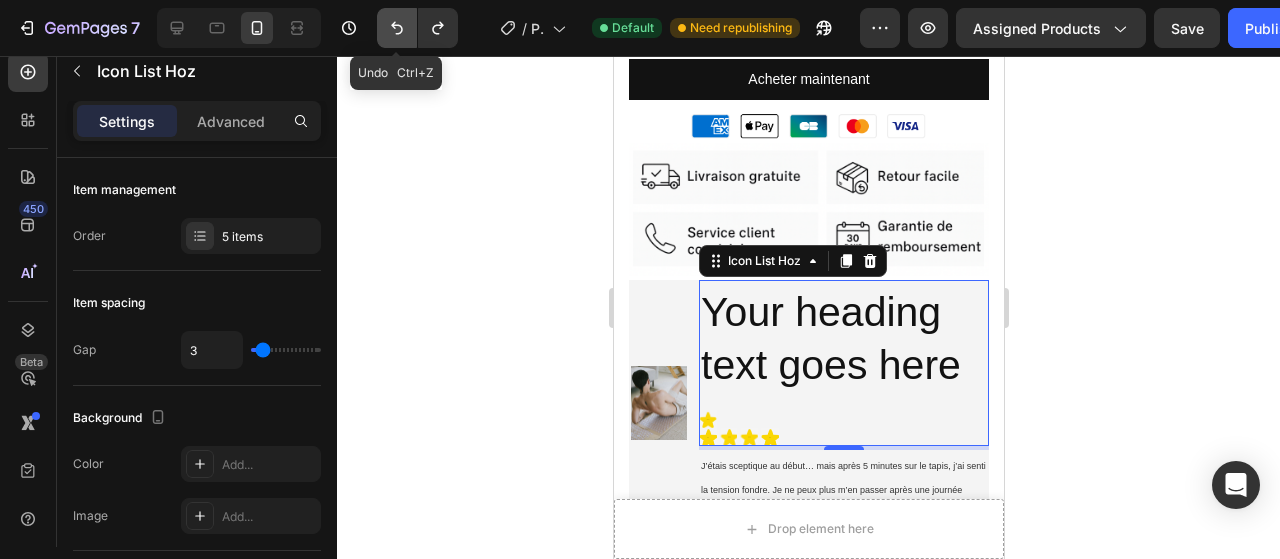 click 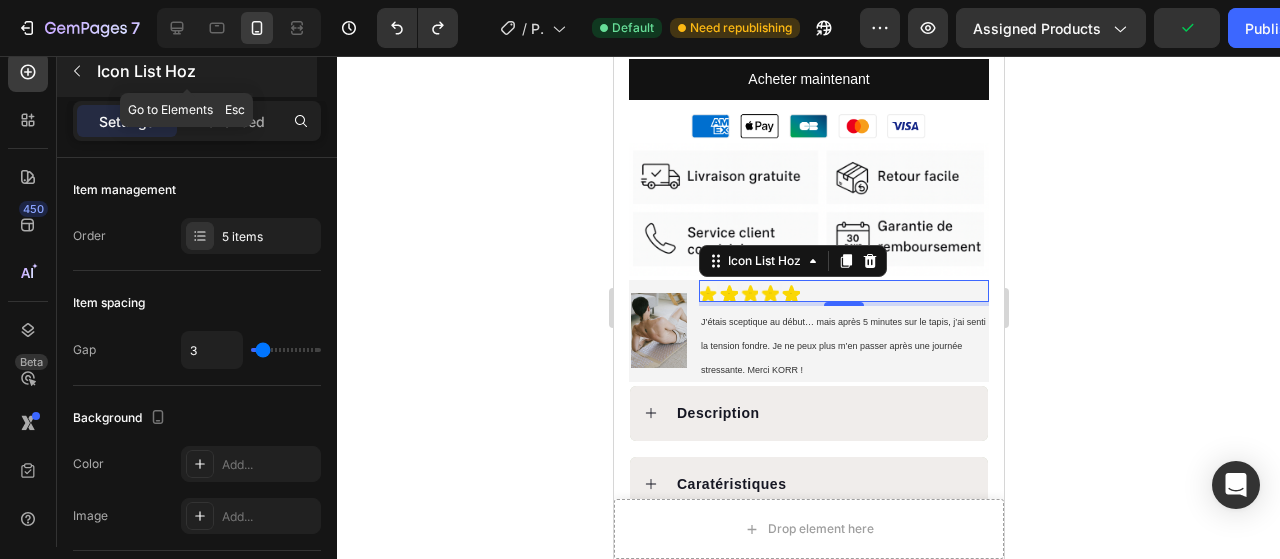 click 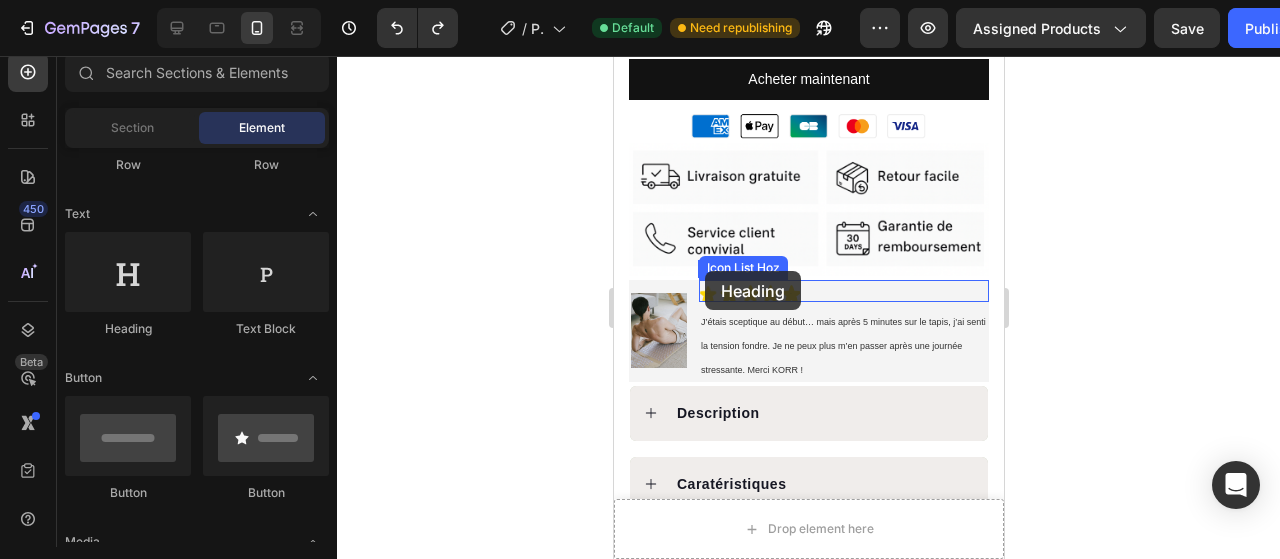 drag, startPoint x: 761, startPoint y: 335, endPoint x: 704, endPoint y: 271, distance: 85.70297 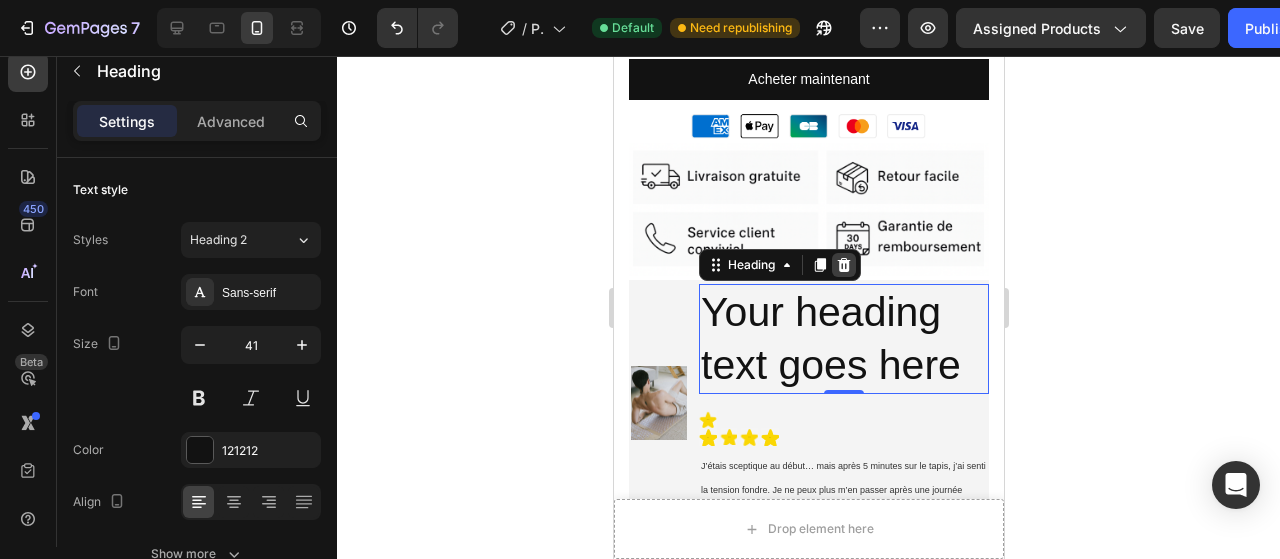 click 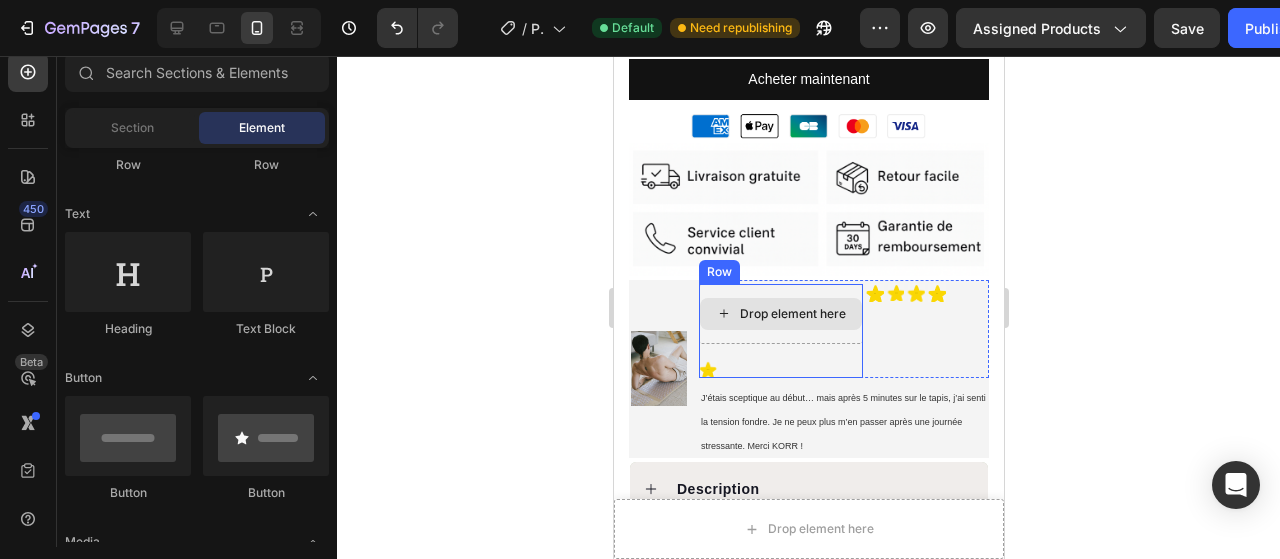 click on "Drop element here" at bounding box center (792, 314) 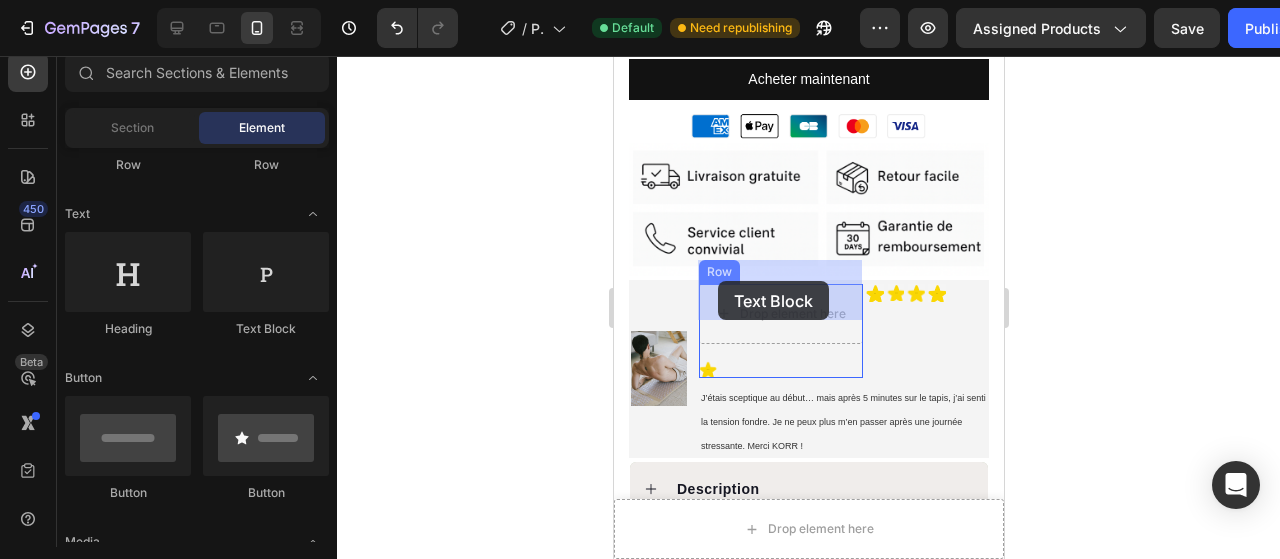 drag, startPoint x: 903, startPoint y: 312, endPoint x: 717, endPoint y: 281, distance: 188.56564 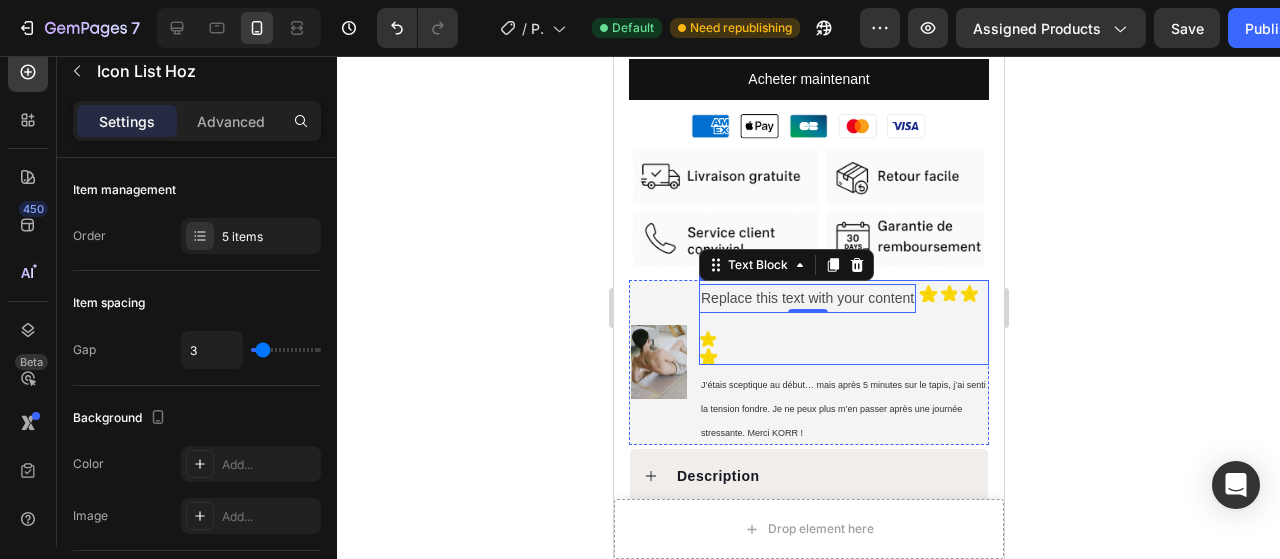 click on "Replace this text with your content Text Block   0     Icon Row     Icon     Icon     Icon     Icon" at bounding box center [843, 324] 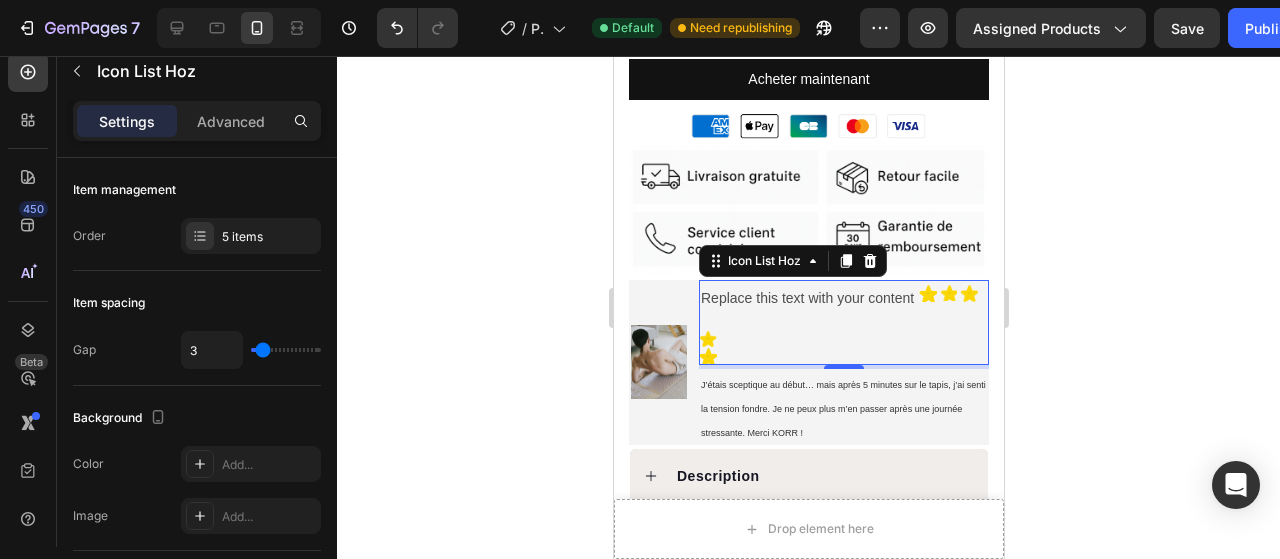 click on "Replace this text with your content Text Block     Icon Row     Icon     Icon     Icon     Icon" at bounding box center (843, 324) 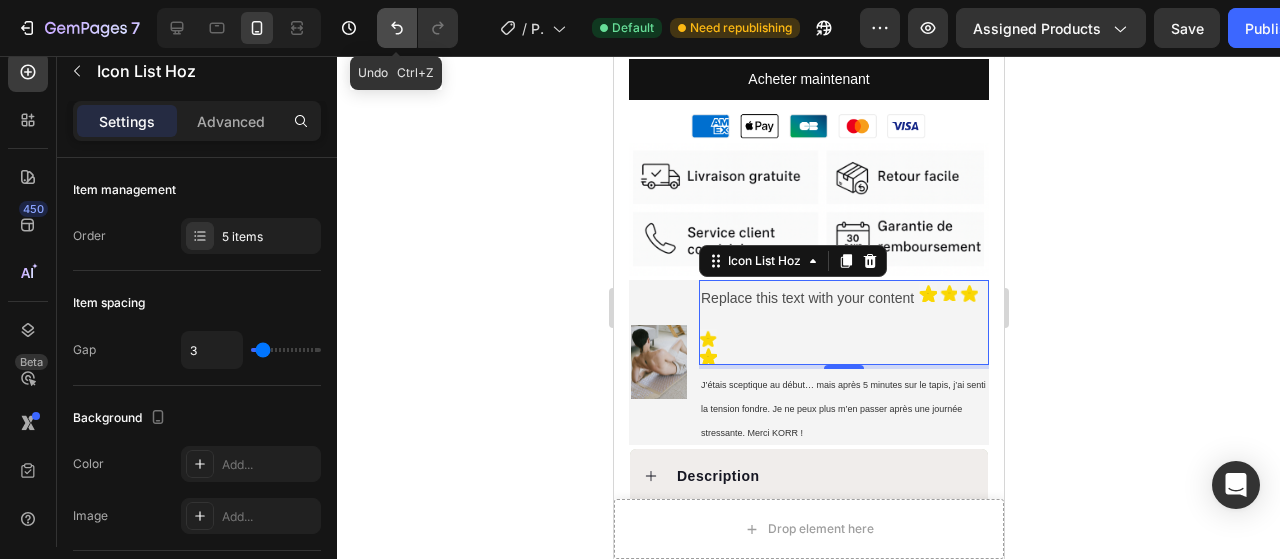 click 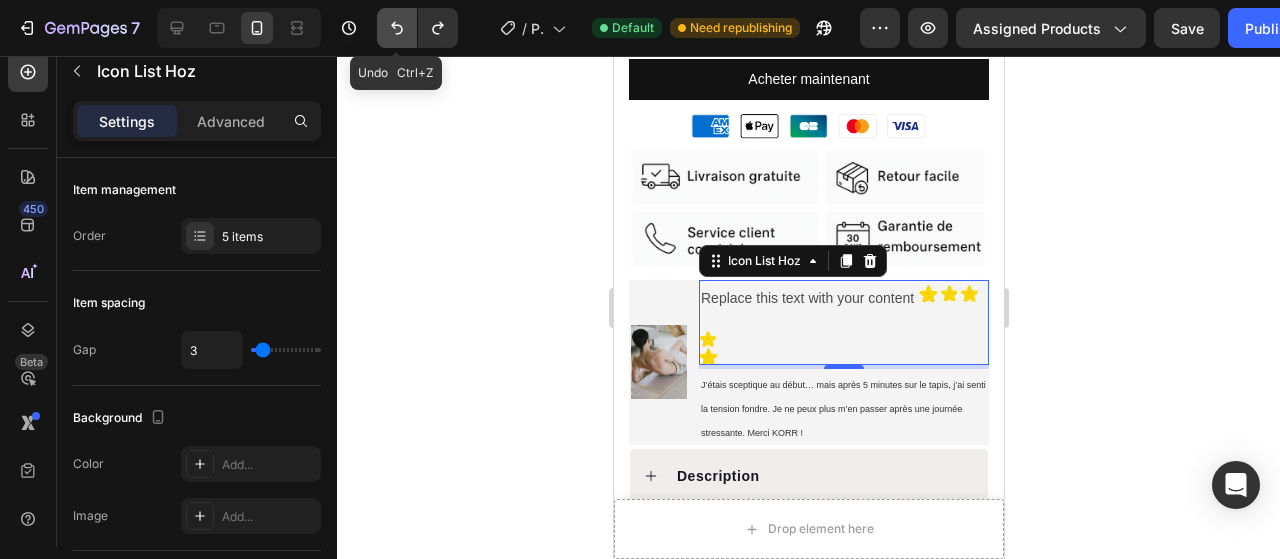 click 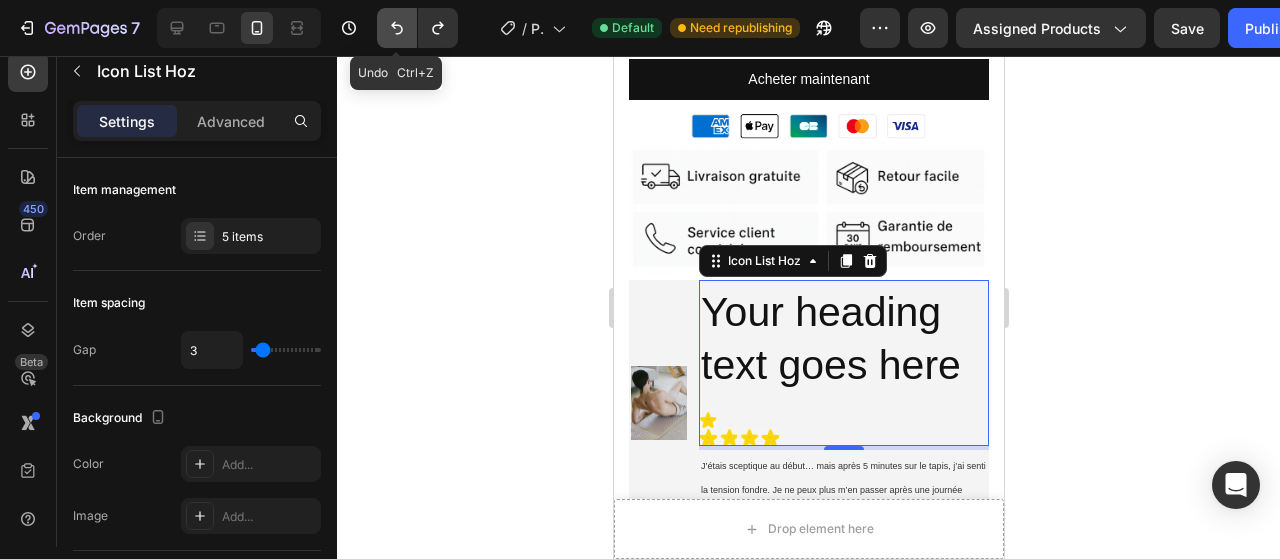 click 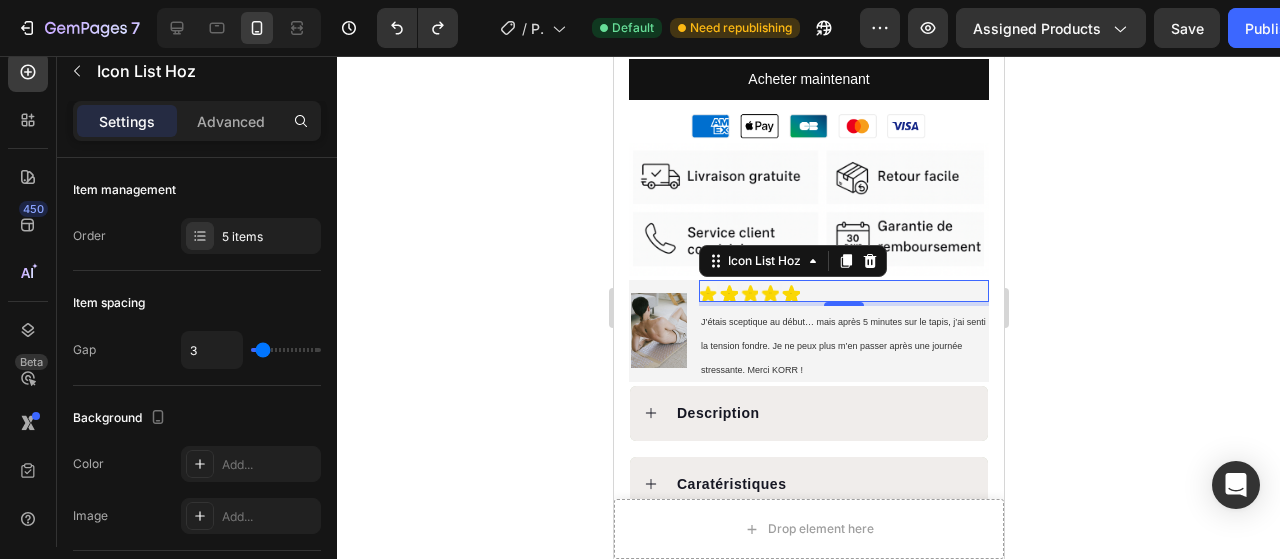 click on "Icon     Icon     Icon     Icon     Icon" at bounding box center (843, 293) 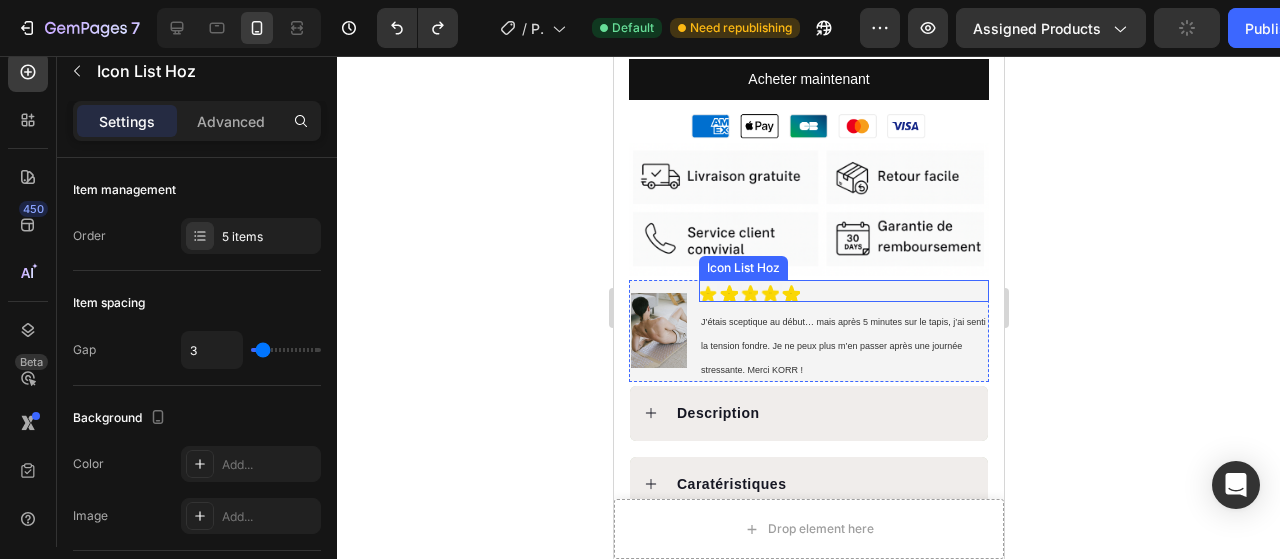 click on "Icon     Icon     Icon     Icon     Icon" at bounding box center (843, 293) 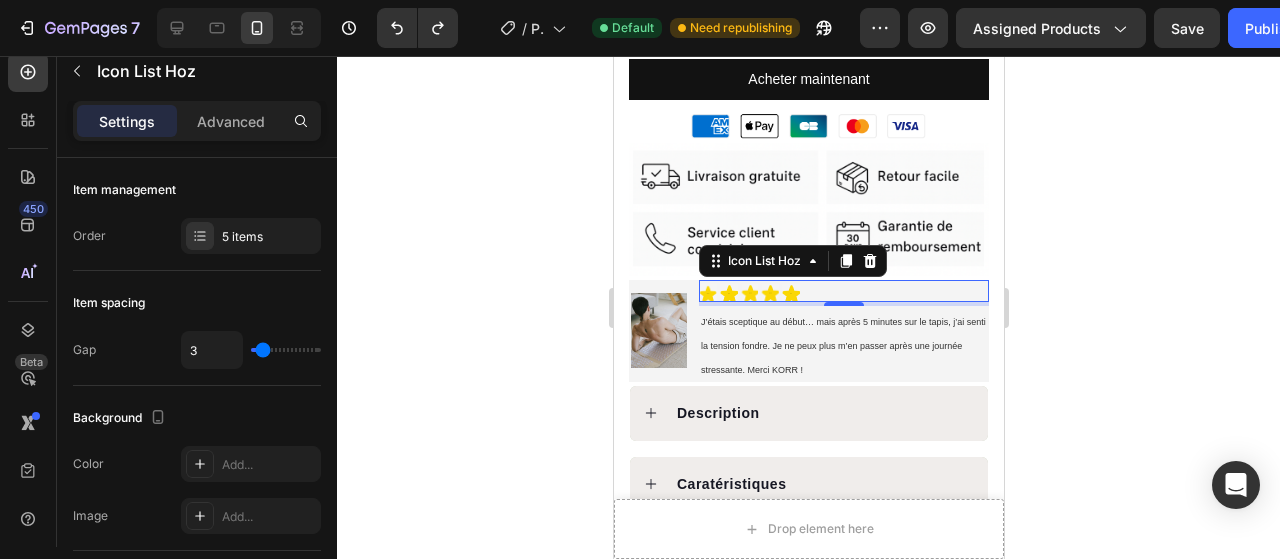 click on "Icon List Hoz" at bounding box center (792, 261) 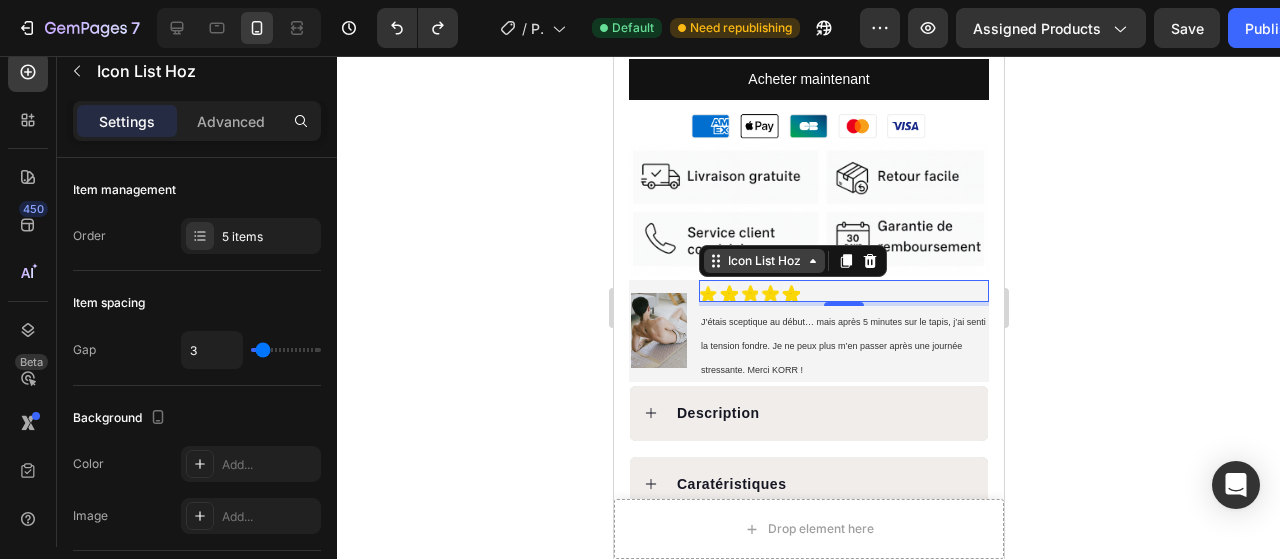 click 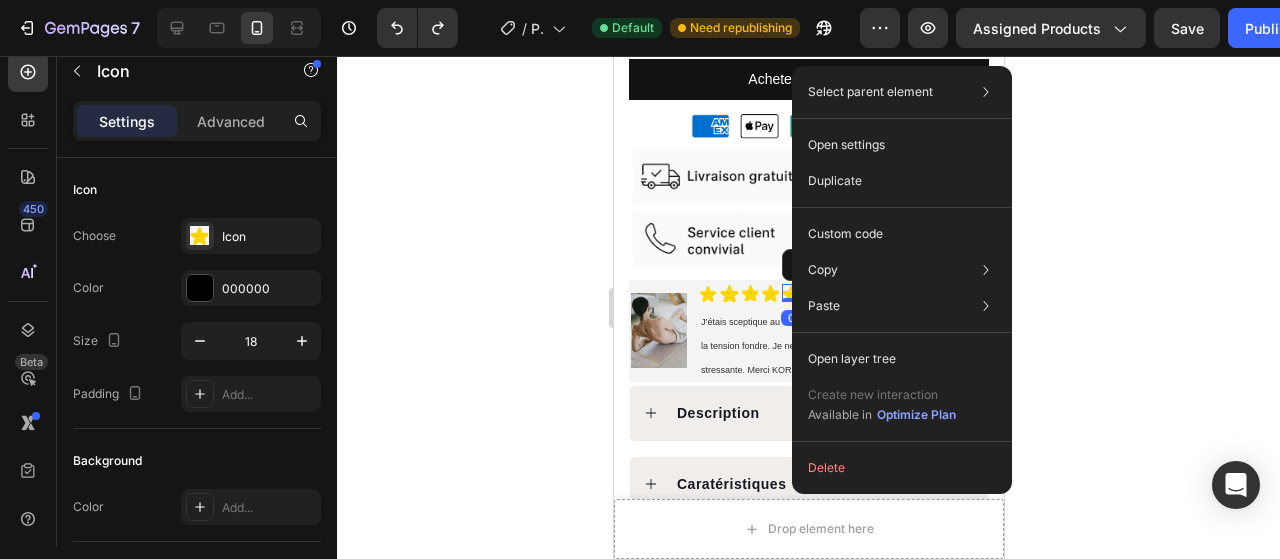 click 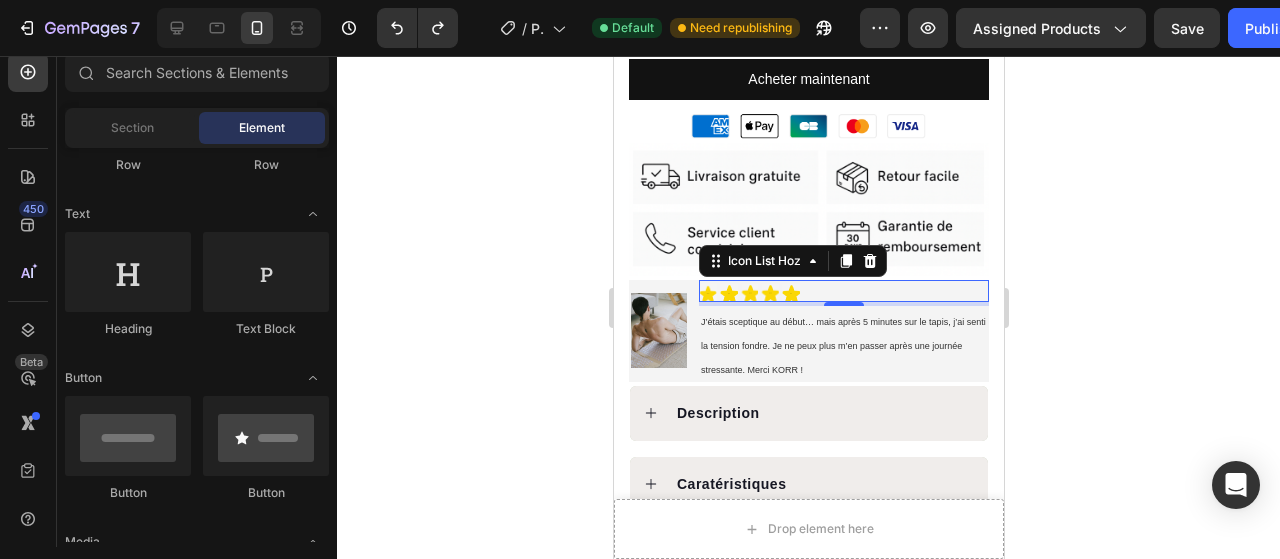 click on "Icon     Icon     Icon     Icon     Icon" at bounding box center (843, 293) 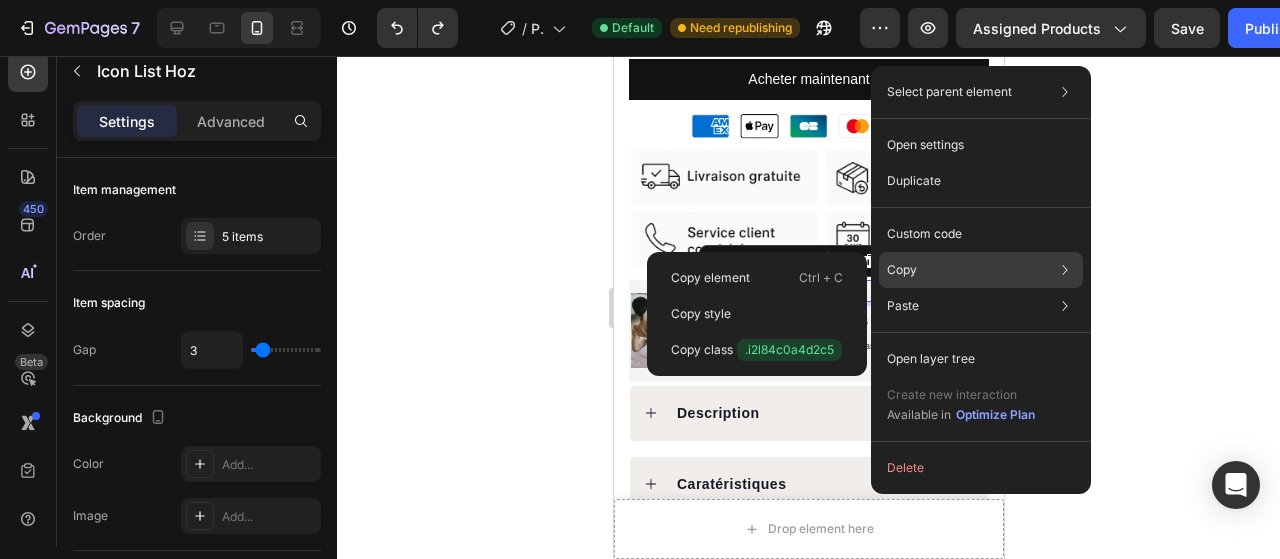 click on "Copy" at bounding box center (902, 270) 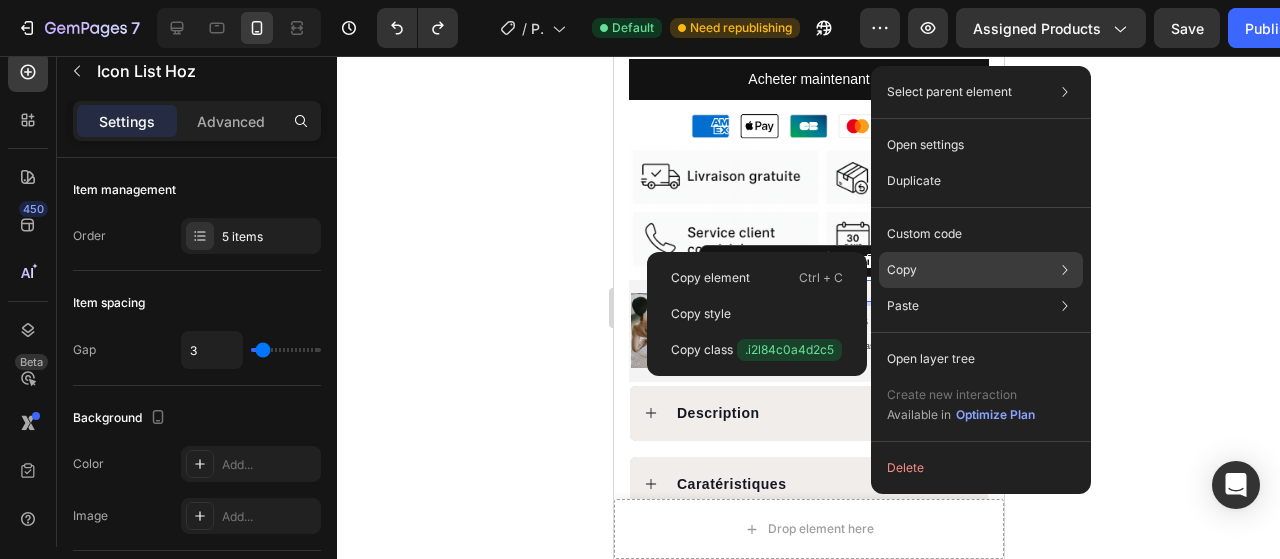 click on "Copy" at bounding box center (902, 270) 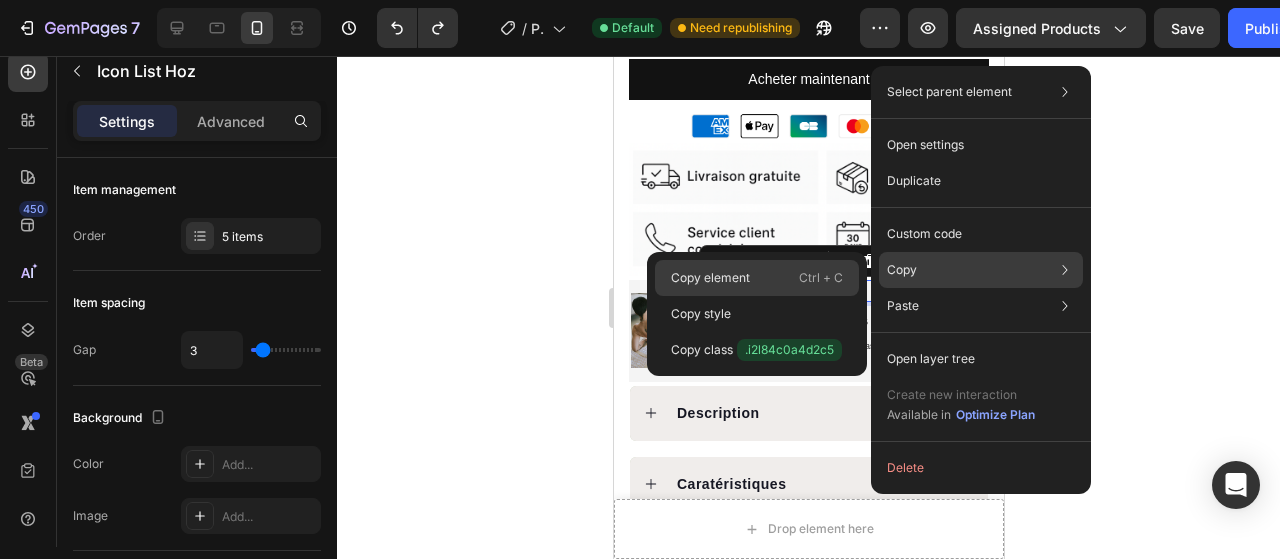 click on "Ctrl + C" at bounding box center [821, 278] 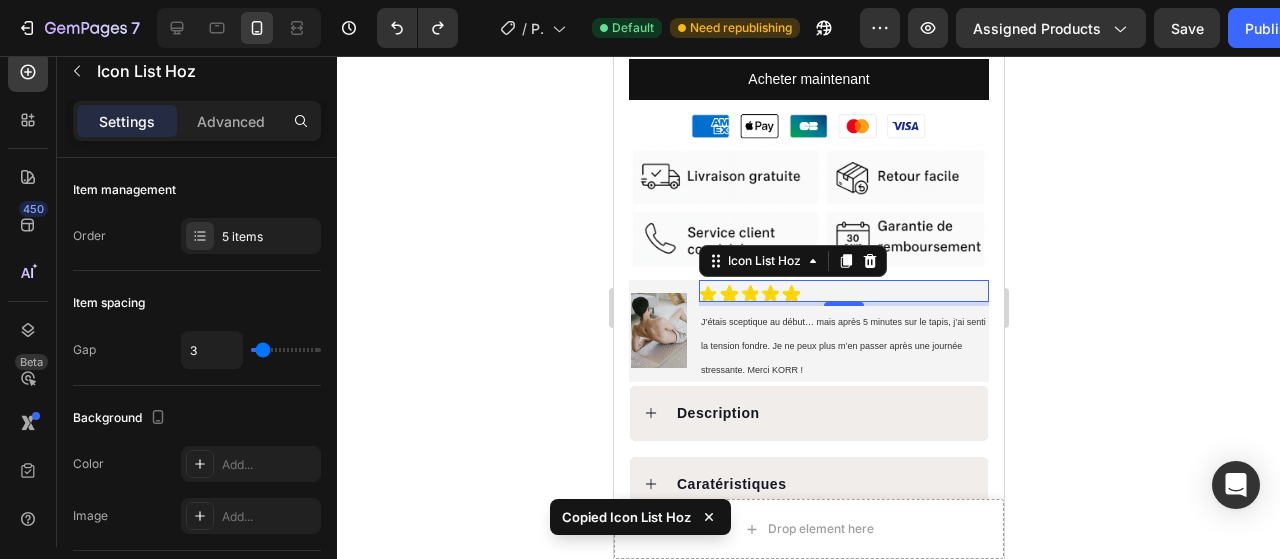 click 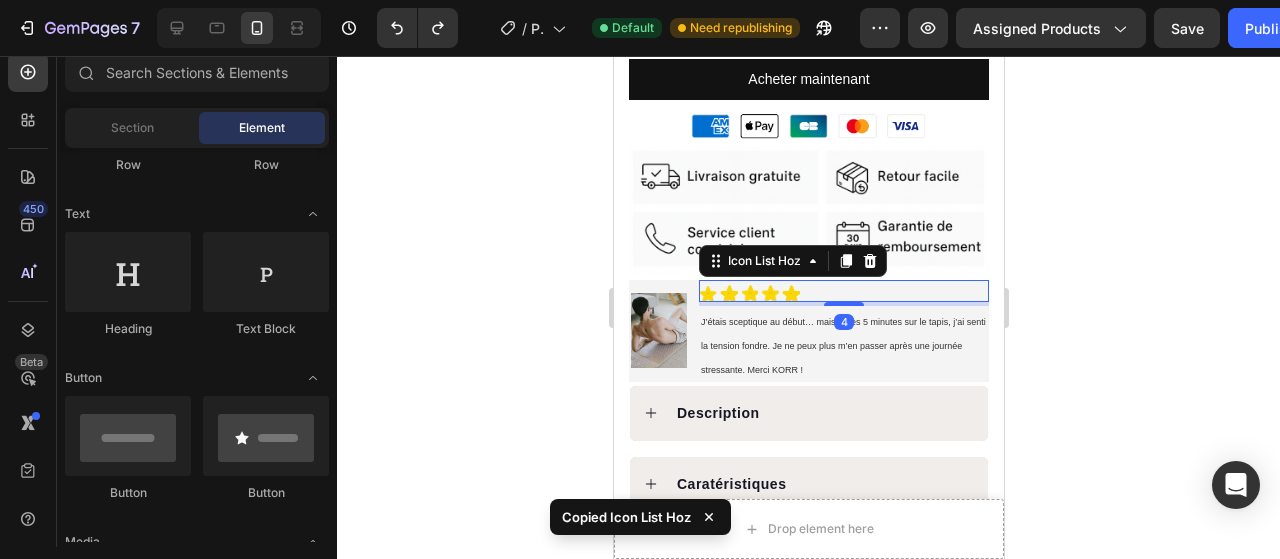click on "Icon     Icon     Icon     Icon     Icon" at bounding box center (843, 293) 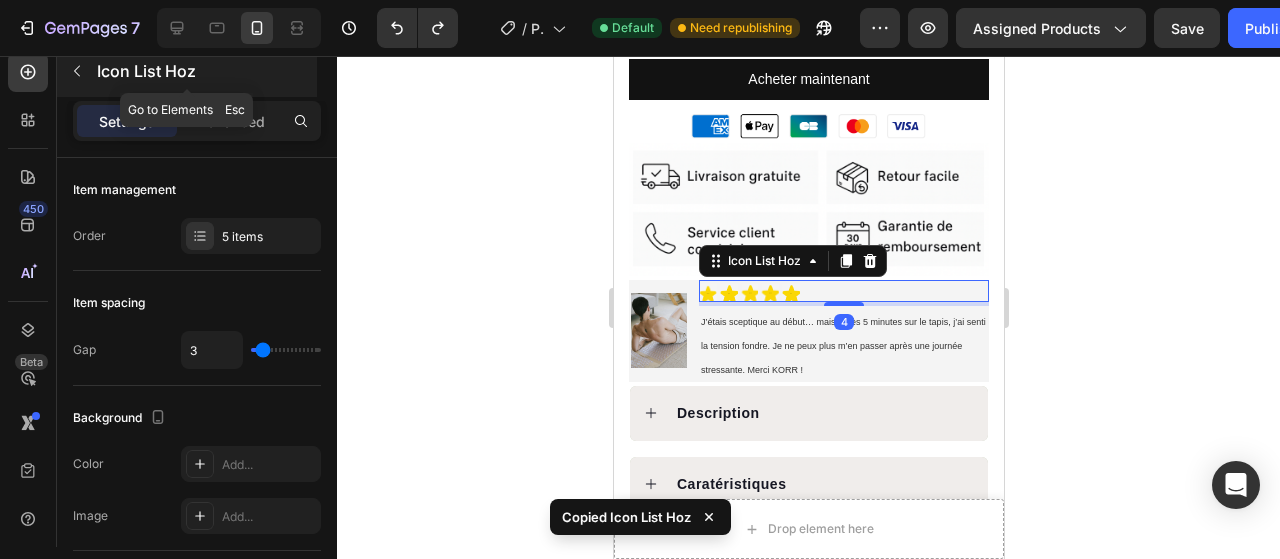 click at bounding box center [77, 71] 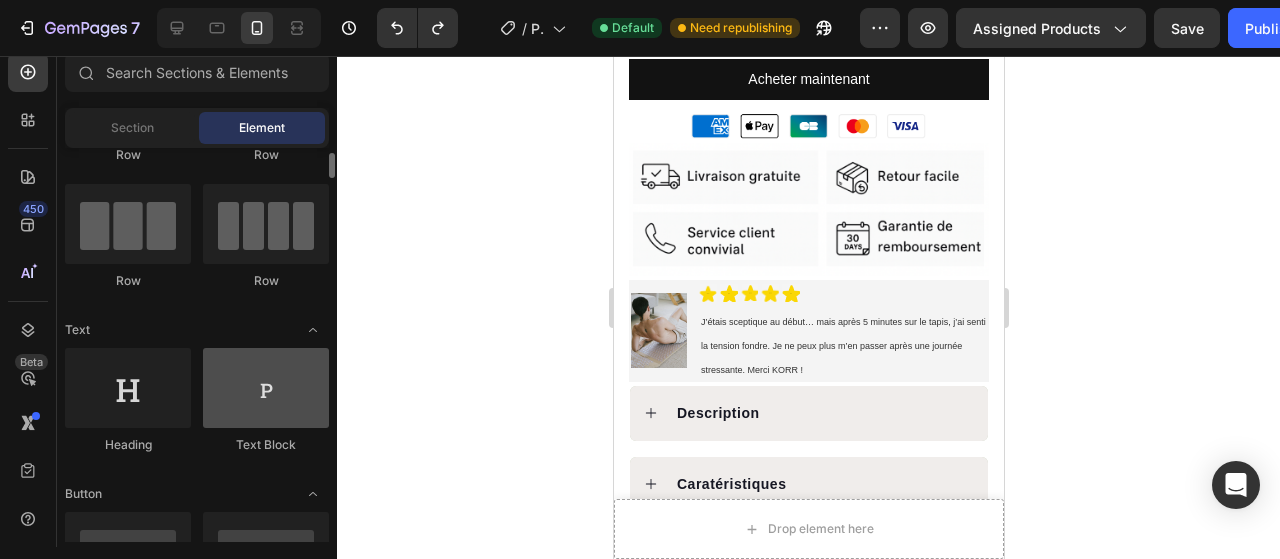 scroll, scrollTop: 131, scrollLeft: 0, axis: vertical 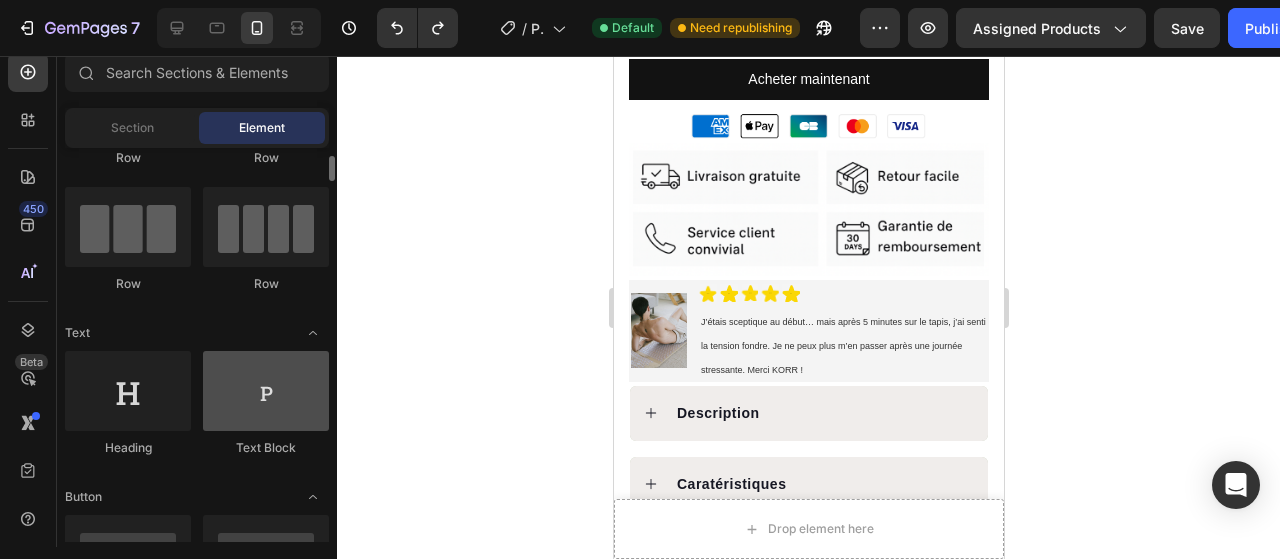 click at bounding box center (266, 227) 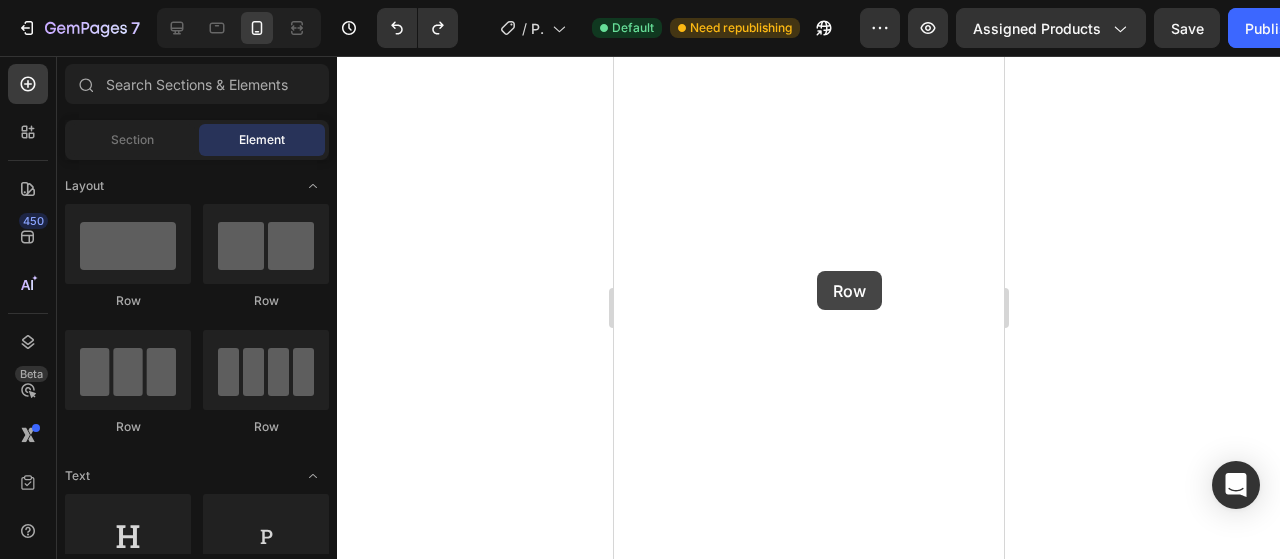 scroll, scrollTop: 0, scrollLeft: 0, axis: both 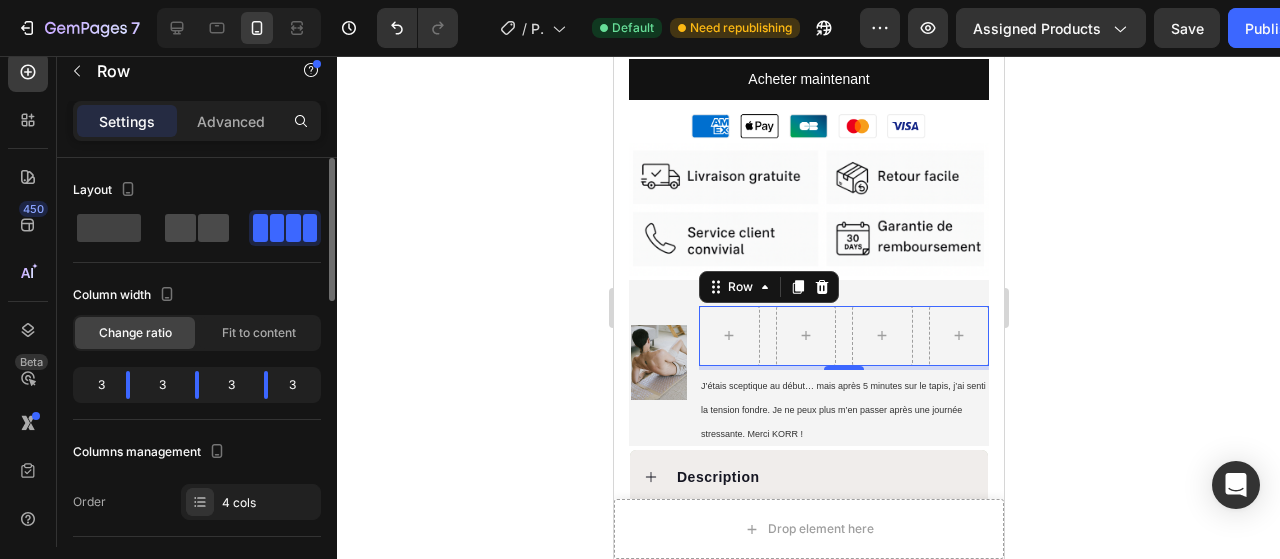 click 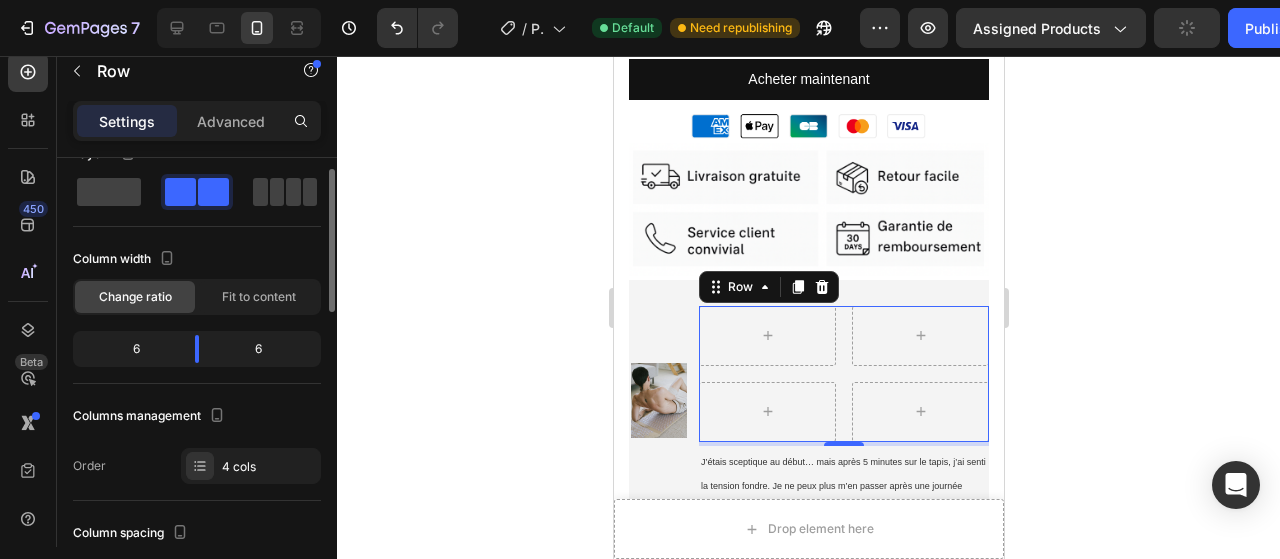 scroll, scrollTop: 26, scrollLeft: 0, axis: vertical 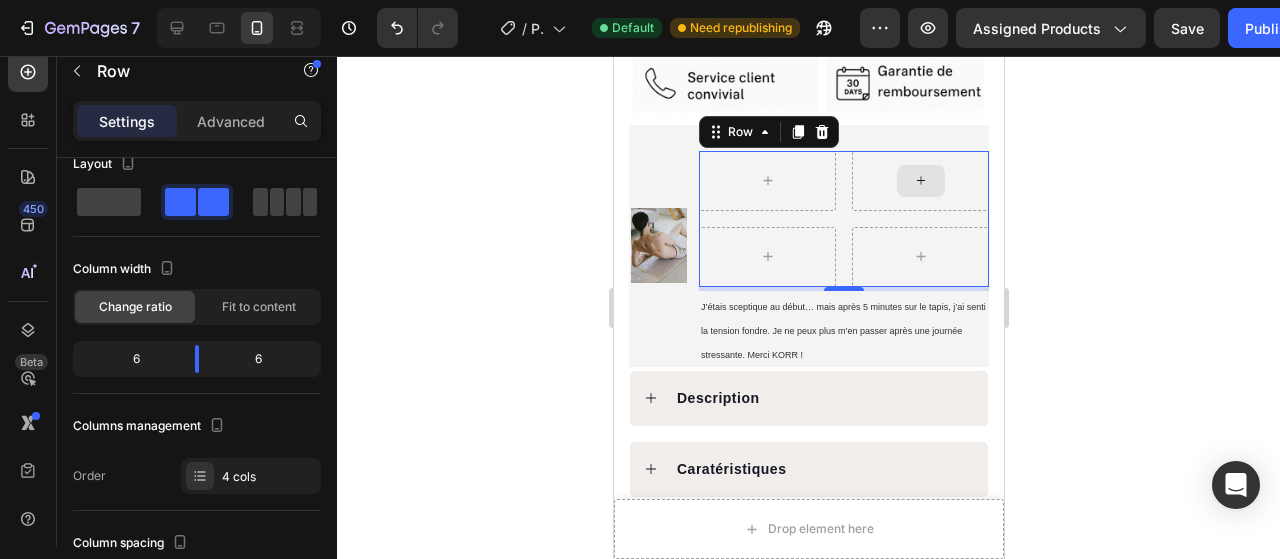 click 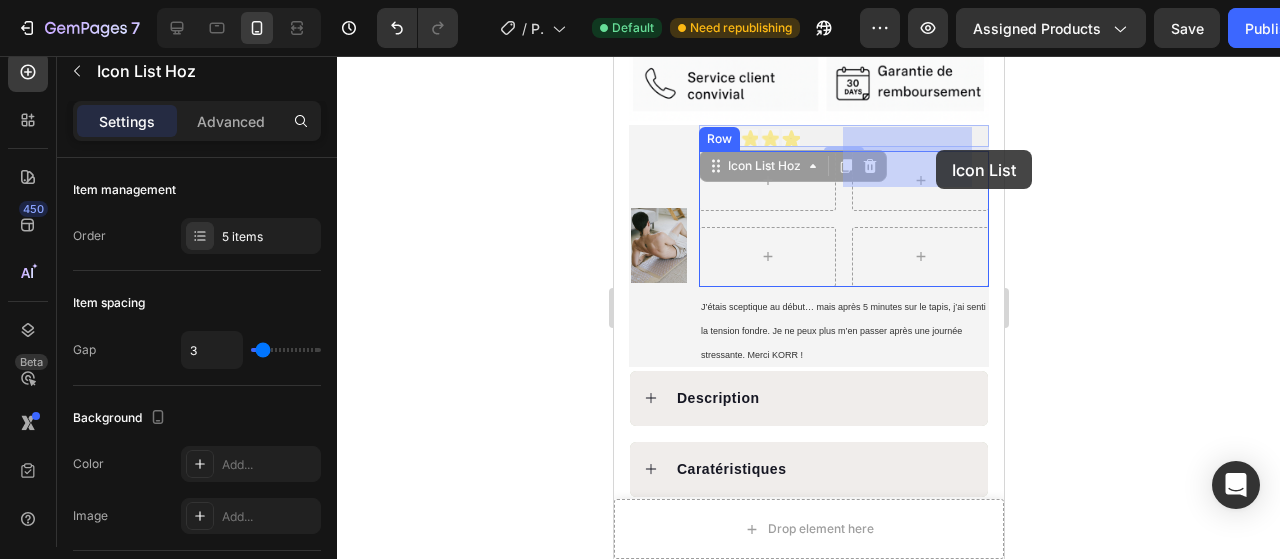 drag, startPoint x: 815, startPoint y: 111, endPoint x: 935, endPoint y: 150, distance: 126.178444 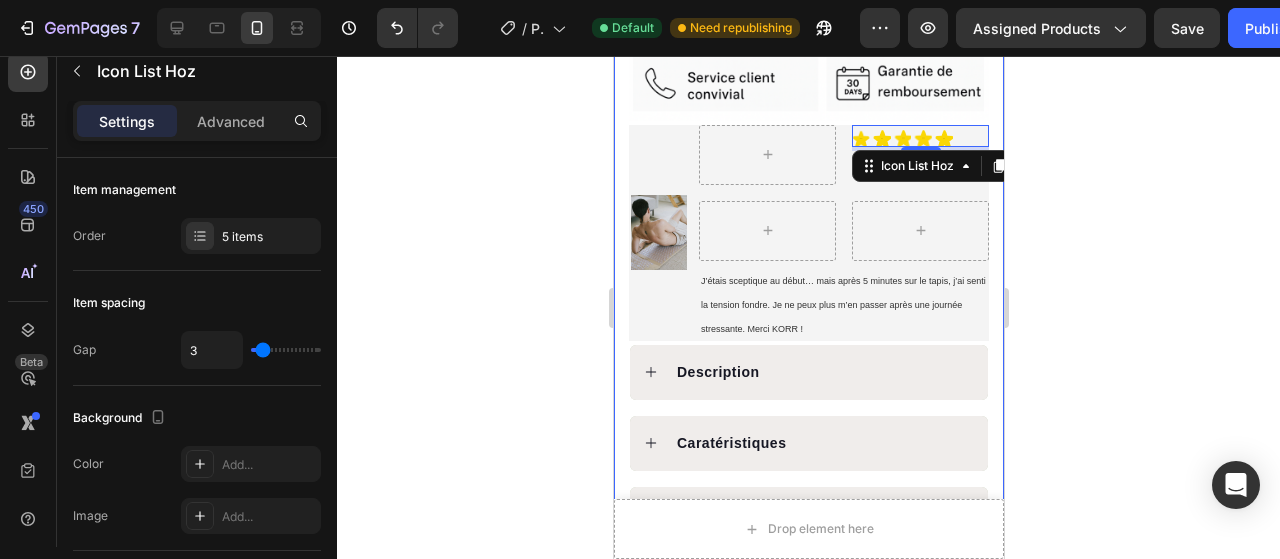 click 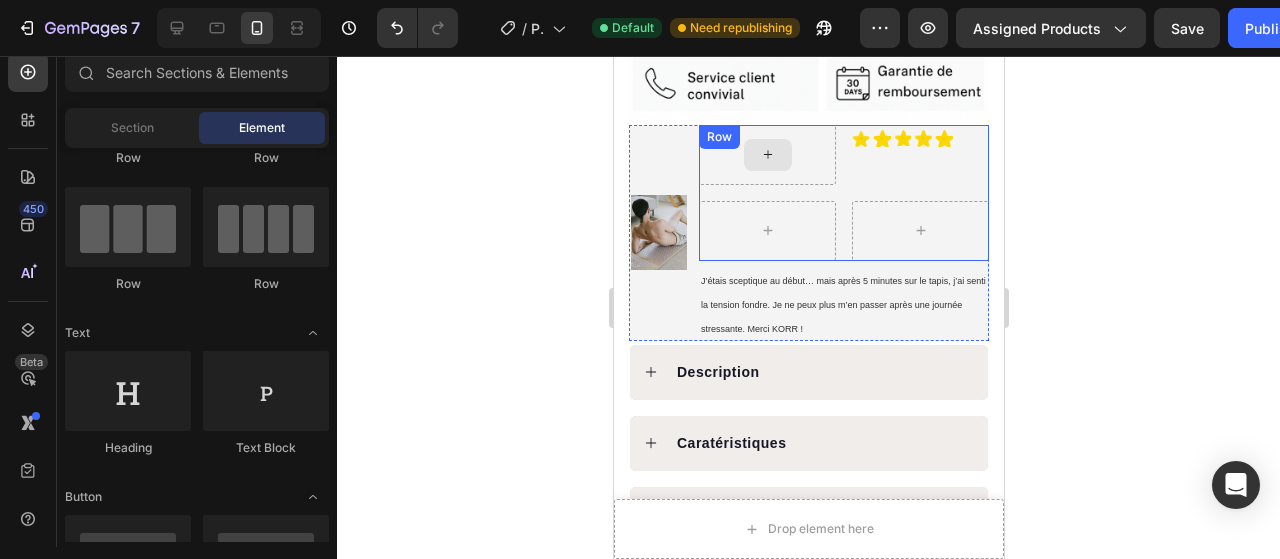click at bounding box center [767, 155] 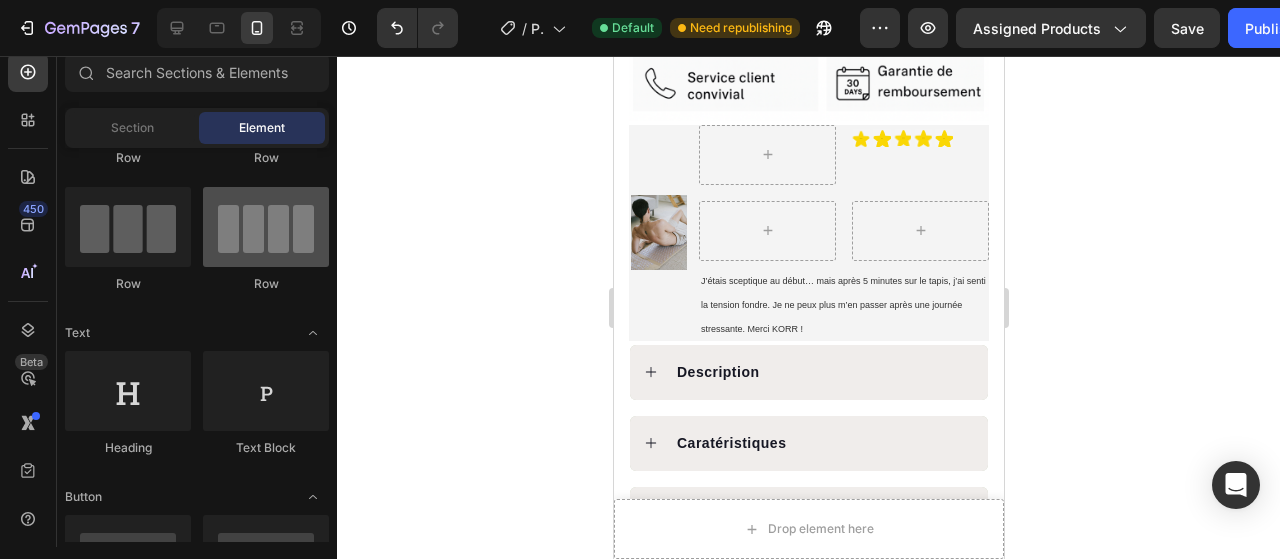 scroll, scrollTop: 0, scrollLeft: 0, axis: both 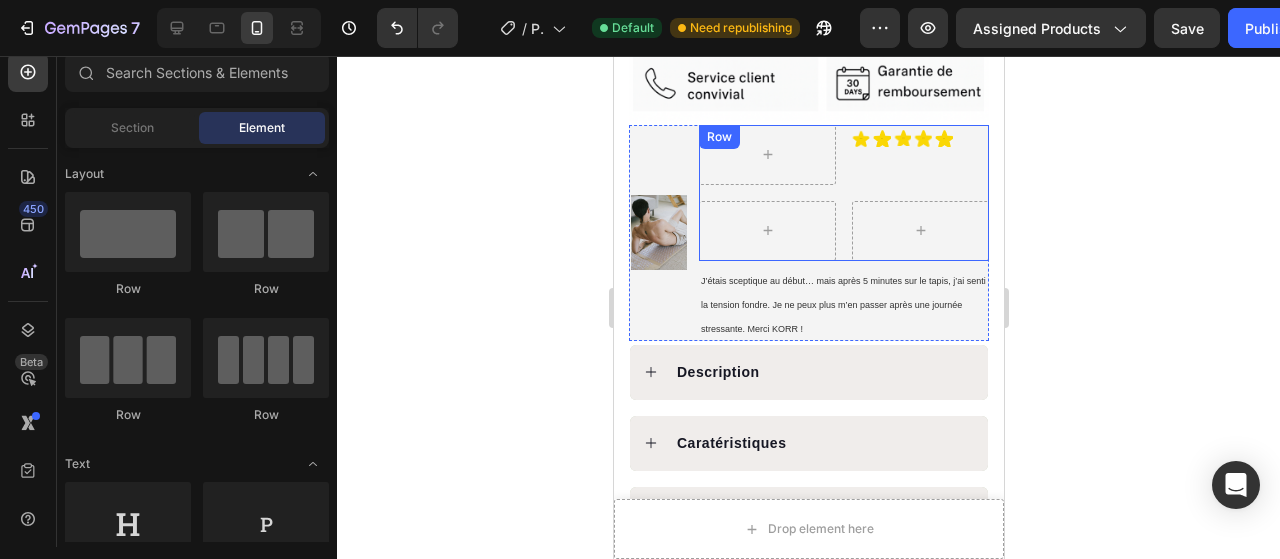 click on "Icon     Icon     Icon     Icon     Icon Icon List Hoz
Row" at bounding box center (843, 193) 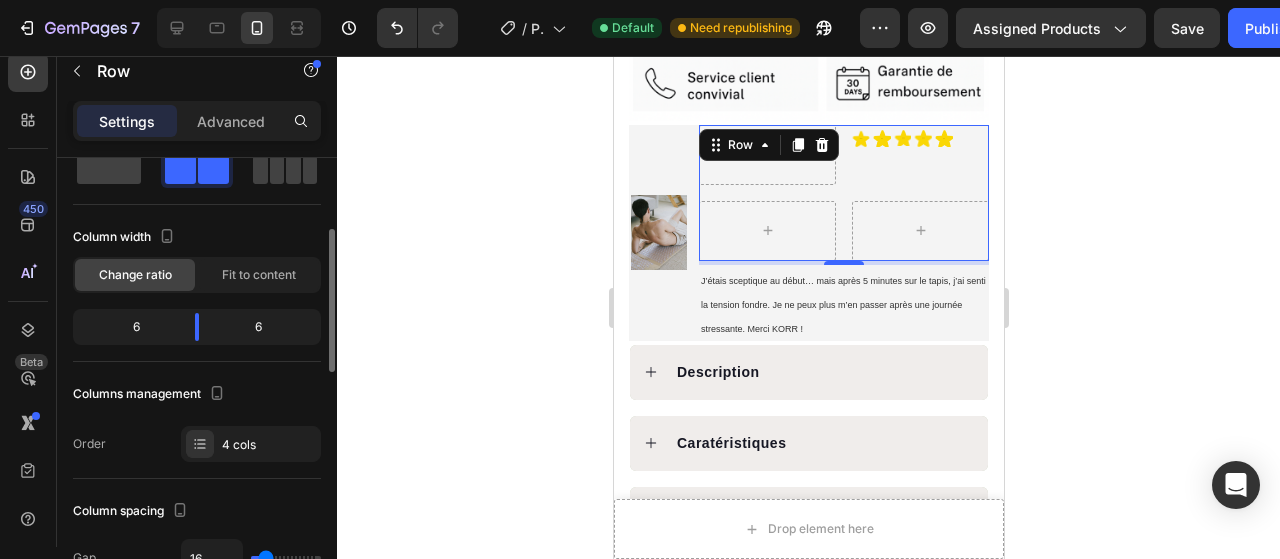 scroll, scrollTop: 128, scrollLeft: 0, axis: vertical 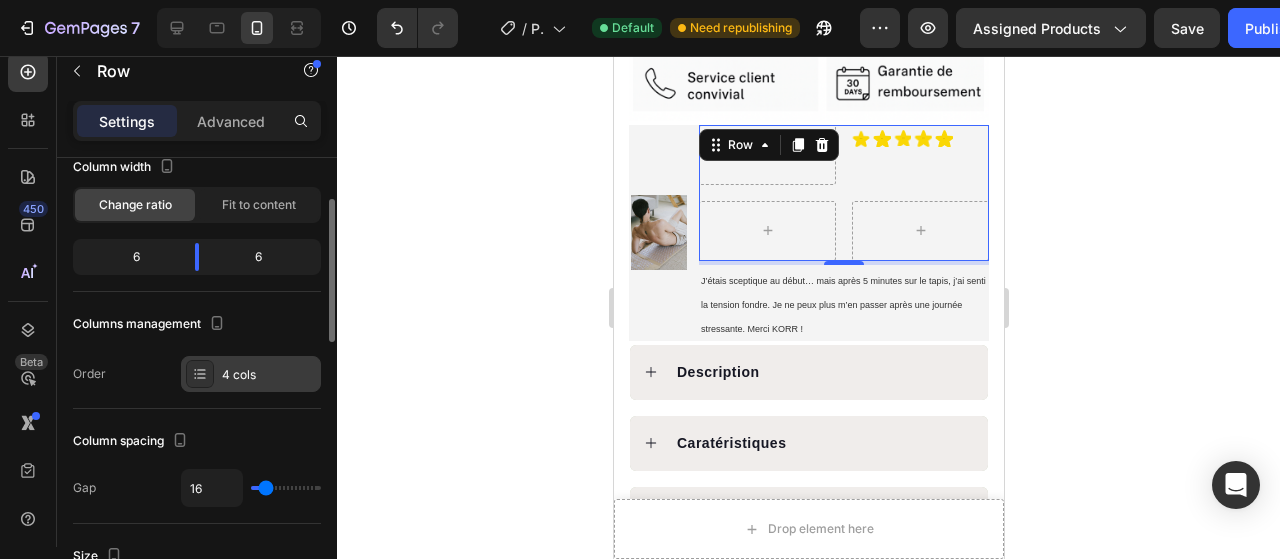 click on "4 cols" at bounding box center [269, 375] 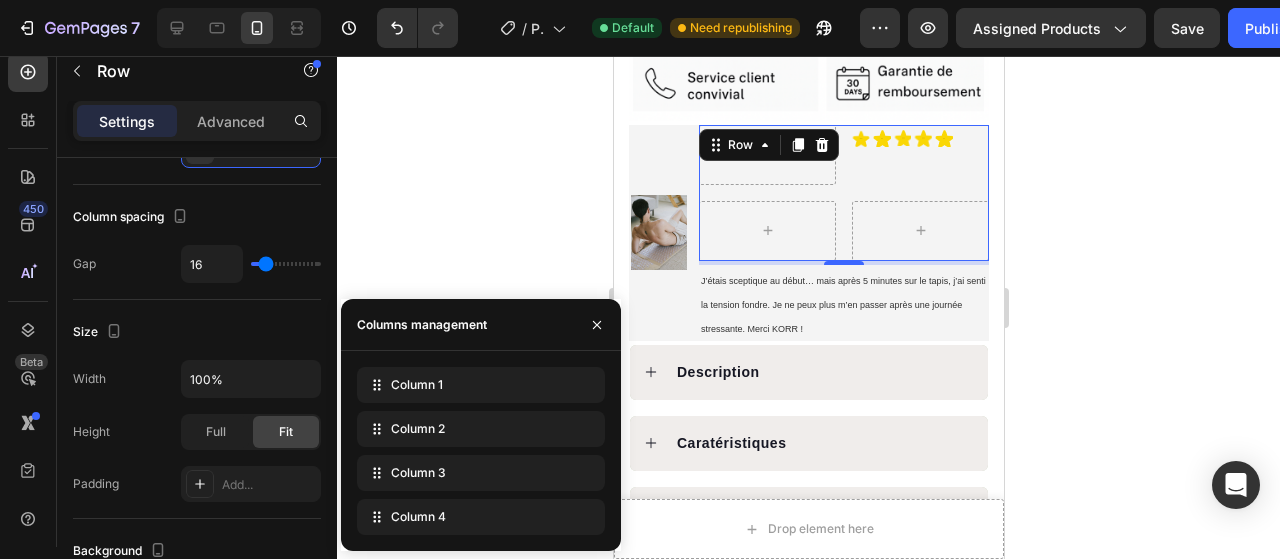 scroll, scrollTop: 0, scrollLeft: 0, axis: both 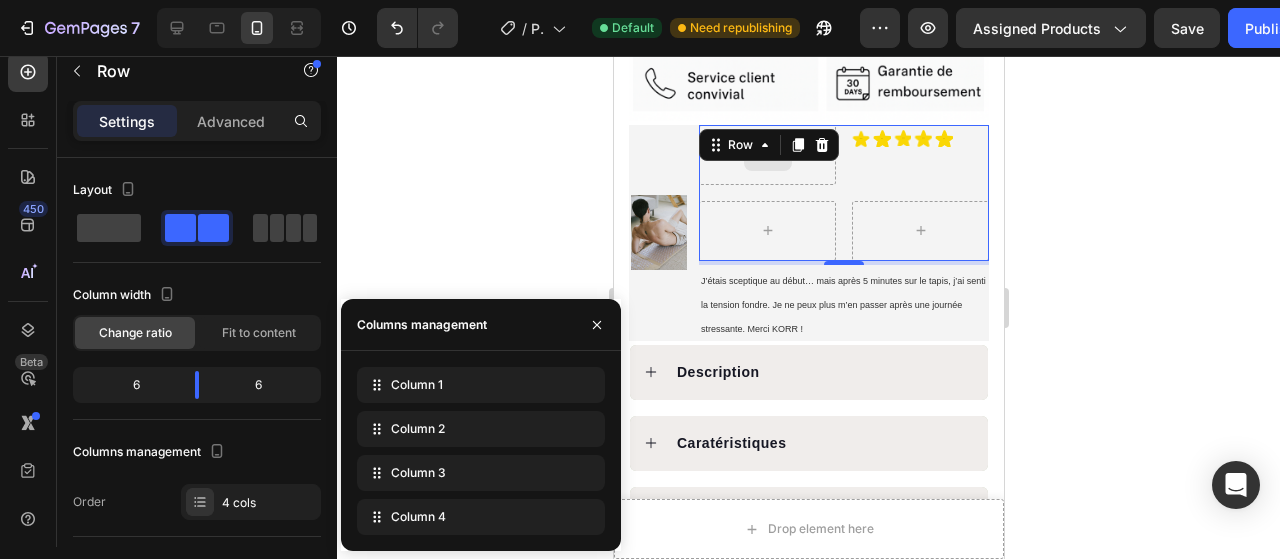 click at bounding box center [766, 155] 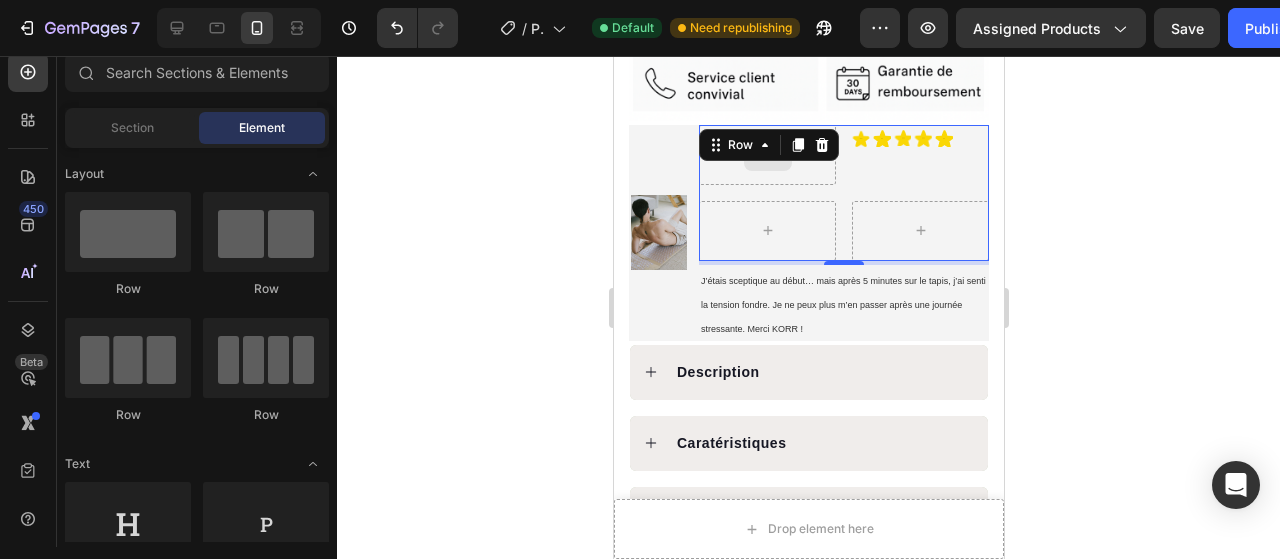 click at bounding box center [767, 155] 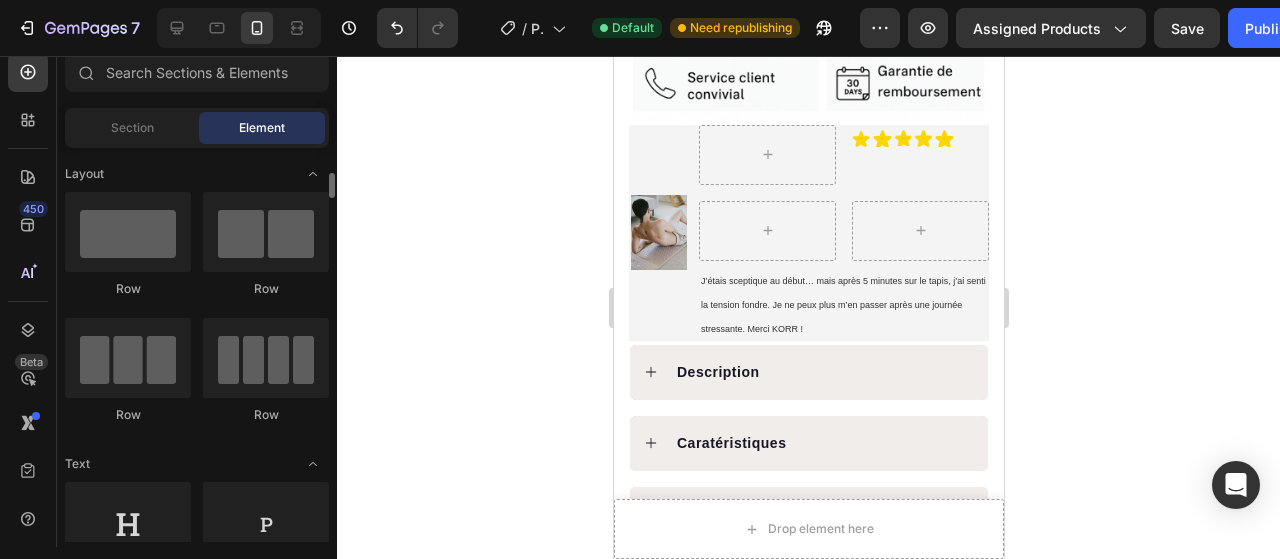 scroll, scrollTop: 64, scrollLeft: 0, axis: vertical 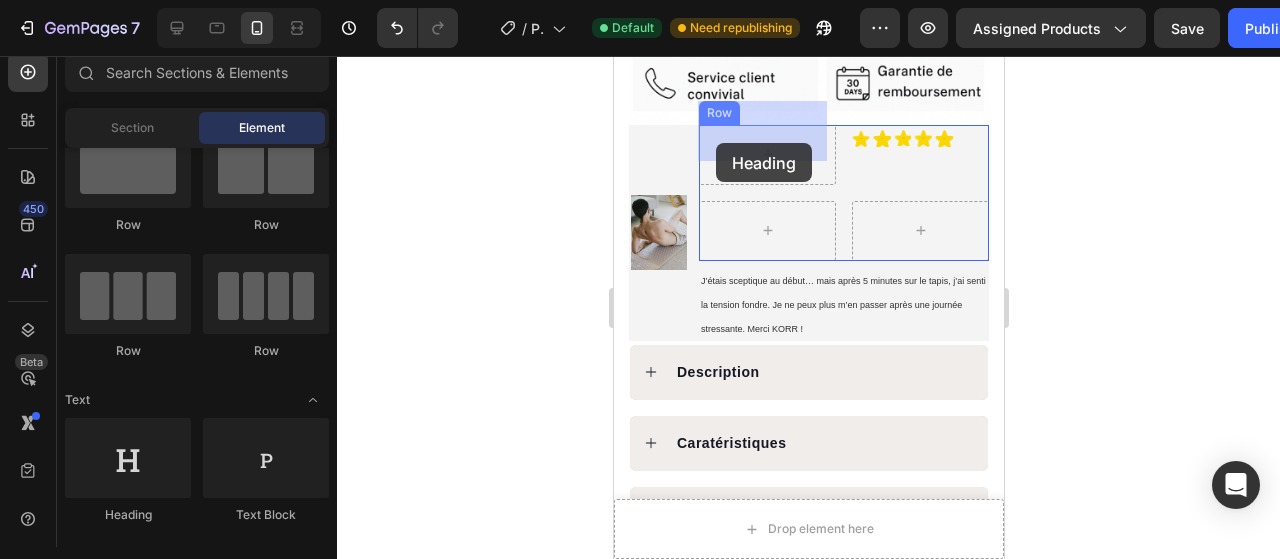 drag, startPoint x: 759, startPoint y: 511, endPoint x: 715, endPoint y: 139, distance: 374.5931 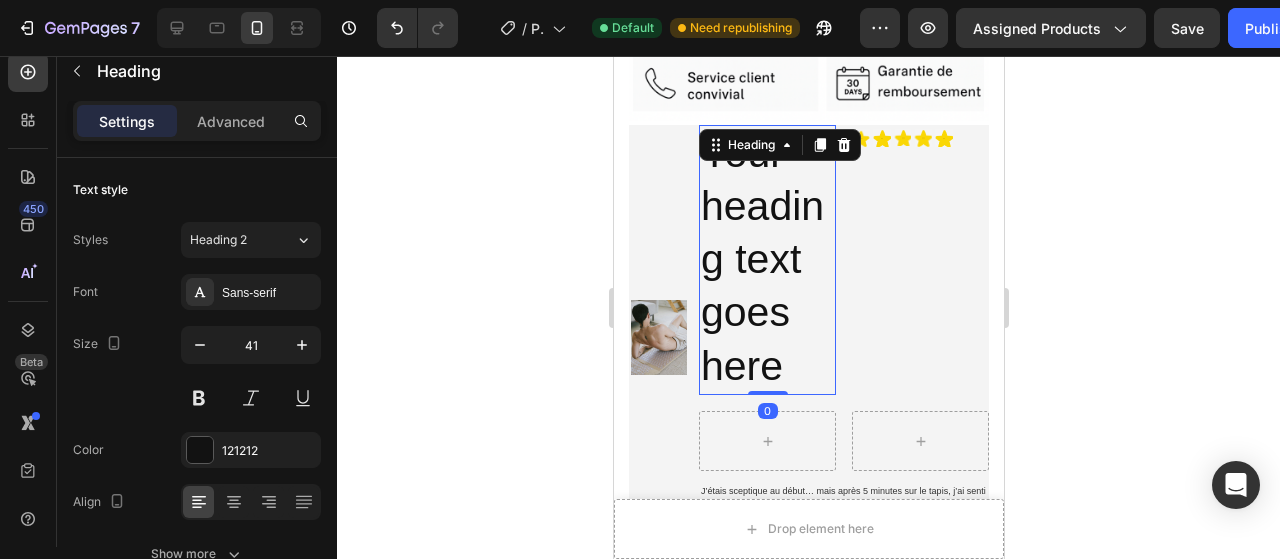 click on "Your heading text goes here" at bounding box center [766, 260] 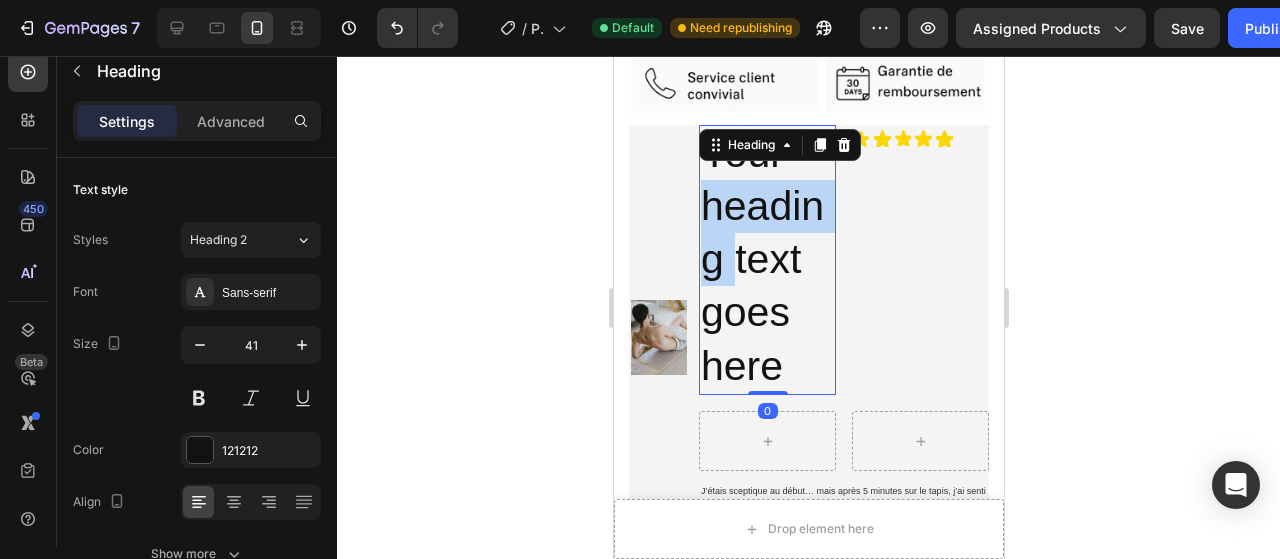 click on "Your heading text goes here" at bounding box center (766, 260) 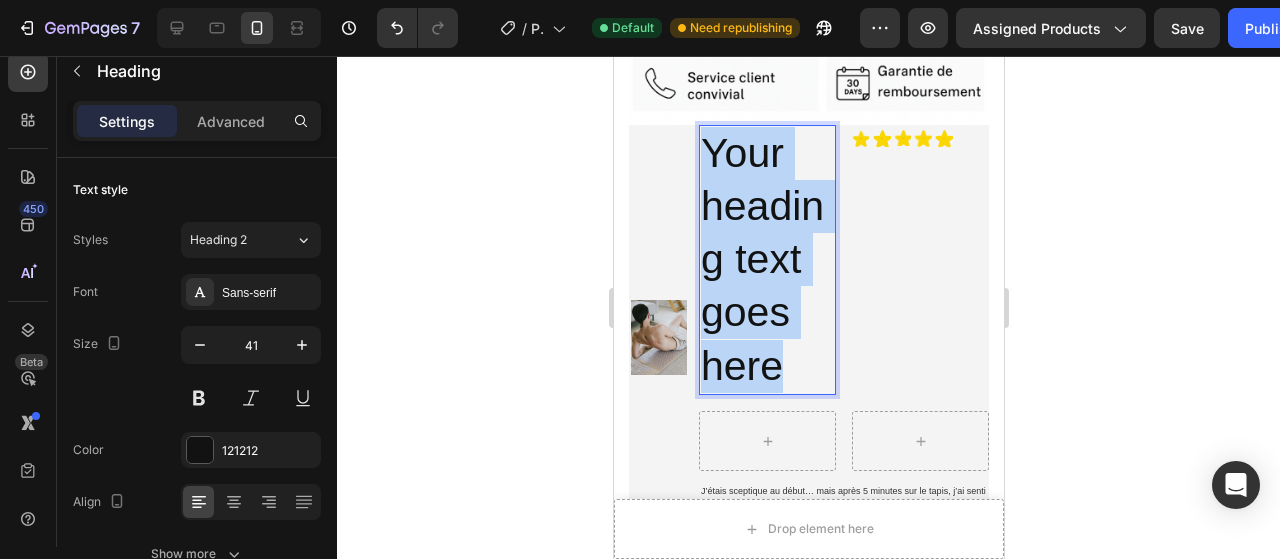click on "Your heading text goes here" at bounding box center (766, 260) 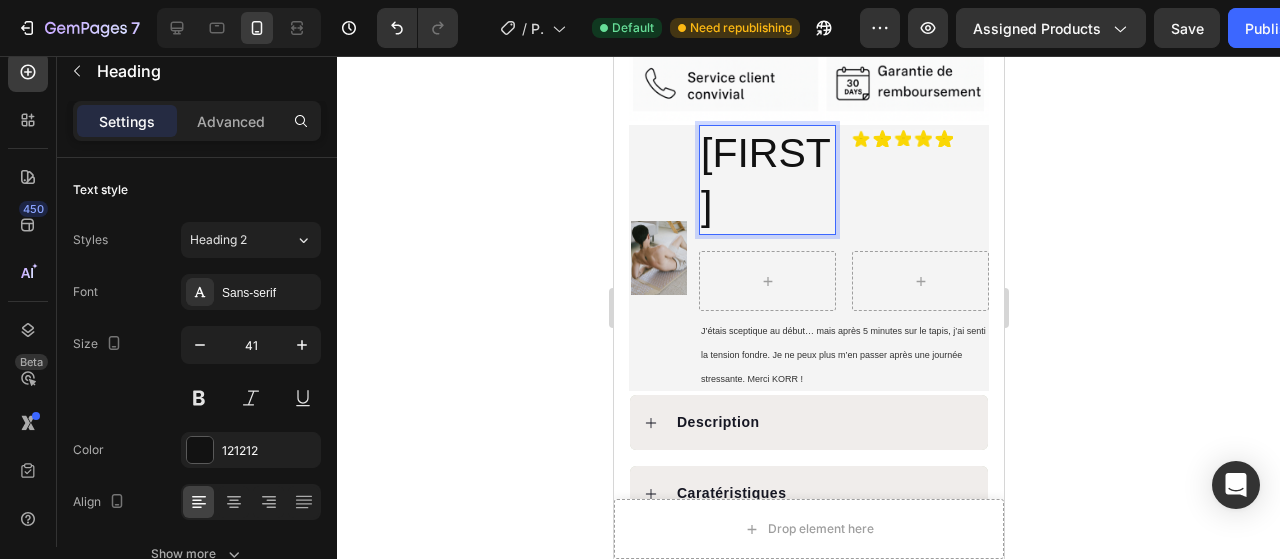 click on "[FIRST]" at bounding box center (766, 180) 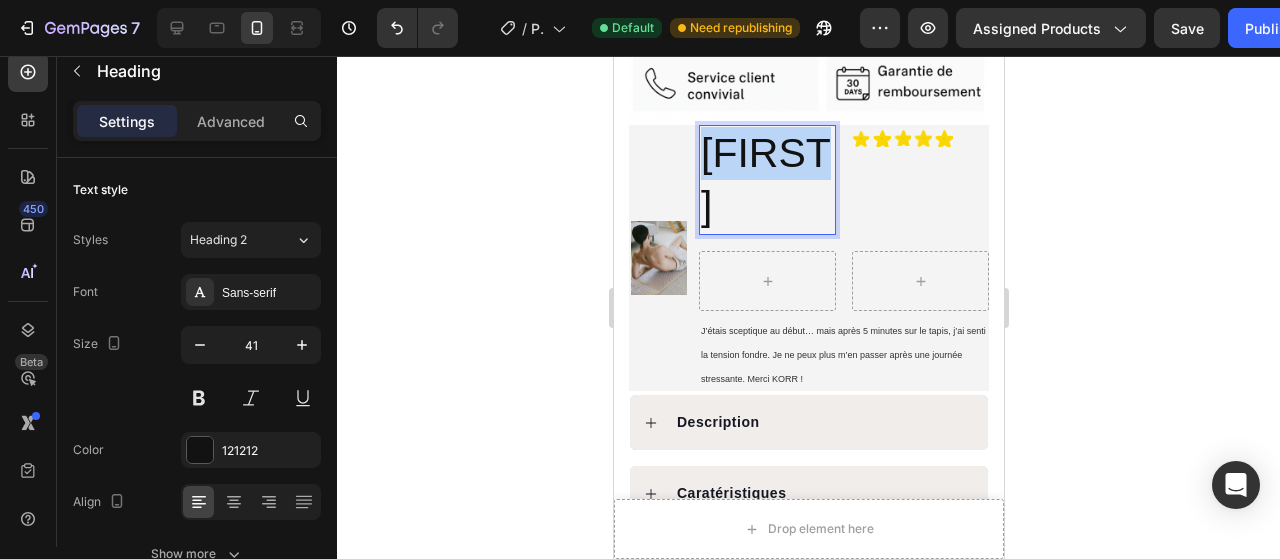 click on "[FIRST]" at bounding box center (766, 180) 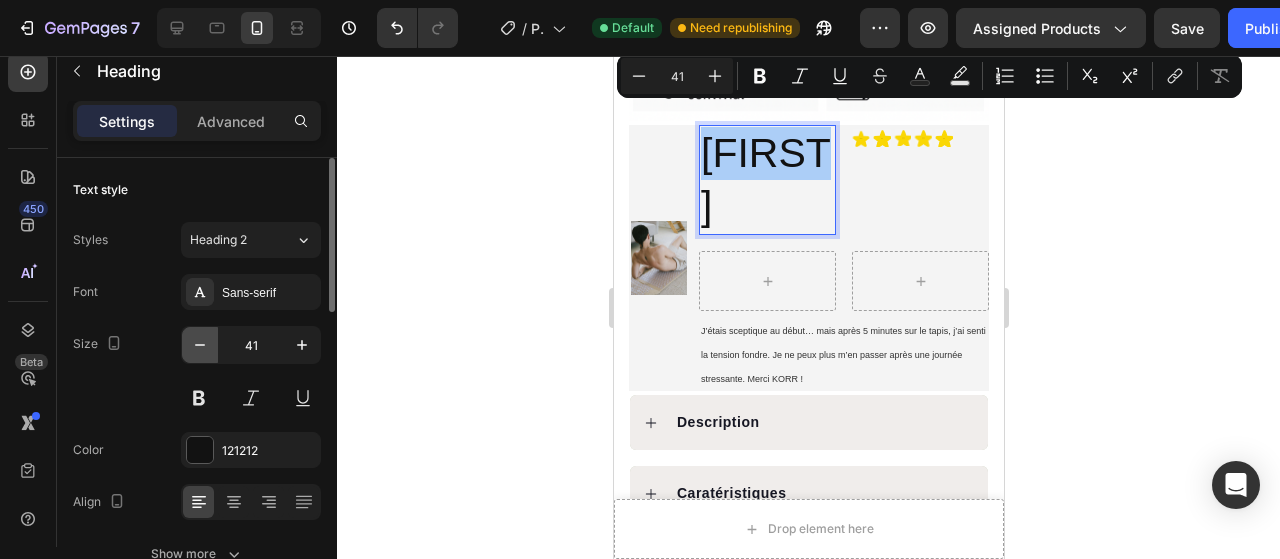 click 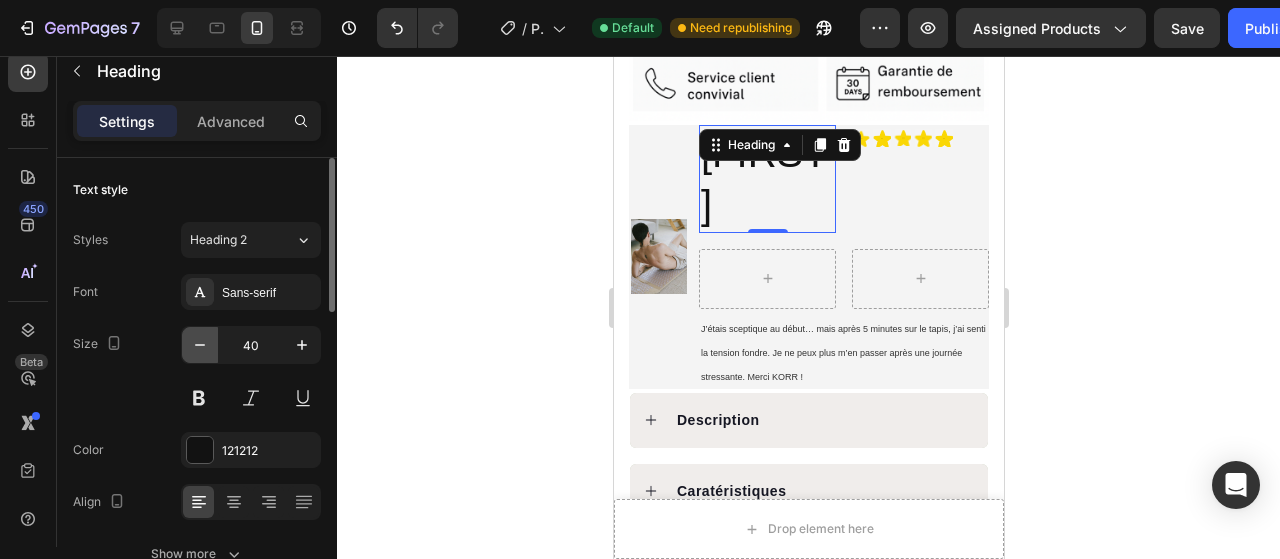 click 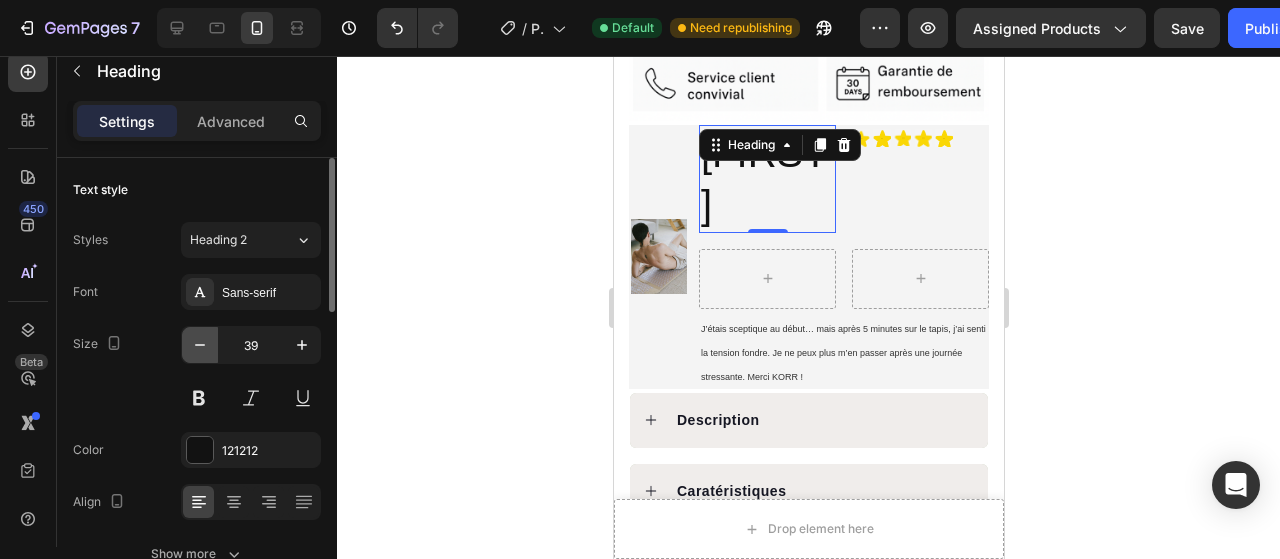click 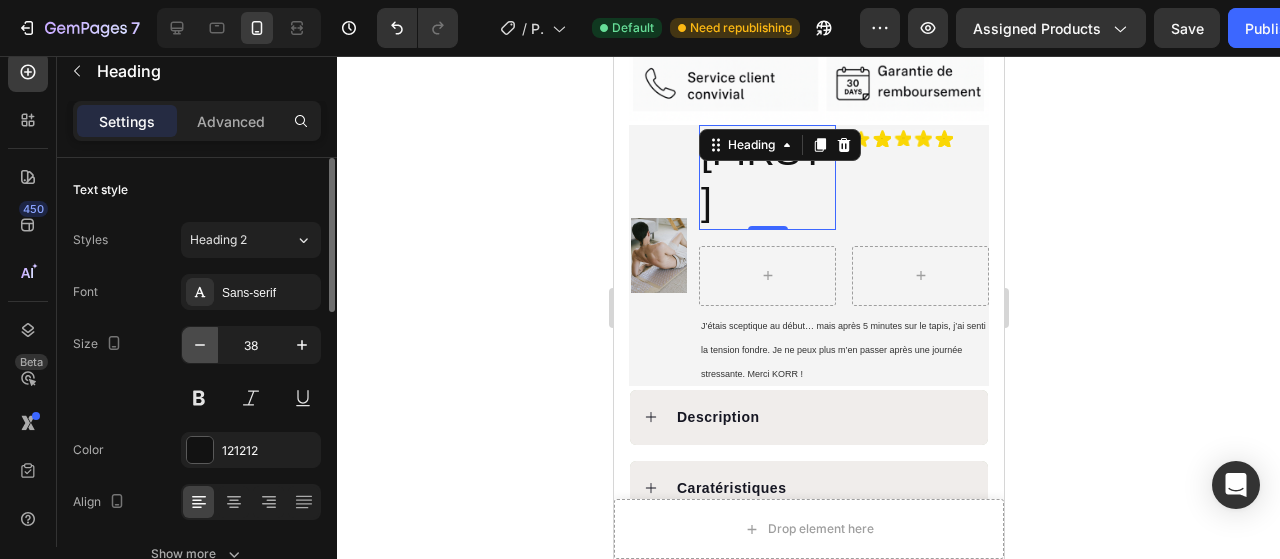 click 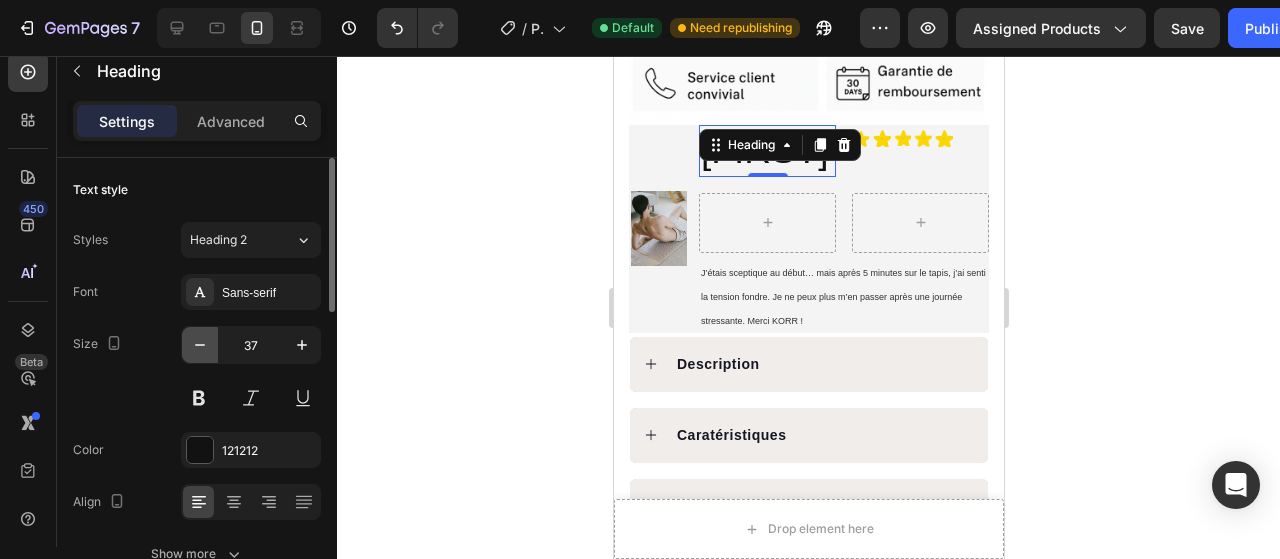 click 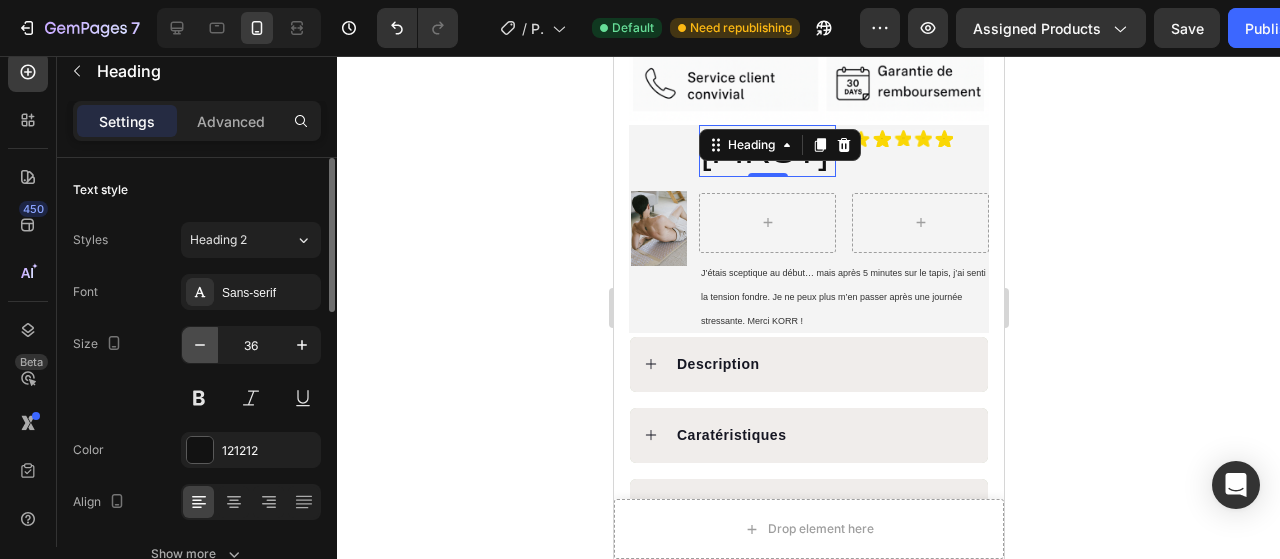 click 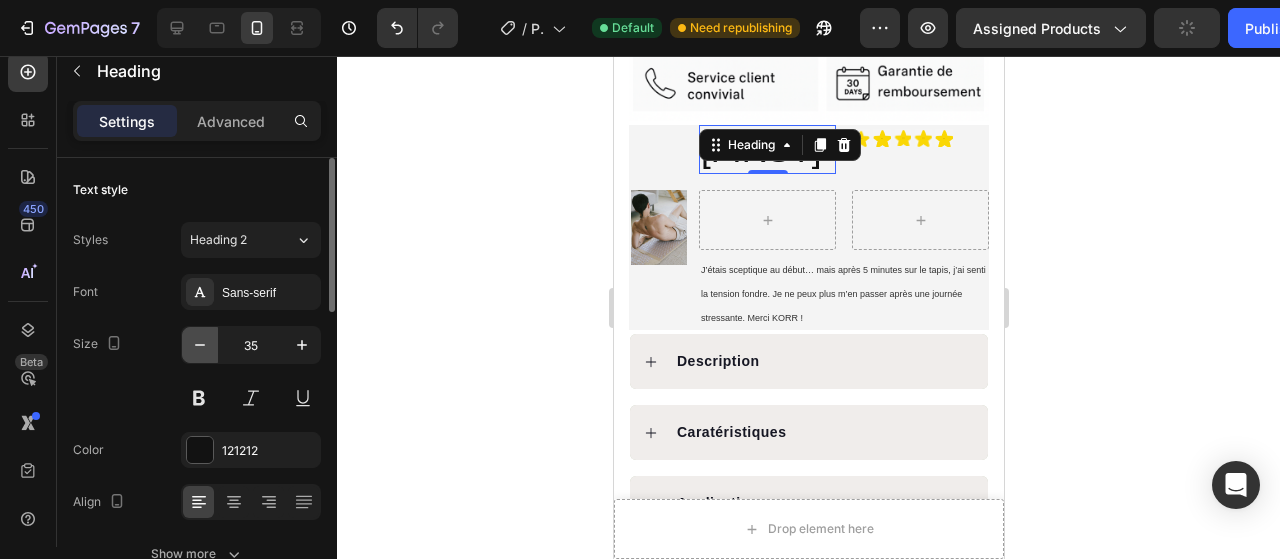 click 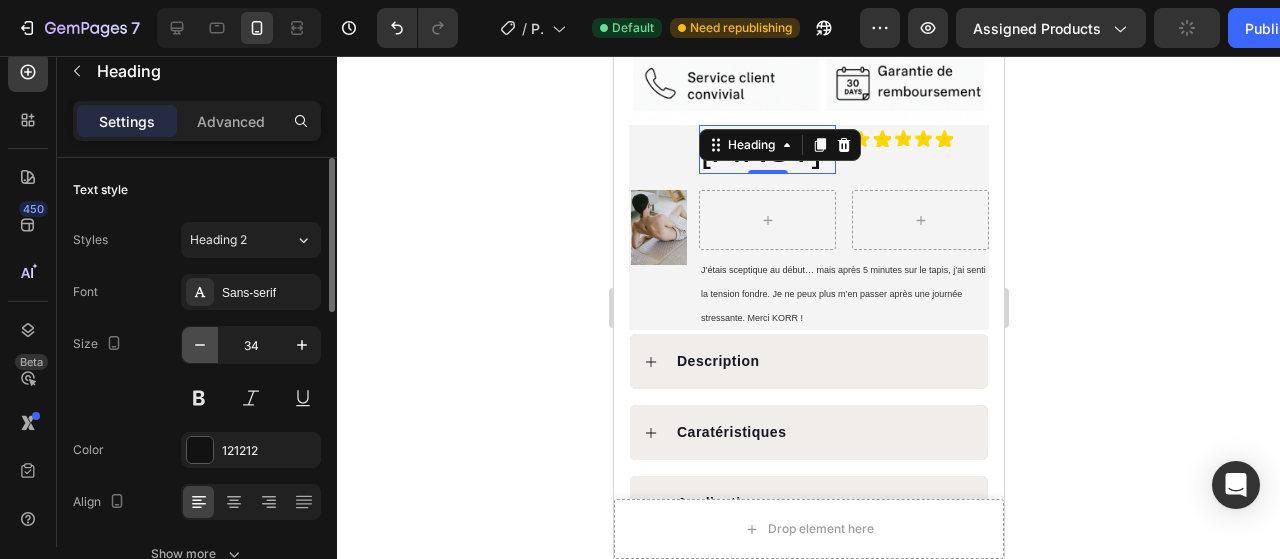 click 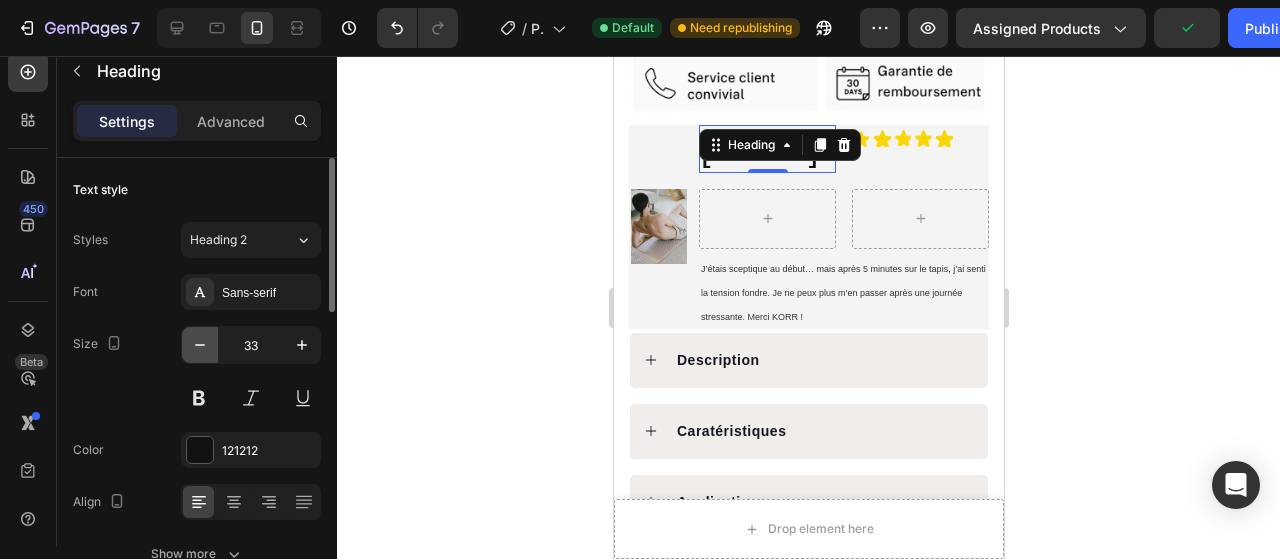 click 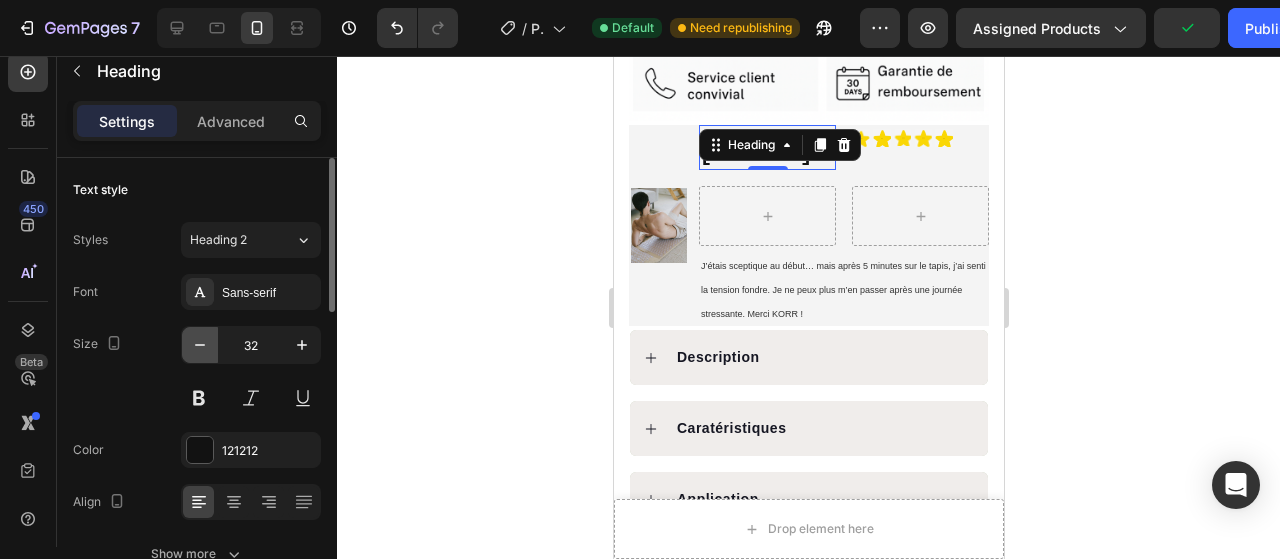 click 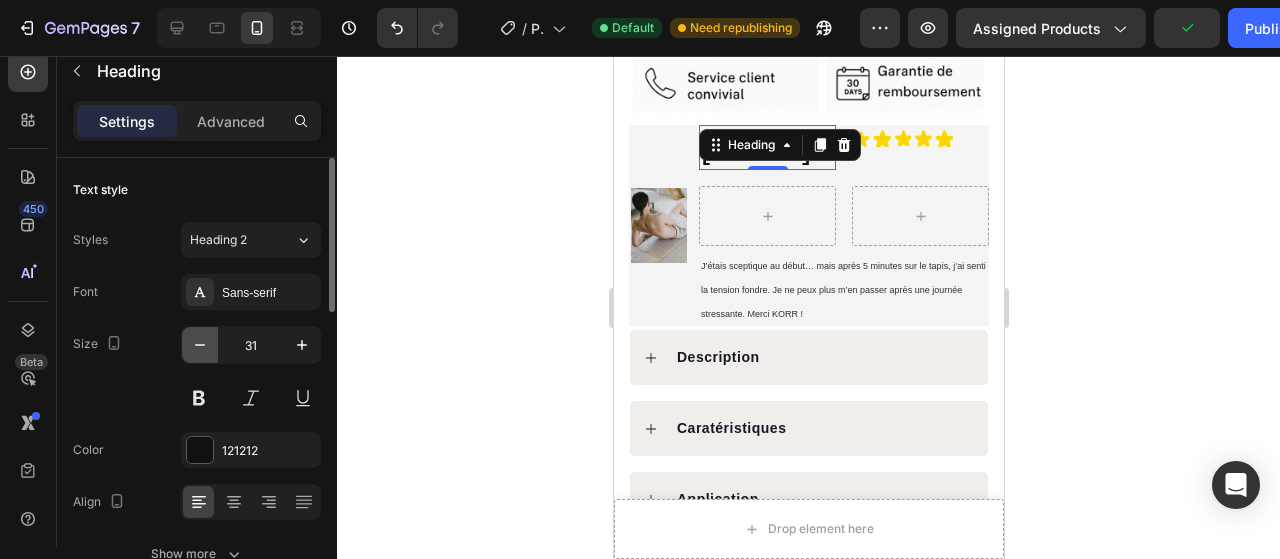 click 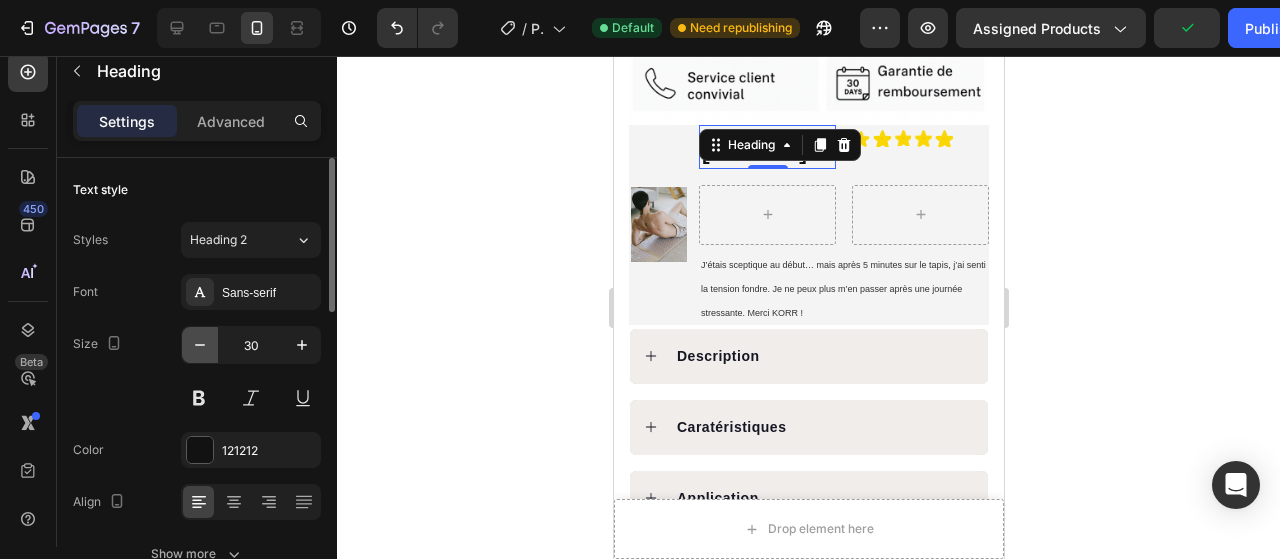 click 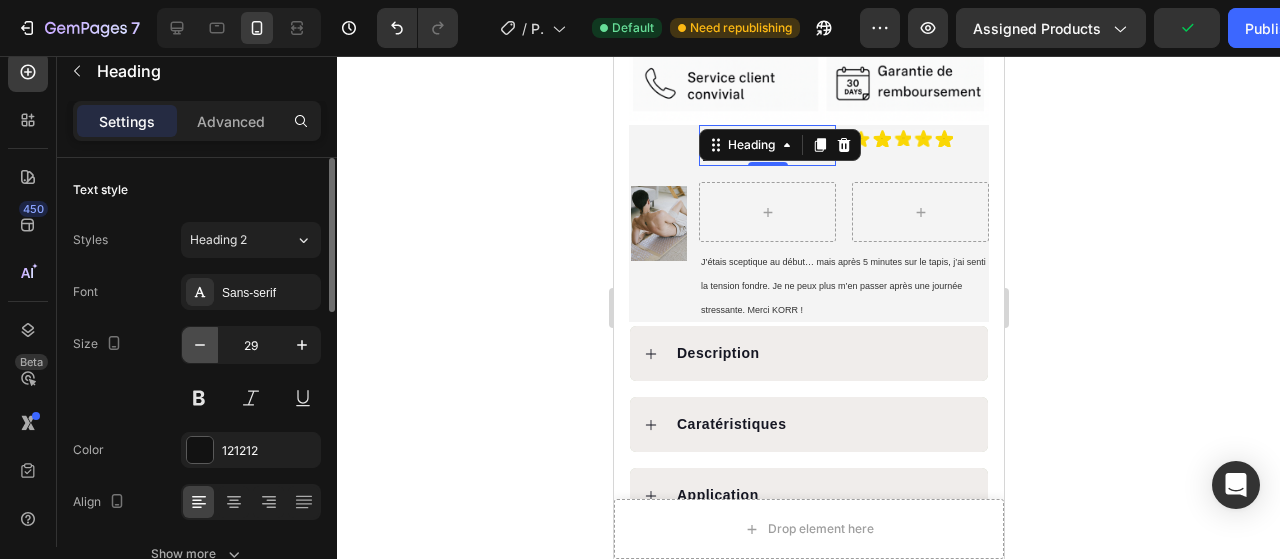 click 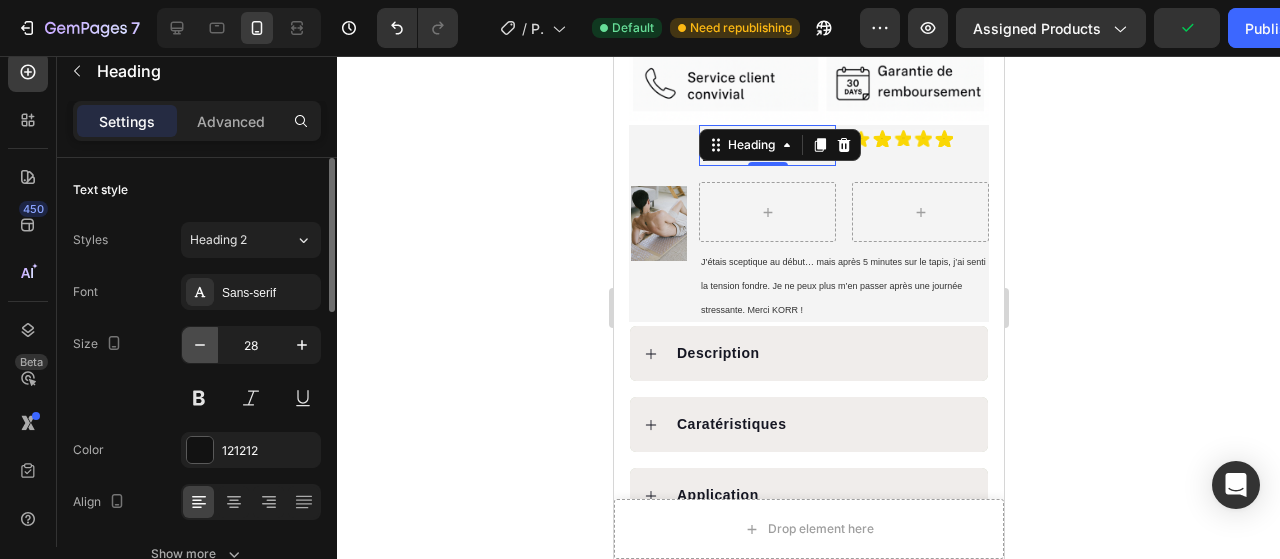 click 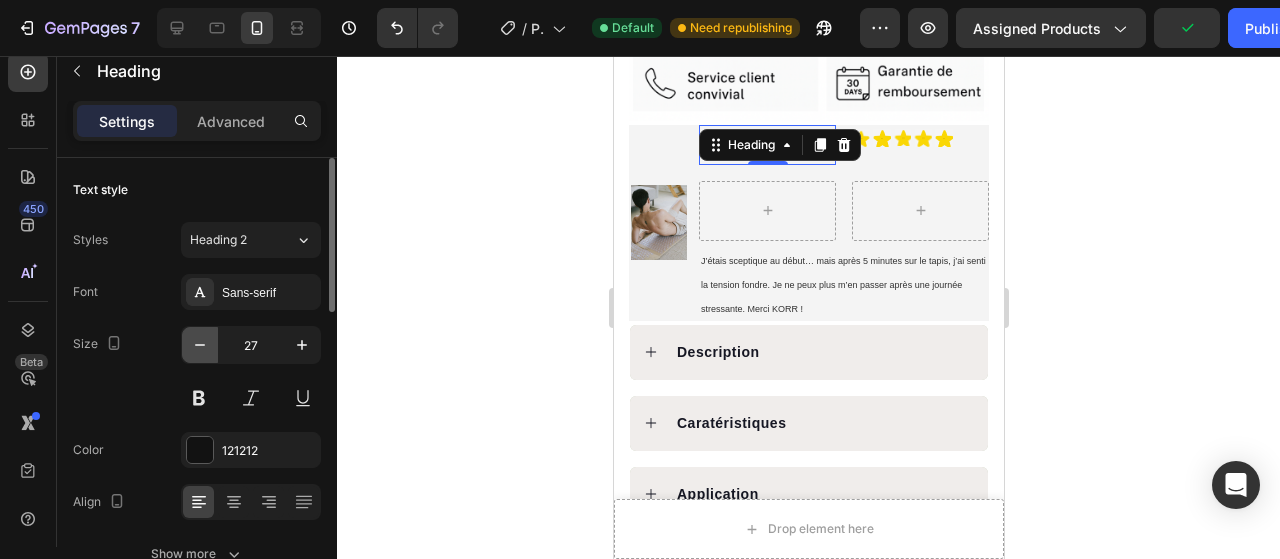 click 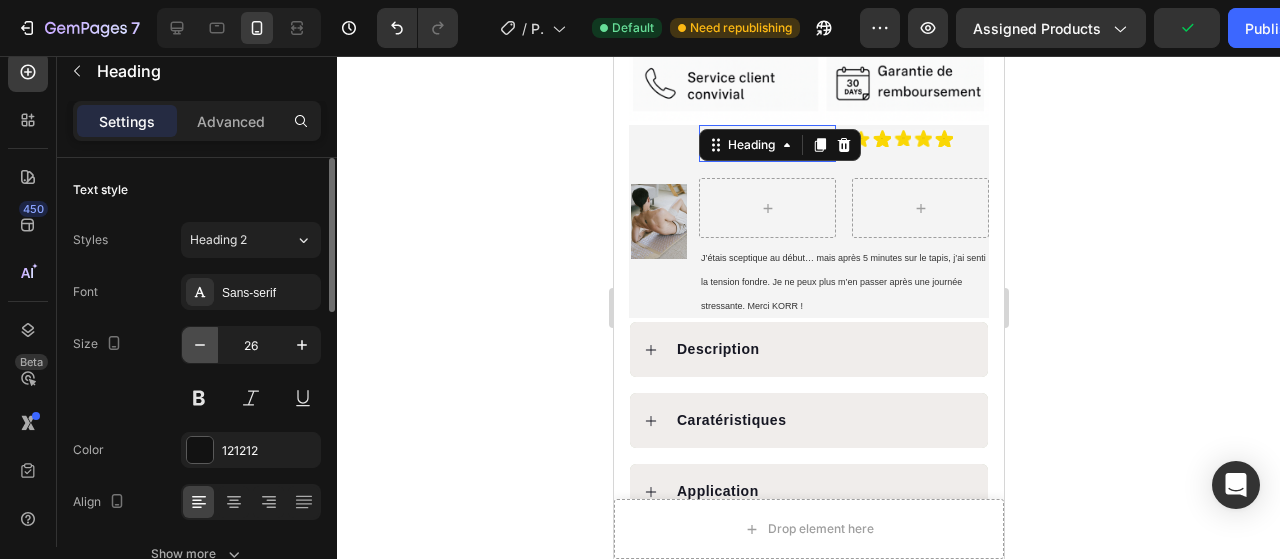 click 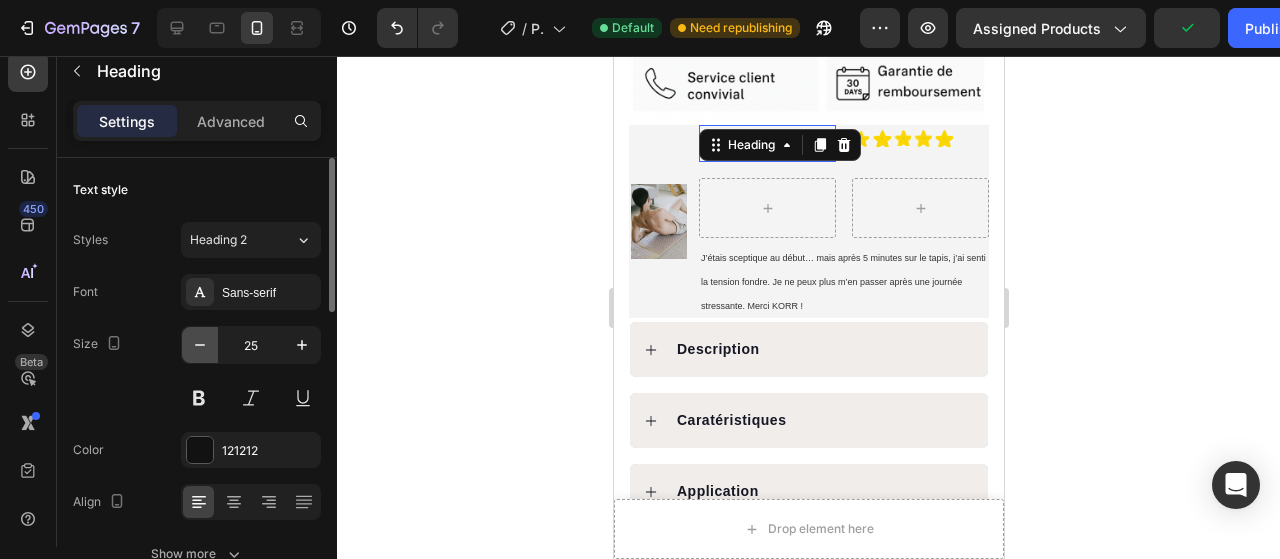 click 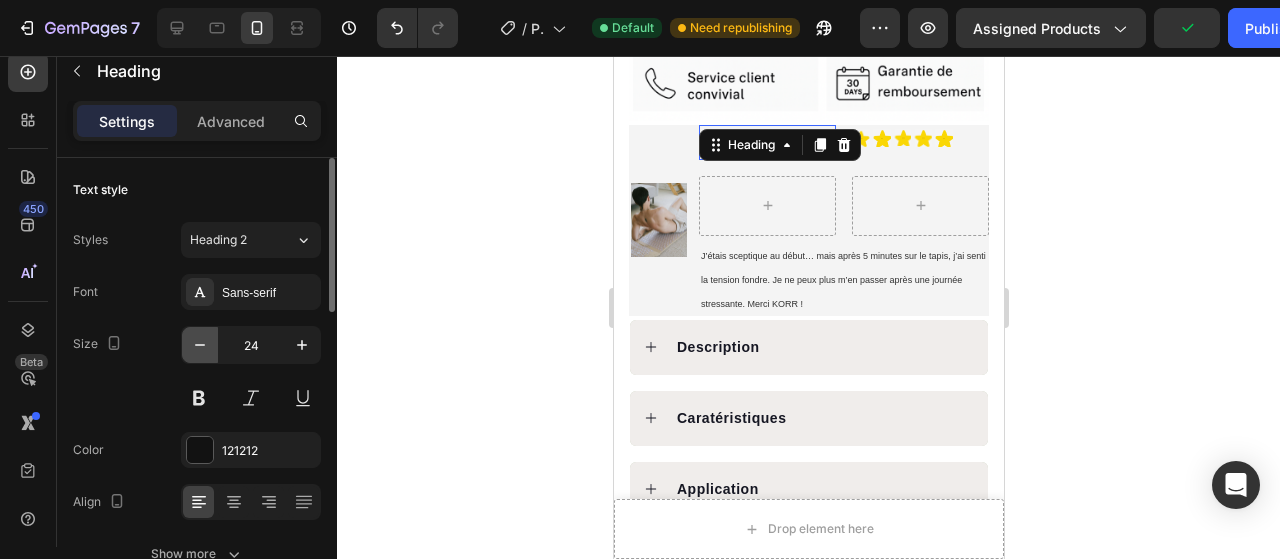 click 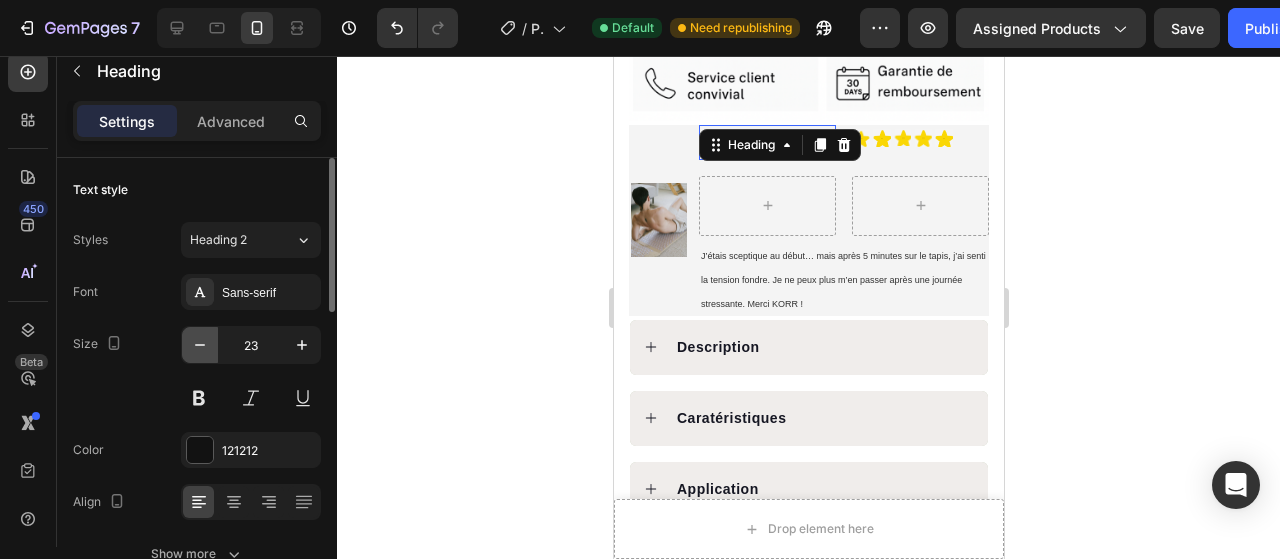 click 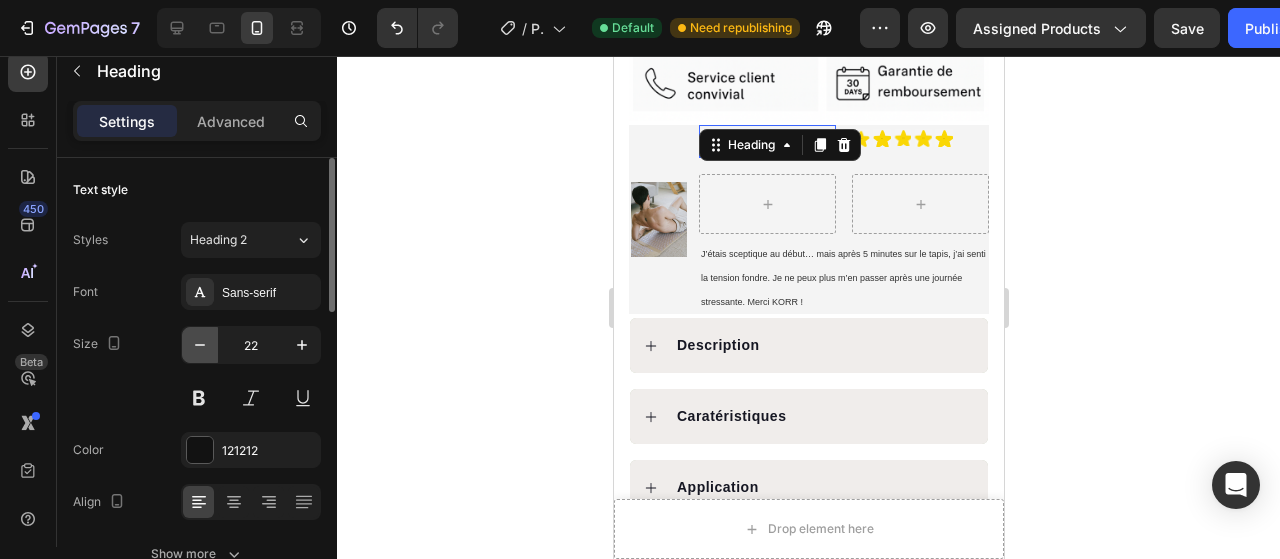 click 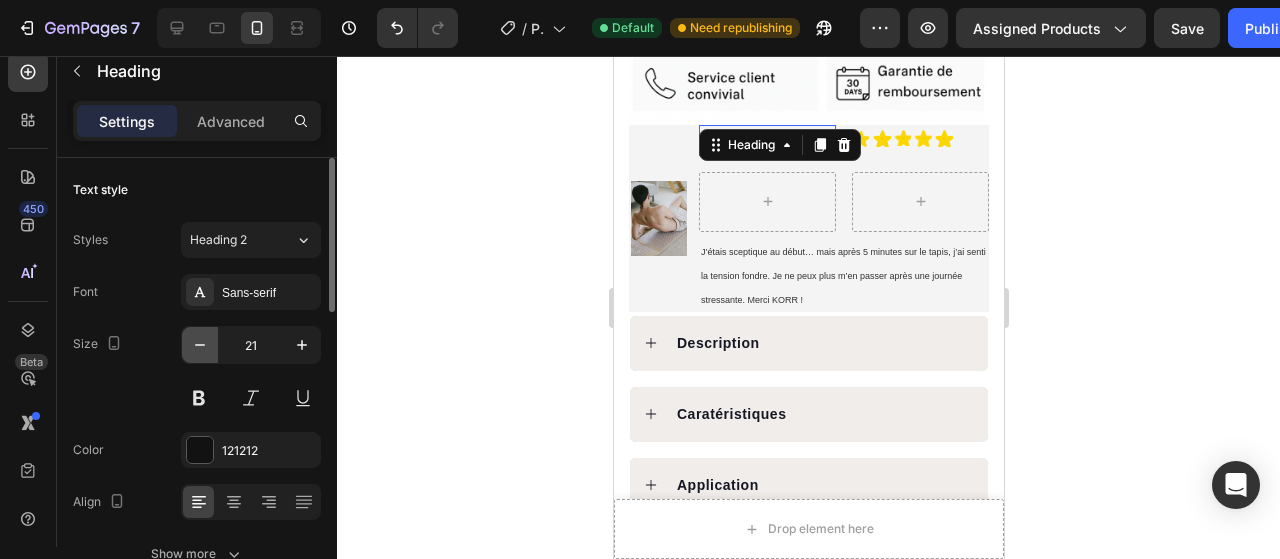 click 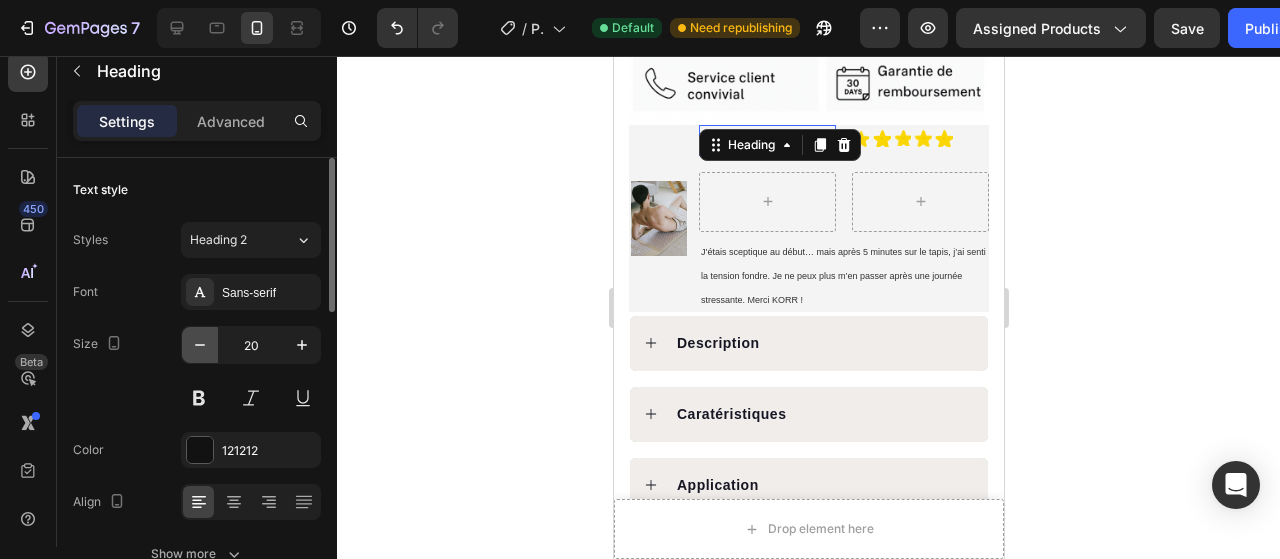 click 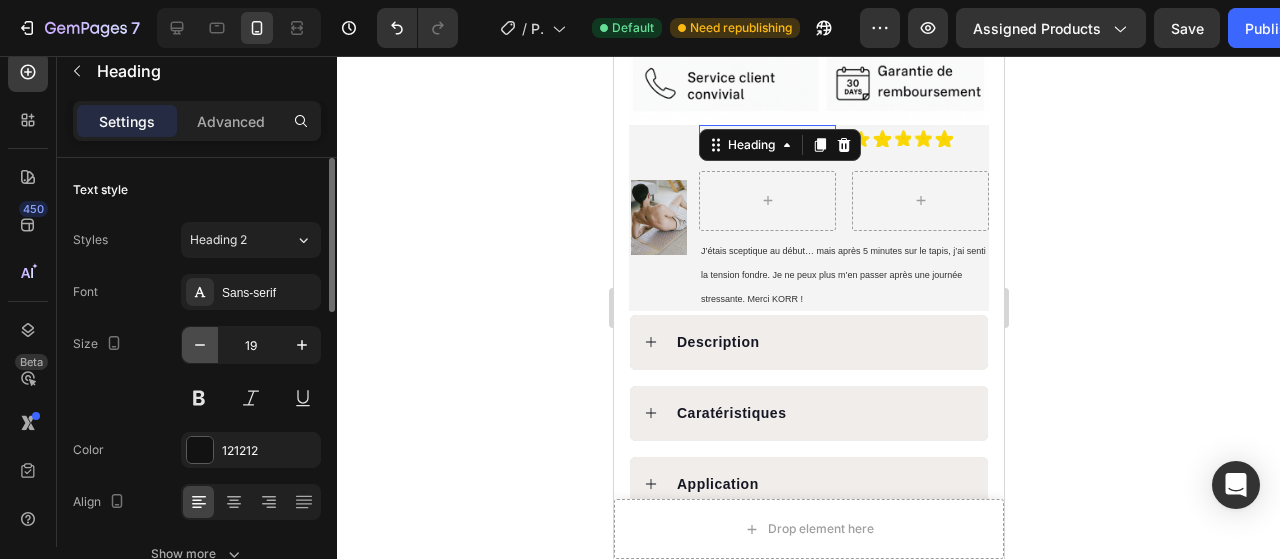 click 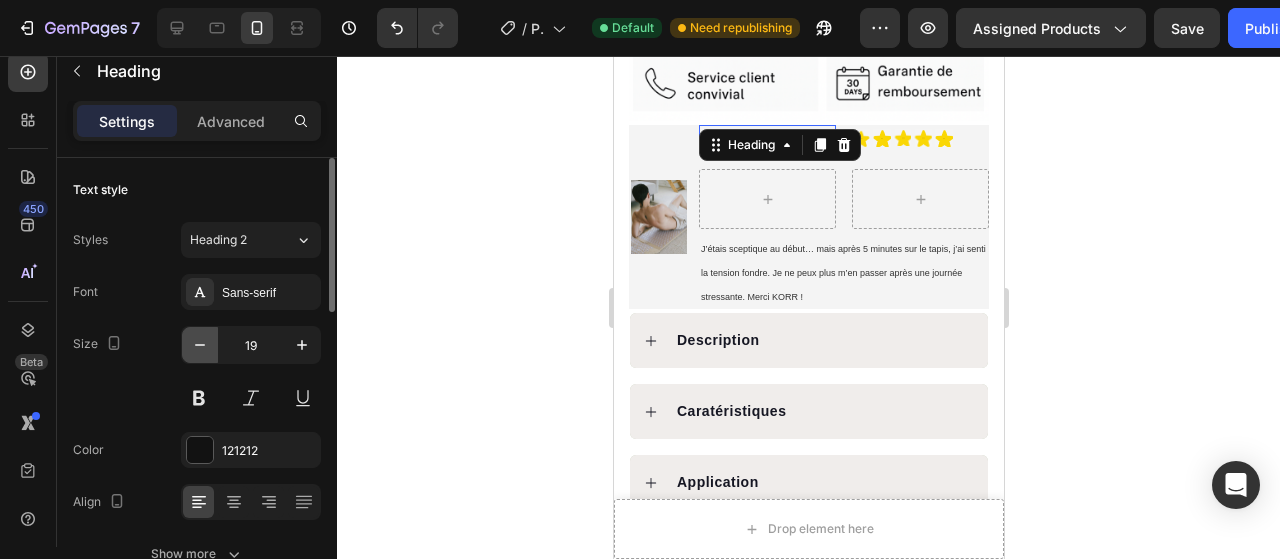 type on "18" 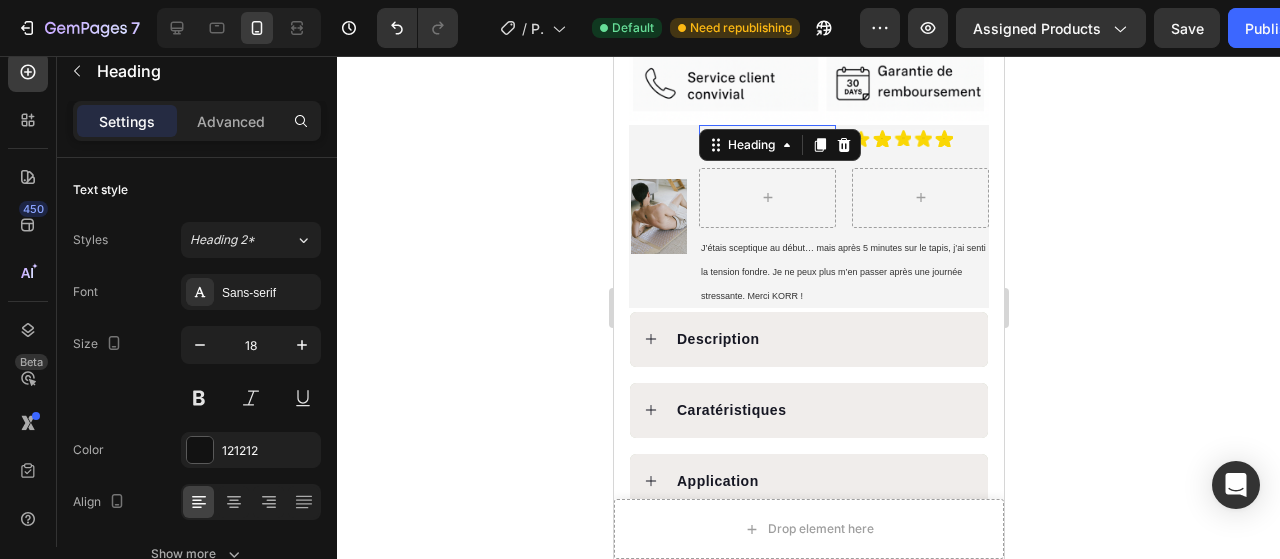 click 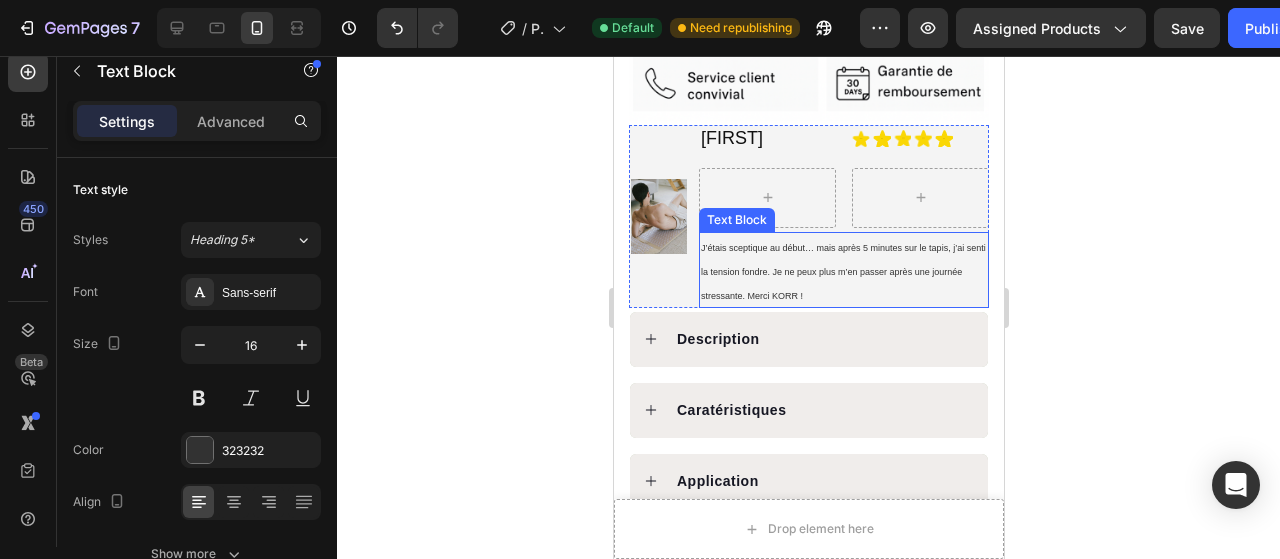 click on "J’étais sceptique au début… mais après 5 minutes sur le tapis, j’ai senti la tension fondre. Je ne peux plus m’en passer après une journée stressante. Merci KORR !" at bounding box center [843, 270] 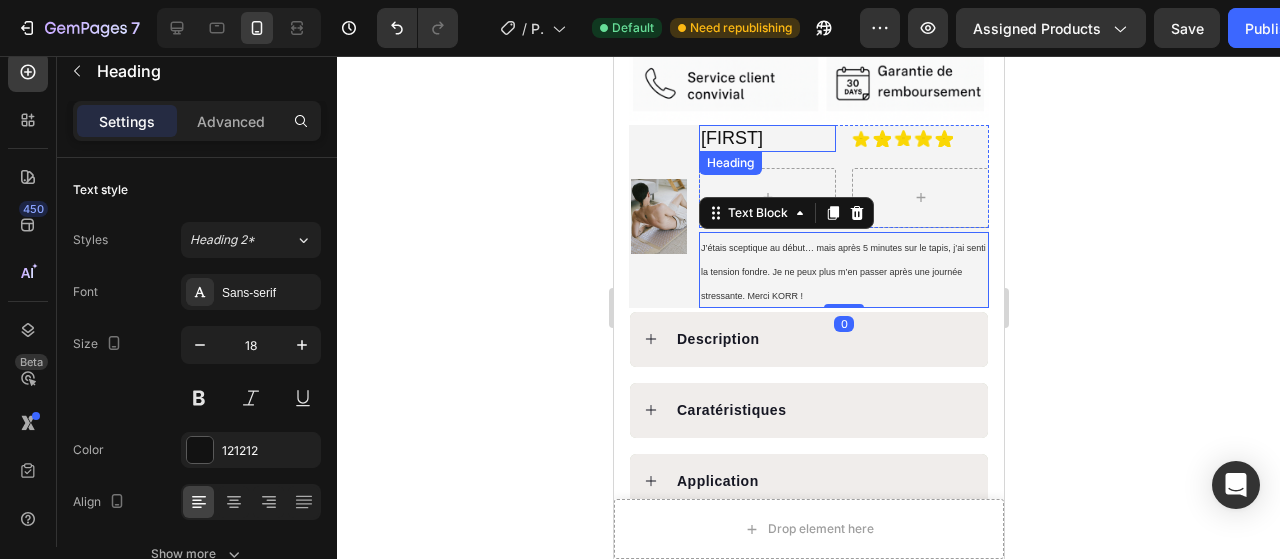click on "[FIRST]" at bounding box center [766, 138] 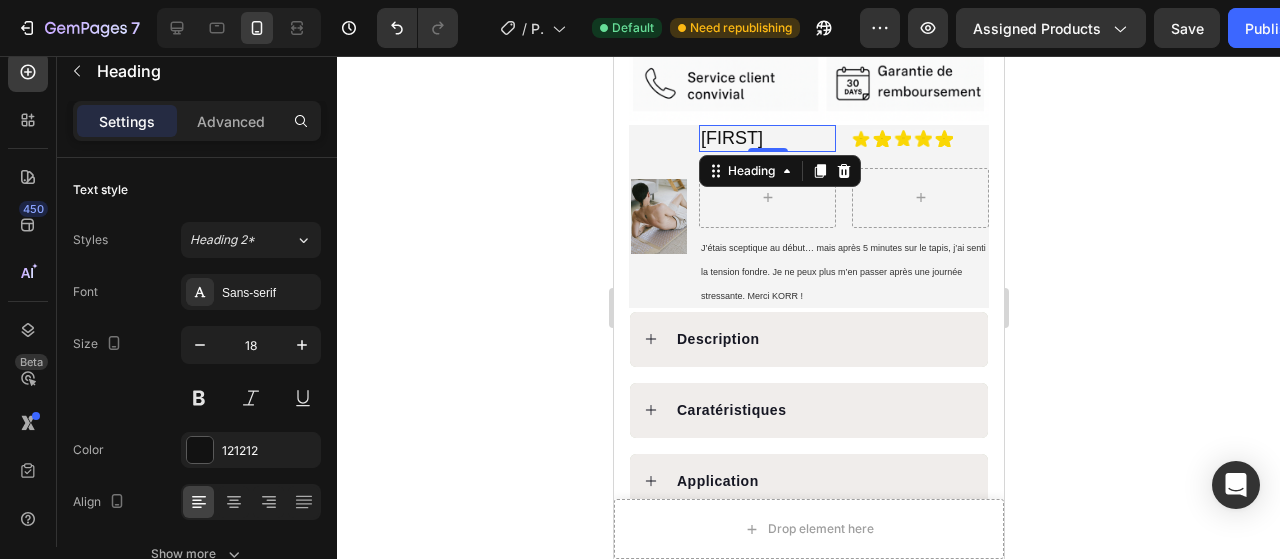 click 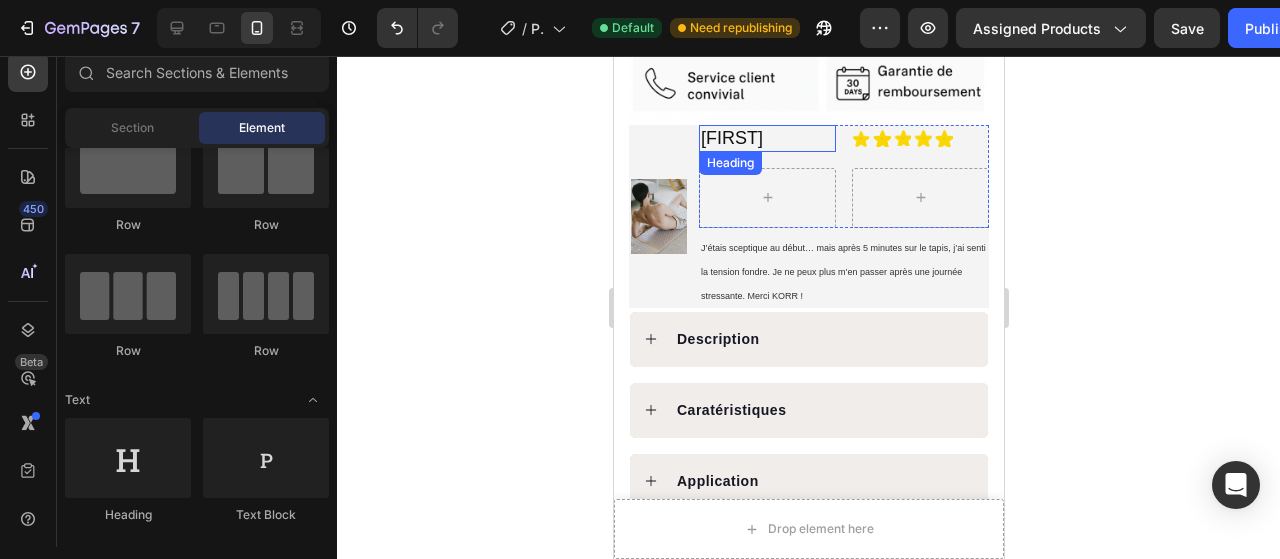 click on "Julien Heading" at bounding box center (766, 138) 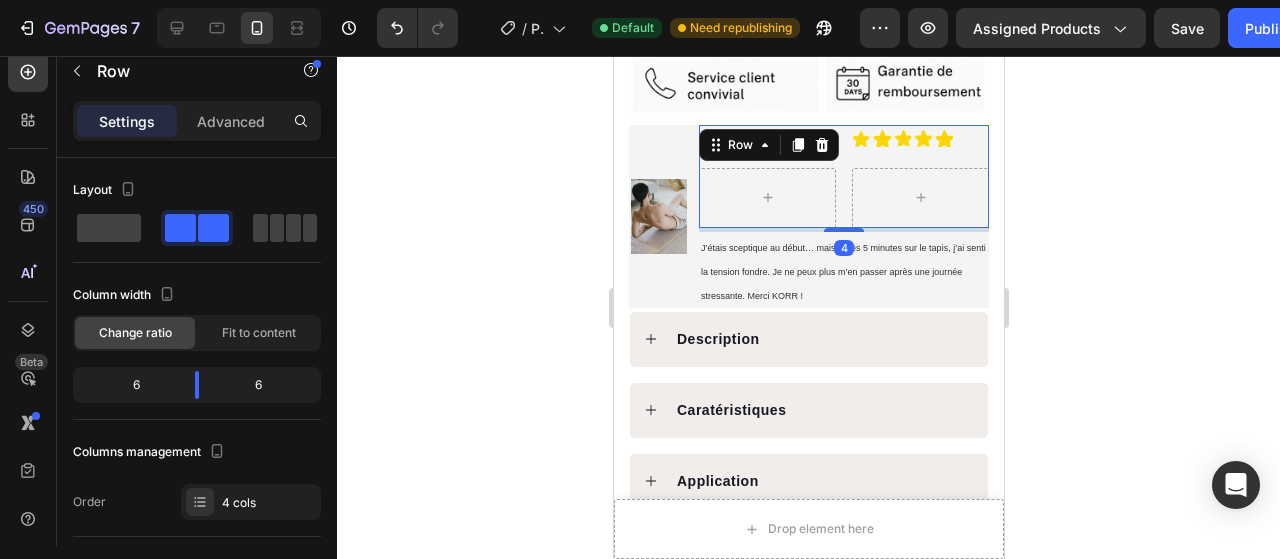 click on "Julien Heading     Icon     Icon     Icon     Icon     Icon Icon List Hoz
Row   4" at bounding box center [843, 176] 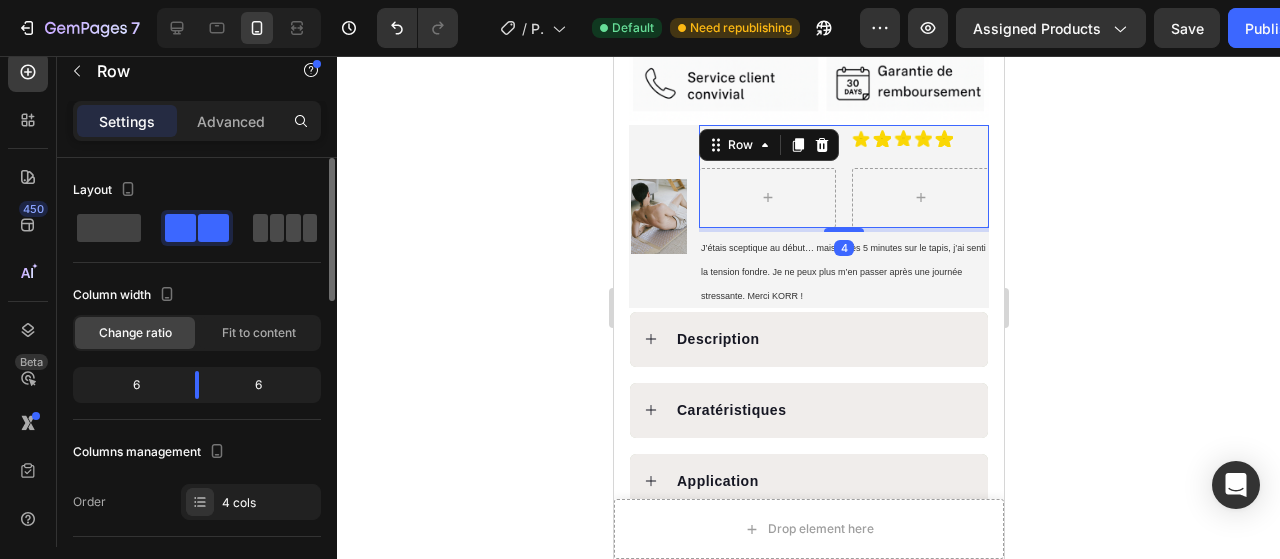 click 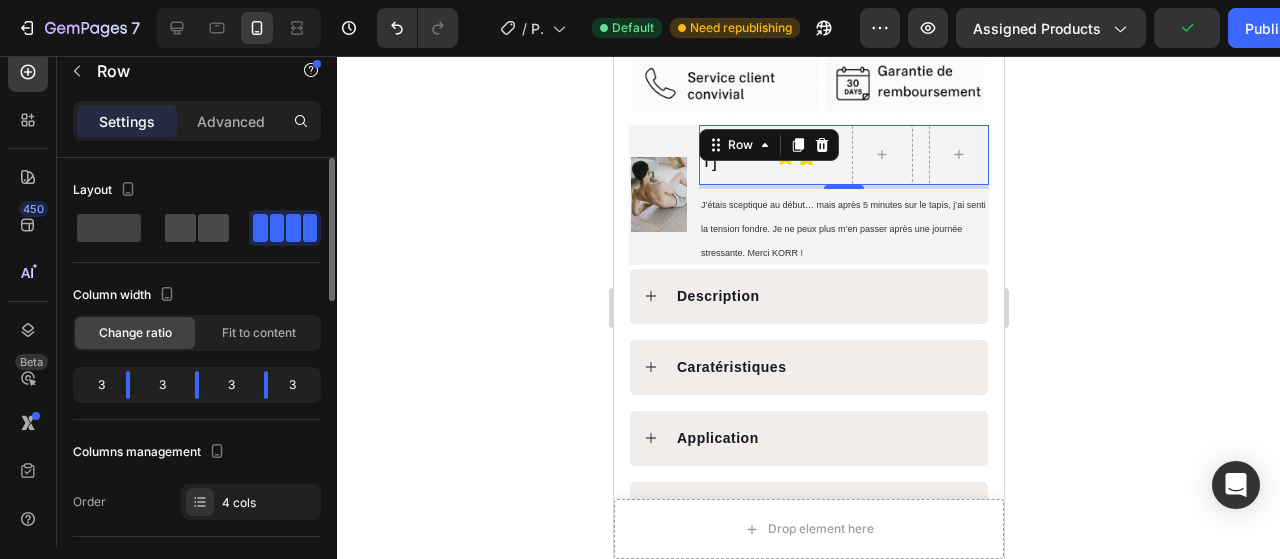 click 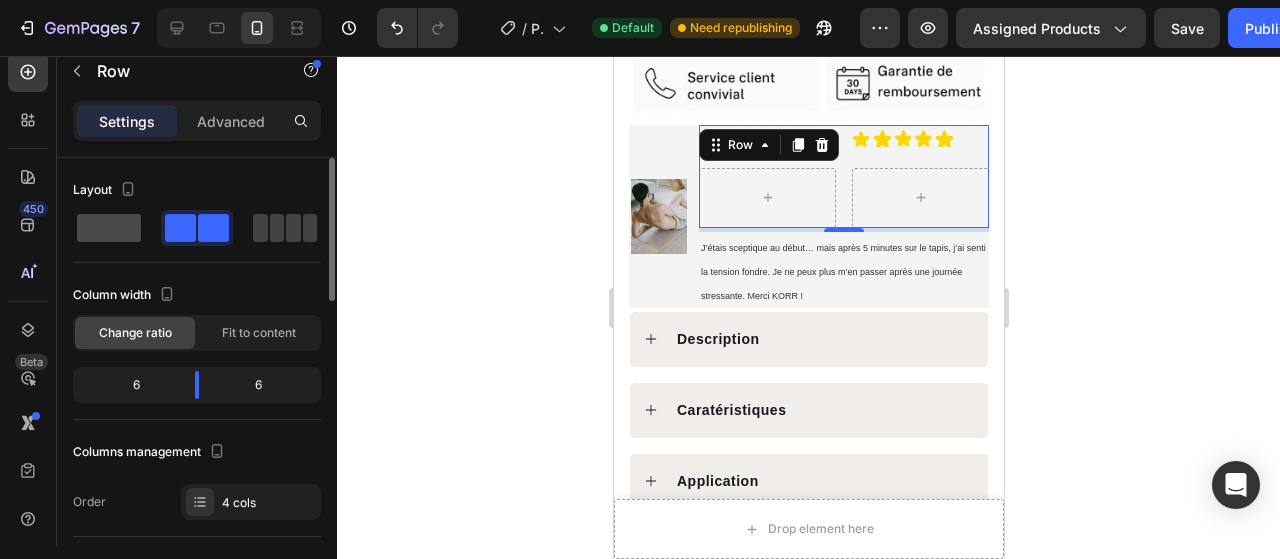 click 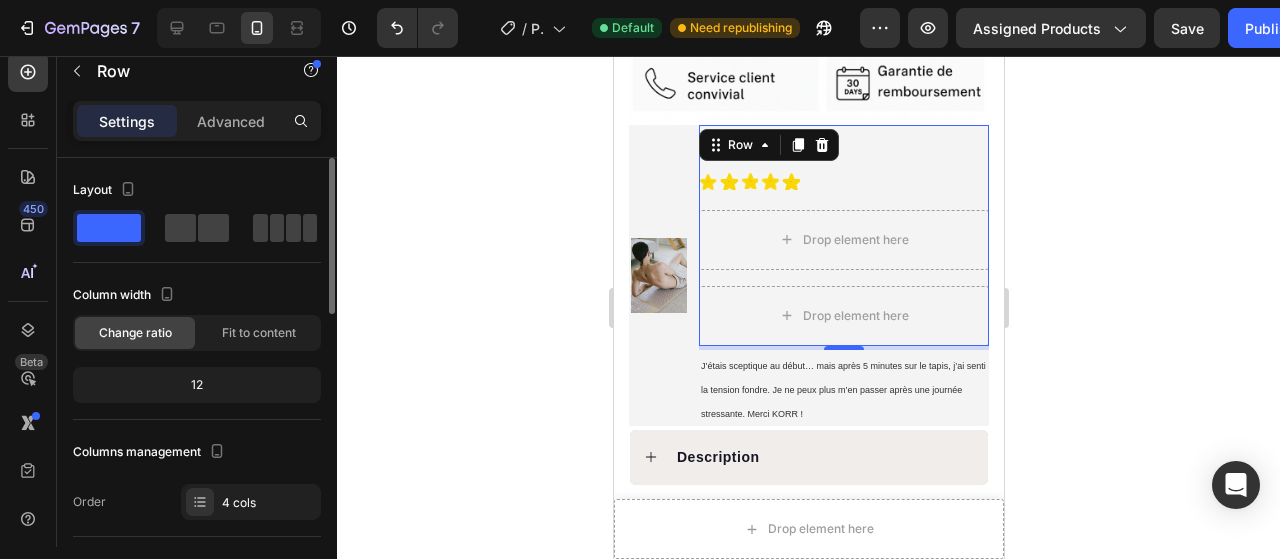 click 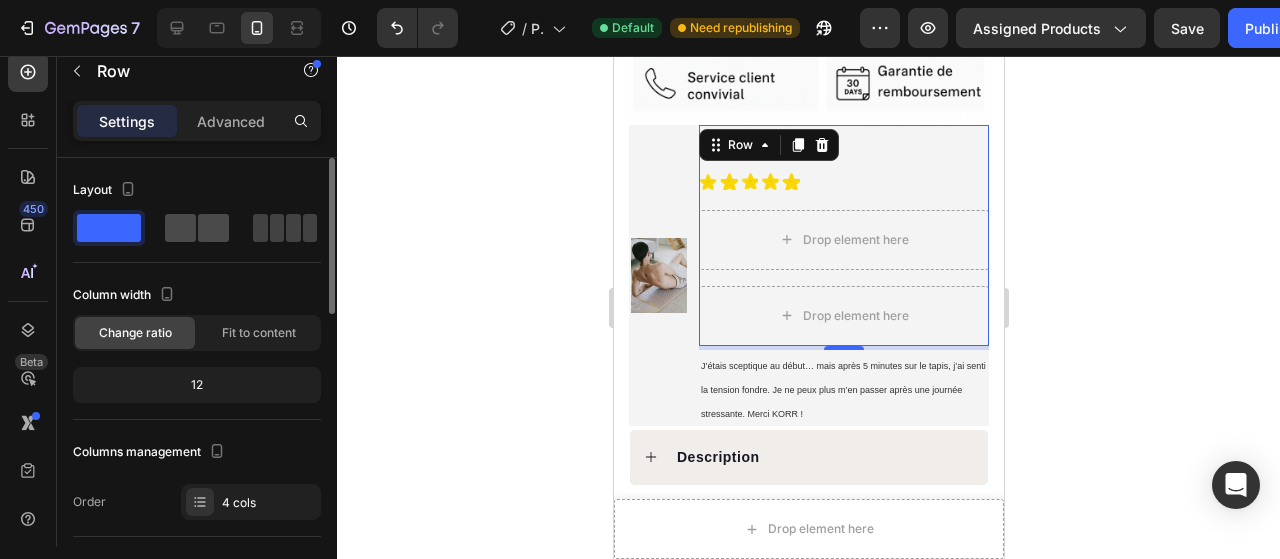 click 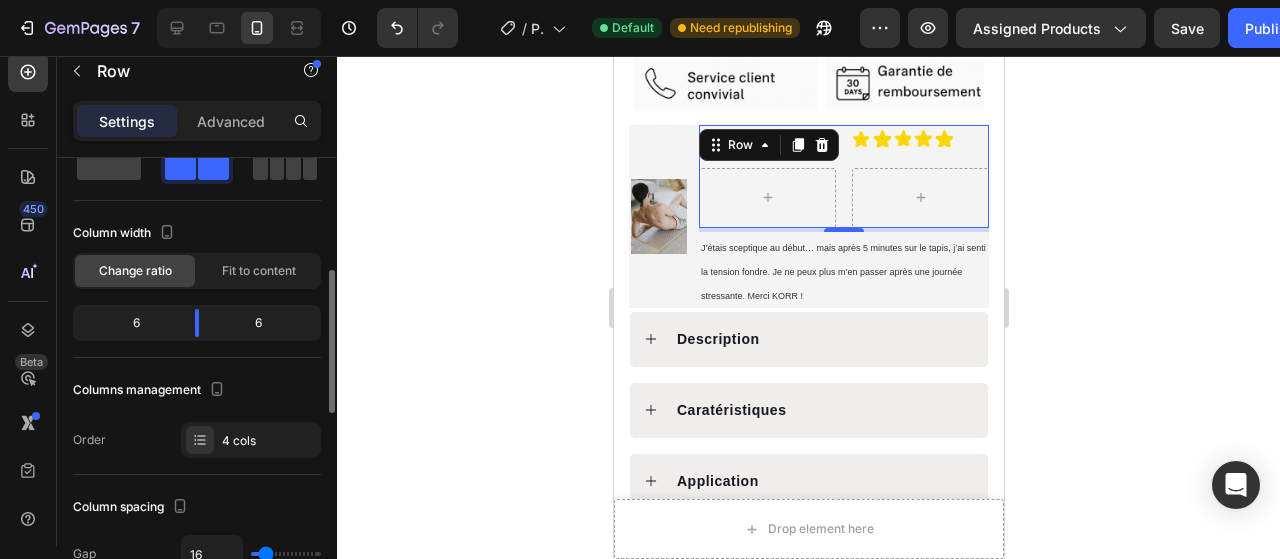 scroll, scrollTop: 152, scrollLeft: 0, axis: vertical 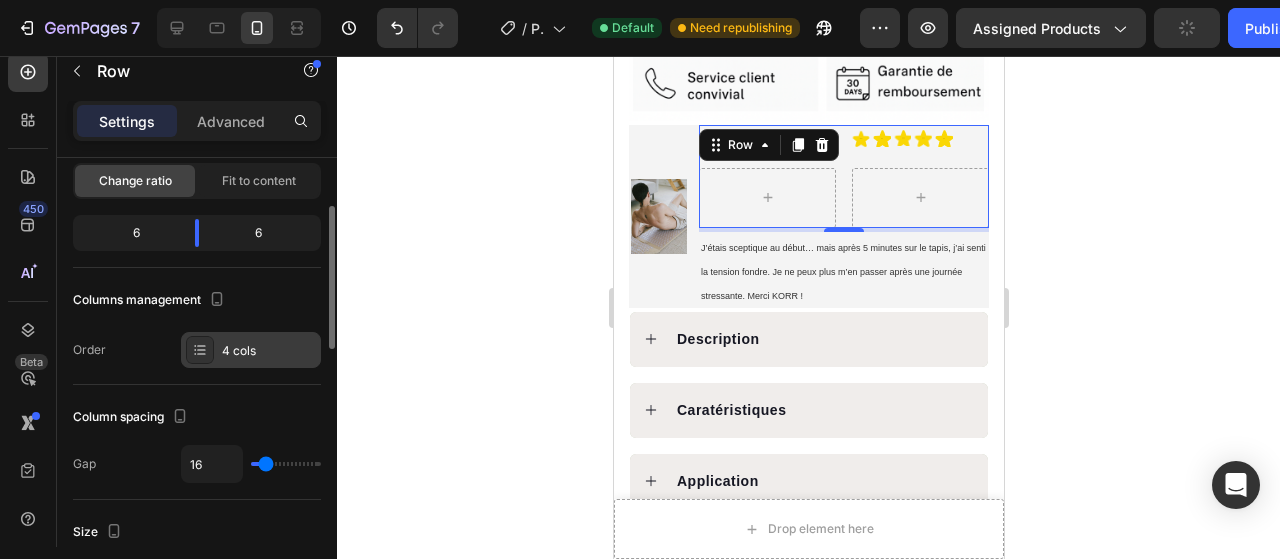 click on "4 cols" at bounding box center (251, 350) 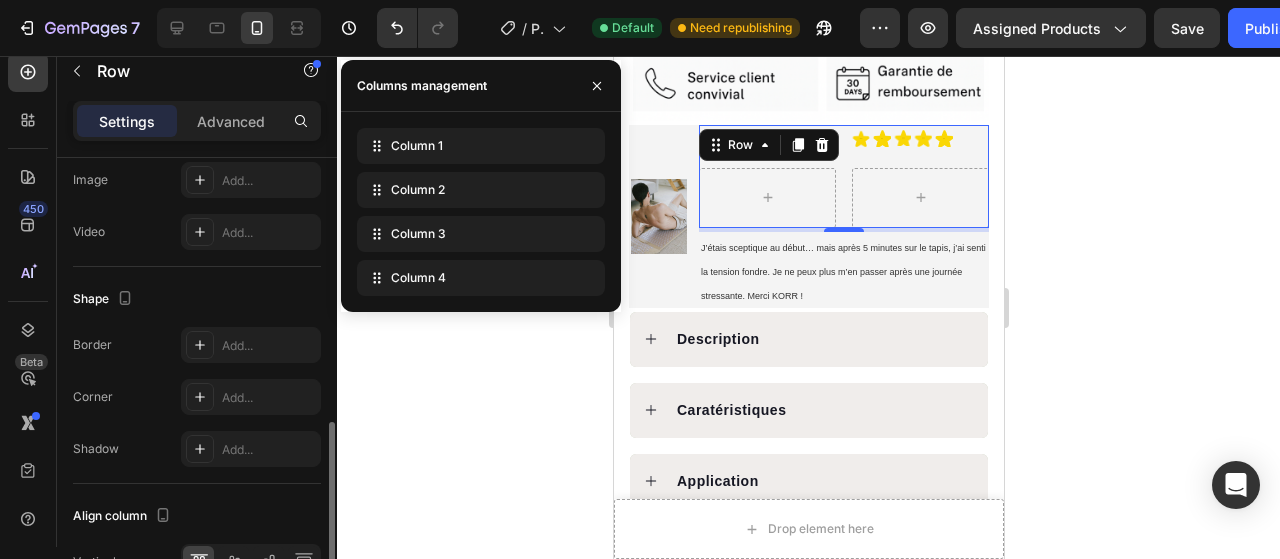scroll, scrollTop: 946, scrollLeft: 0, axis: vertical 